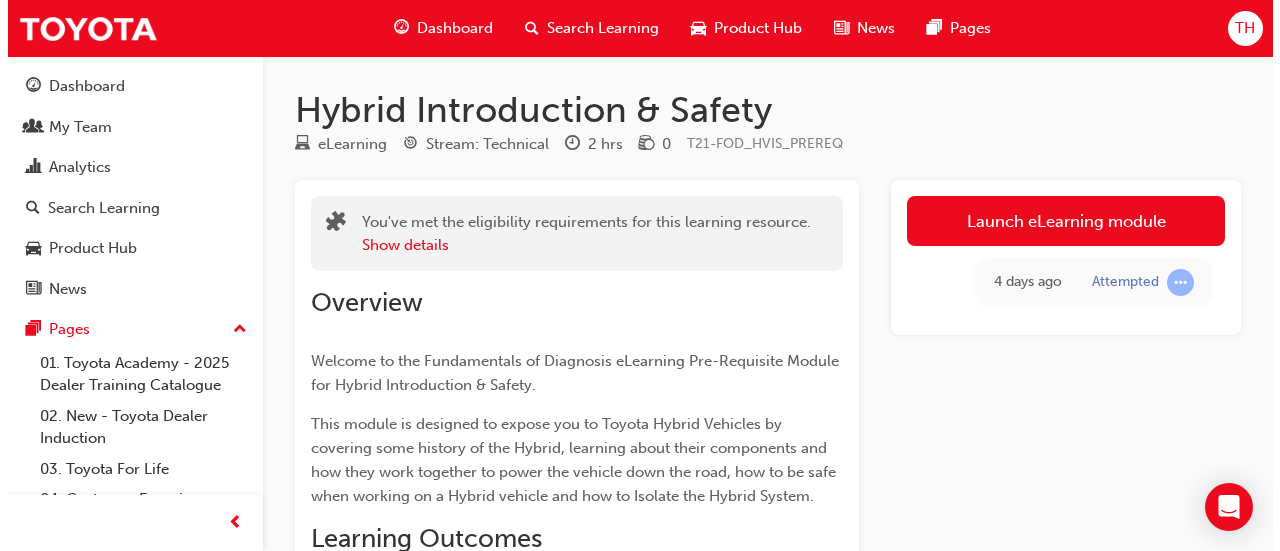 scroll, scrollTop: 0, scrollLeft: 0, axis: both 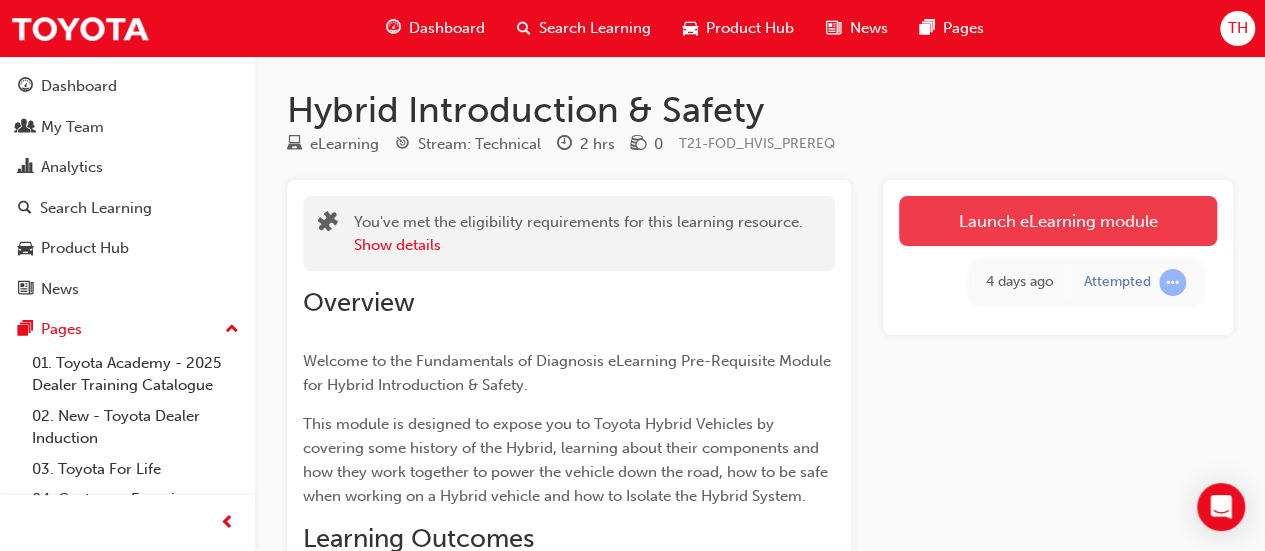 click on "Launch eLearning module" at bounding box center [1058, 221] 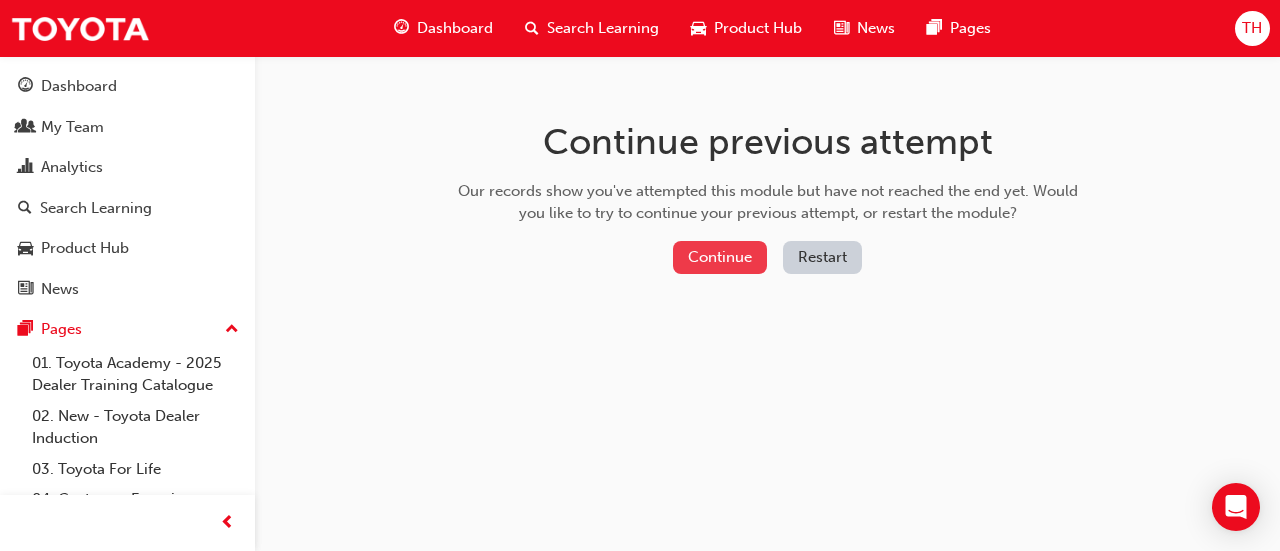 click on "Continue" at bounding box center [720, 257] 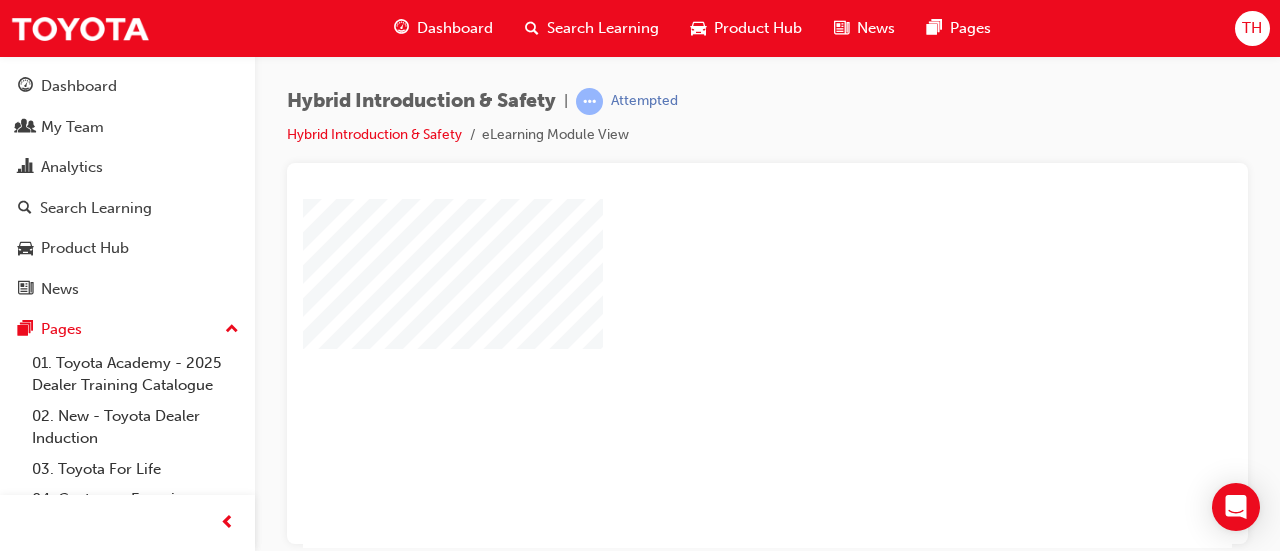 scroll, scrollTop: 0, scrollLeft: 0, axis: both 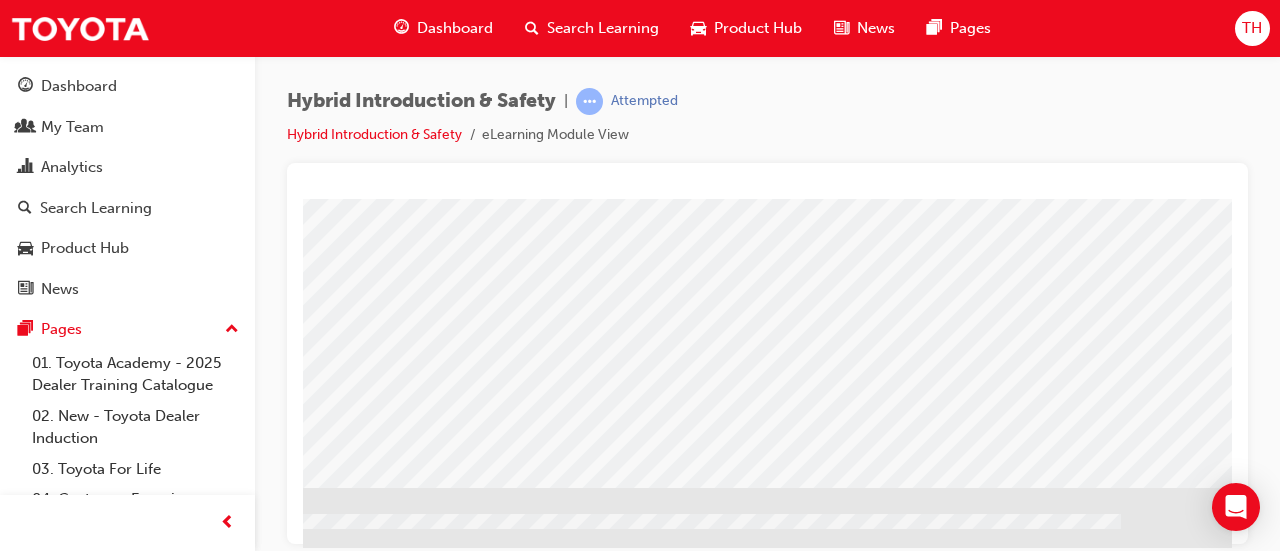 click at bounding box center [-54, 1491] 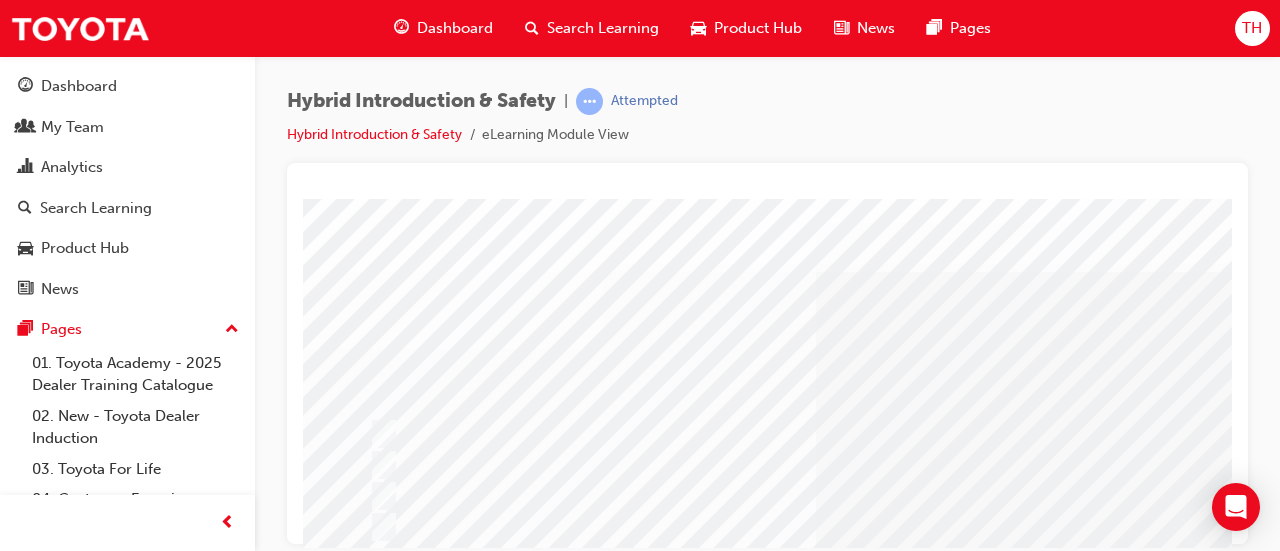 scroll, scrollTop: 100, scrollLeft: 0, axis: vertical 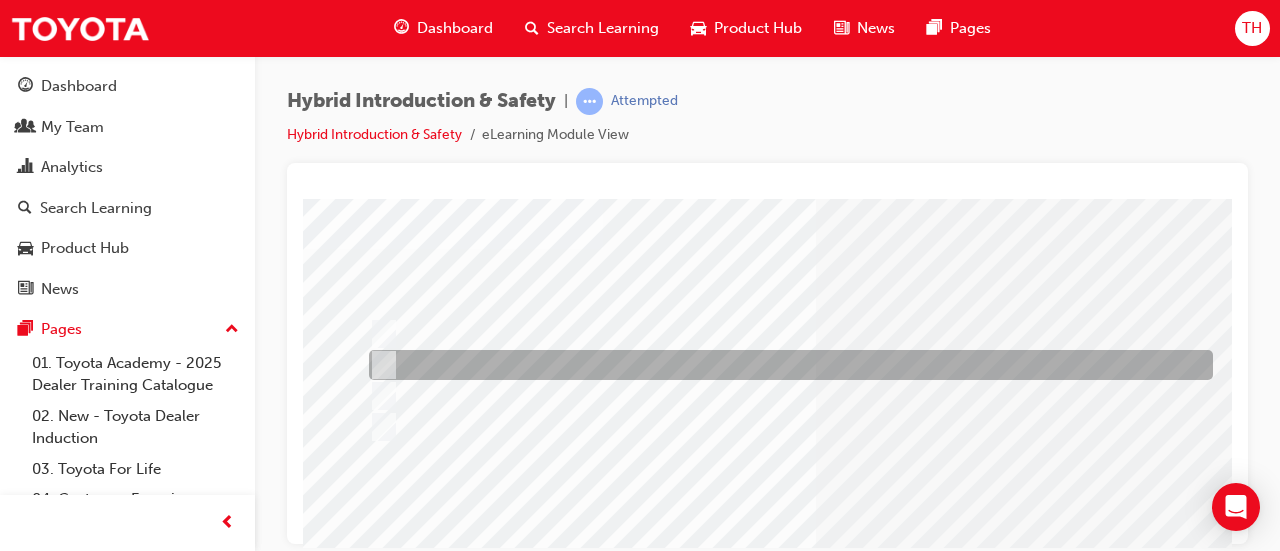 click at bounding box center (380, 365) 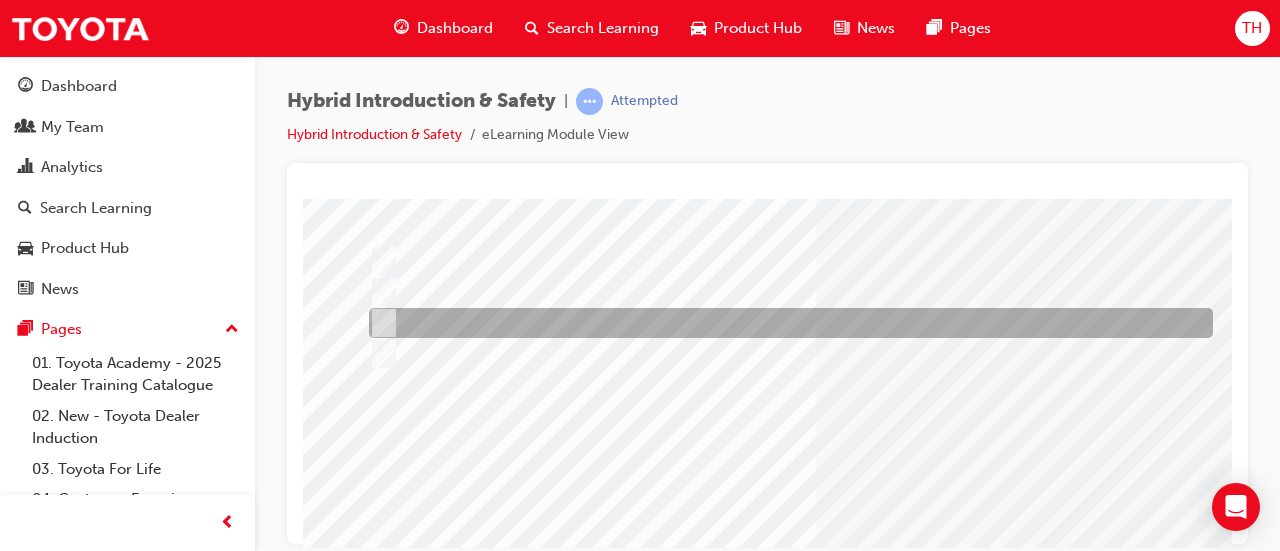 scroll, scrollTop: 300, scrollLeft: 0, axis: vertical 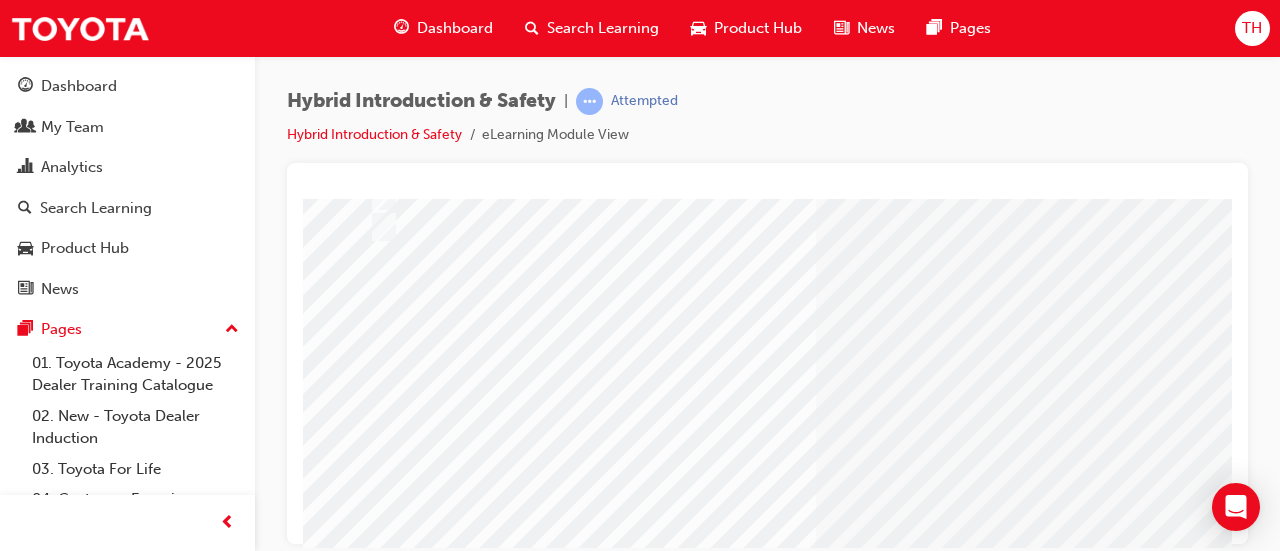 click at bounding box center [375, 2611] 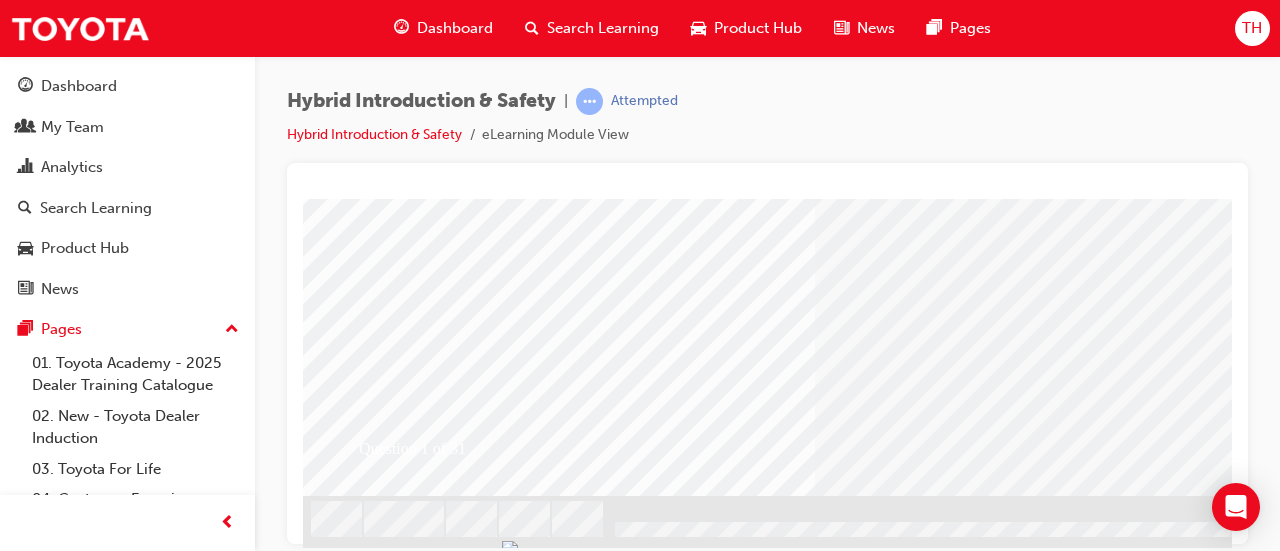 scroll, scrollTop: 431, scrollLeft: 0, axis: vertical 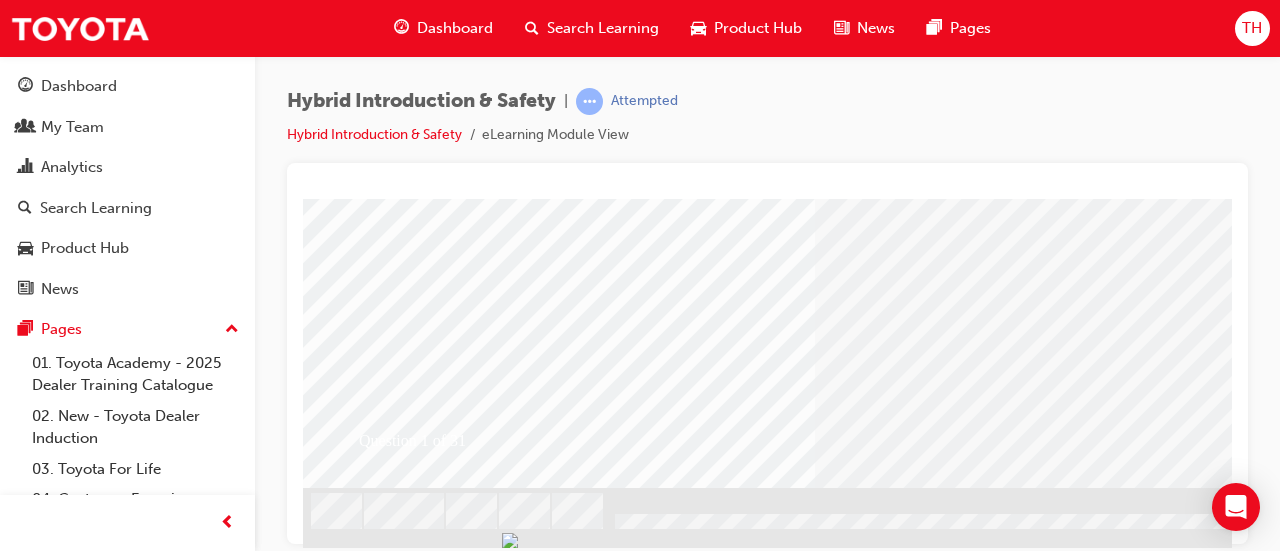 click at bounding box center (635, 2263) 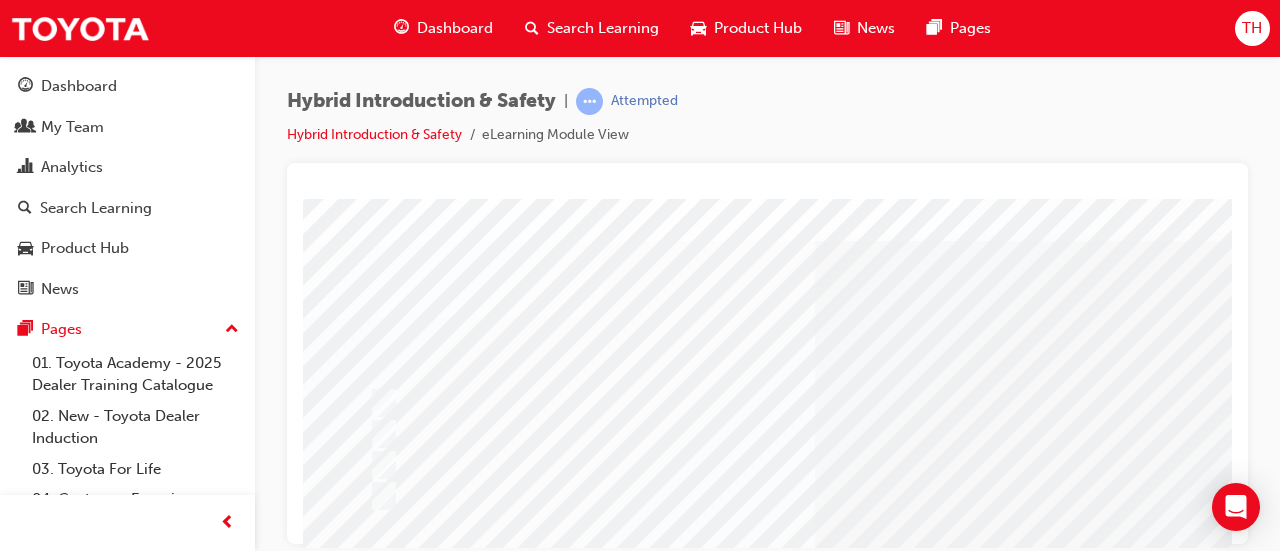 scroll, scrollTop: 131, scrollLeft: 0, axis: vertical 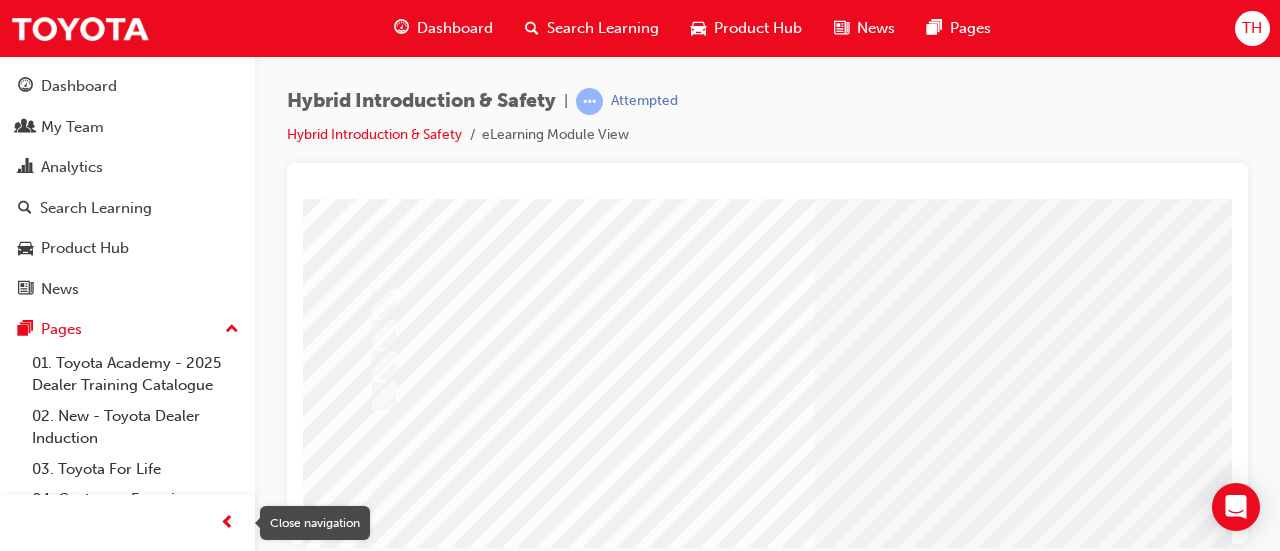 click at bounding box center (227, 523) 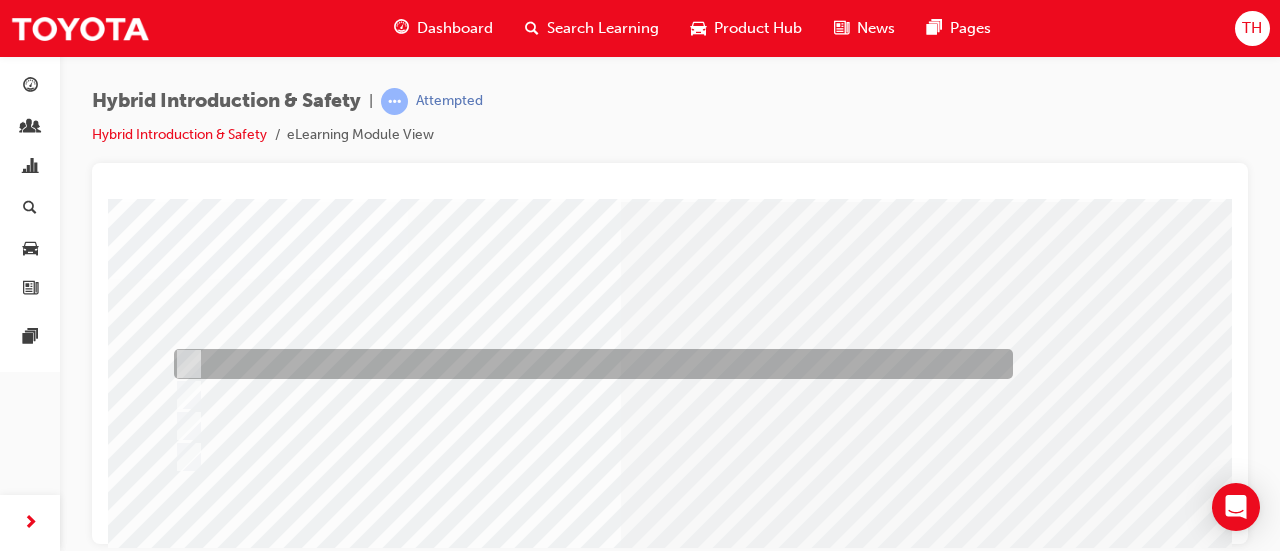 scroll, scrollTop: 0, scrollLeft: 0, axis: both 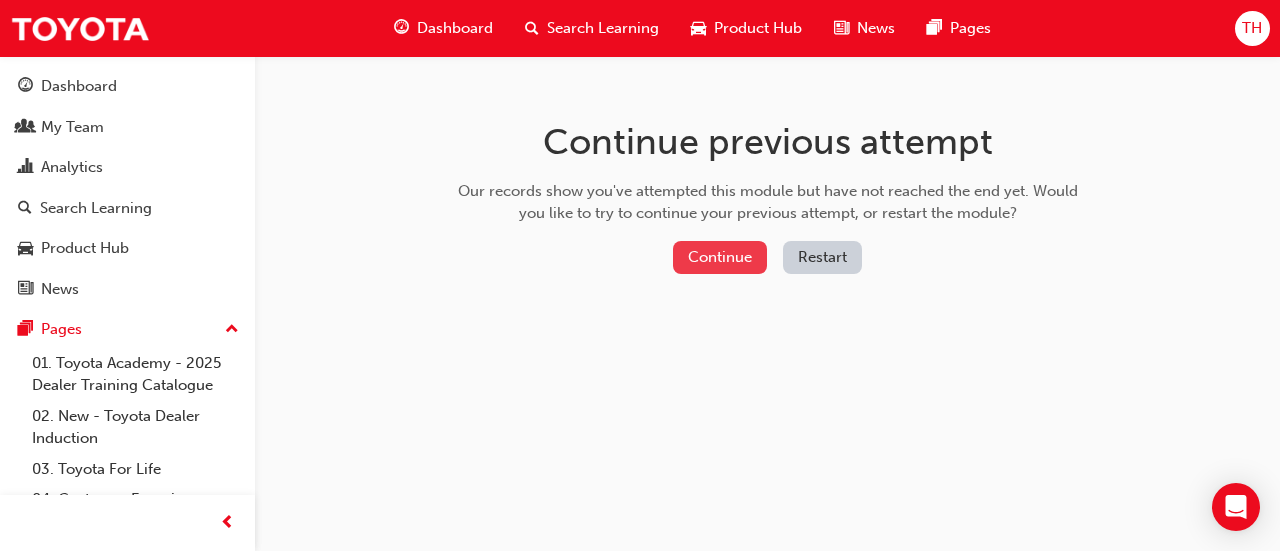 click on "Continue" at bounding box center (720, 257) 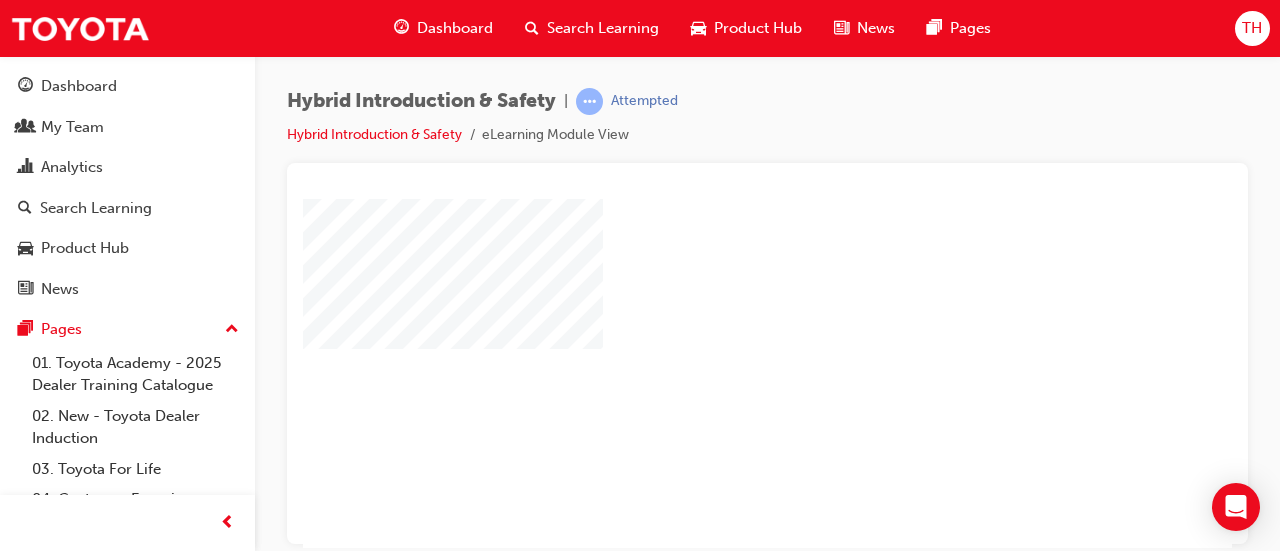 scroll, scrollTop: 0, scrollLeft: 0, axis: both 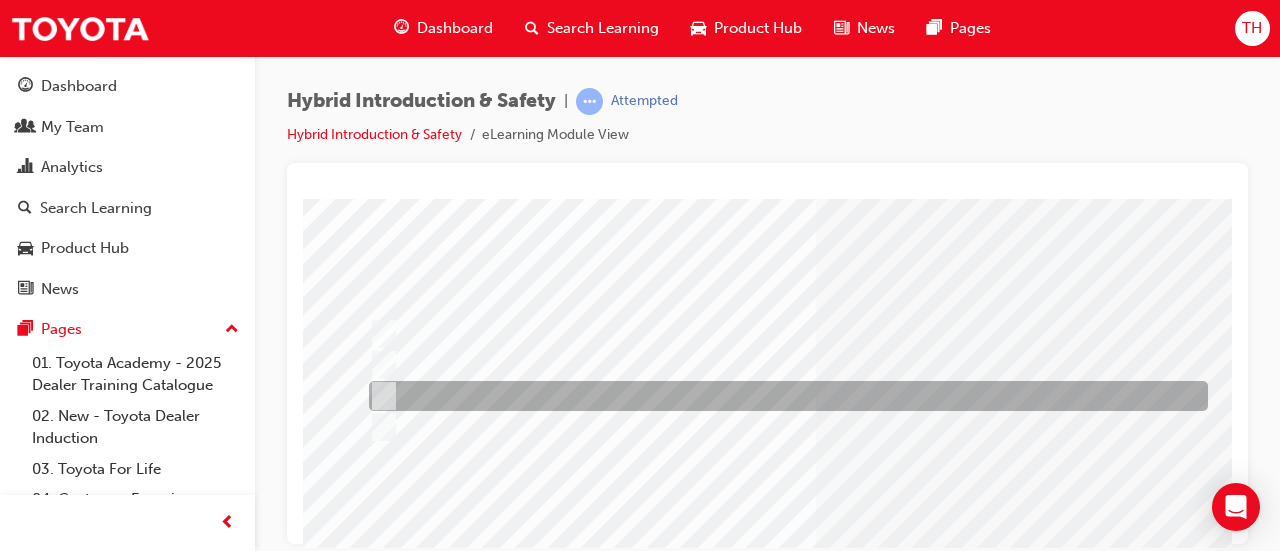 click at bounding box center (783, 396) 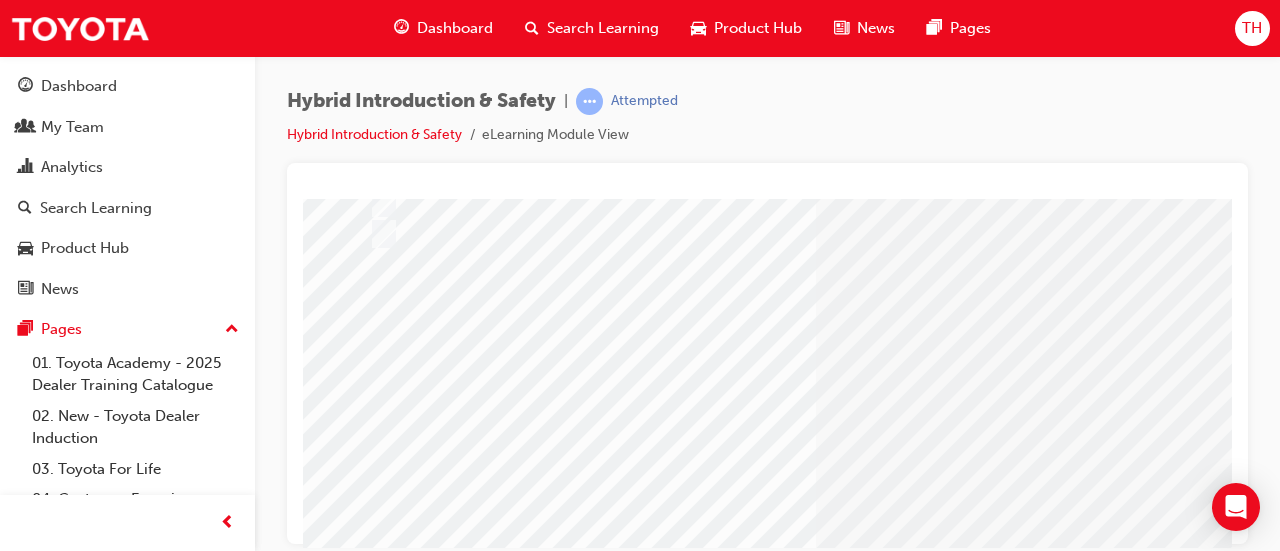 scroll, scrollTop: 300, scrollLeft: 0, axis: vertical 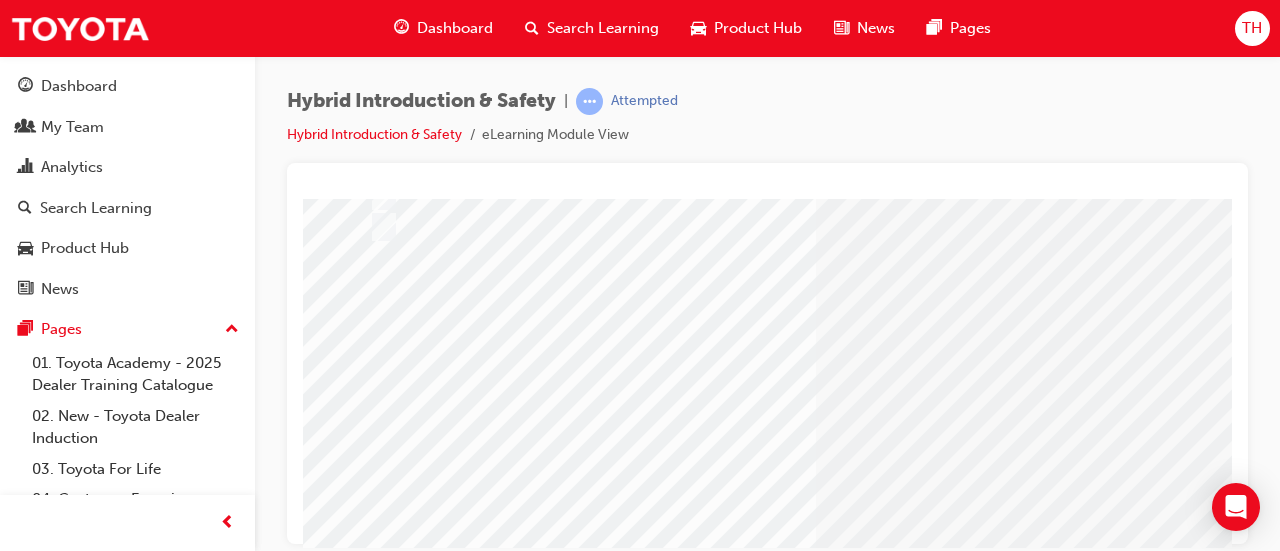 click at bounding box center [375, 2611] 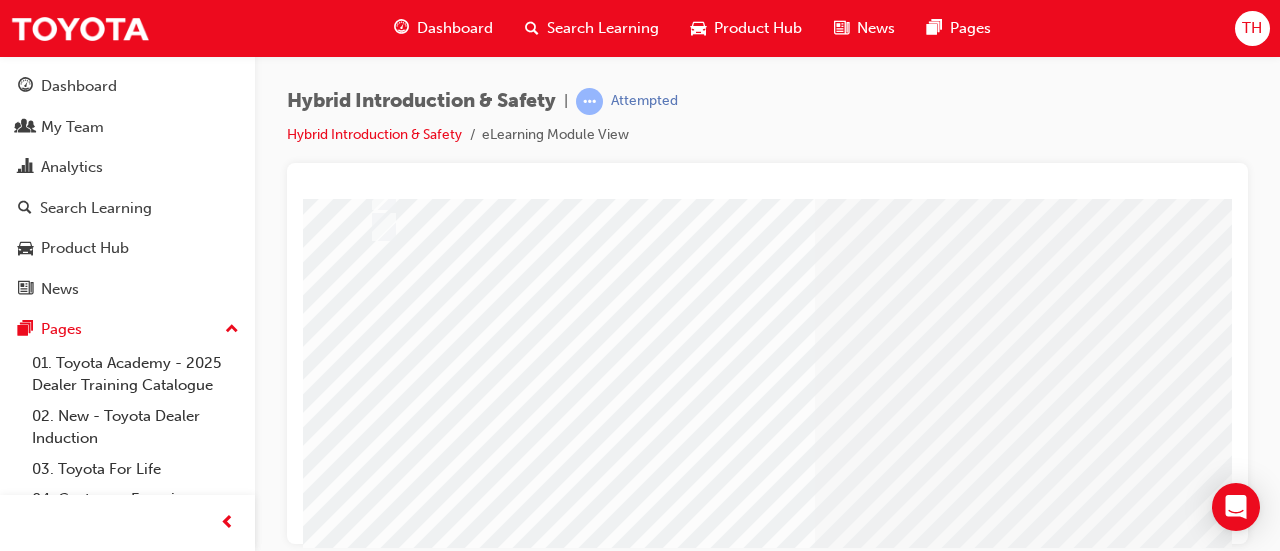 scroll, scrollTop: 0, scrollLeft: 0, axis: both 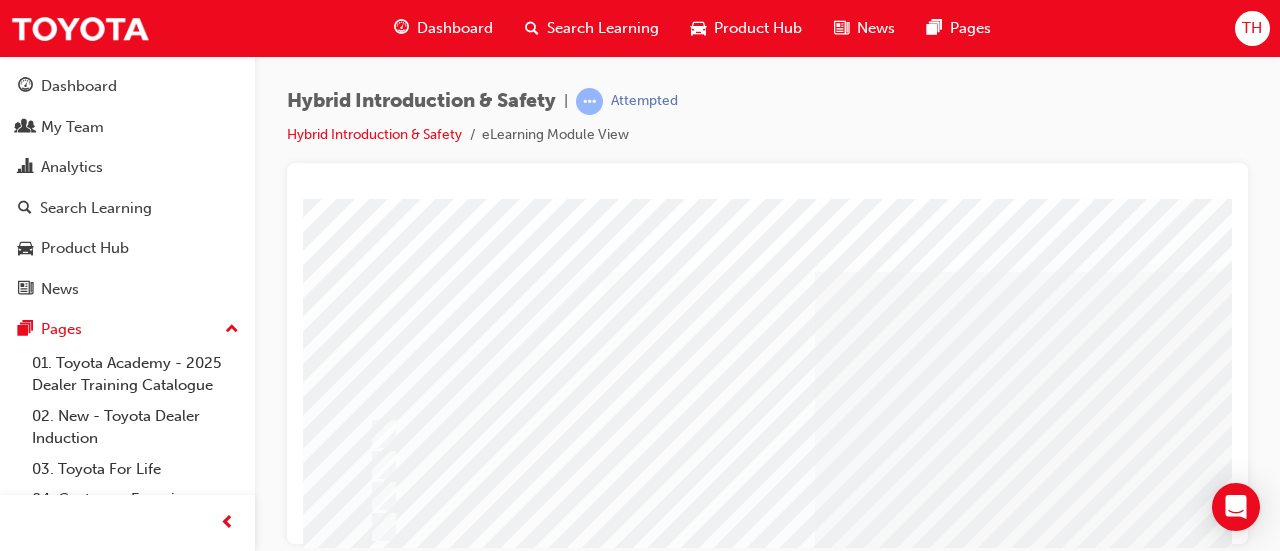 click on "Question 2 of 31" at bounding box center [983, 558] 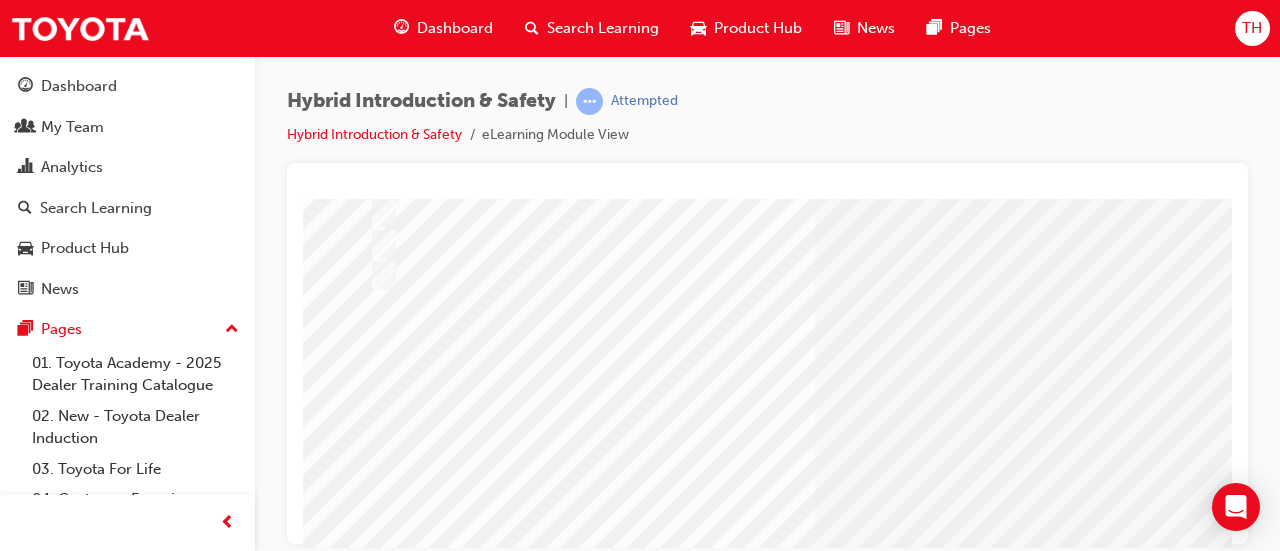 scroll, scrollTop: 300, scrollLeft: 0, axis: vertical 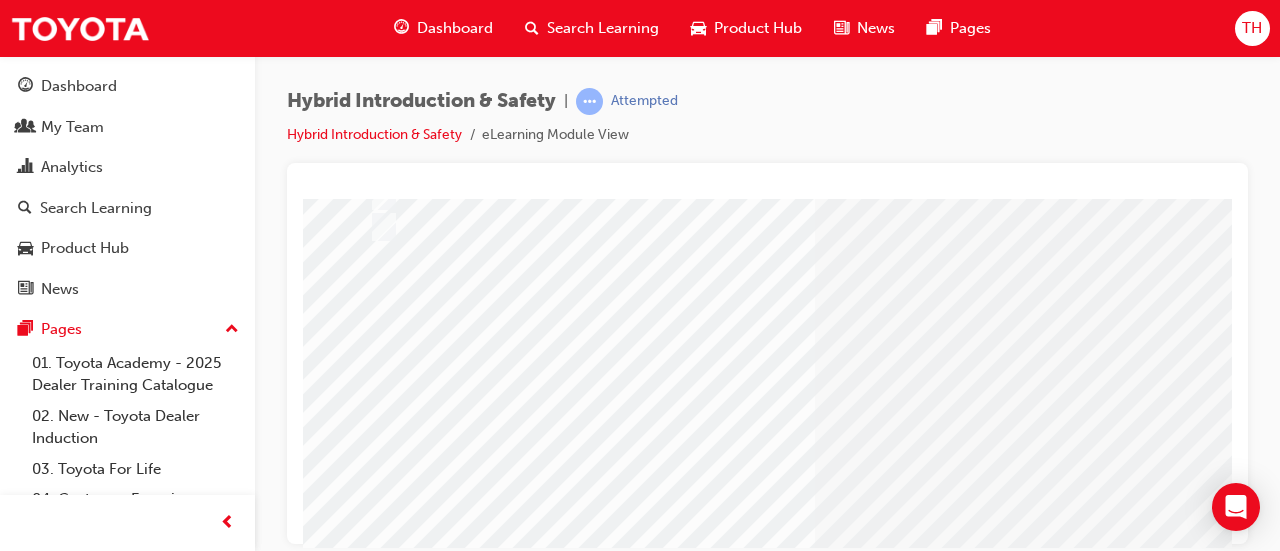 click at bounding box center (635, 2394) 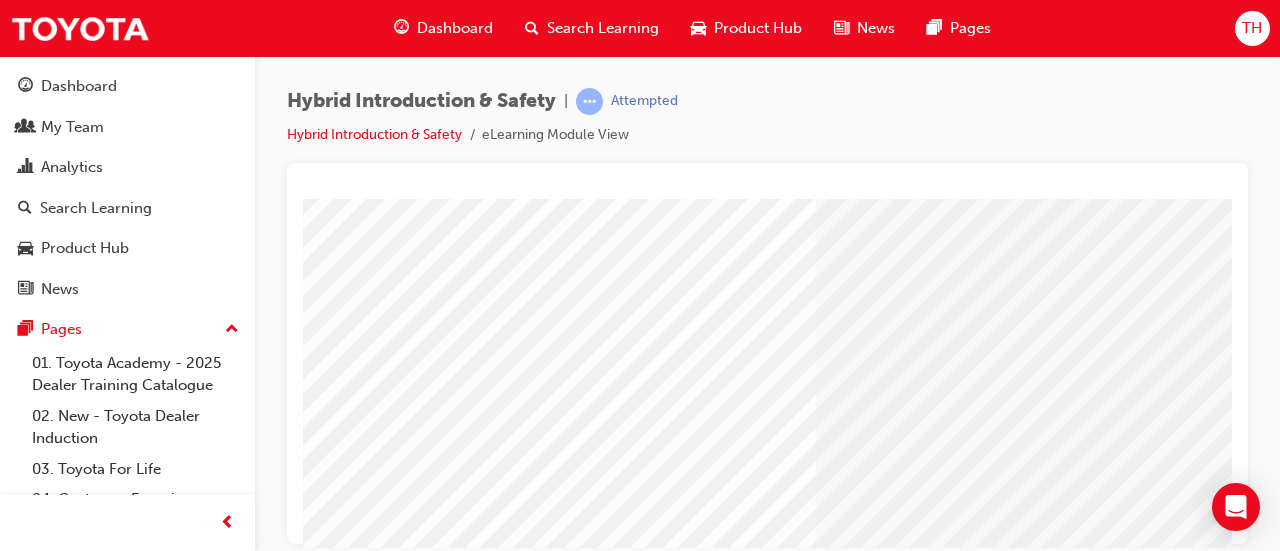 scroll, scrollTop: 0, scrollLeft: 0, axis: both 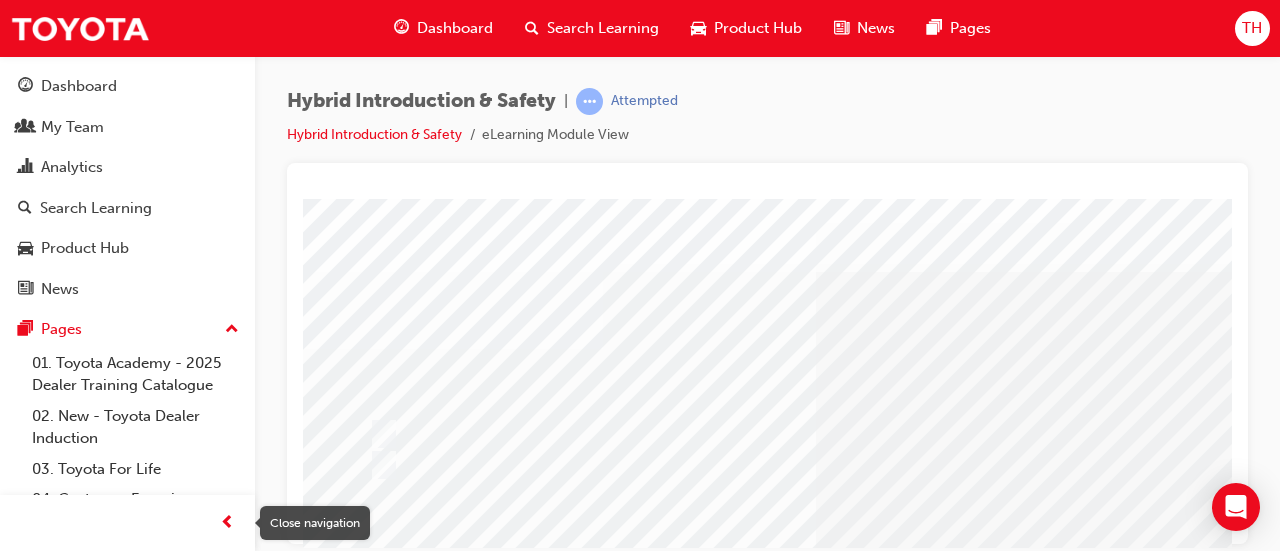 click at bounding box center (227, 523) 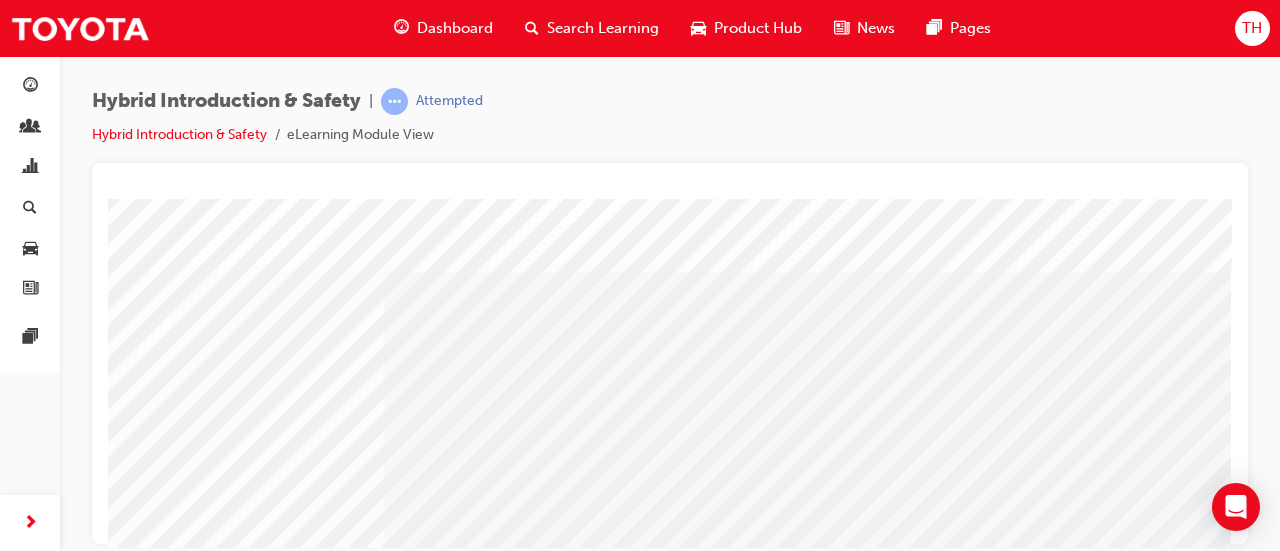 scroll, scrollTop: 0, scrollLeft: 0, axis: both 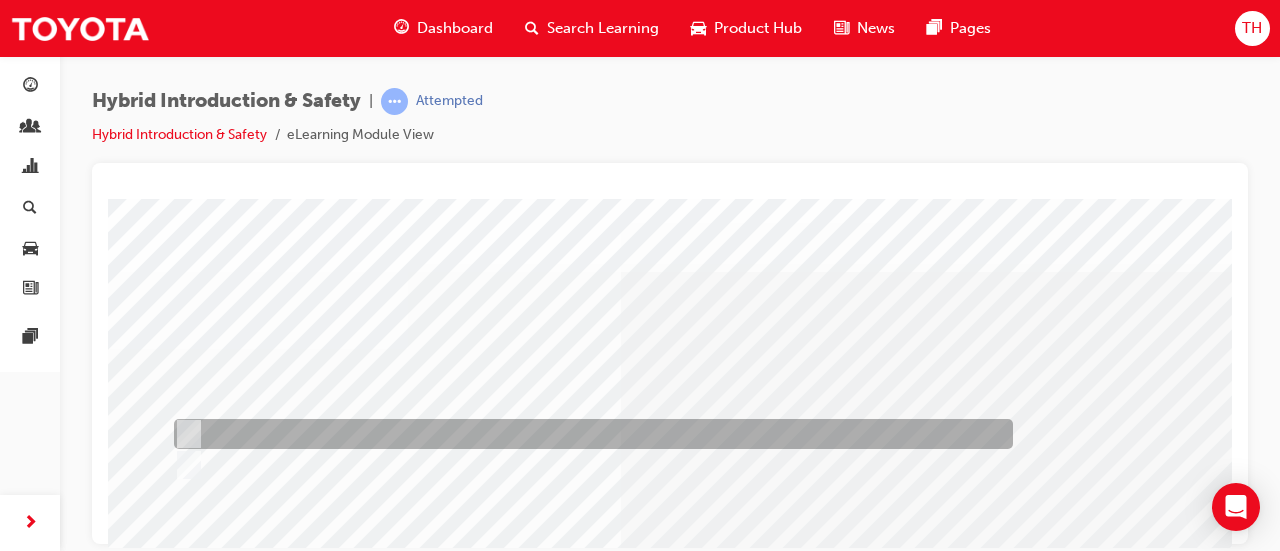 click at bounding box center [588, 434] 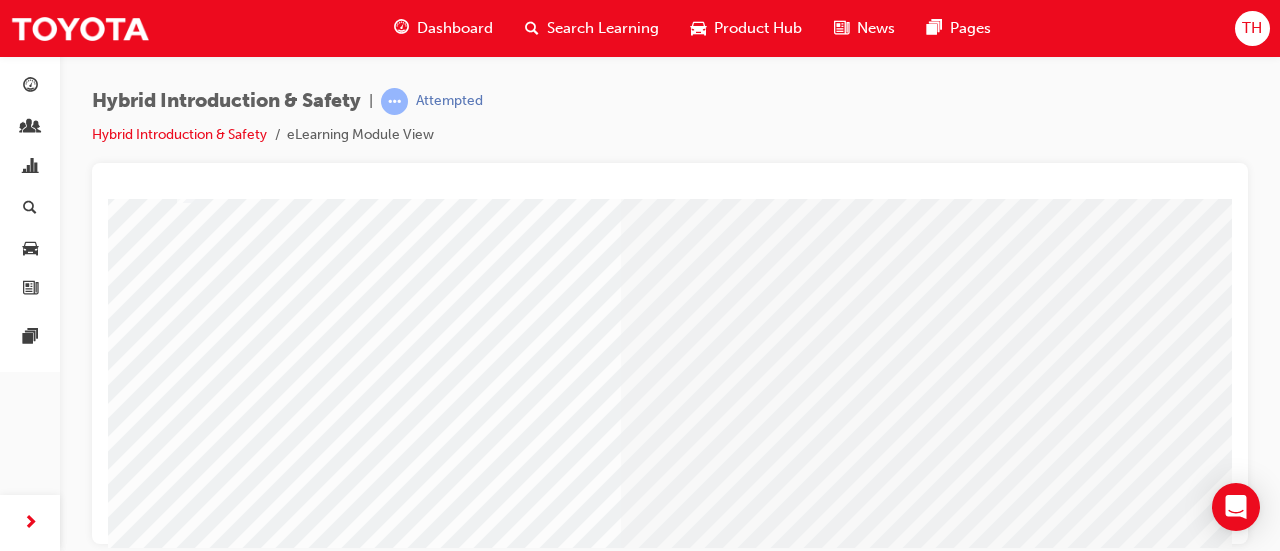 scroll, scrollTop: 300, scrollLeft: 0, axis: vertical 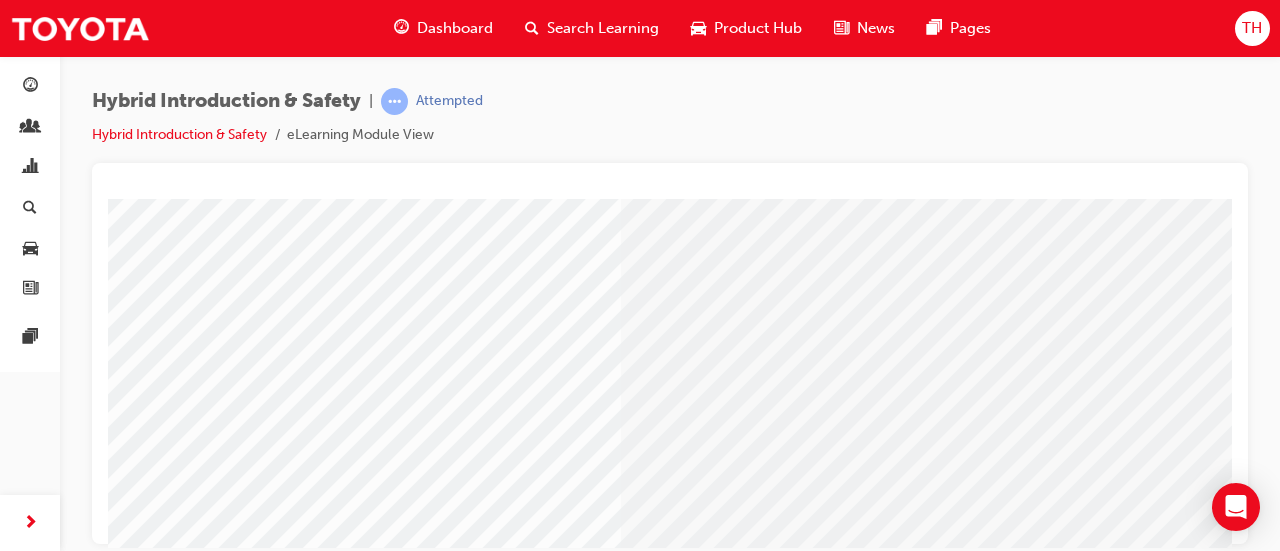click at bounding box center [180, 2567] 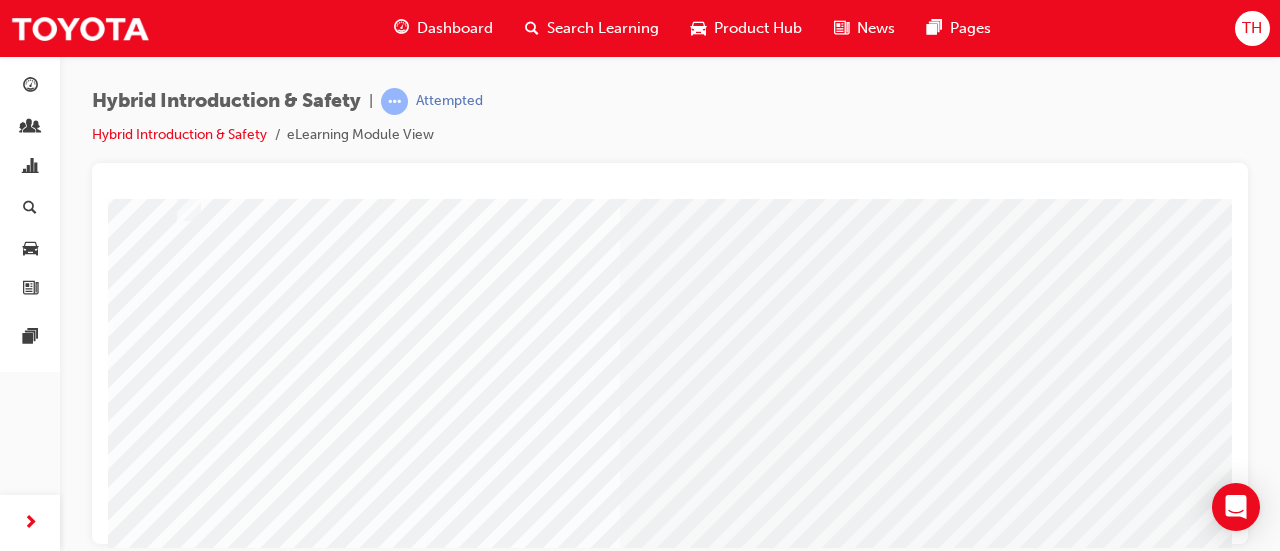 scroll, scrollTop: 300, scrollLeft: 0, axis: vertical 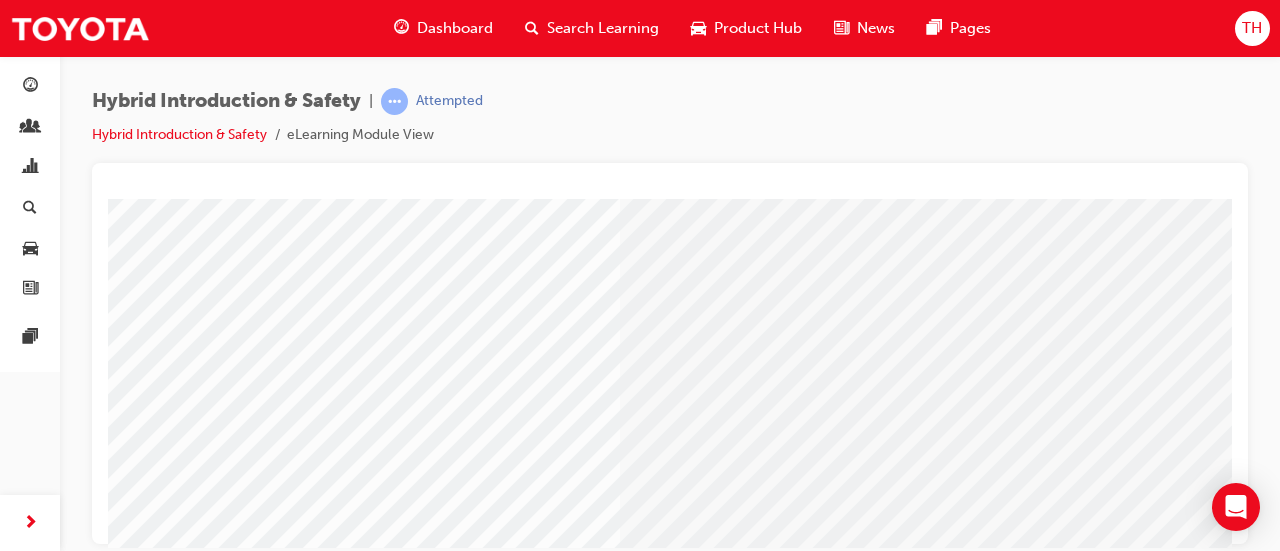 click at bounding box center [440, 2394] 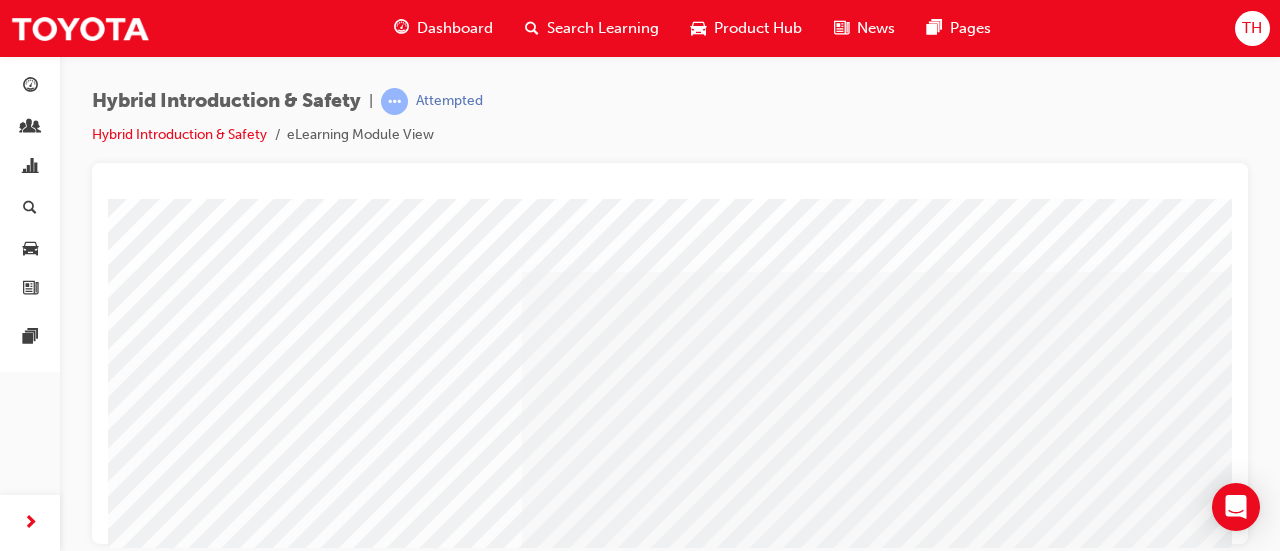 scroll, scrollTop: 0, scrollLeft: 0, axis: both 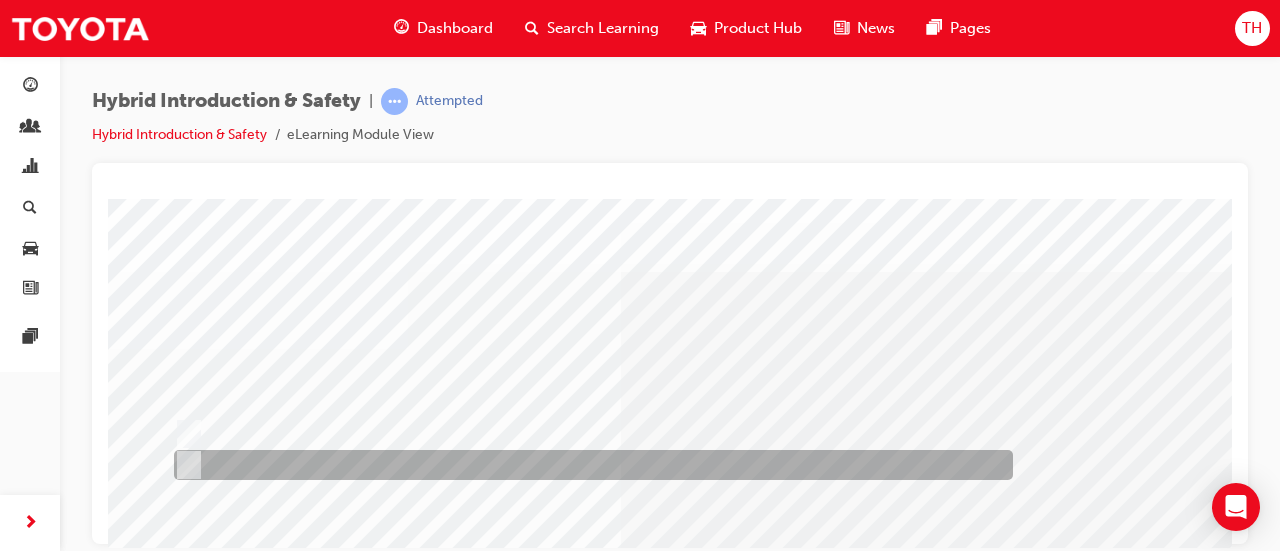 click at bounding box center [588, 465] 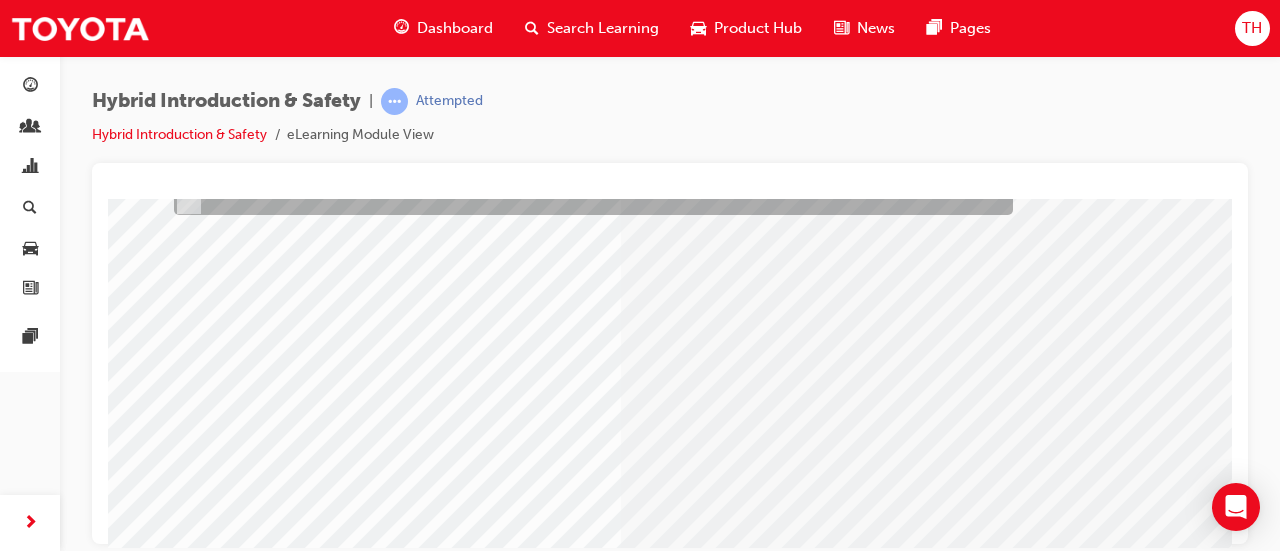 scroll, scrollTop: 300, scrollLeft: 0, axis: vertical 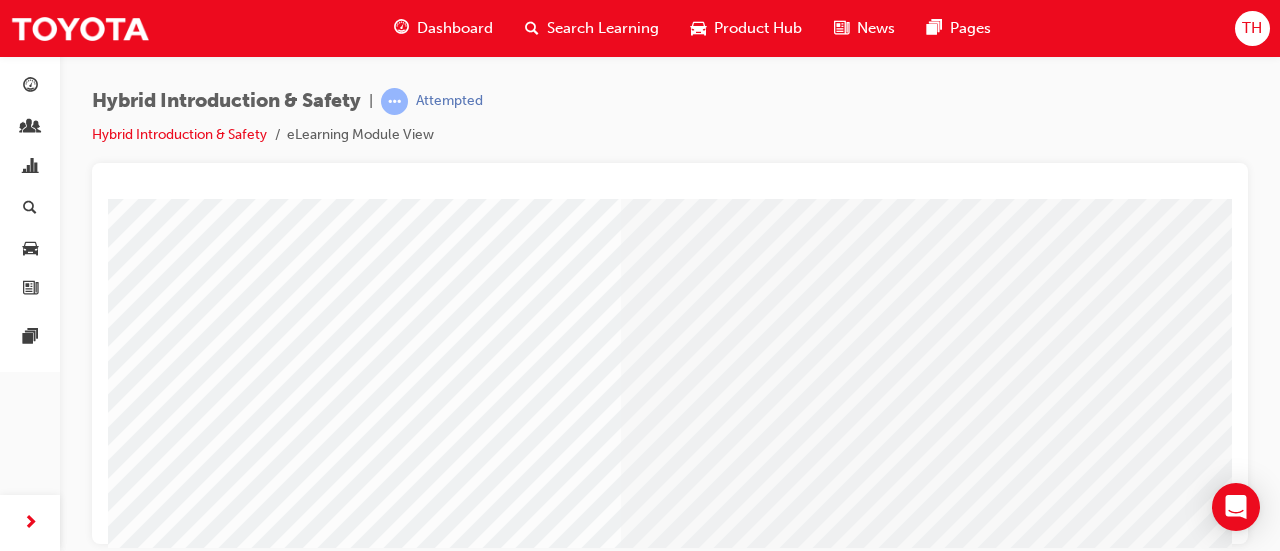 click at bounding box center [180, 2567] 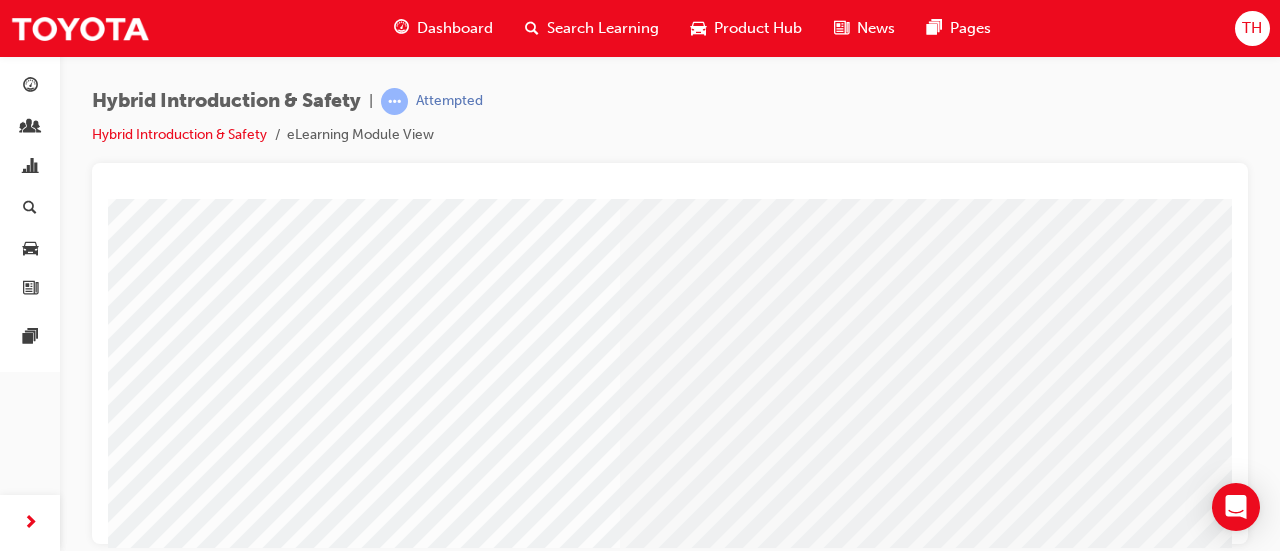 scroll, scrollTop: 300, scrollLeft: 0, axis: vertical 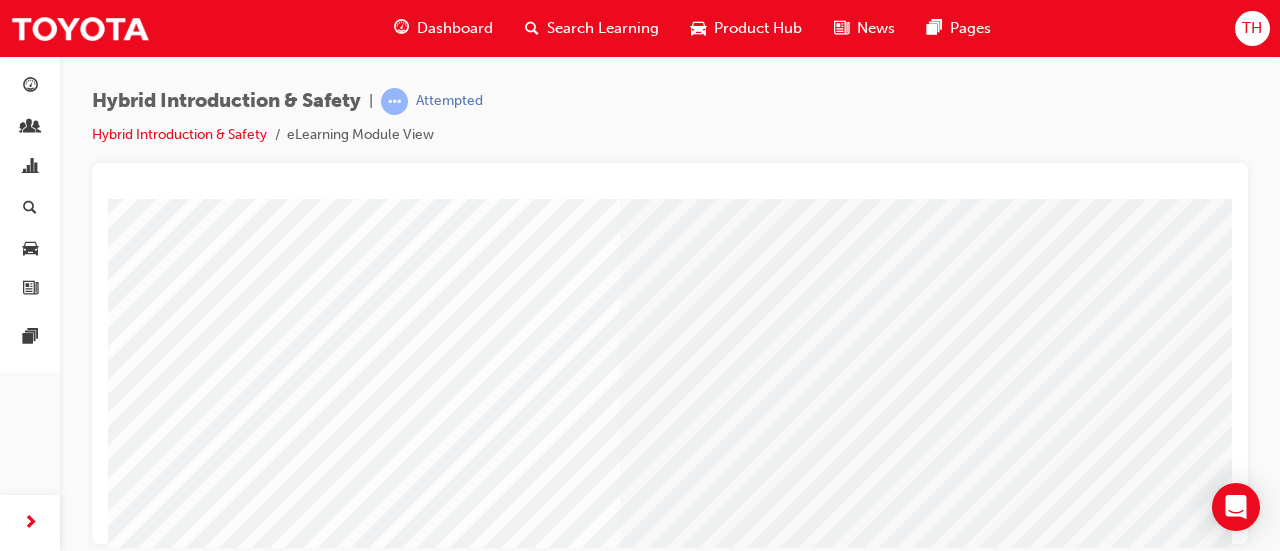 click at bounding box center [440, 2394] 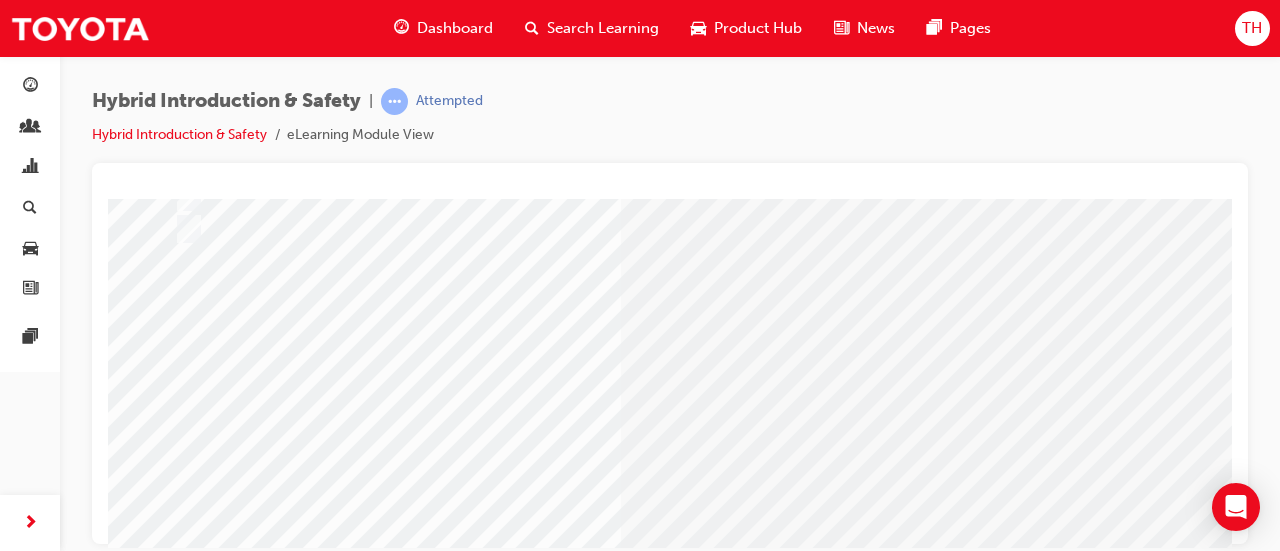 scroll, scrollTop: 0, scrollLeft: 0, axis: both 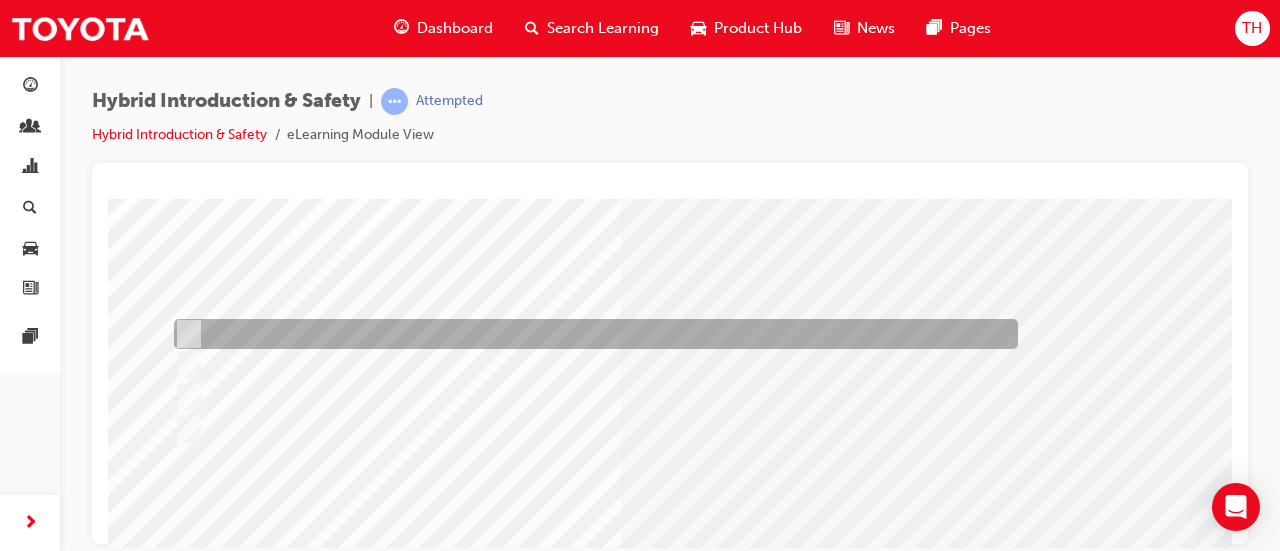 click at bounding box center [591, 334] 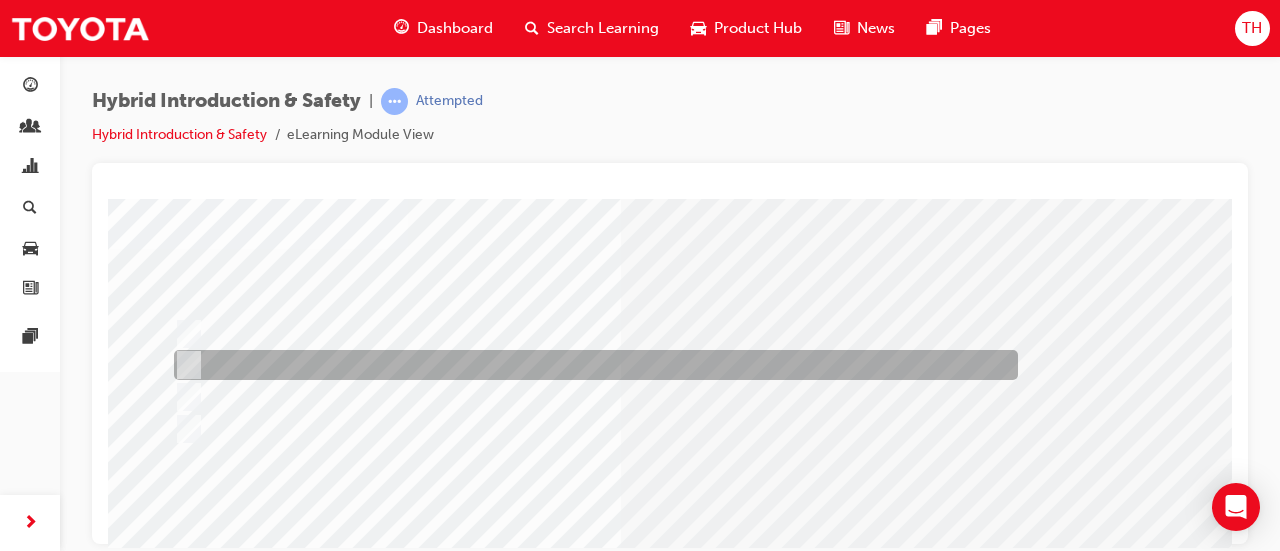 click at bounding box center [591, 365] 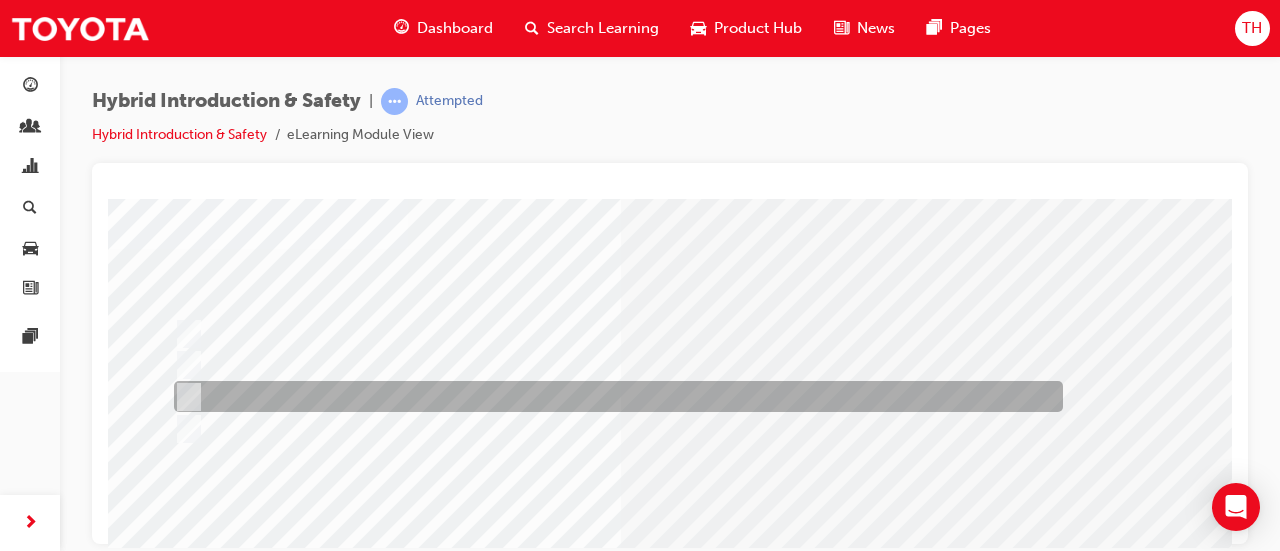 click at bounding box center (613, 396) 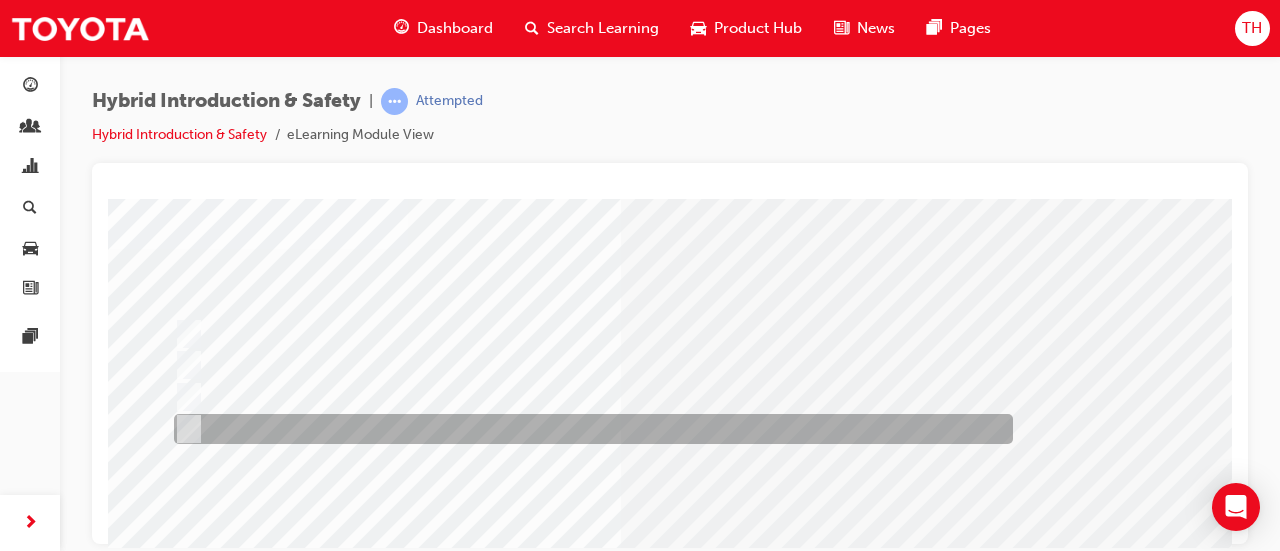 click at bounding box center (588, 429) 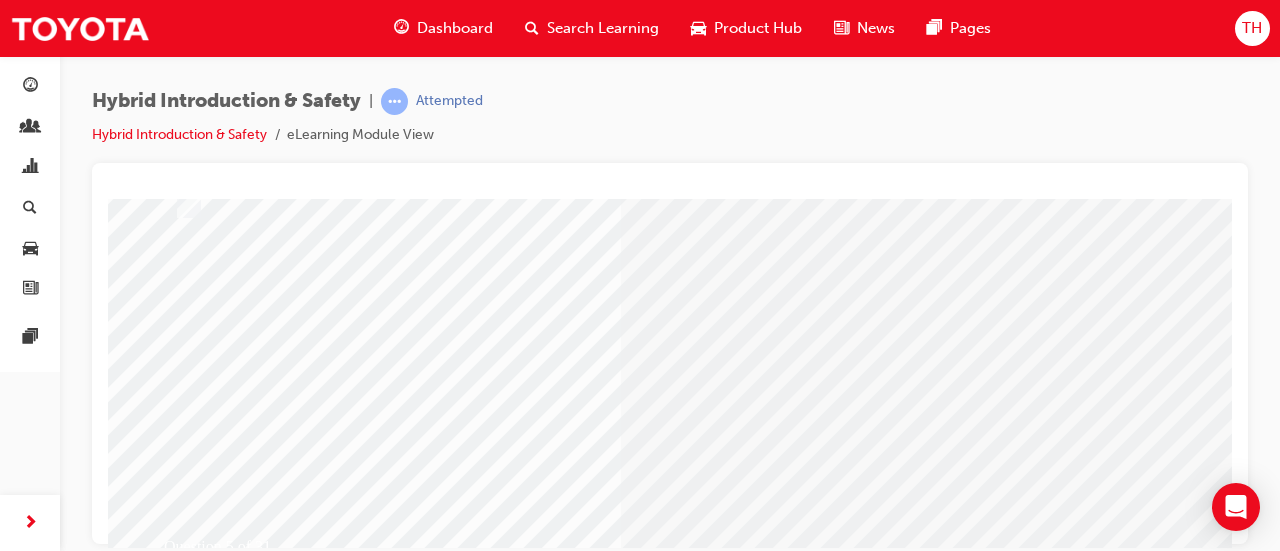 scroll, scrollTop: 400, scrollLeft: 0, axis: vertical 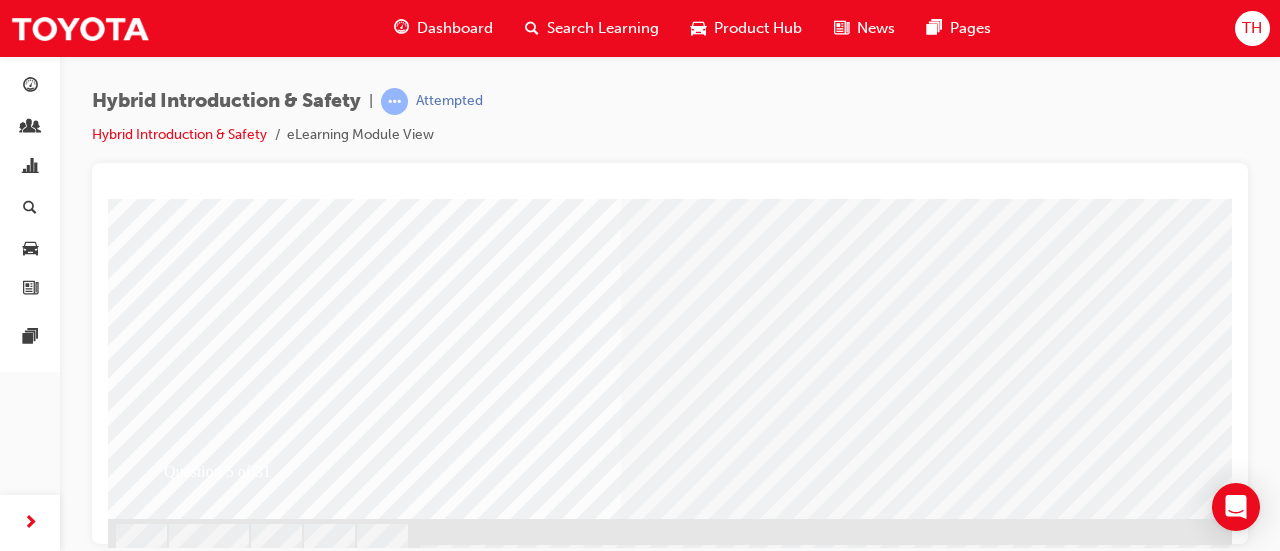 click at bounding box center [180, 2511] 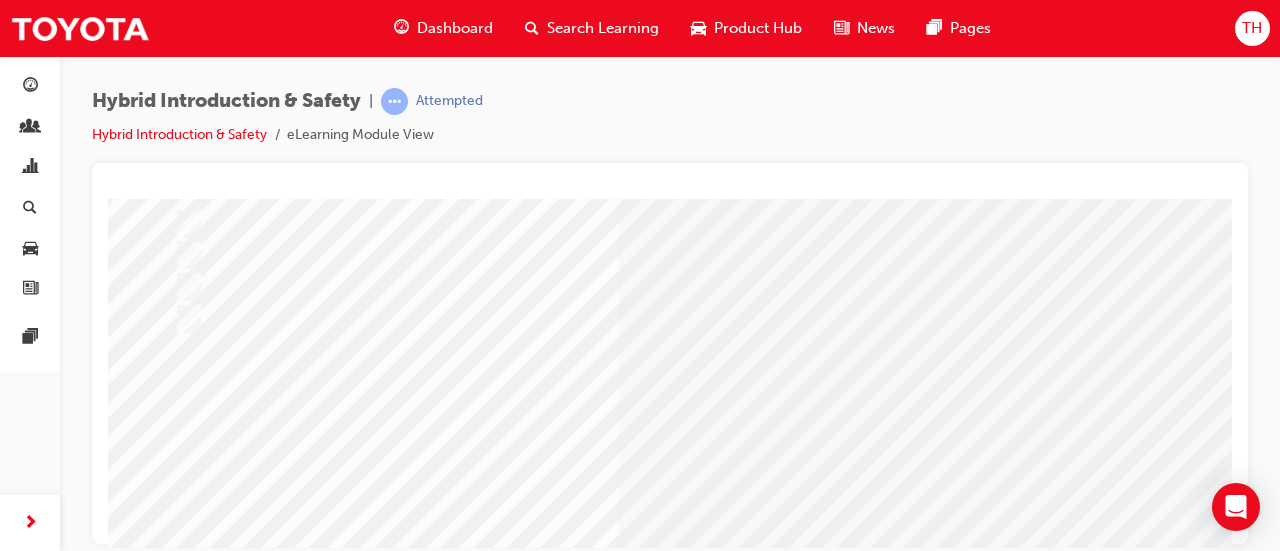 scroll, scrollTop: 300, scrollLeft: 0, axis: vertical 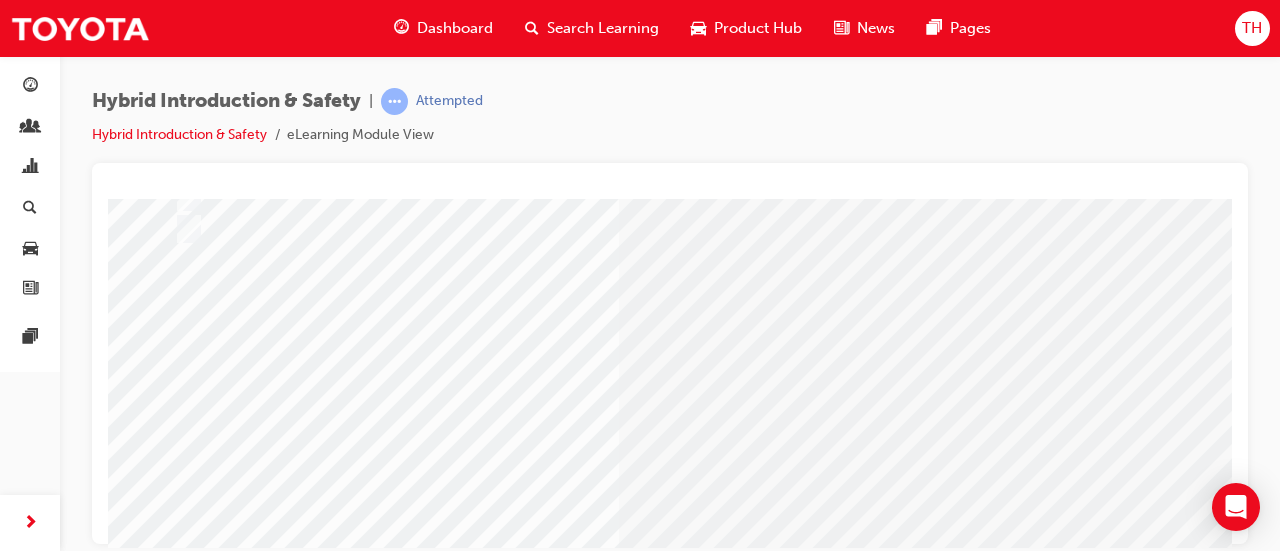 click at bounding box center (440, 2392) 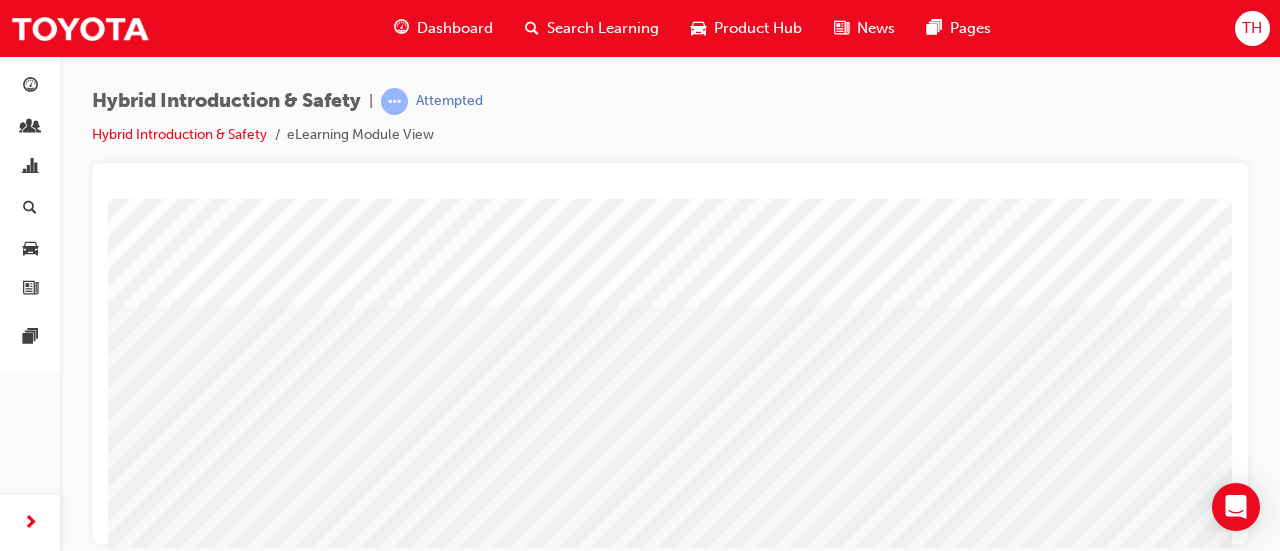 scroll, scrollTop: 431, scrollLeft: 0, axis: vertical 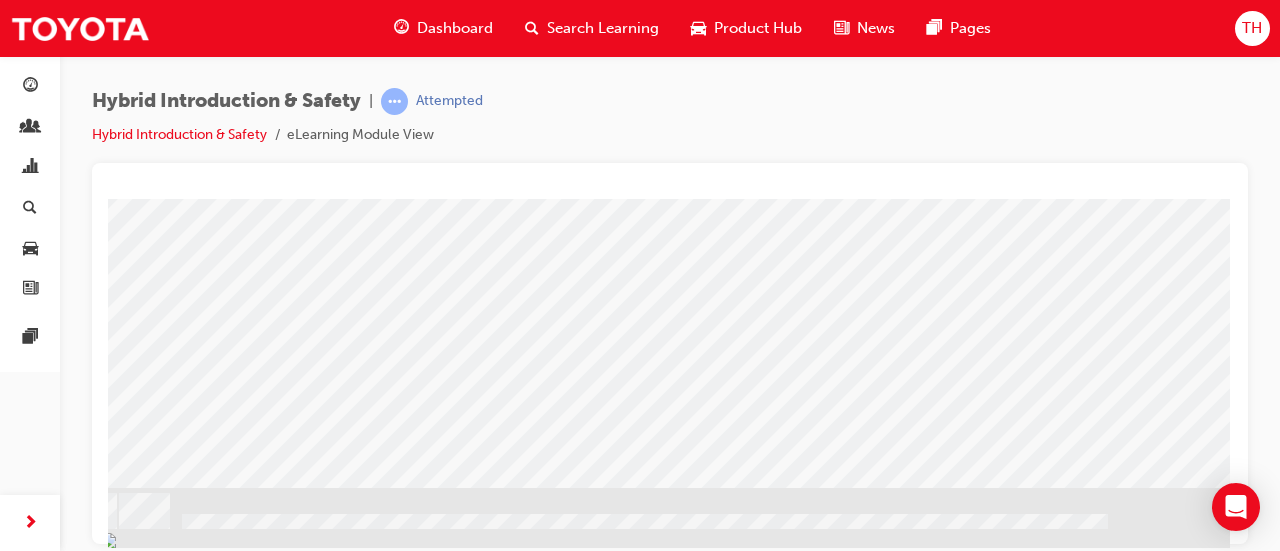 click at bounding box center (-67, 1491) 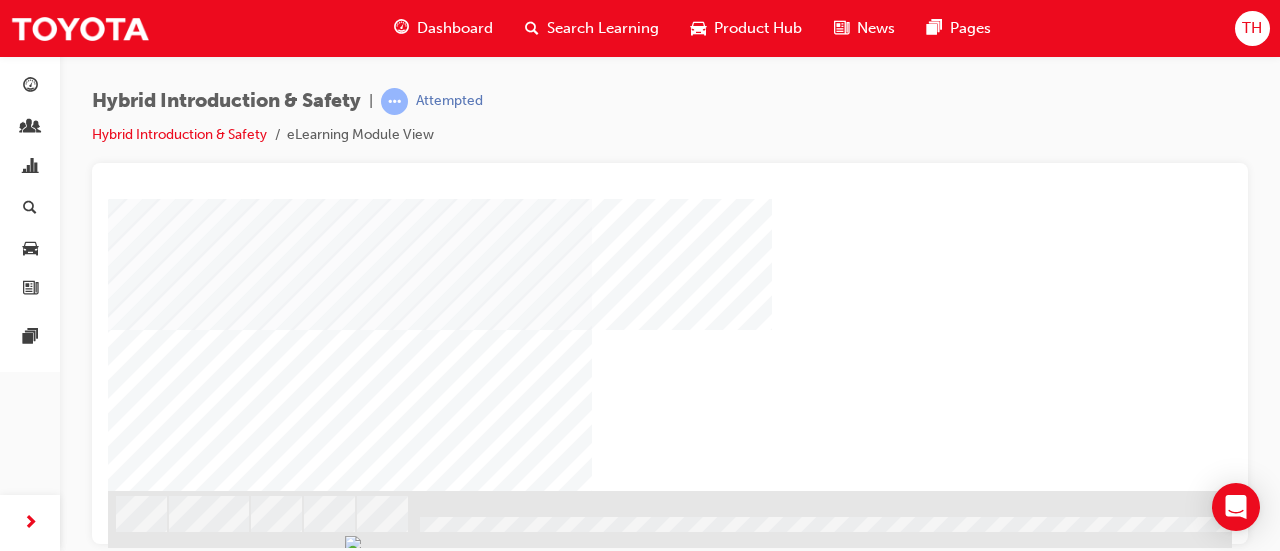 scroll, scrollTop: 431, scrollLeft: 0, axis: vertical 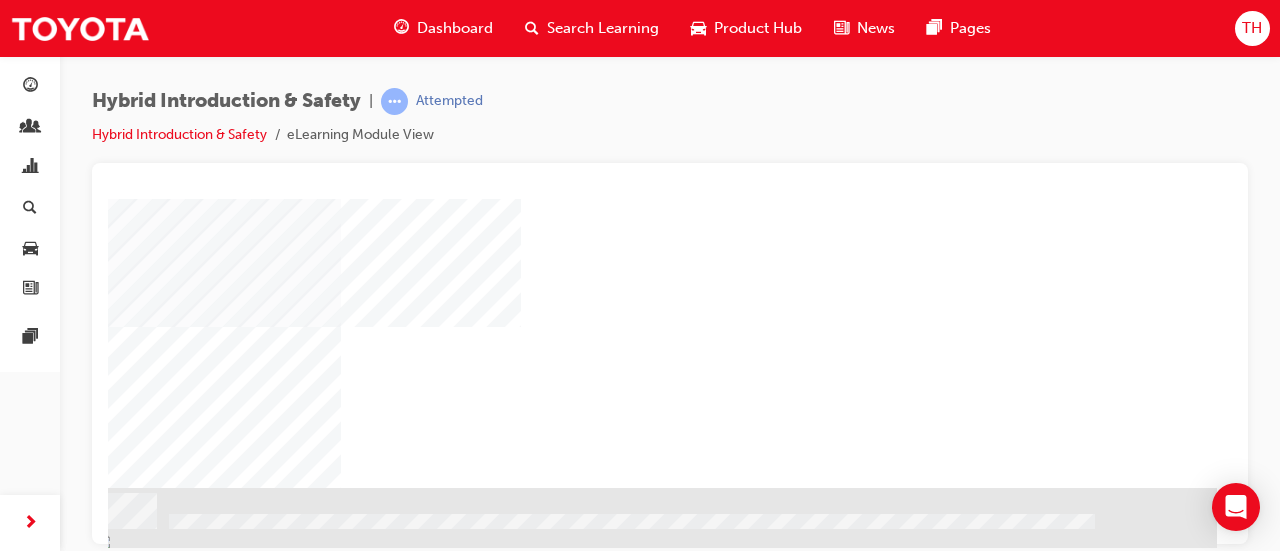 drag, startPoint x: 730, startPoint y: 535, endPoint x: 1180, endPoint y: 745, distance: 496.58835 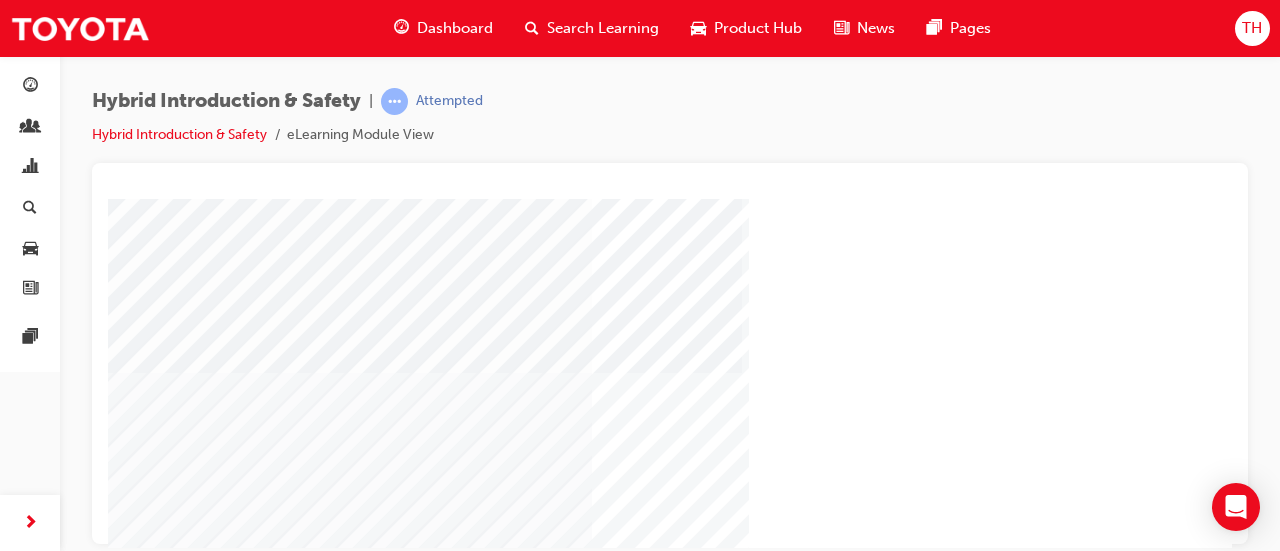 scroll, scrollTop: 300, scrollLeft: 0, axis: vertical 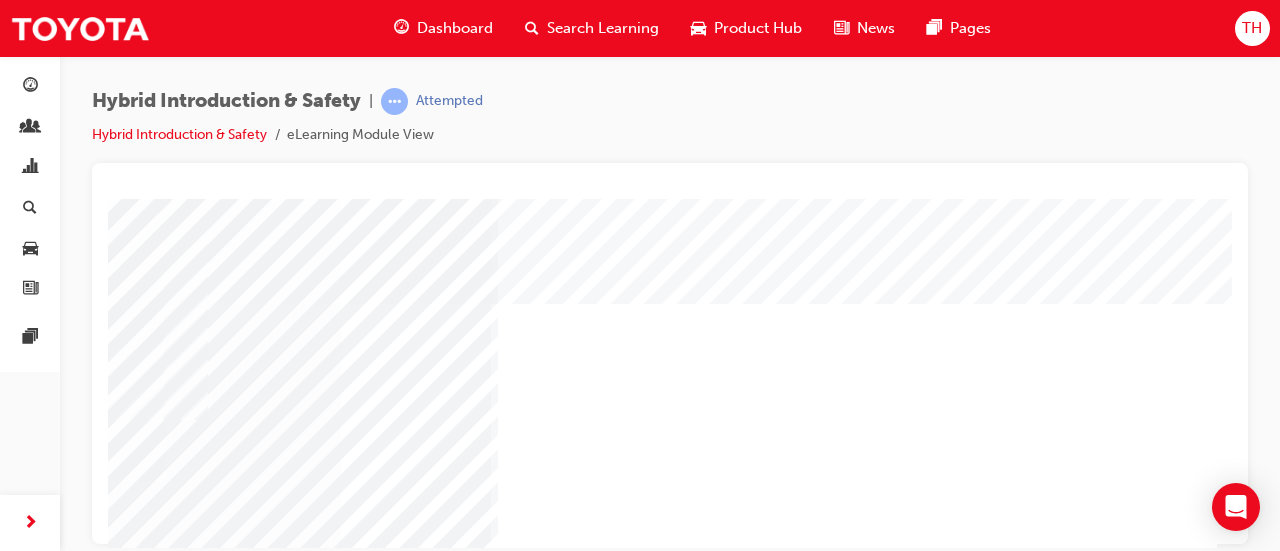 click at bounding box center (33, 4289) 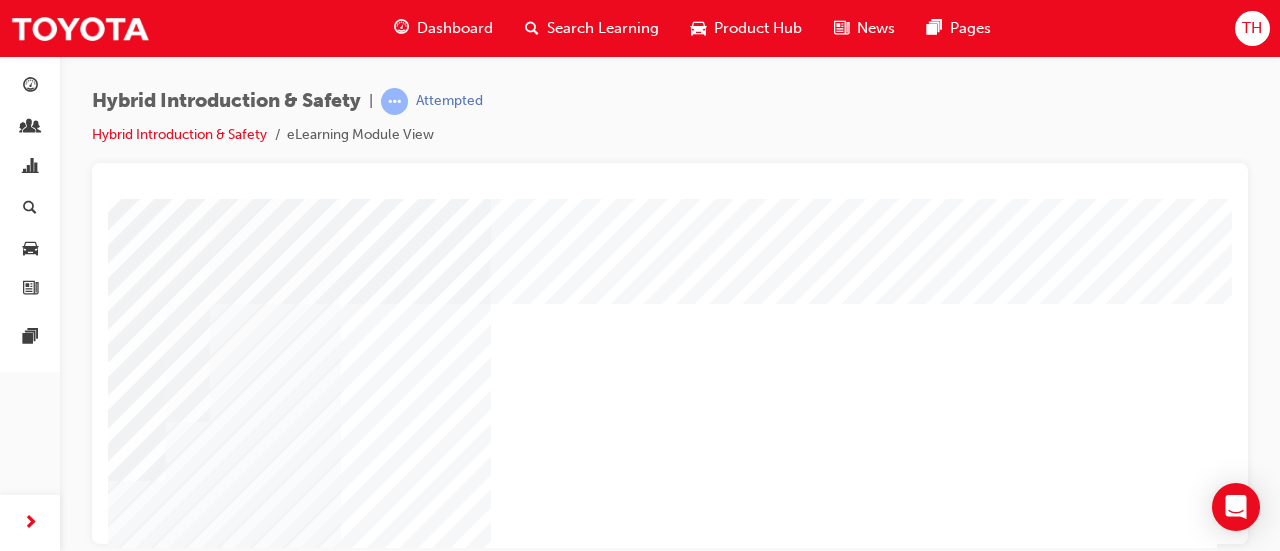 click at bounding box center (-2, 3755) 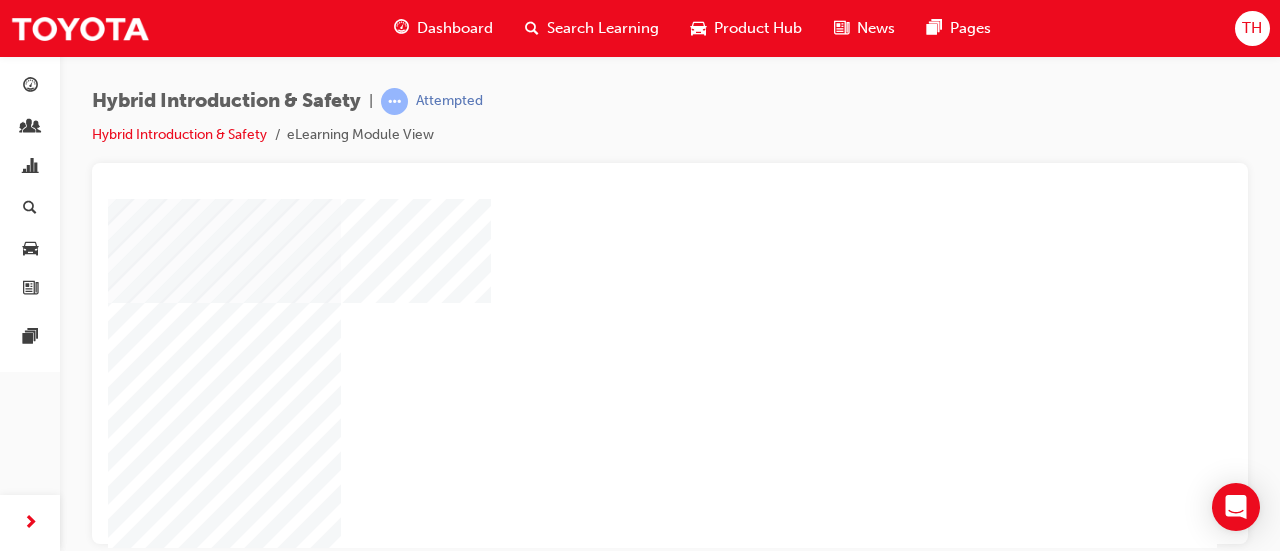 scroll, scrollTop: 400, scrollLeft: 251, axis: both 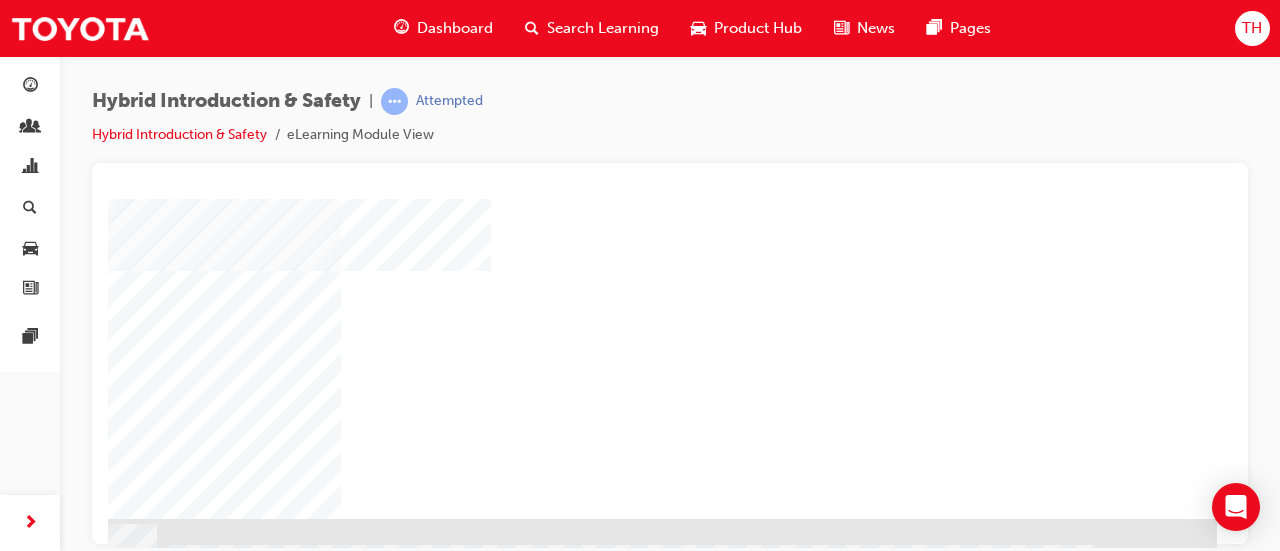 click at bounding box center (10, 4142) 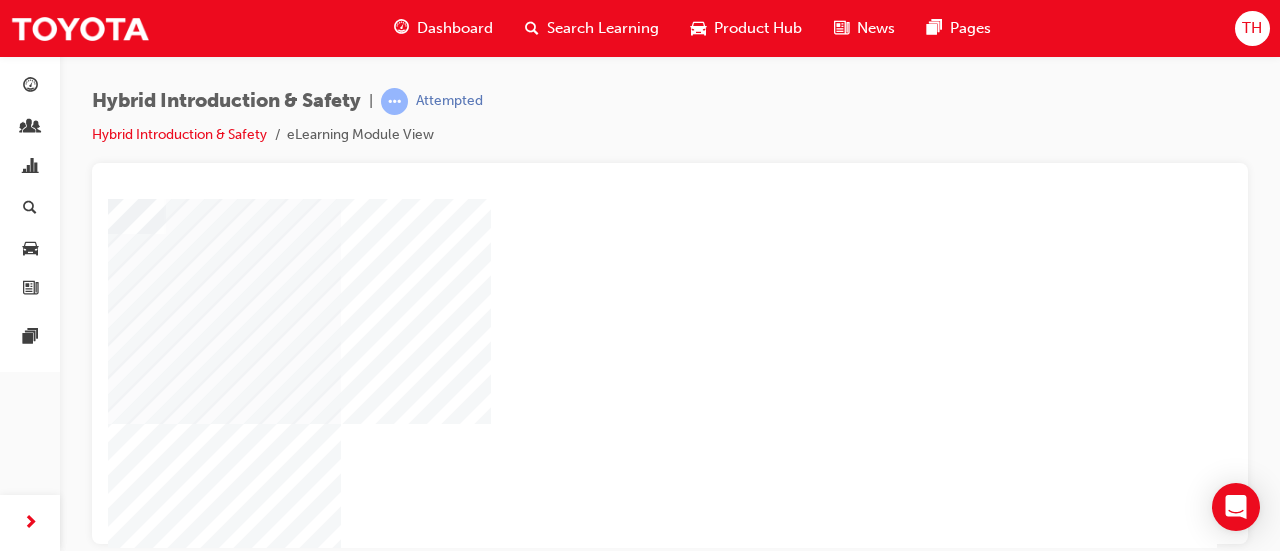 scroll, scrollTop: 200, scrollLeft: 251, axis: both 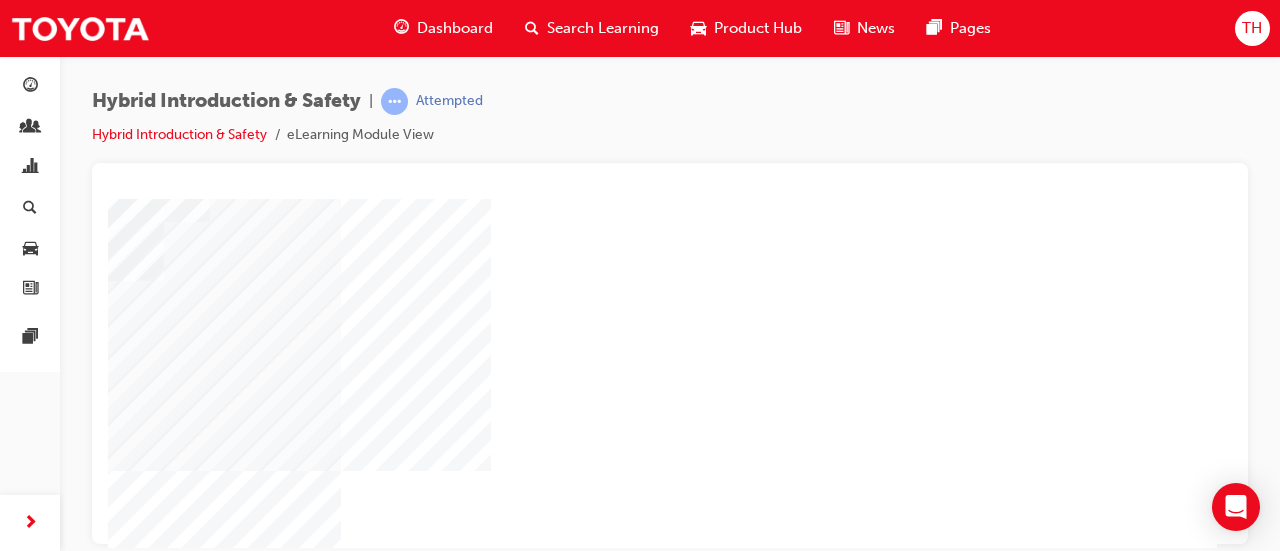 click at bounding box center (11, 3837) 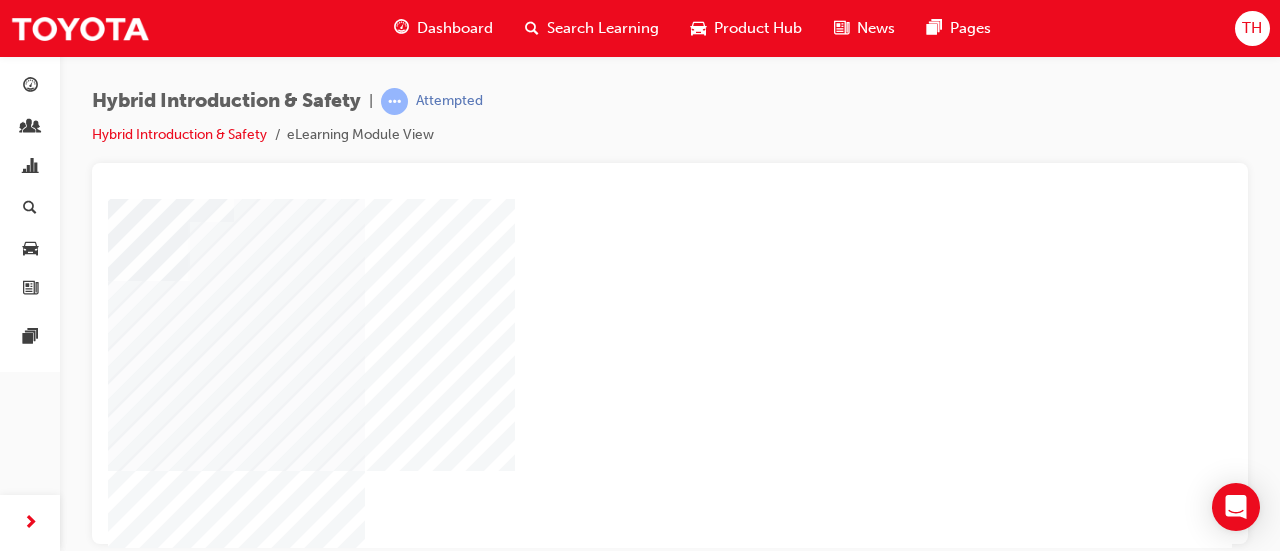 scroll, scrollTop: 200, scrollLeft: 55, axis: both 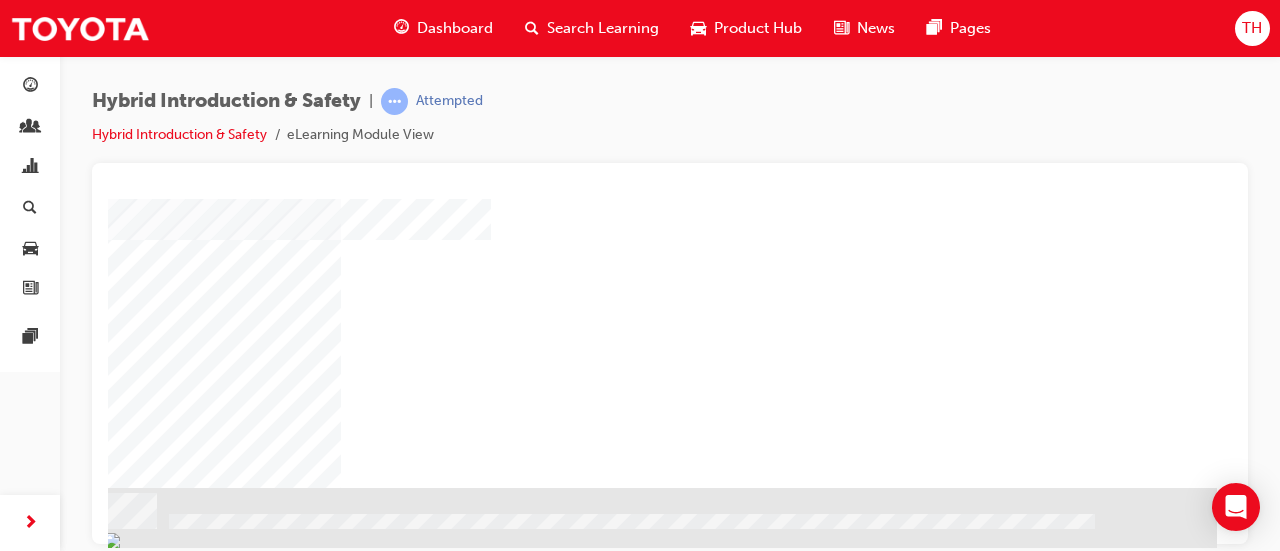 click at bounding box center (-80, 635) 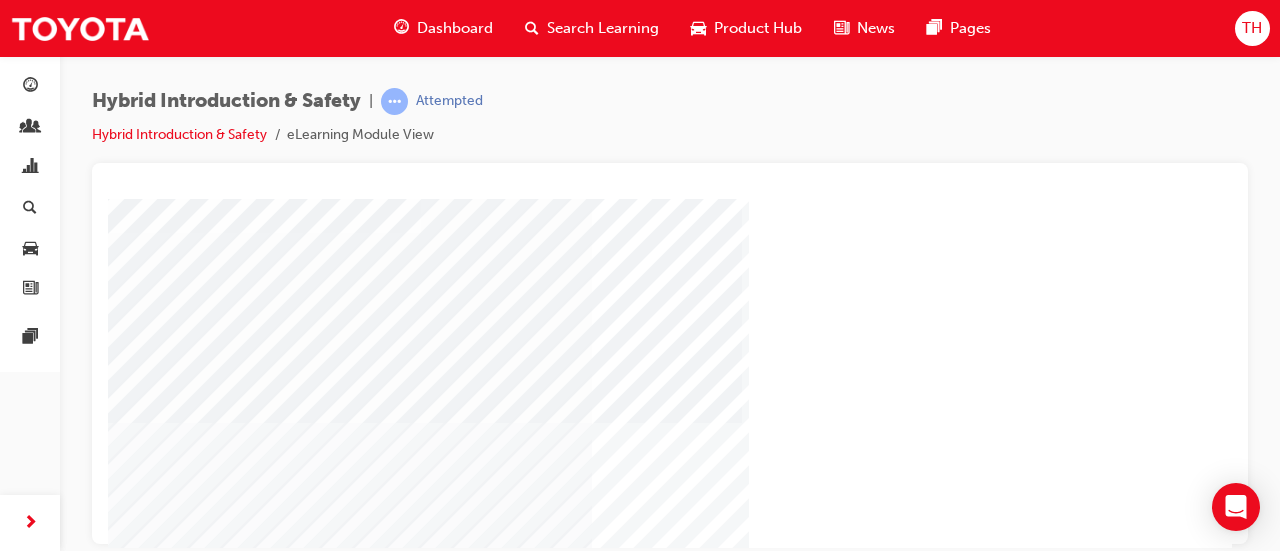 scroll, scrollTop: 200, scrollLeft: 0, axis: vertical 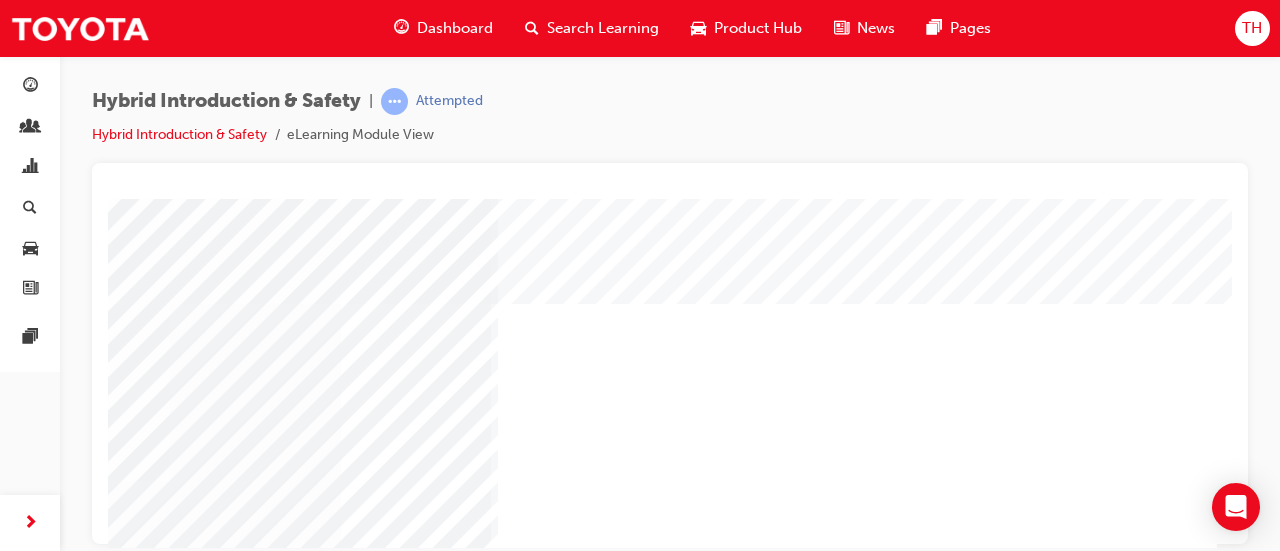 click at bounding box center [-37, 2258] 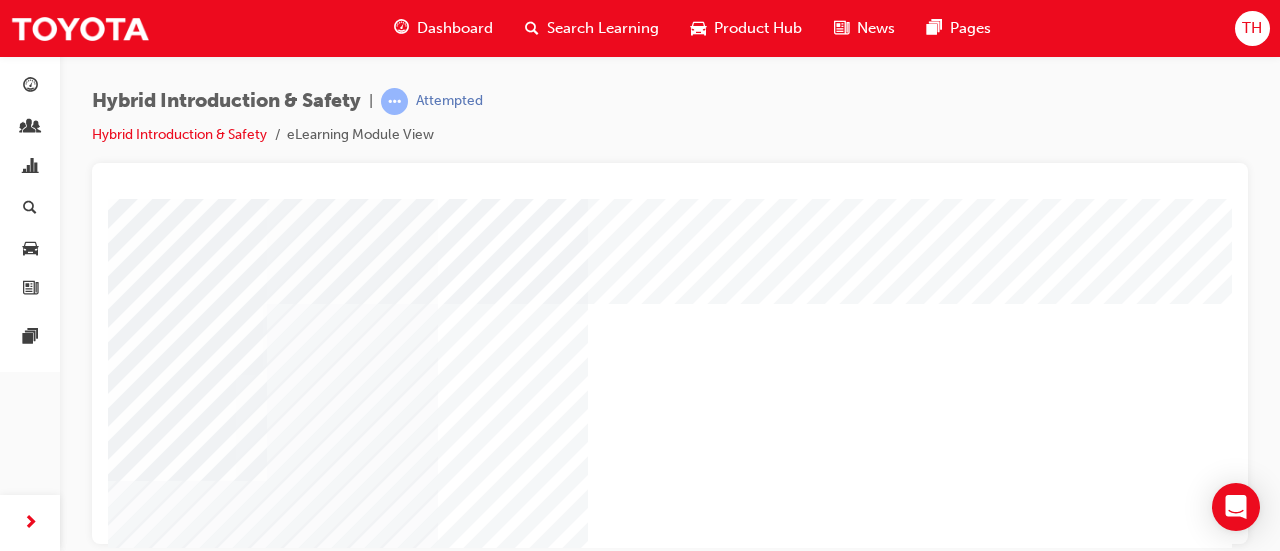 scroll, scrollTop: 0, scrollLeft: 0, axis: both 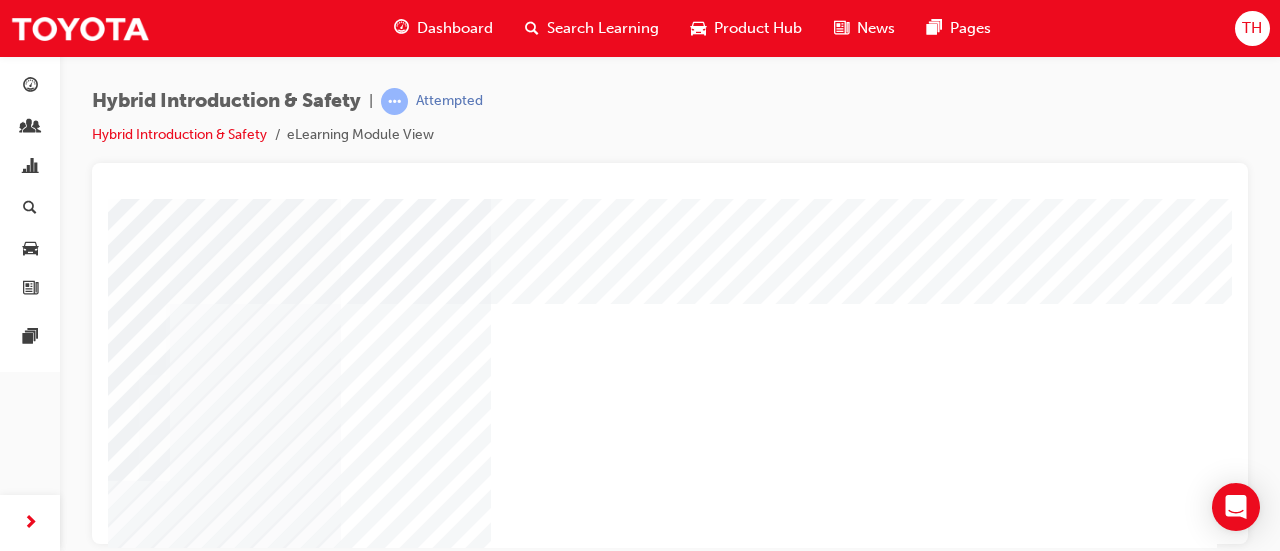 click at bounding box center [-37, 2258] 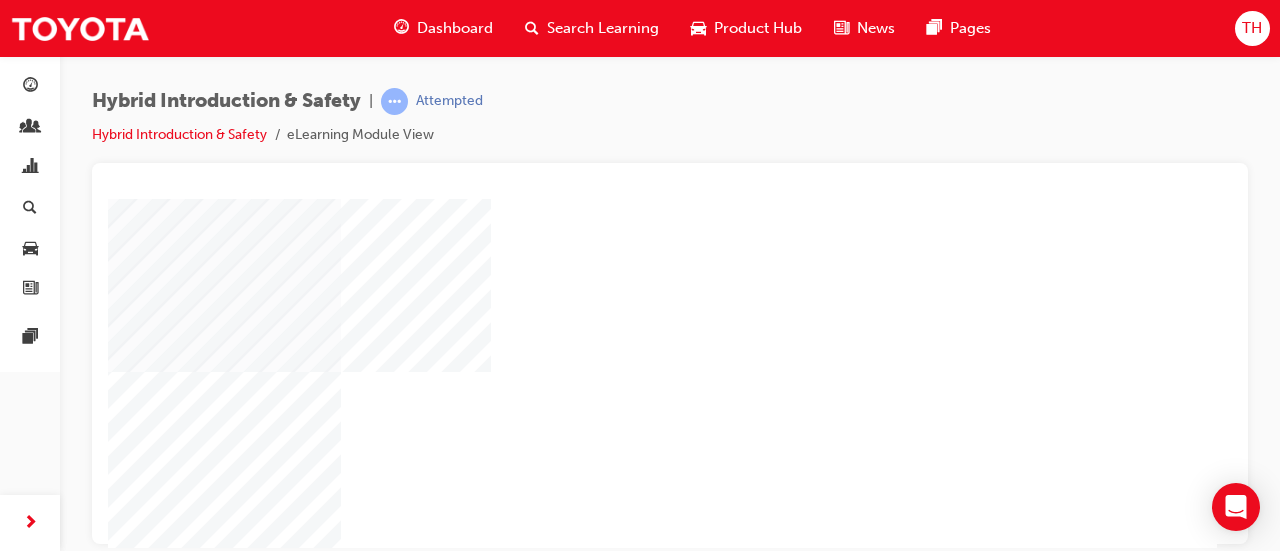 scroll, scrollTop: 300, scrollLeft: 251, axis: both 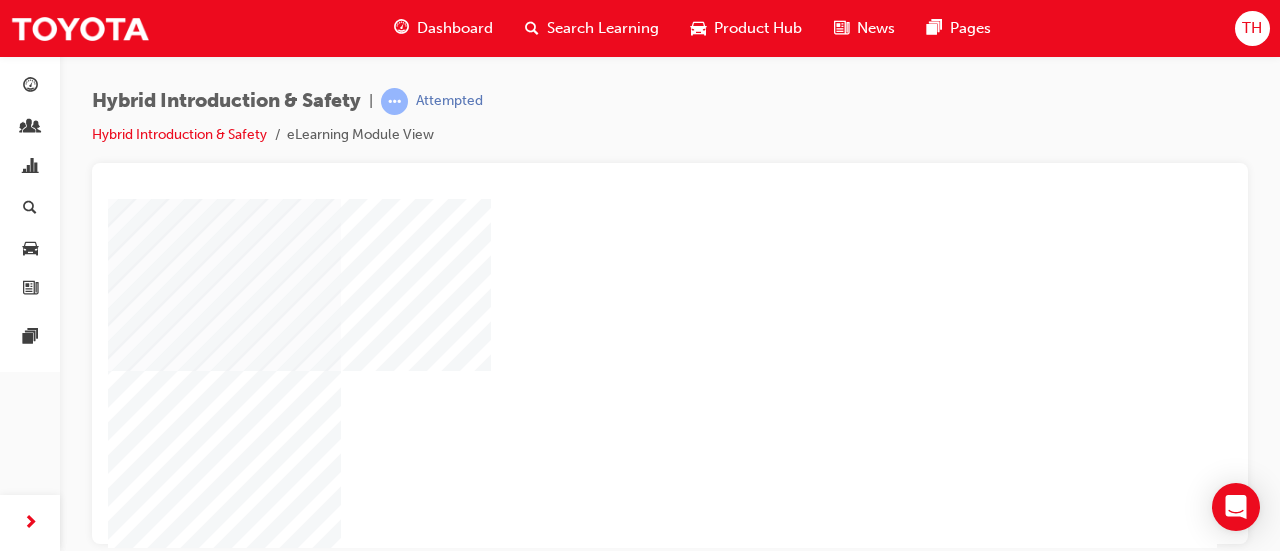 click at bounding box center (-2, 1500) 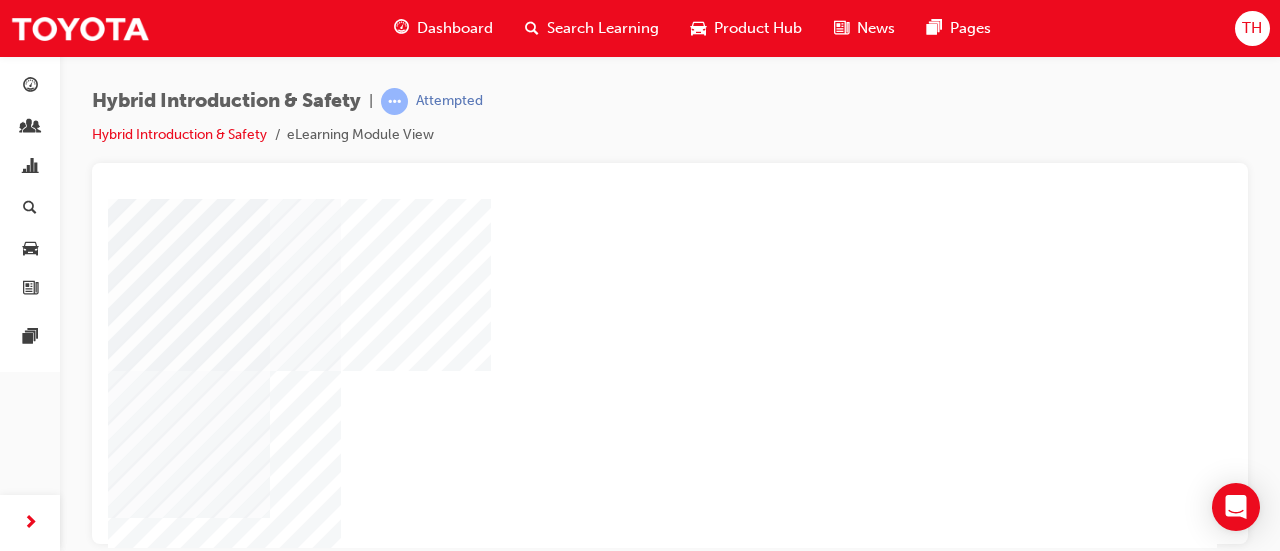 click at bounding box center (11, 1729) 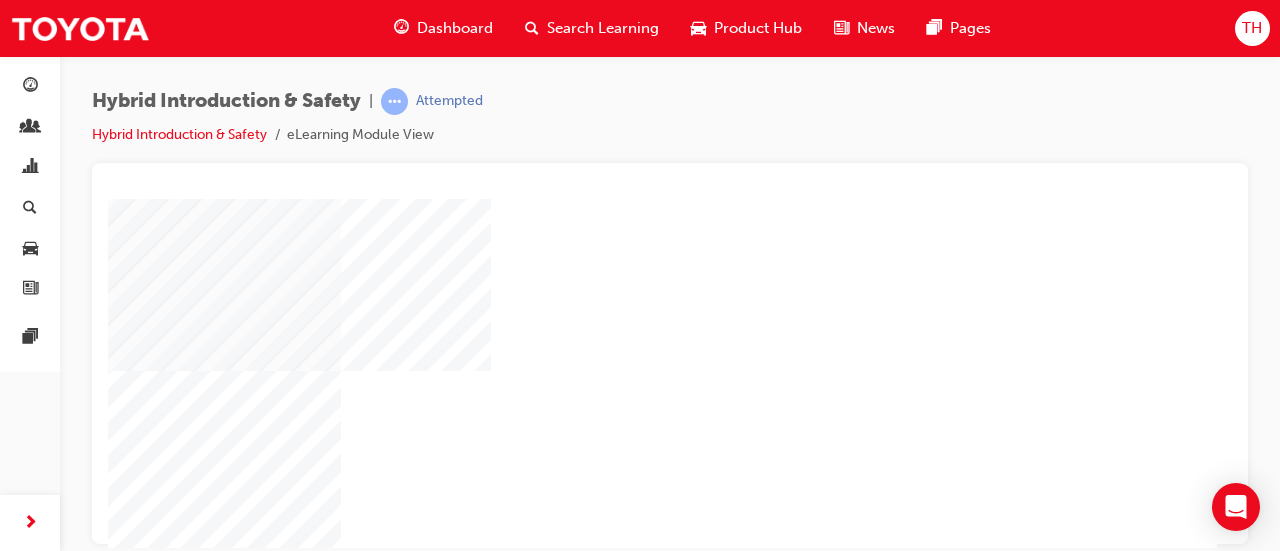 click at bounding box center [13, 2240] 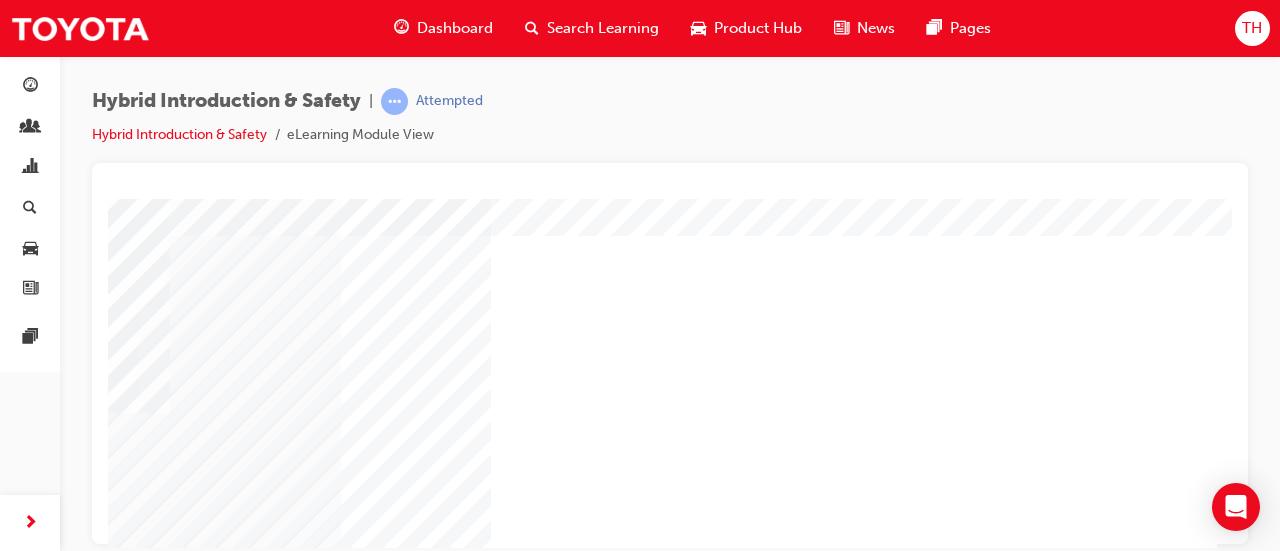 scroll, scrollTop: 100, scrollLeft: 251, axis: both 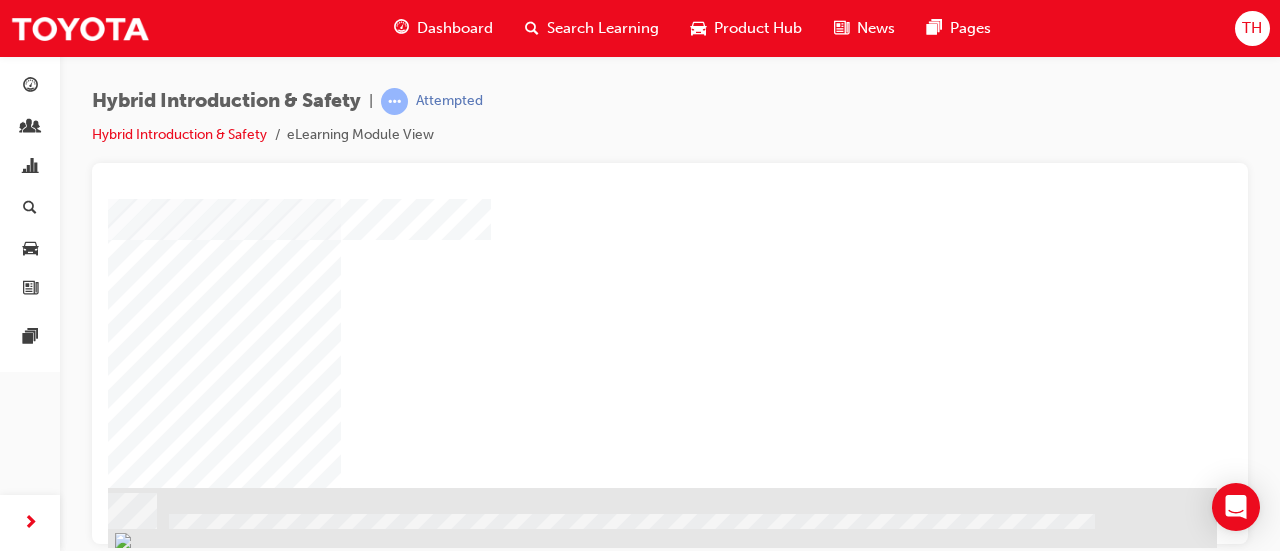 click at bounding box center (-80, 635) 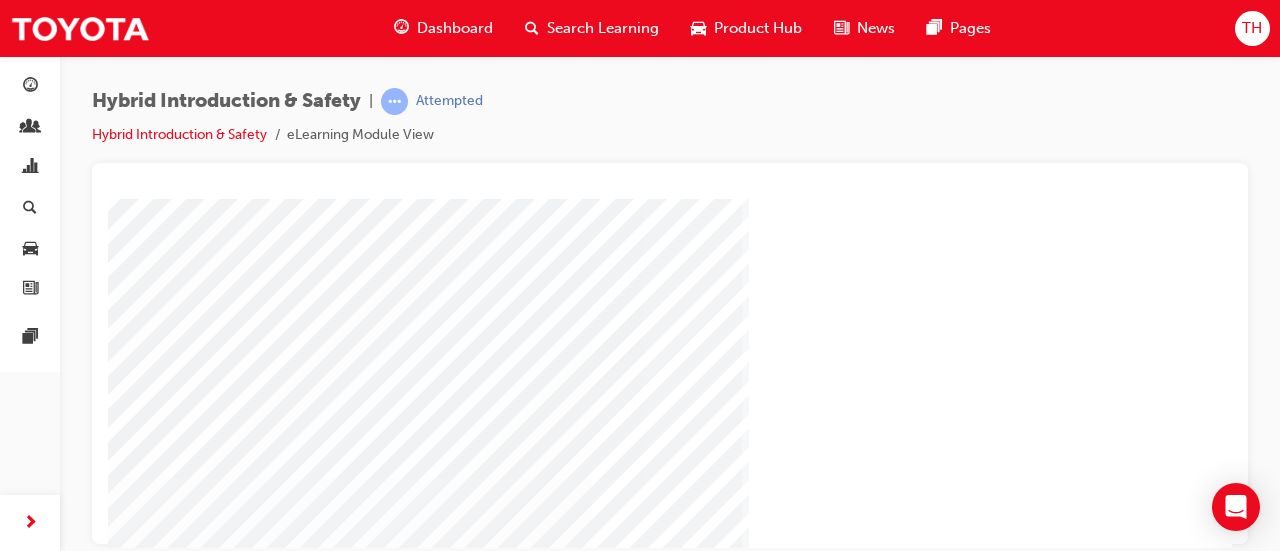 scroll, scrollTop: 200, scrollLeft: 0, axis: vertical 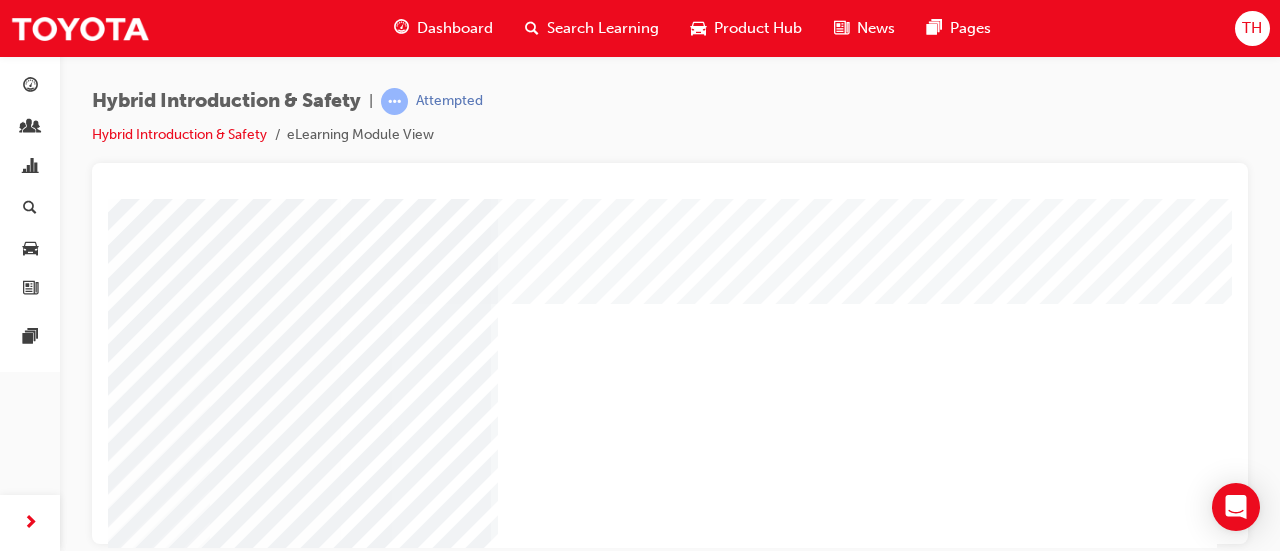 click at bounding box center (34, 4095) 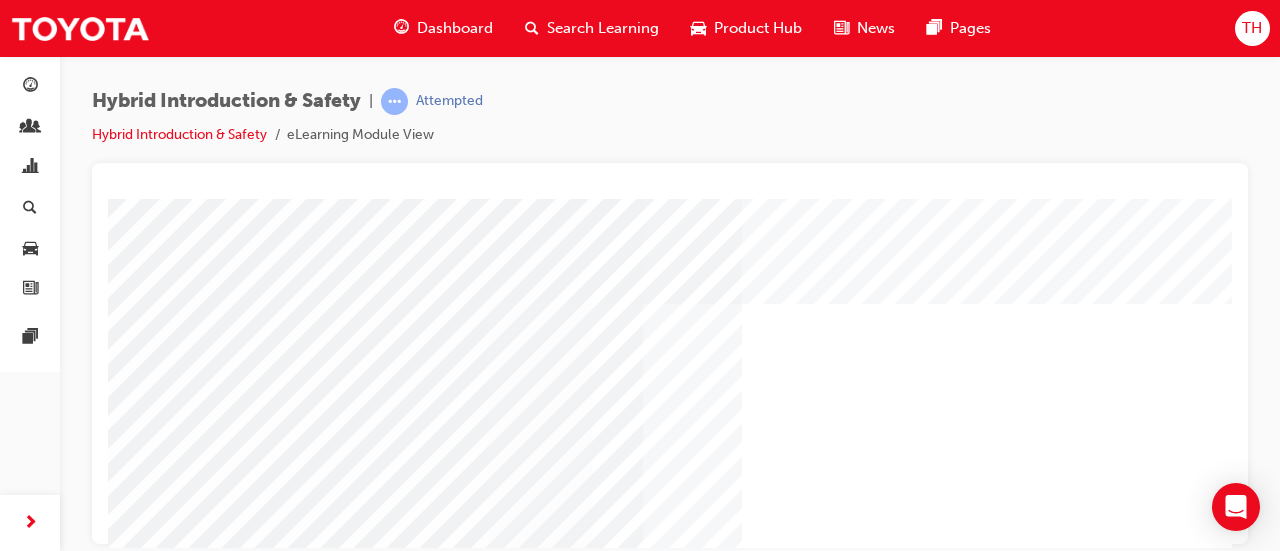 scroll, scrollTop: 0, scrollLeft: 251, axis: horizontal 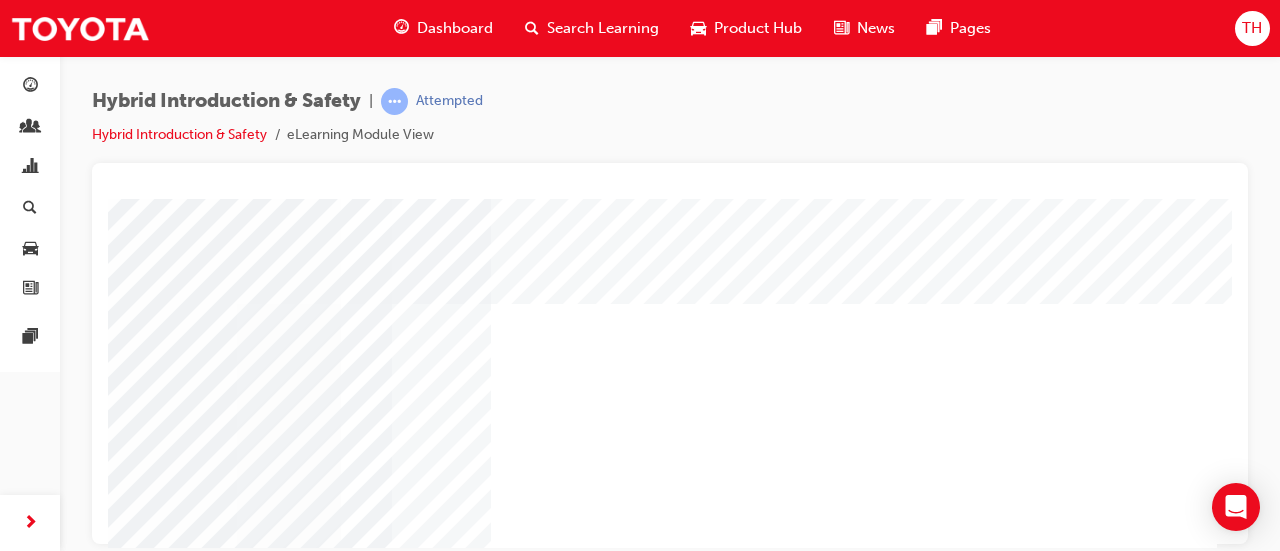 click at bounding box center [-2, 3081] 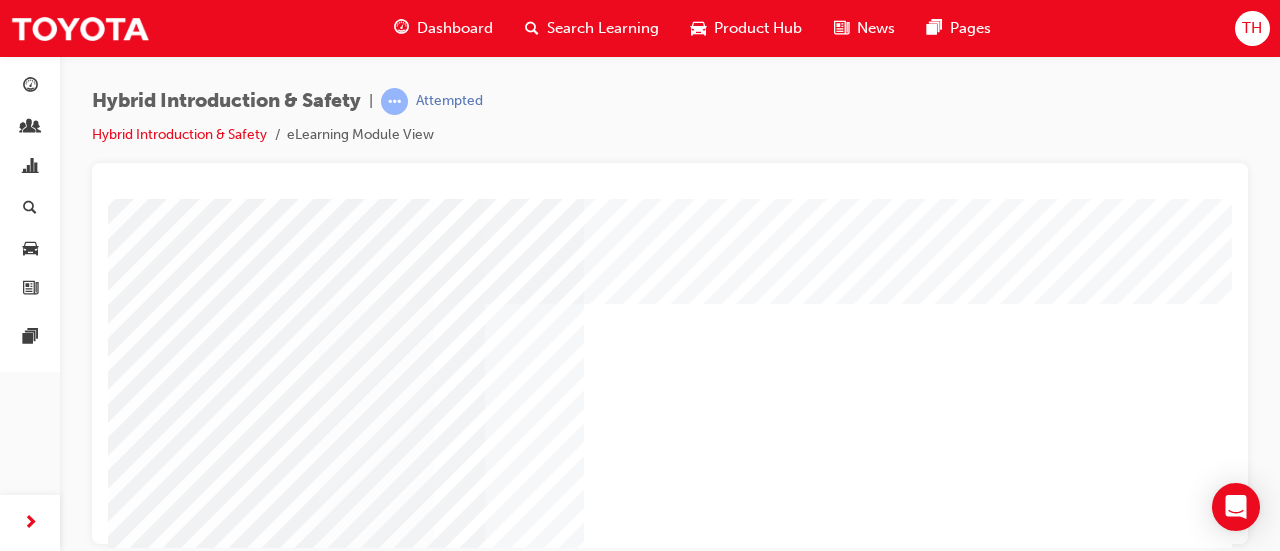 scroll, scrollTop: 0, scrollLeft: 0, axis: both 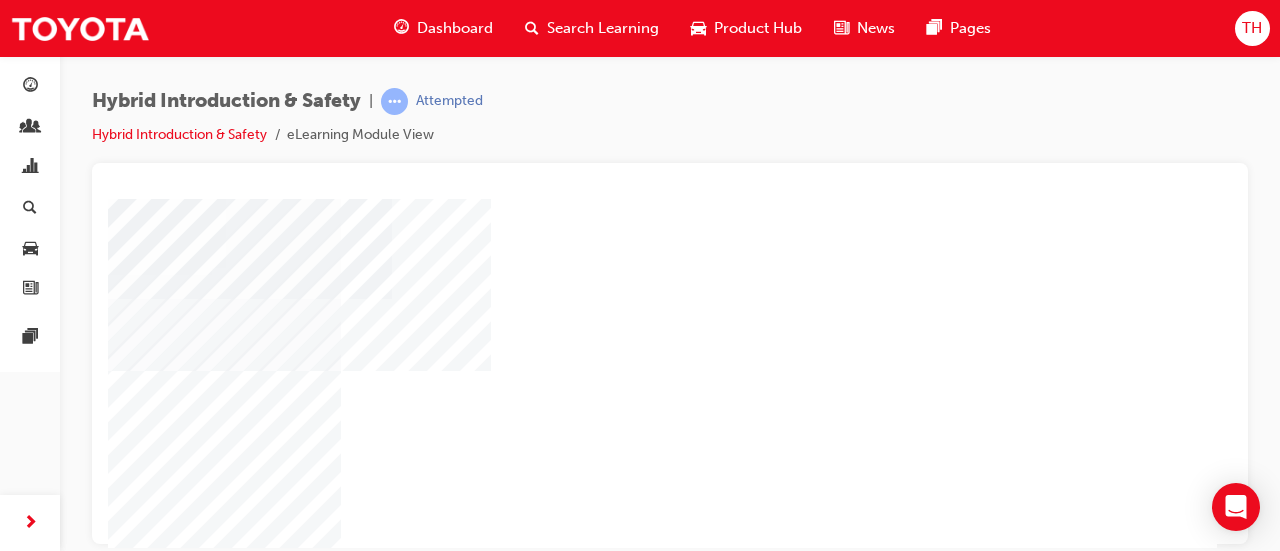 drag, startPoint x: 868, startPoint y: 540, endPoint x: 1343, endPoint y: 692, distance: 498.7274 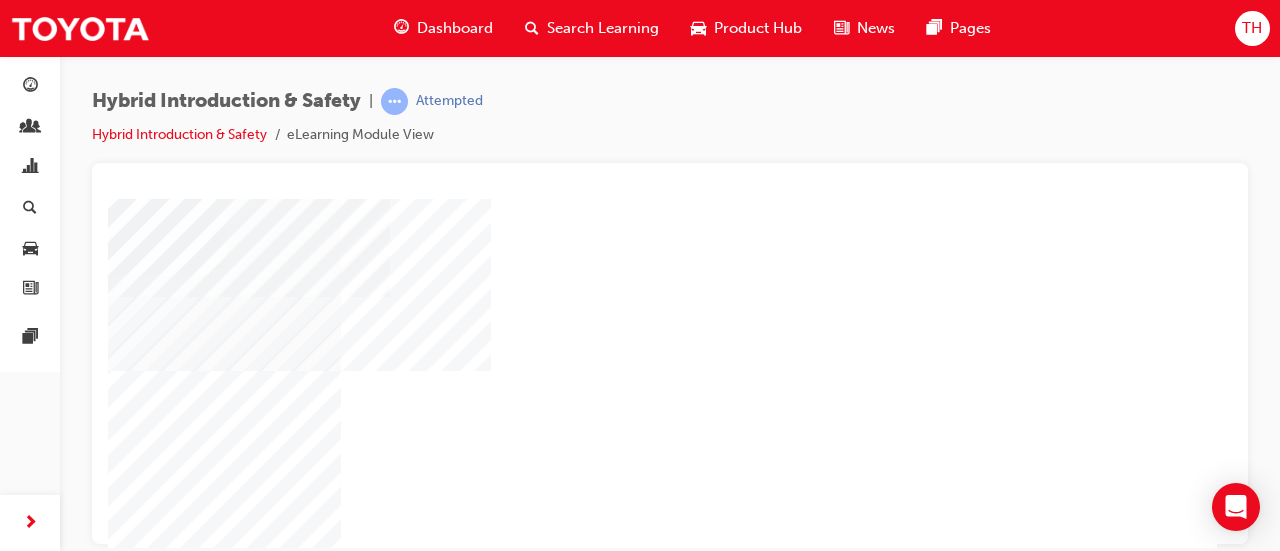 click at bounding box center (124, 948) 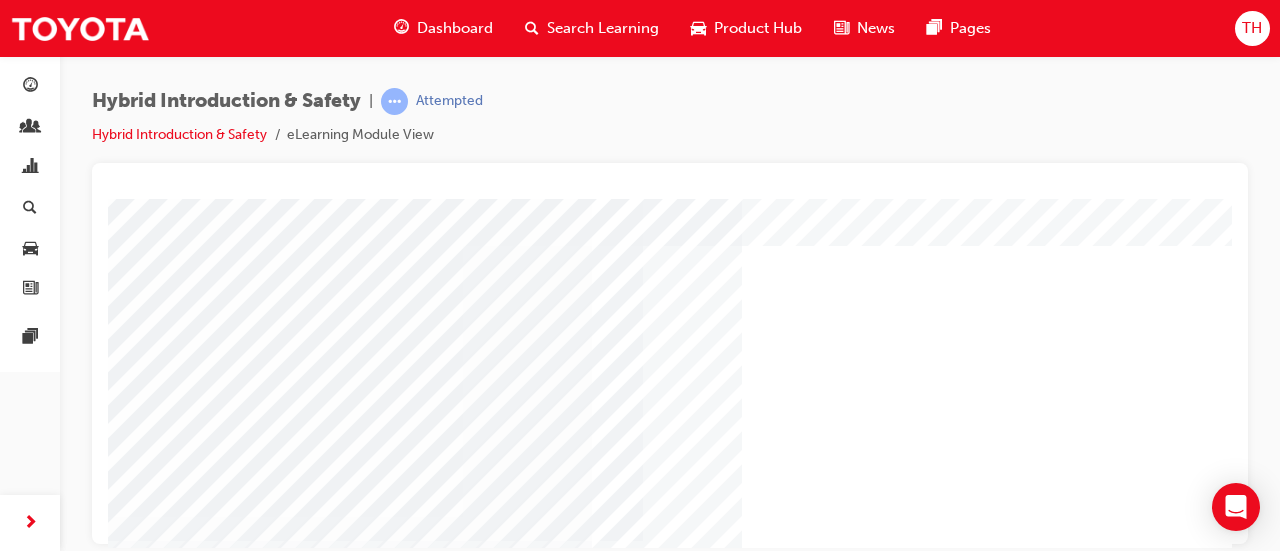 scroll, scrollTop: 100, scrollLeft: 0, axis: vertical 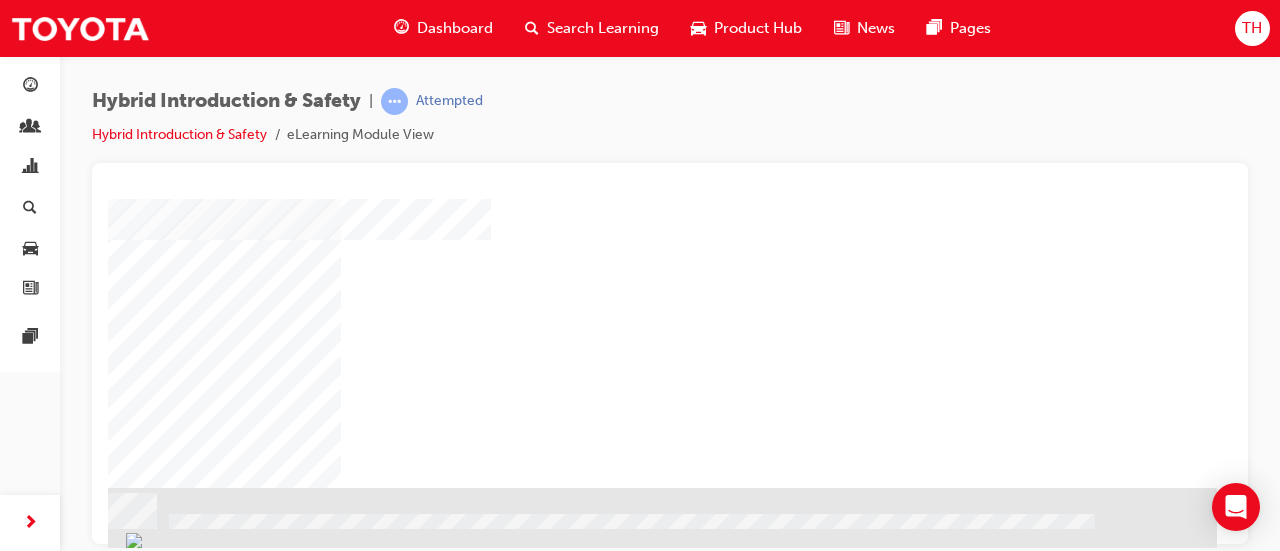 click at bounding box center [-80, 1035] 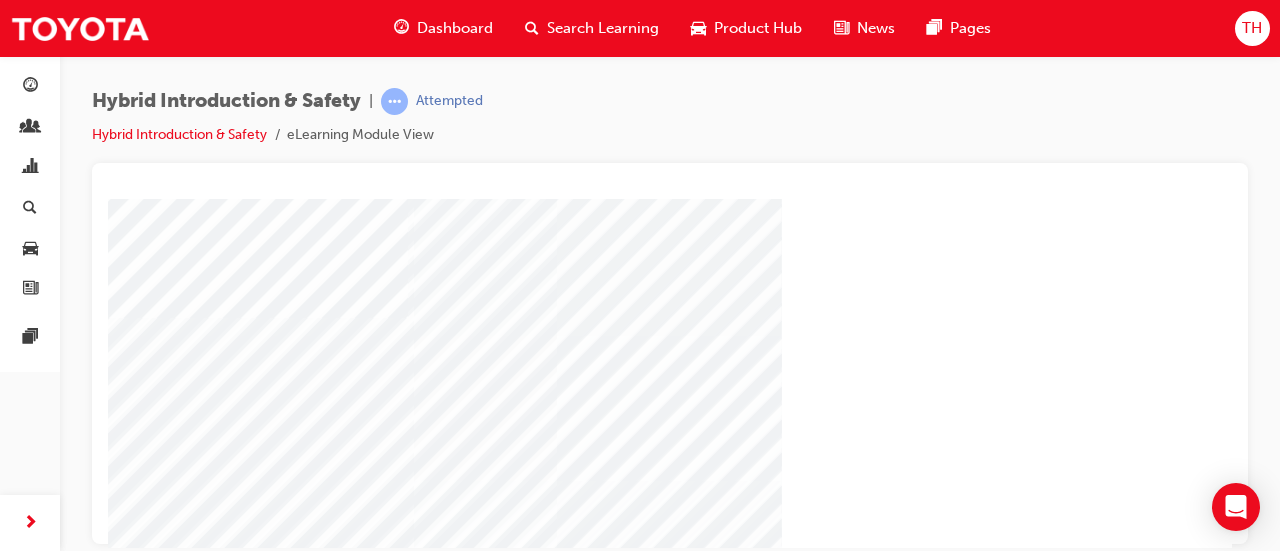 scroll, scrollTop: 0, scrollLeft: 0, axis: both 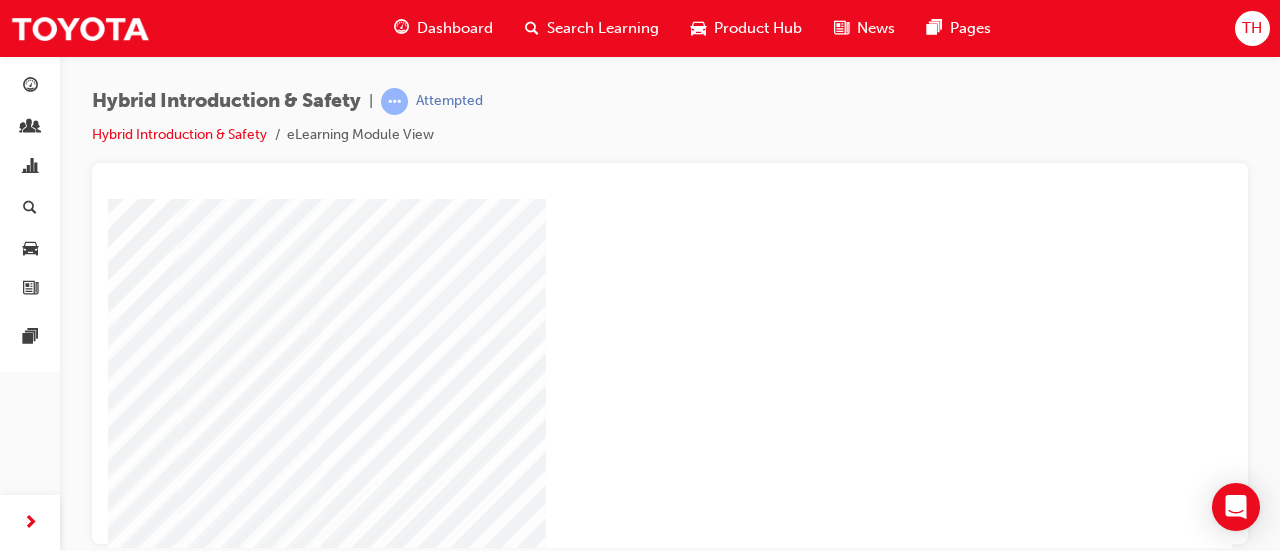 click at bounding box center [-22, 3313] 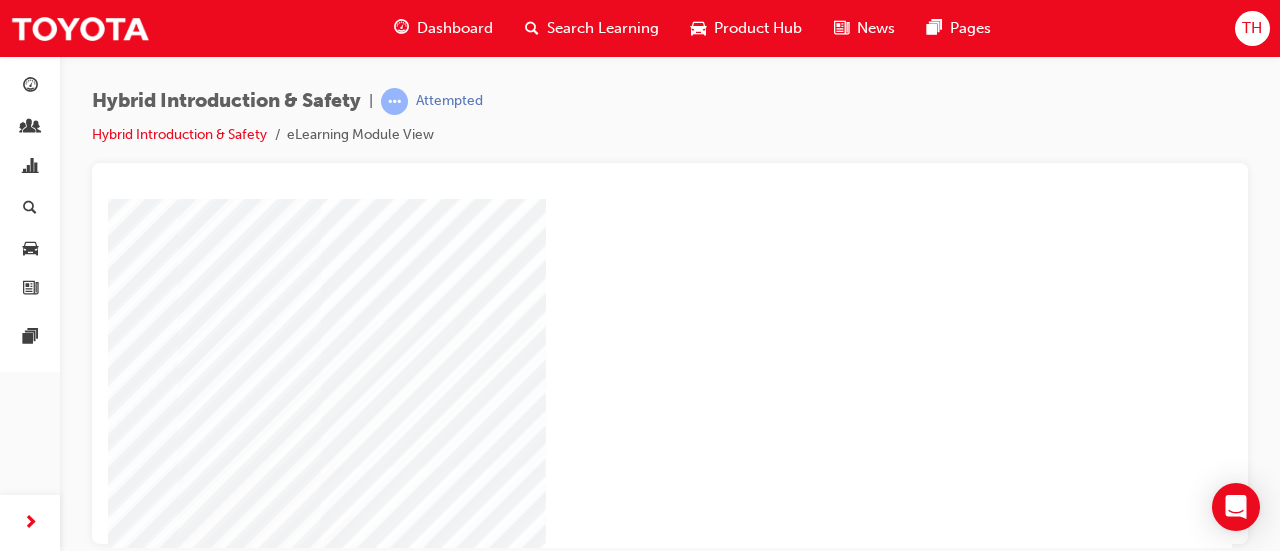 scroll, scrollTop: 331, scrollLeft: 251, axis: both 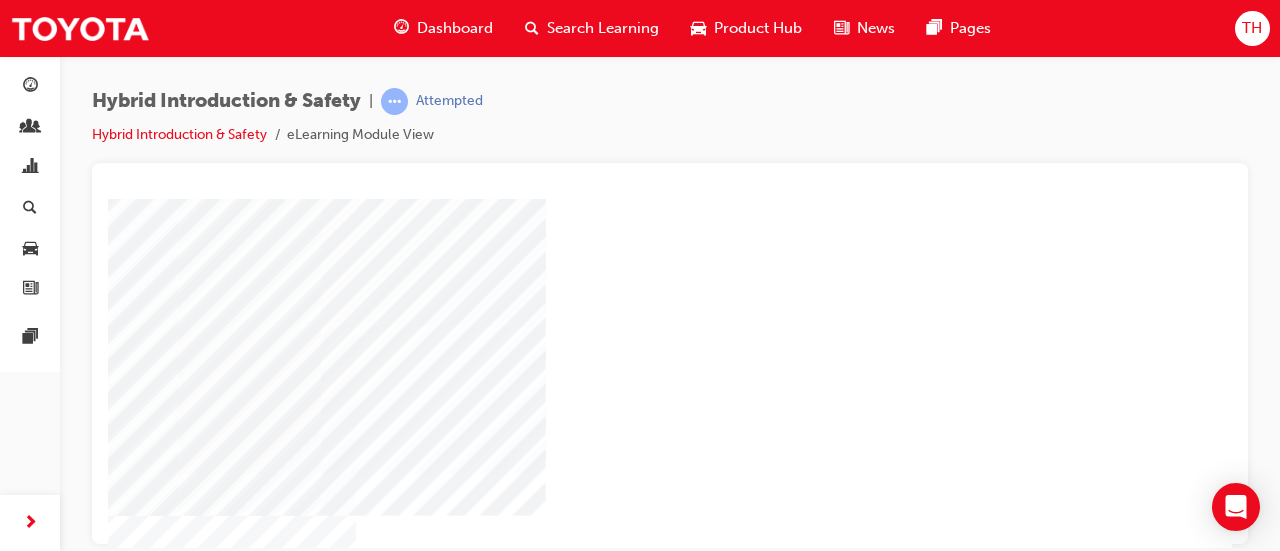 click at bounding box center (-22, 3307) 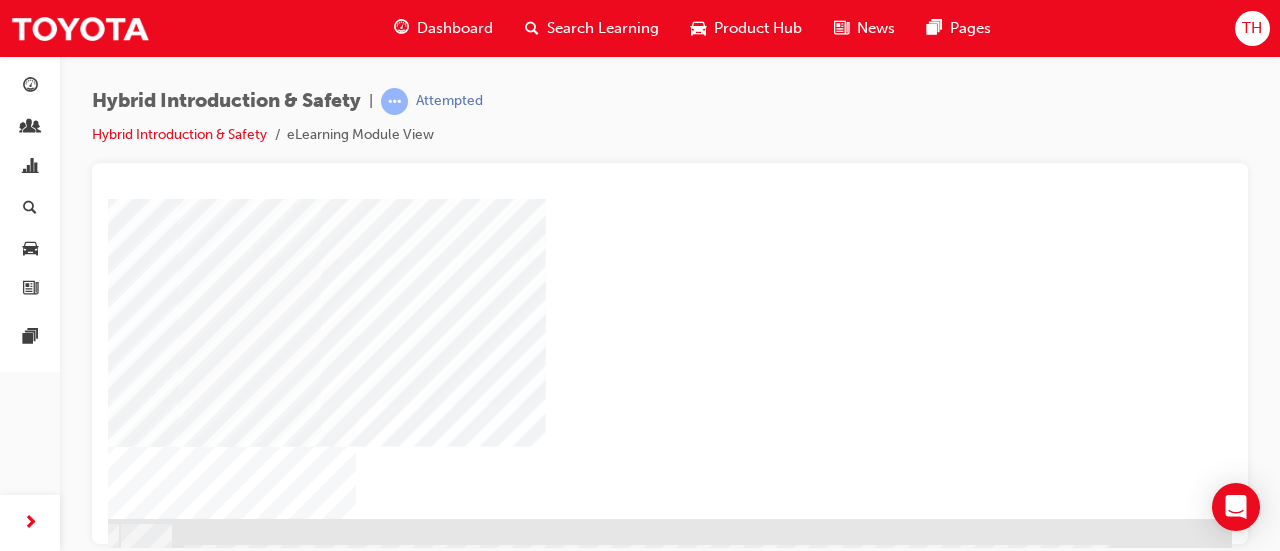 scroll, scrollTop: 431, scrollLeft: 251, axis: both 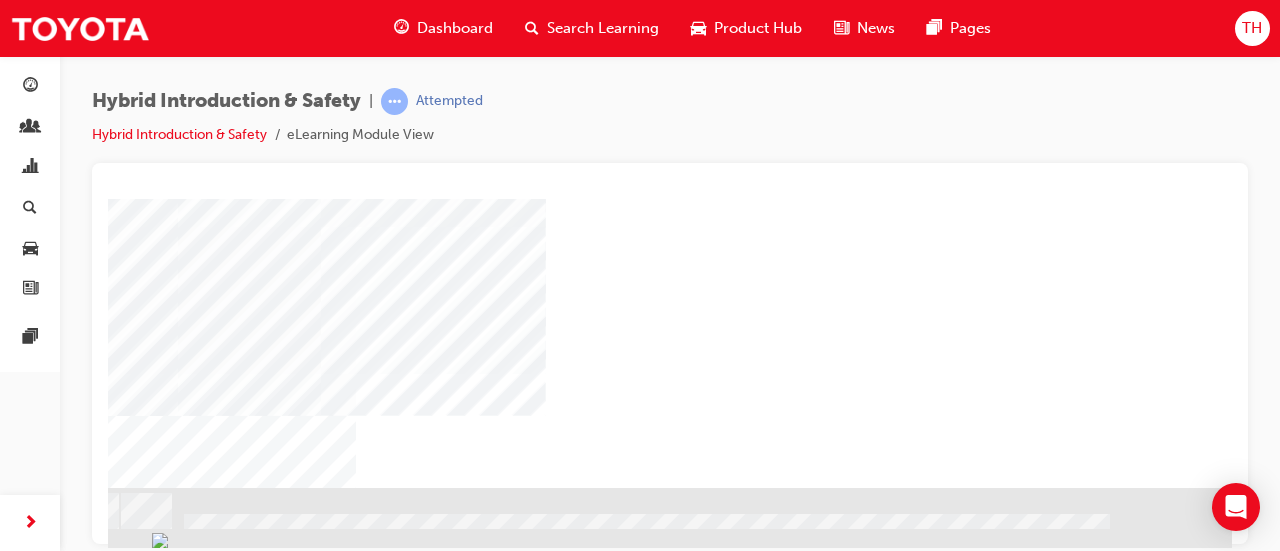 click at bounding box center [-65, 1224] 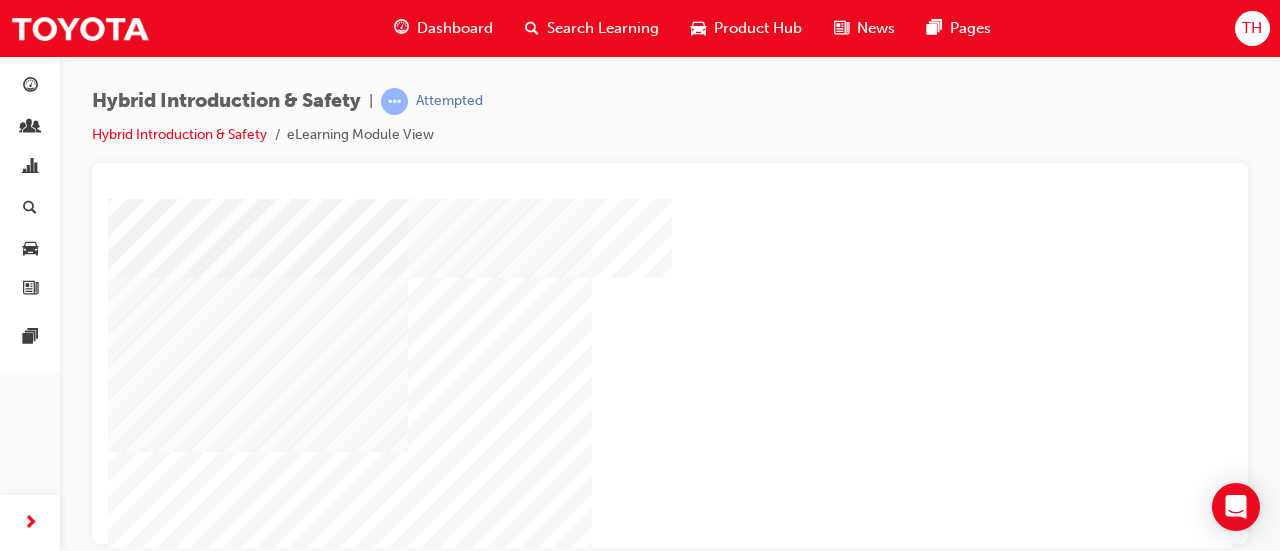 scroll, scrollTop: 200, scrollLeft: 0, axis: vertical 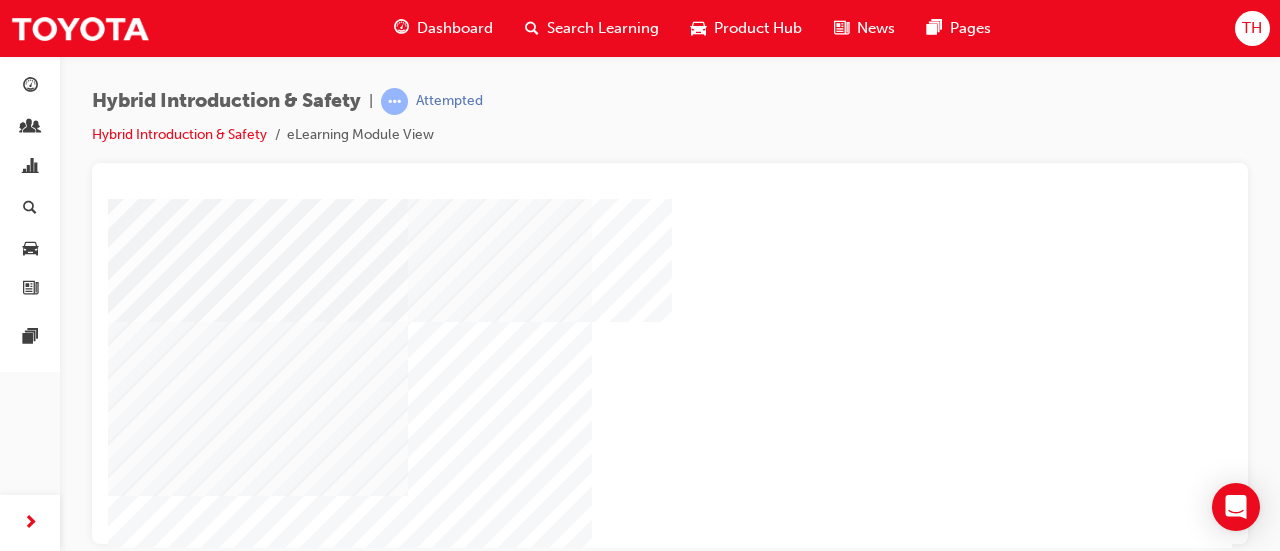 click at bounding box center [258, 2607] 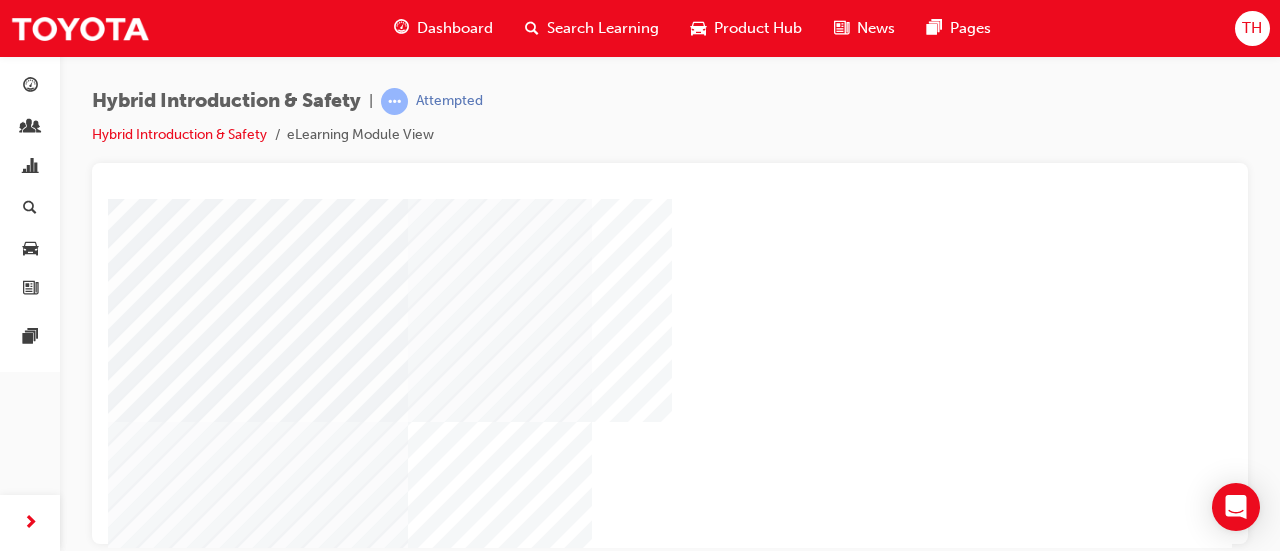 click at bounding box center (233, 1288) 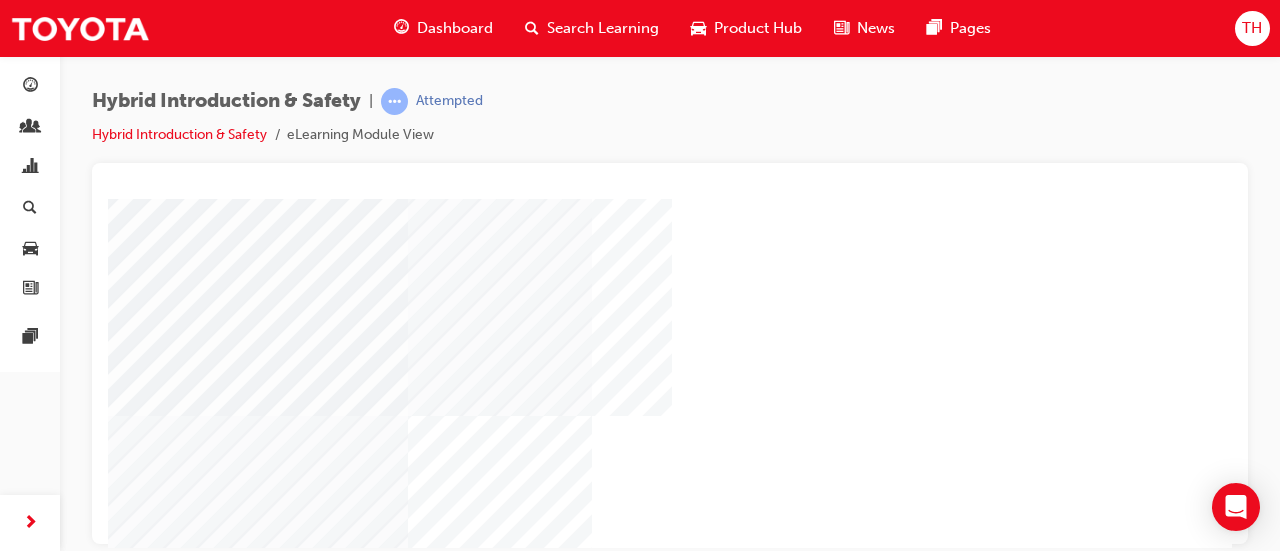 scroll, scrollTop: 300, scrollLeft: 0, axis: vertical 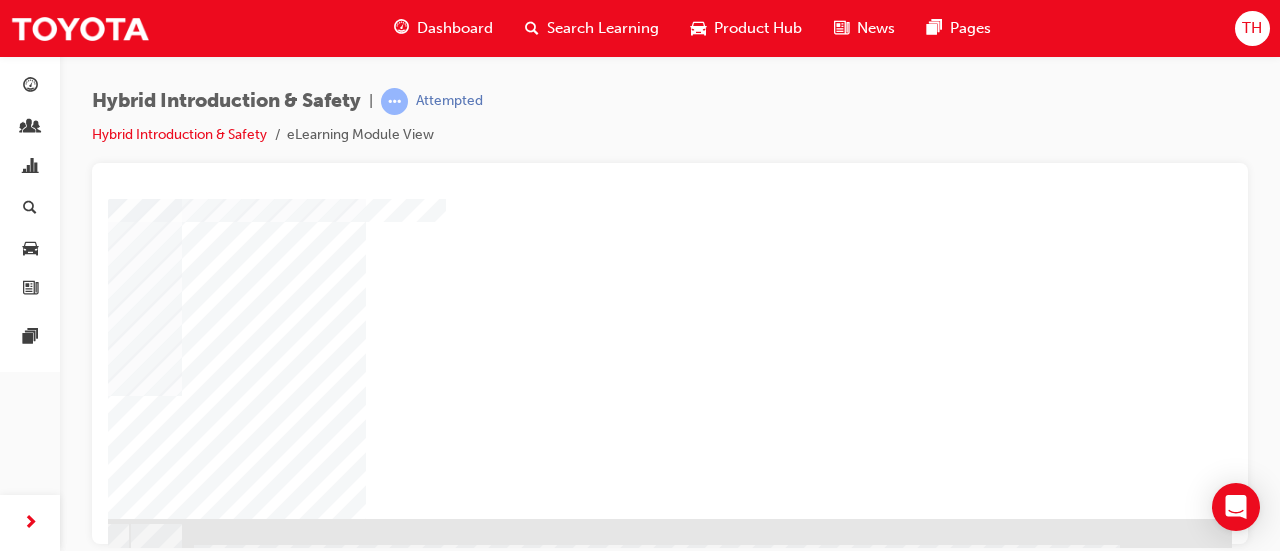 click at bounding box center [-55, 702] 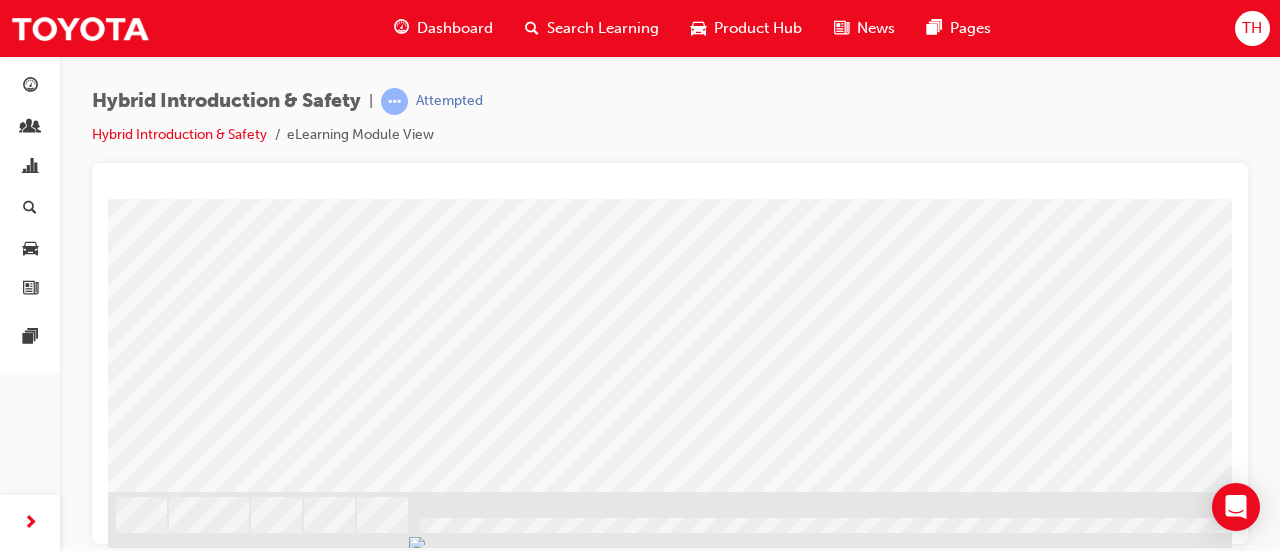 scroll, scrollTop: 431, scrollLeft: 0, axis: vertical 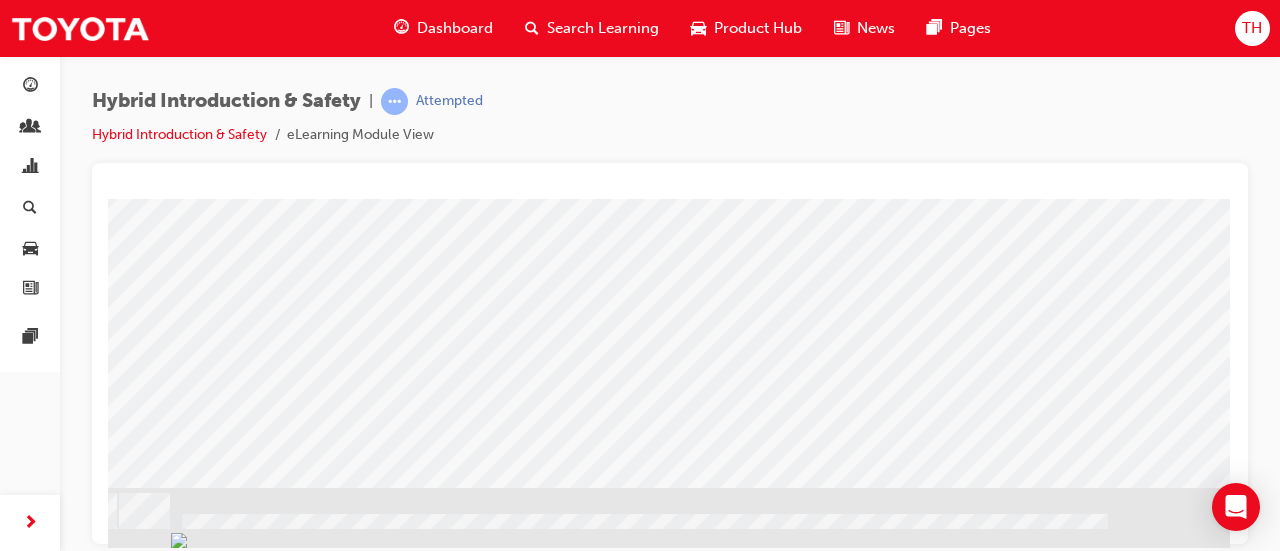 click at bounding box center (-67, 1491) 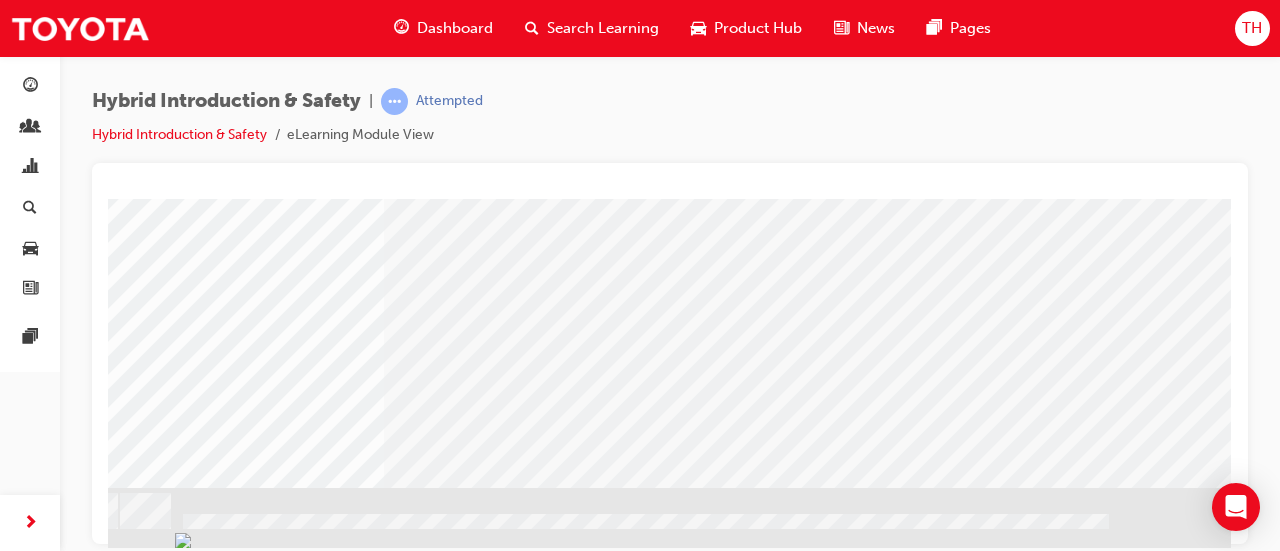 scroll, scrollTop: 0, scrollLeft: 0, axis: both 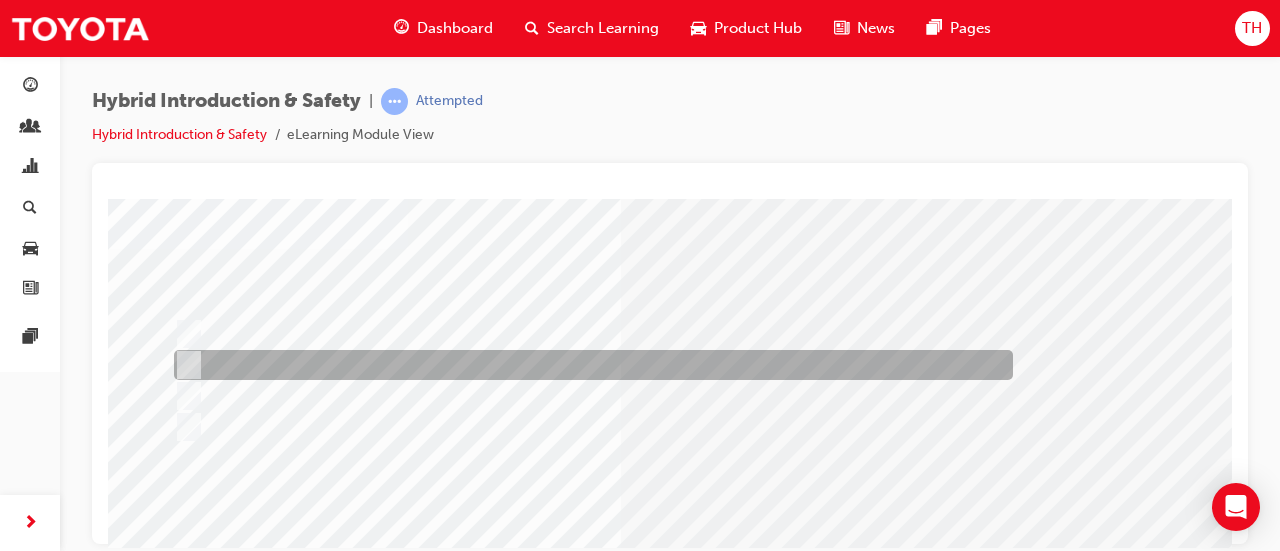 click at bounding box center [588, 365] 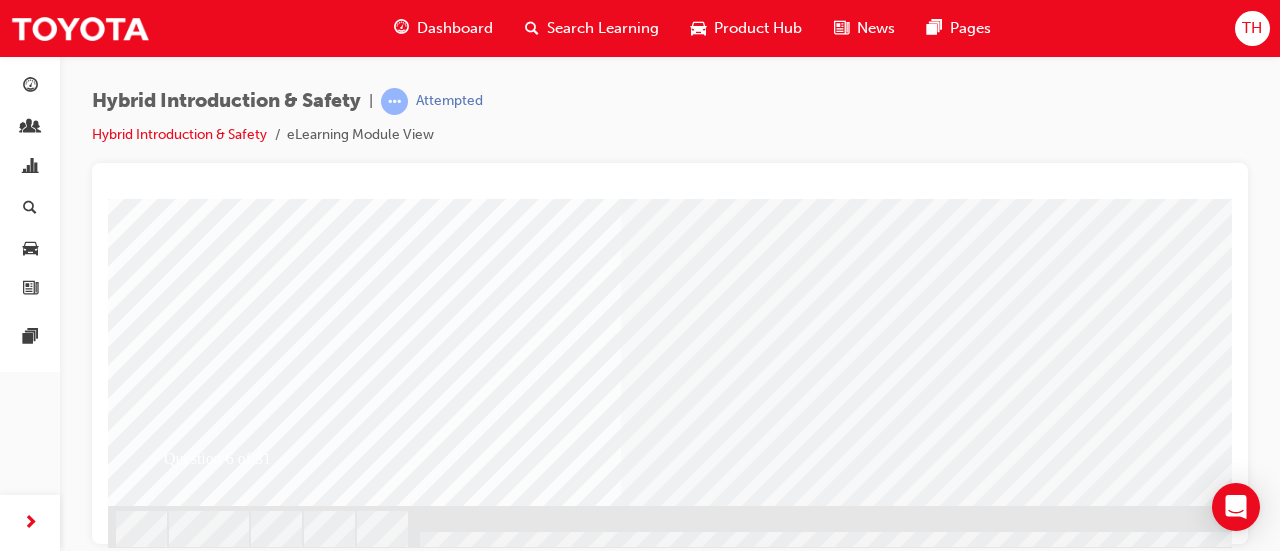scroll, scrollTop: 431, scrollLeft: 0, axis: vertical 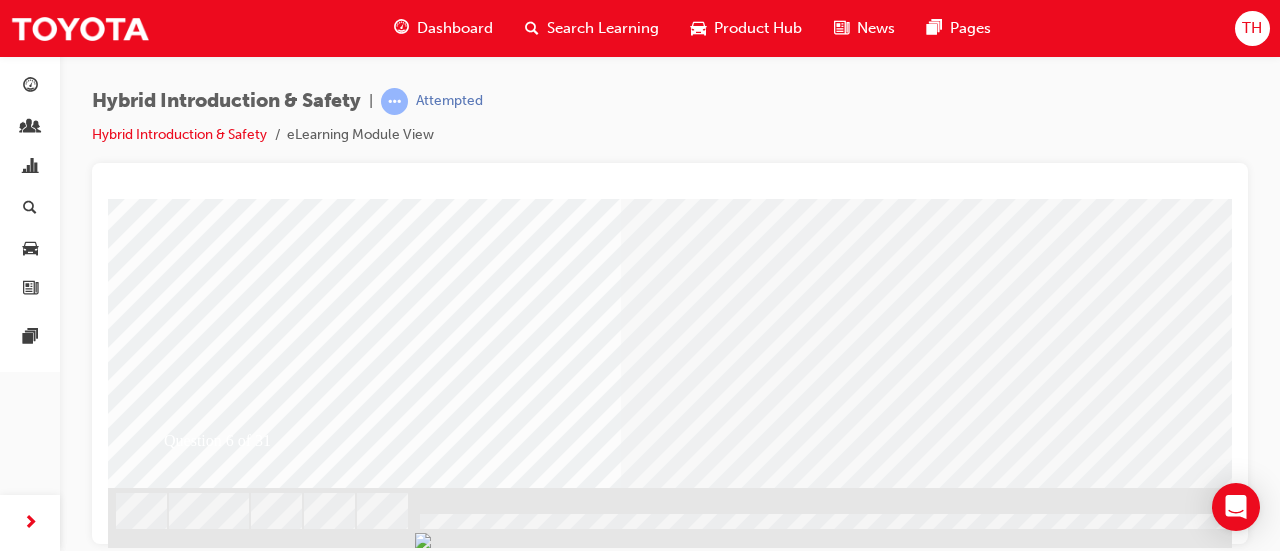 click at bounding box center (180, 2480) 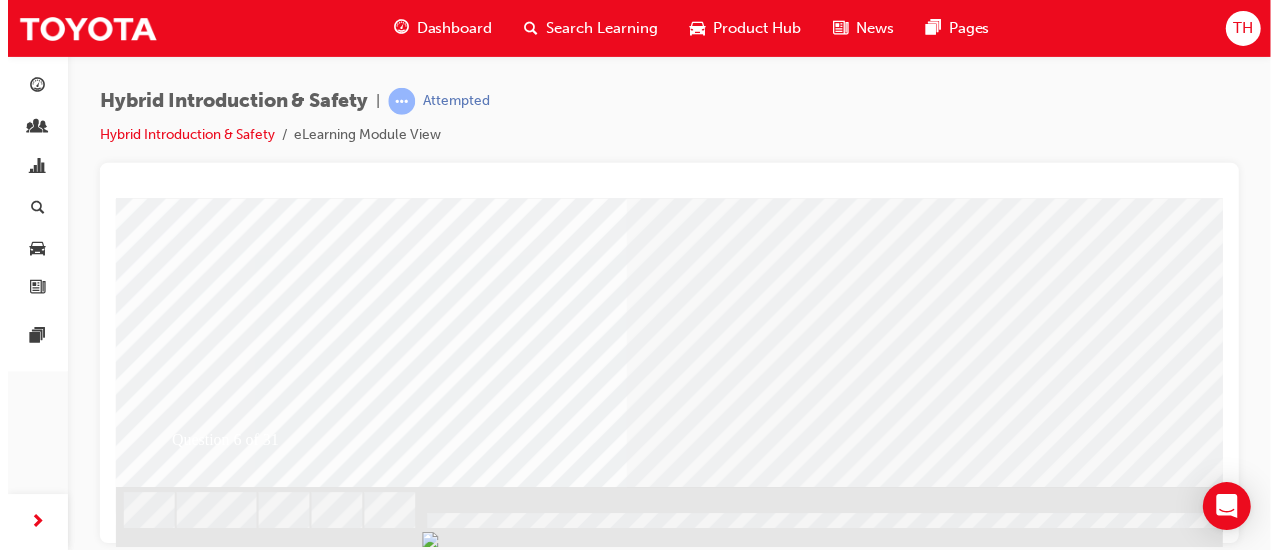 scroll, scrollTop: 0, scrollLeft: 0, axis: both 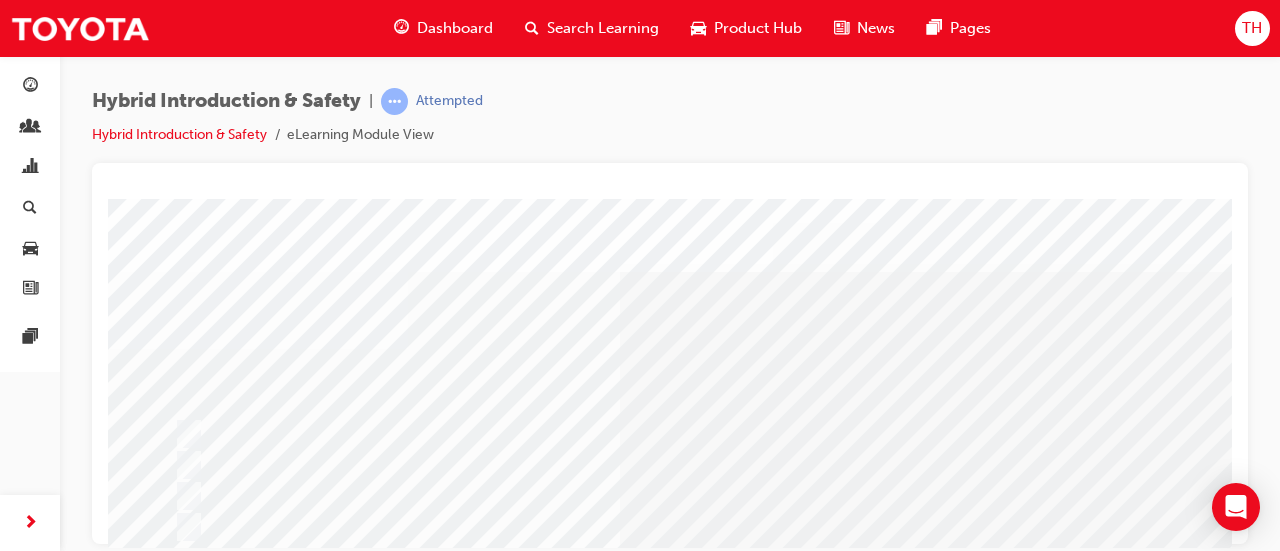 click at bounding box center [788, 1278] 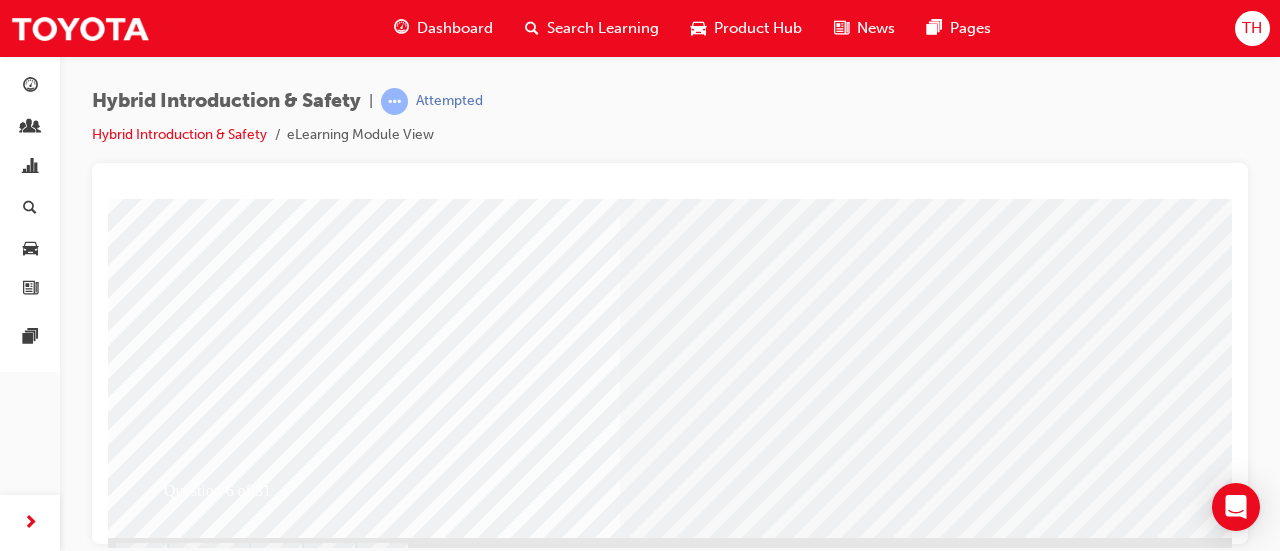scroll, scrollTop: 400, scrollLeft: 0, axis: vertical 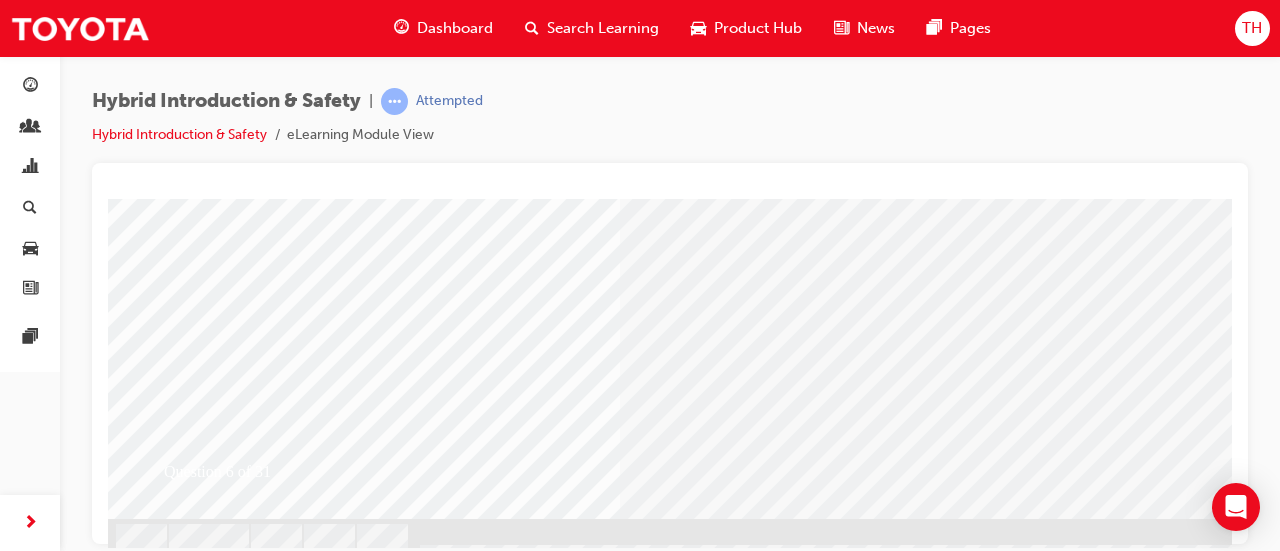 click at bounding box center [440, 2294] 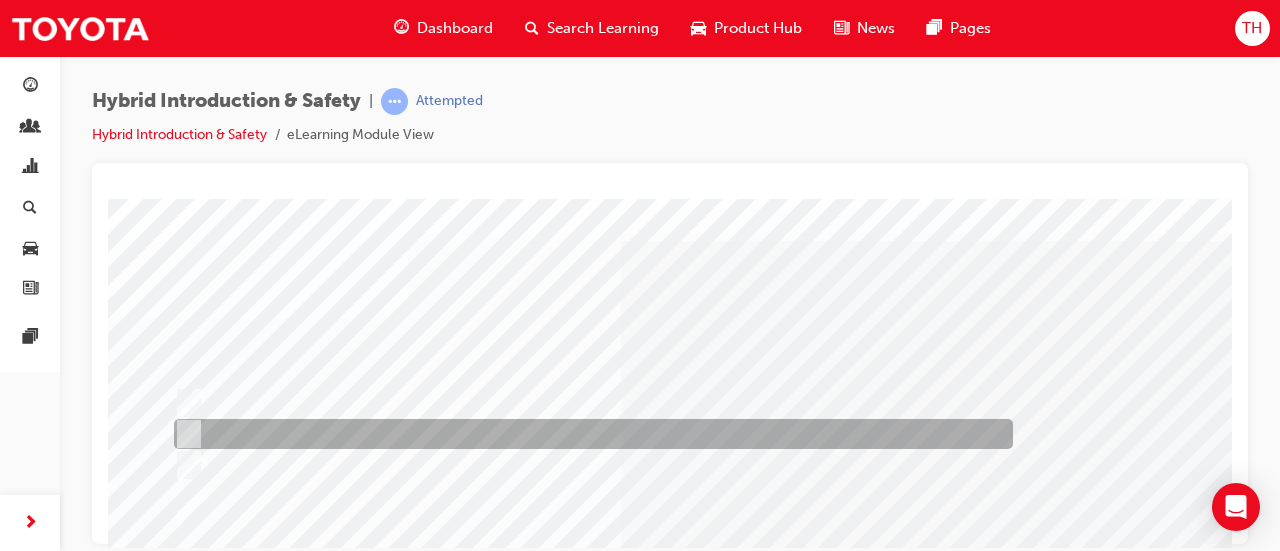 scroll, scrollTop: 0, scrollLeft: 0, axis: both 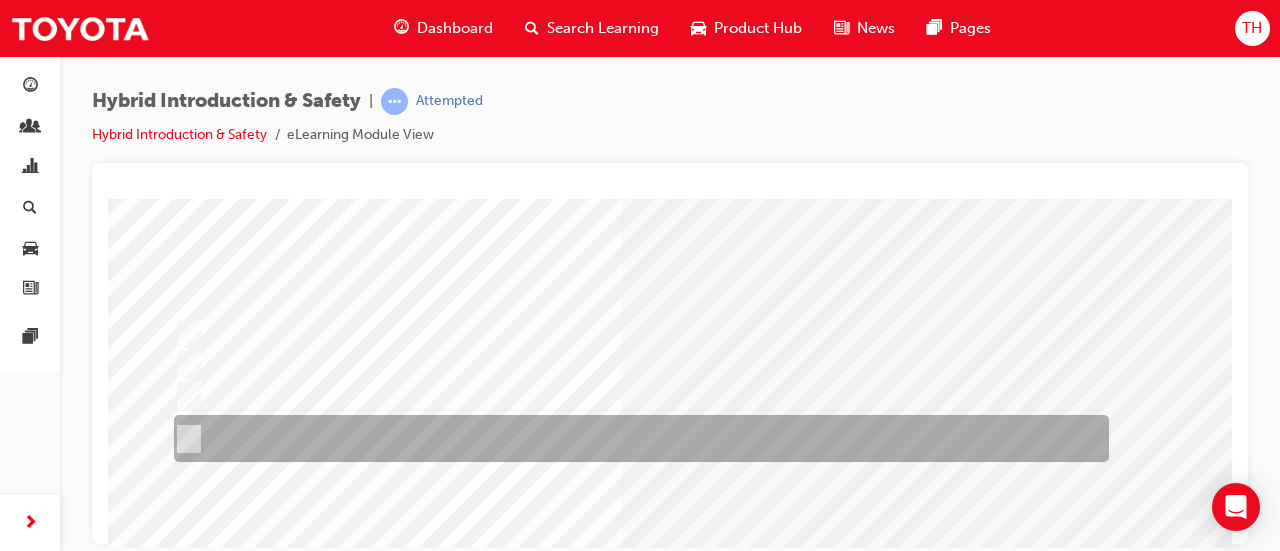 click at bounding box center (636, 438) 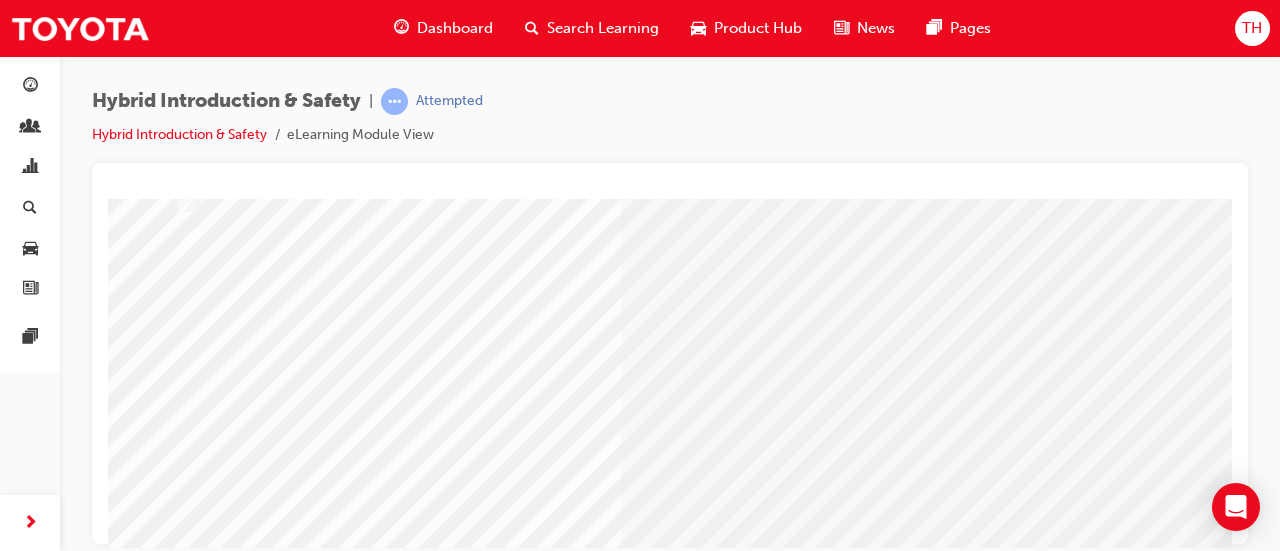 scroll, scrollTop: 300, scrollLeft: 0, axis: vertical 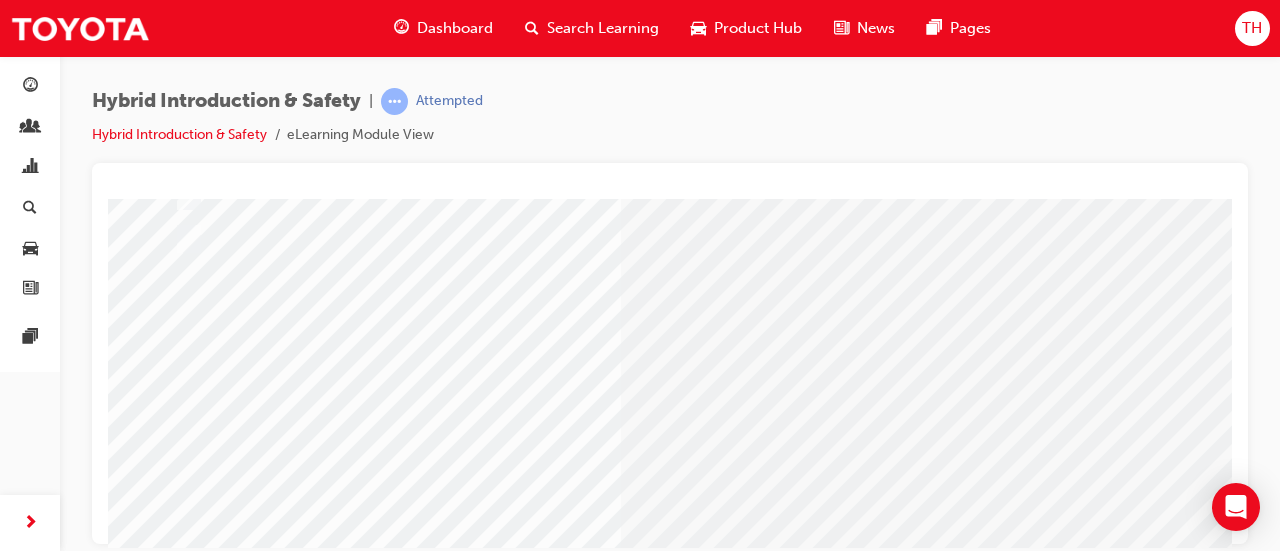 click at bounding box center [180, 2611] 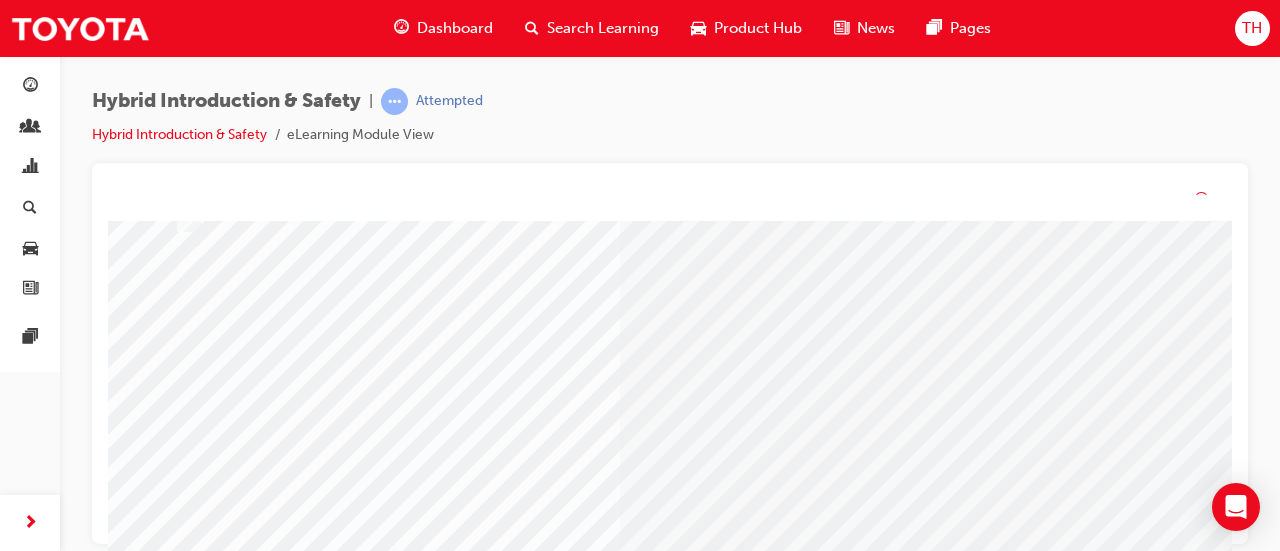 scroll, scrollTop: 0, scrollLeft: 0, axis: both 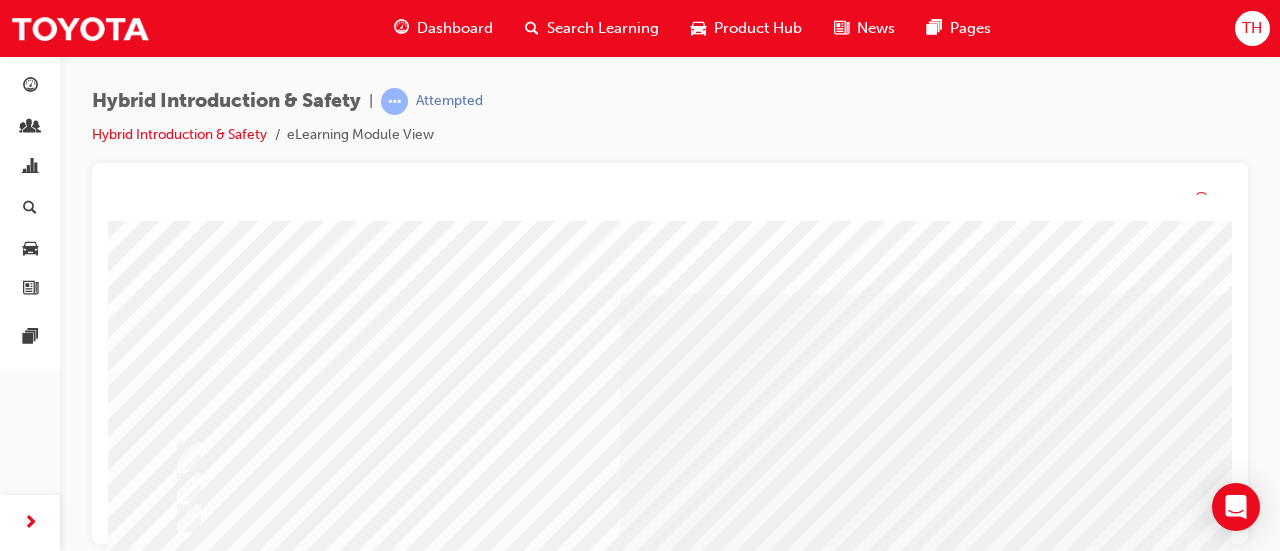 click at bounding box center [588, 457] 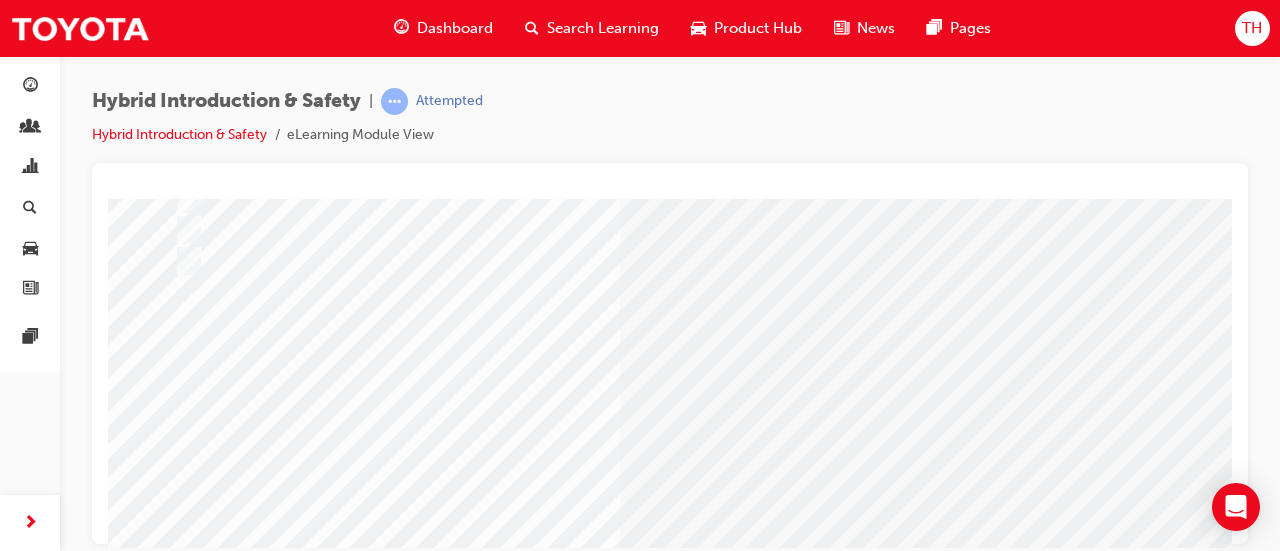 scroll, scrollTop: 300, scrollLeft: 0, axis: vertical 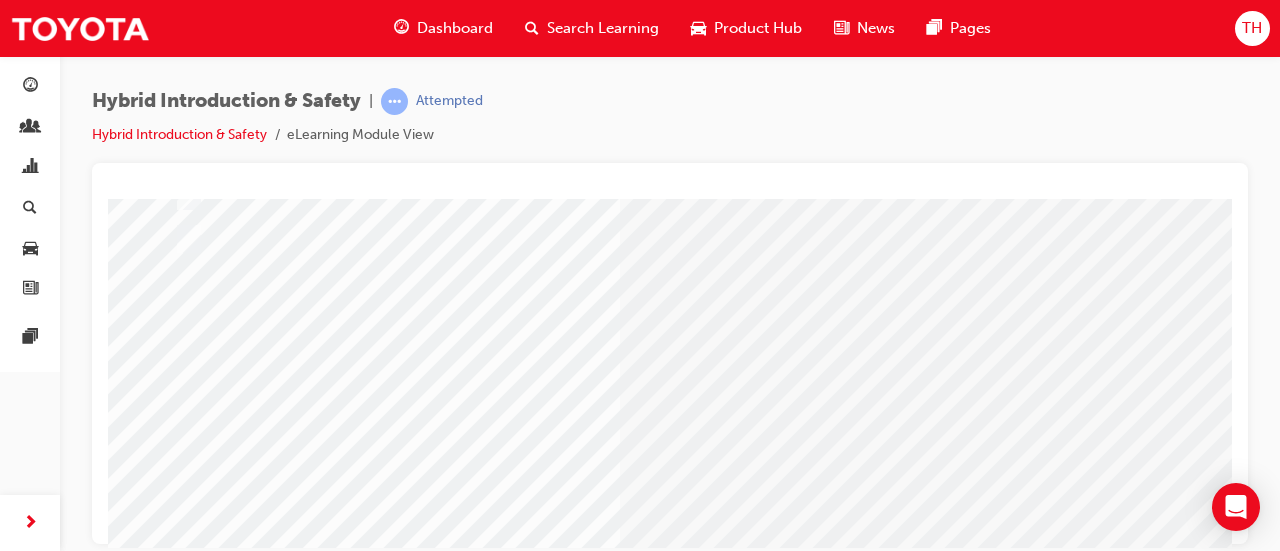 click at bounding box center (440, 2394) 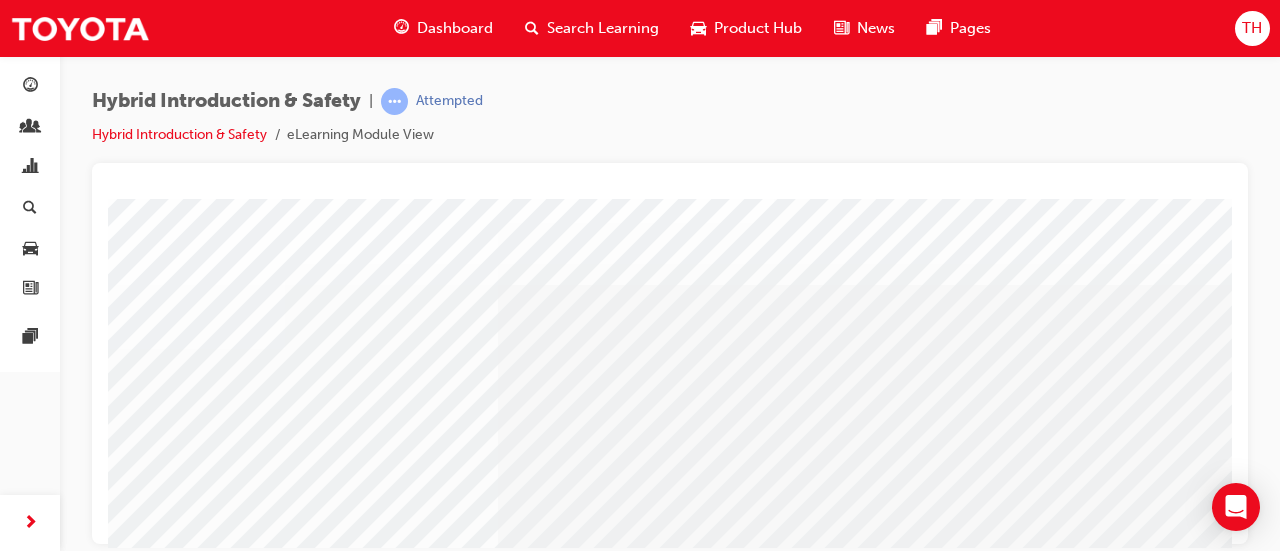 scroll, scrollTop: 0, scrollLeft: 0, axis: both 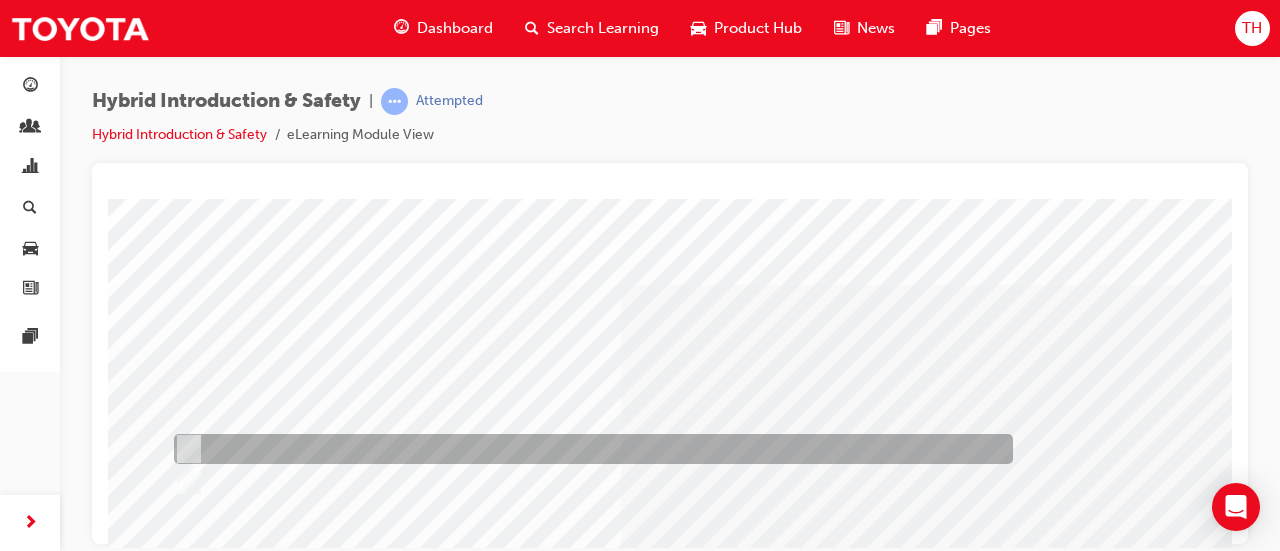 click at bounding box center [588, 449] 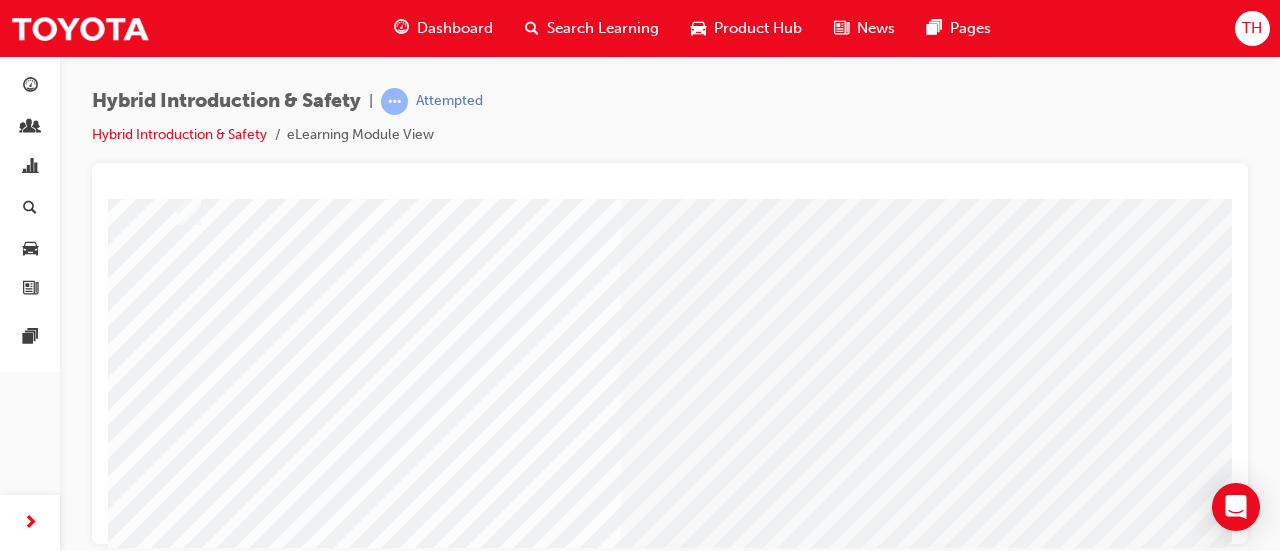 scroll, scrollTop: 300, scrollLeft: 0, axis: vertical 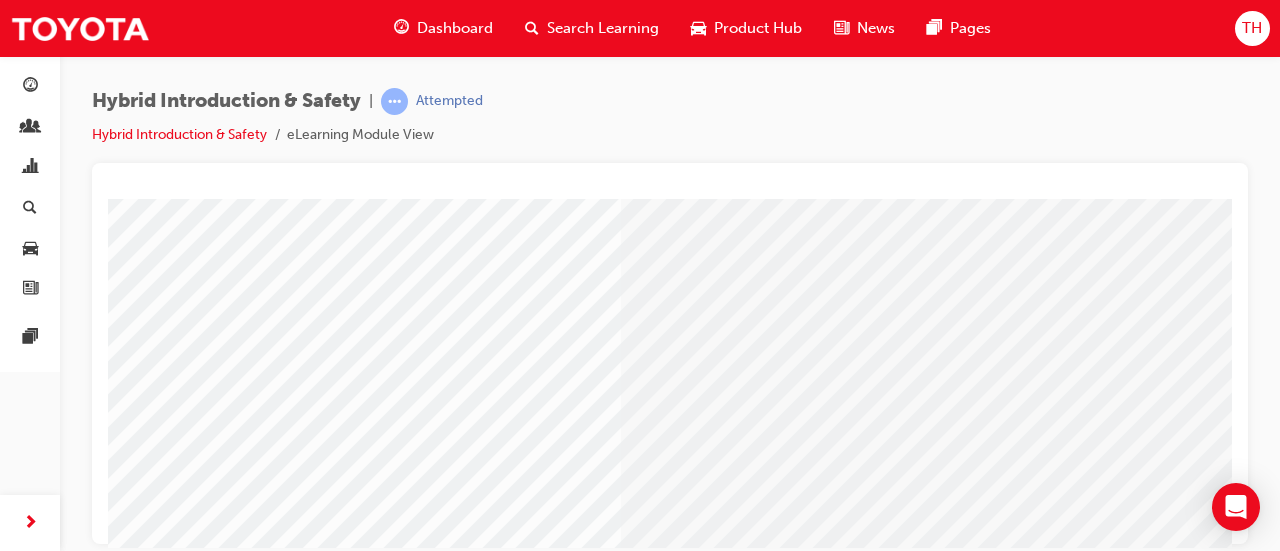 click at bounding box center (180, 2580) 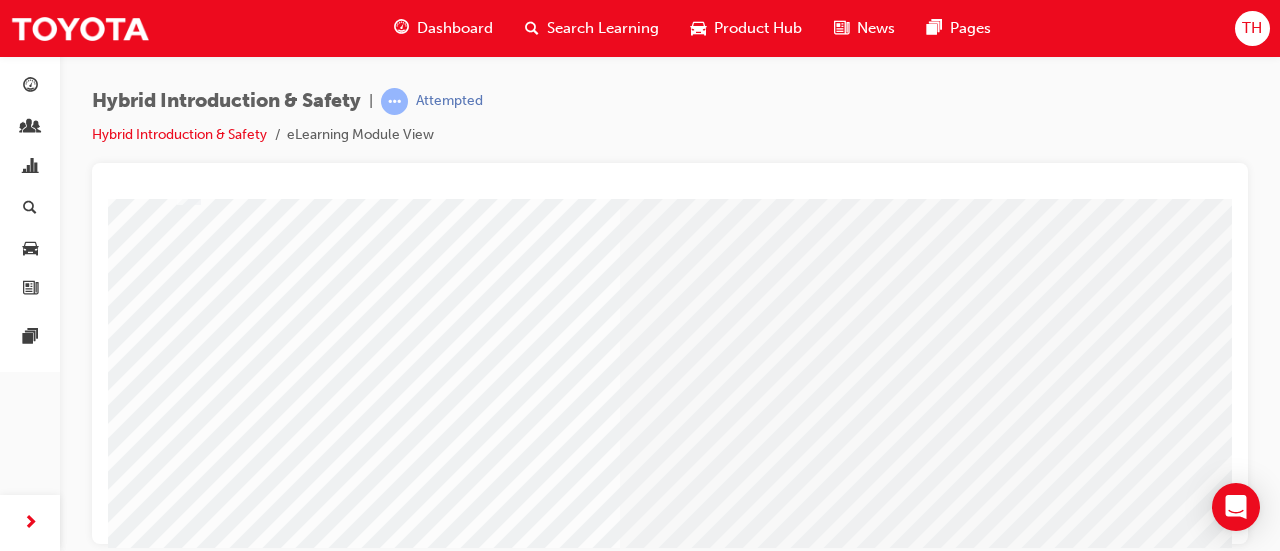 scroll, scrollTop: 300, scrollLeft: 0, axis: vertical 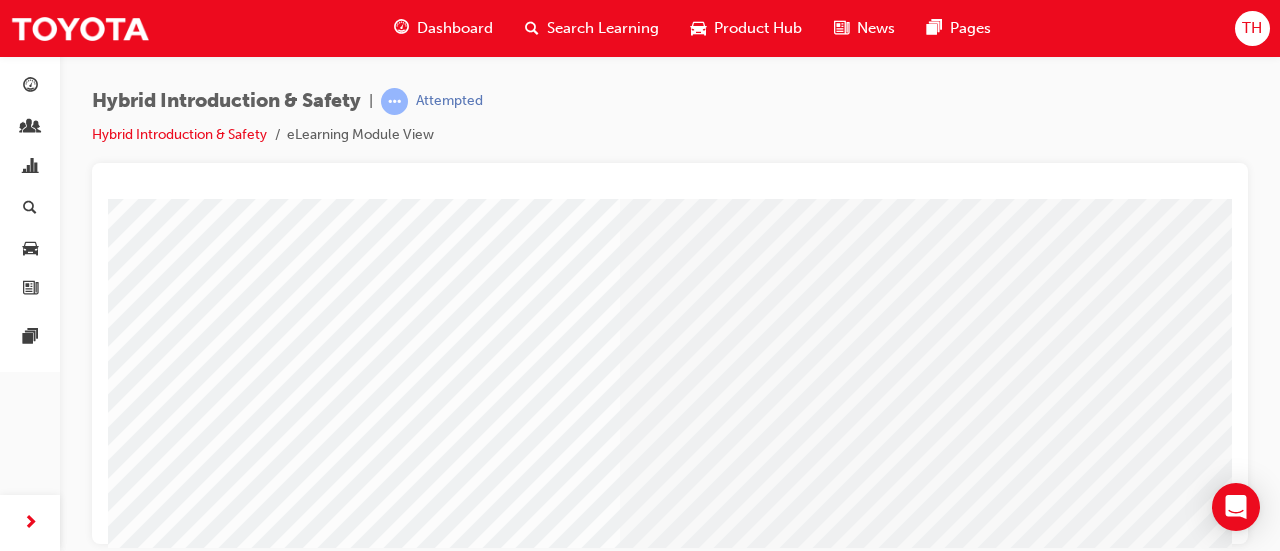 click at bounding box center [440, 2394] 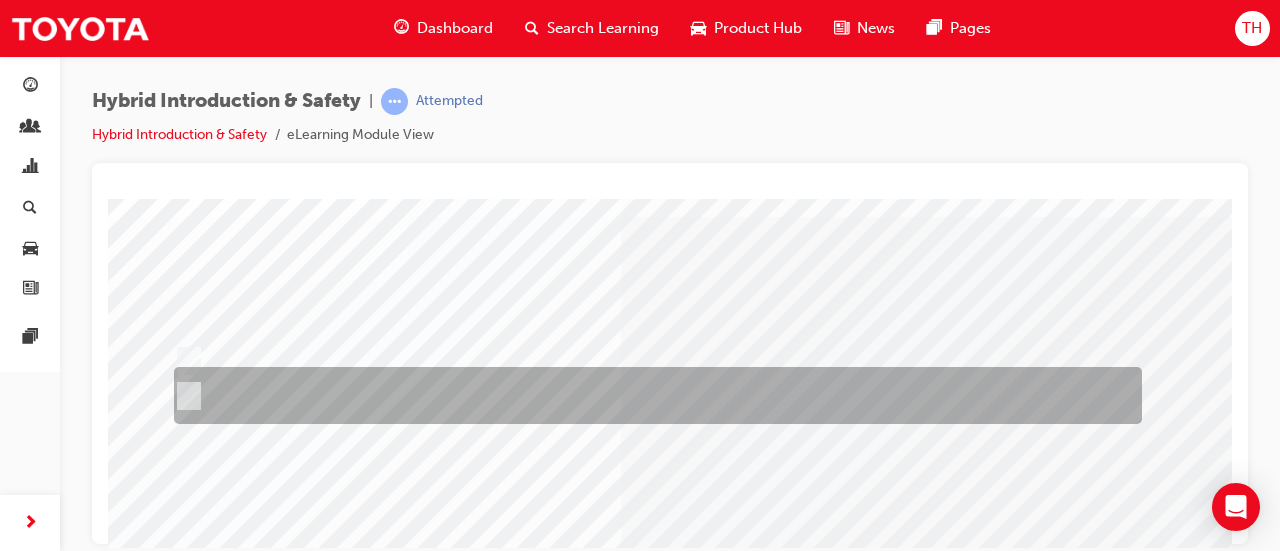 scroll, scrollTop: 100, scrollLeft: 0, axis: vertical 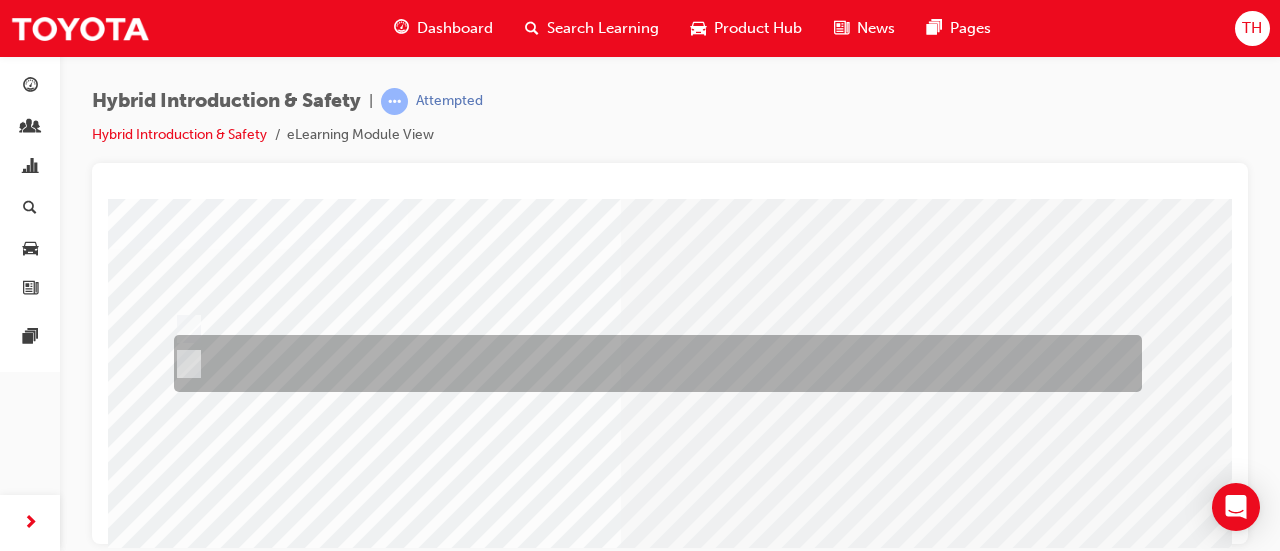 click at bounding box center (653, 363) 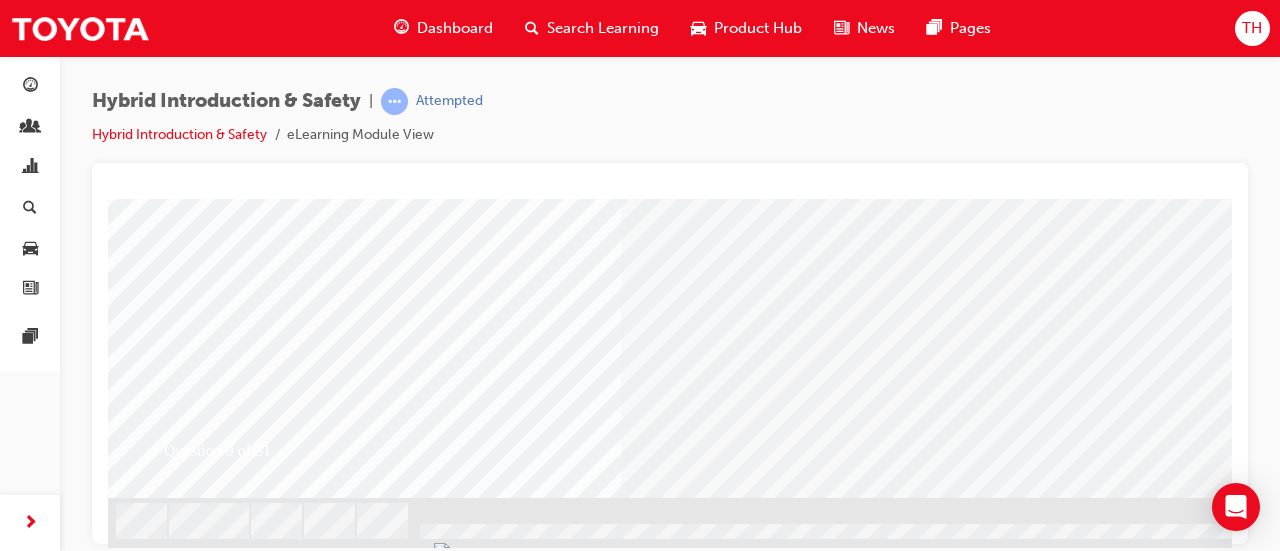 scroll, scrollTop: 431, scrollLeft: 0, axis: vertical 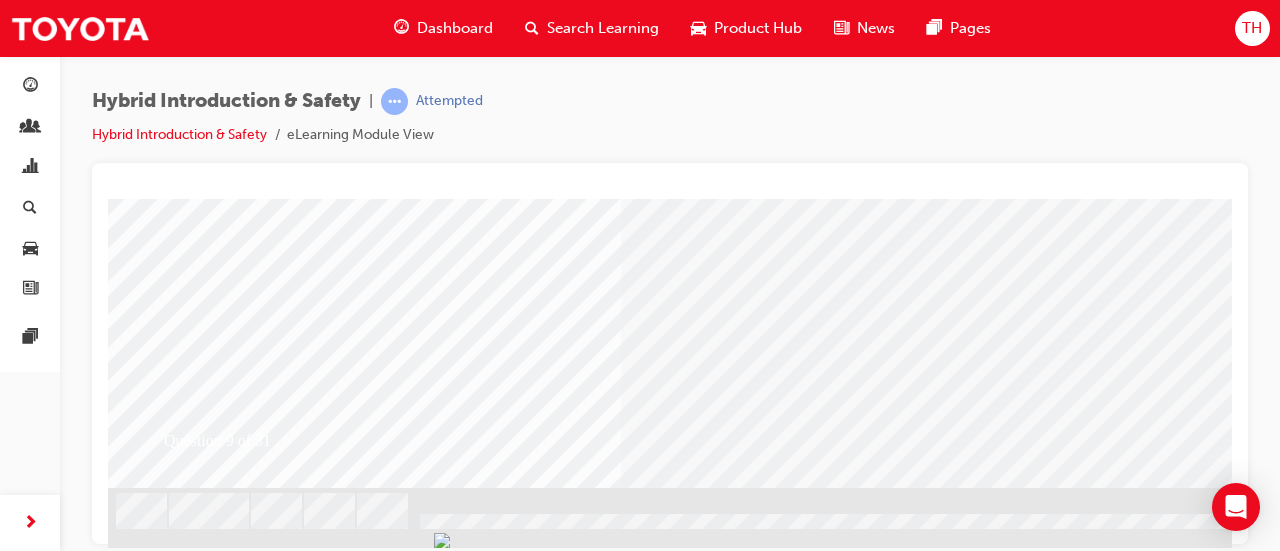 click at bounding box center [180, 2449] 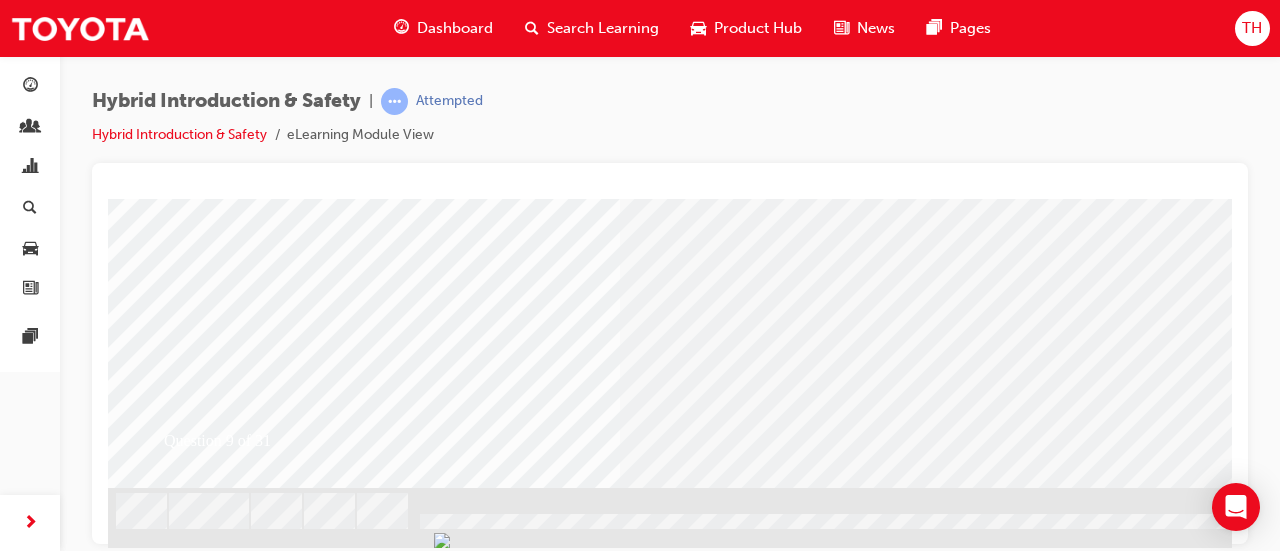 scroll, scrollTop: 0, scrollLeft: 0, axis: both 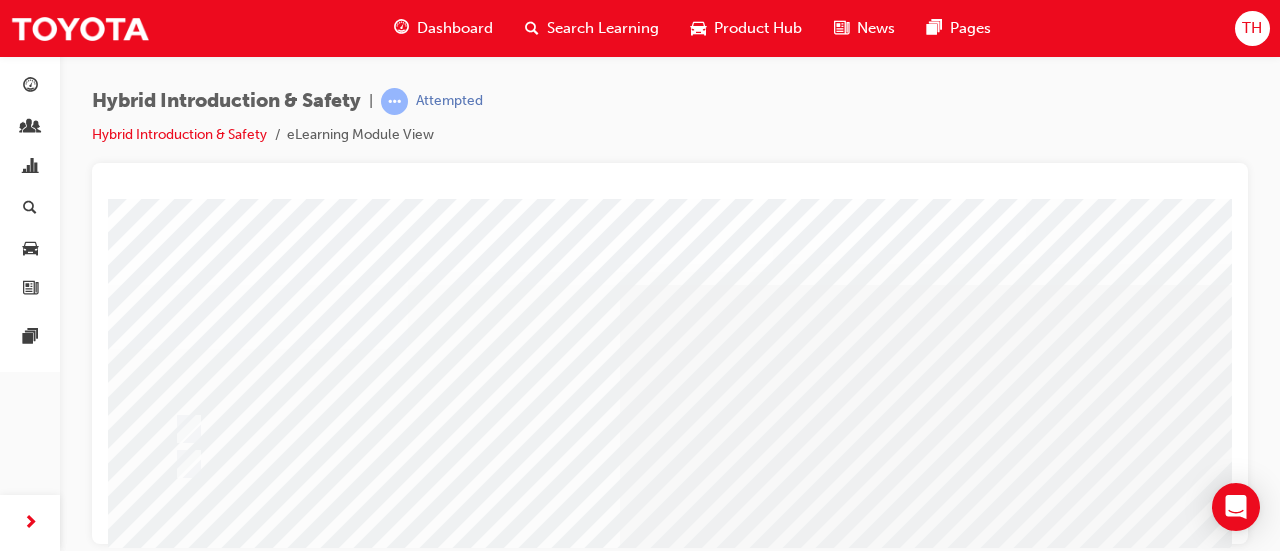 click on "Question 9 of 31" at bounding box center [788, 558] 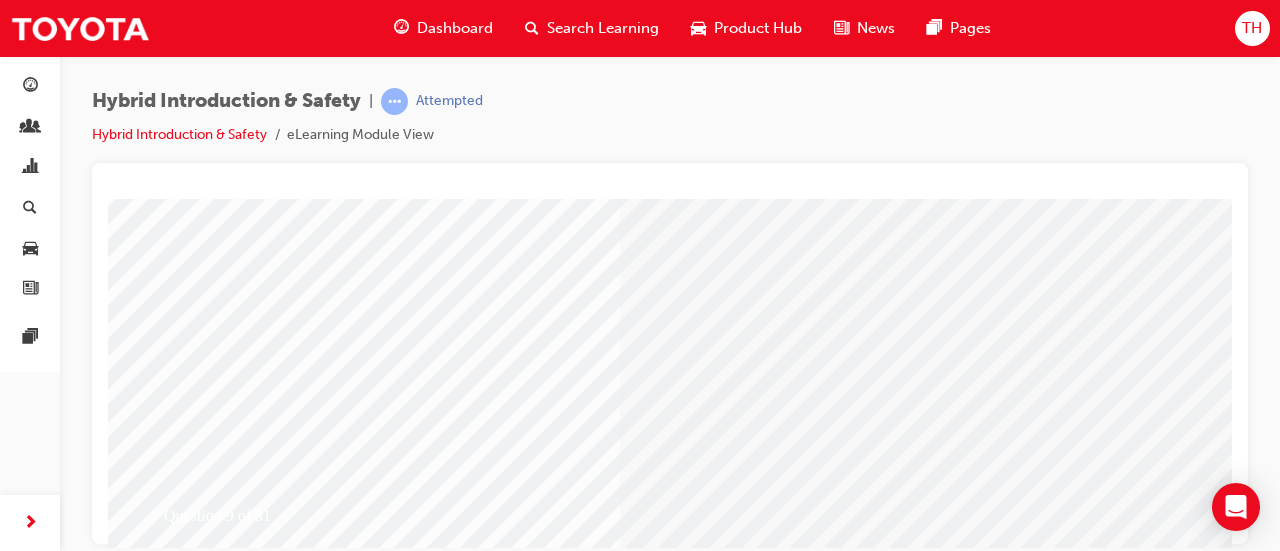 scroll, scrollTop: 400, scrollLeft: 0, axis: vertical 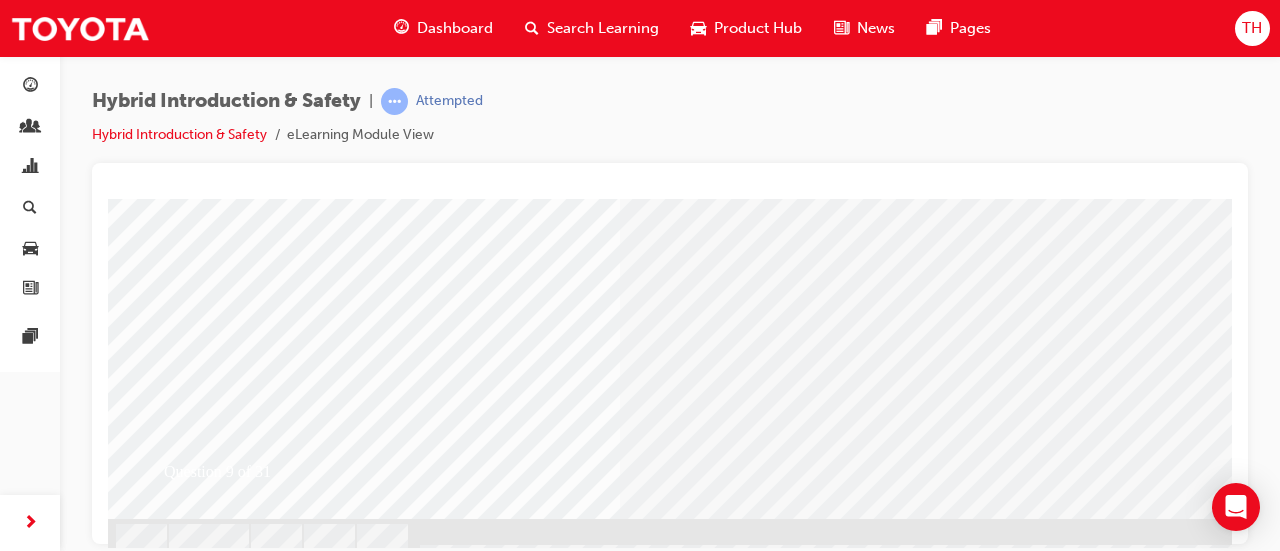 click at bounding box center [440, 2294] 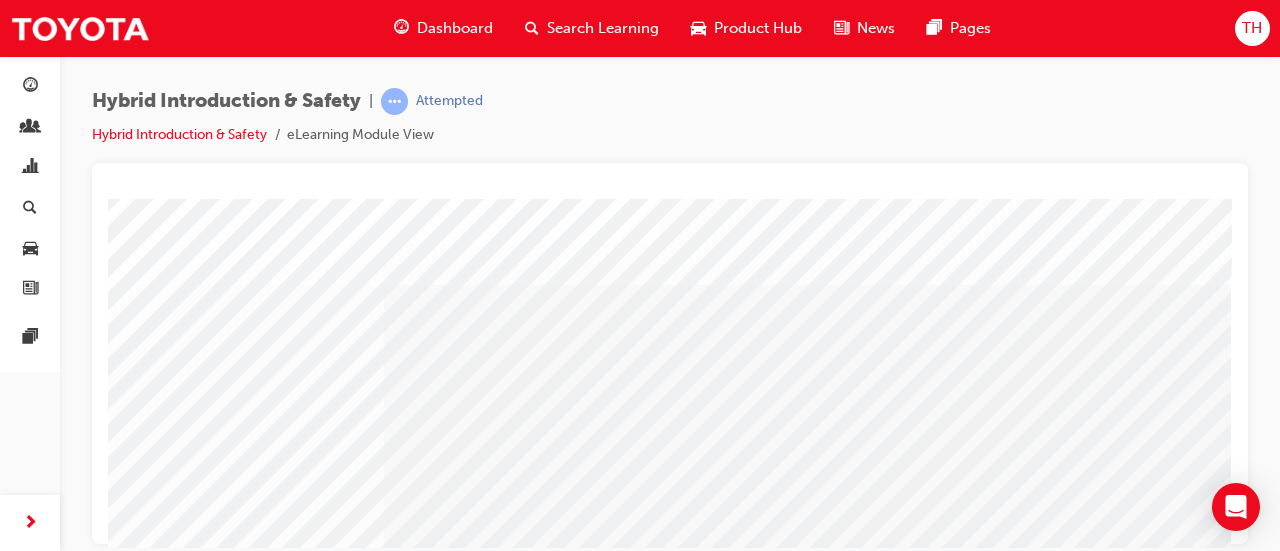 scroll, scrollTop: 0, scrollLeft: 0, axis: both 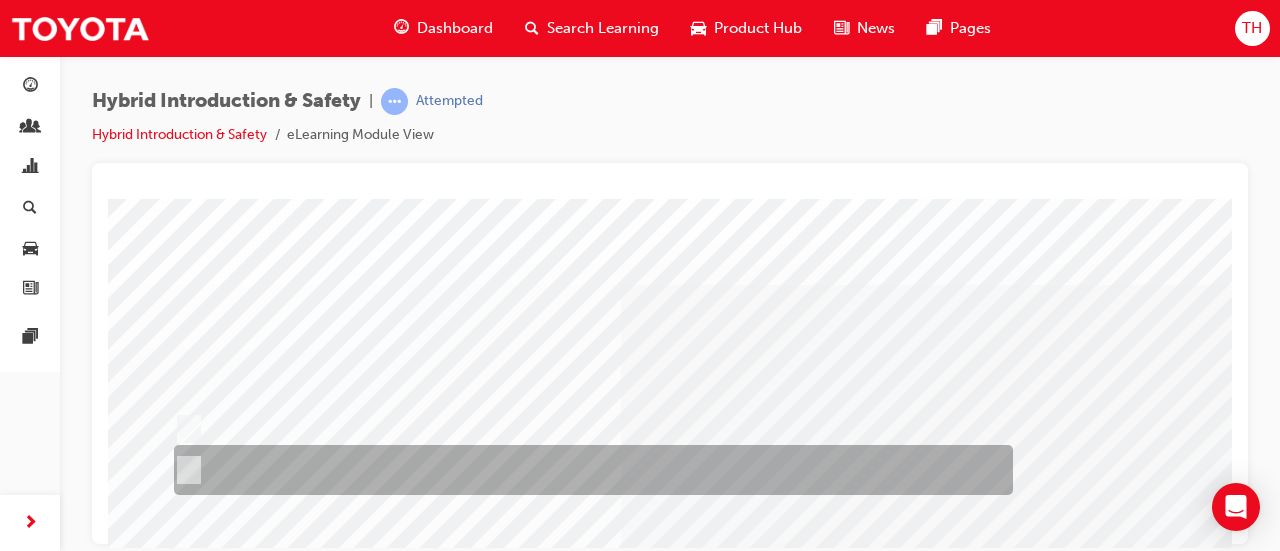 click at bounding box center [588, 470] 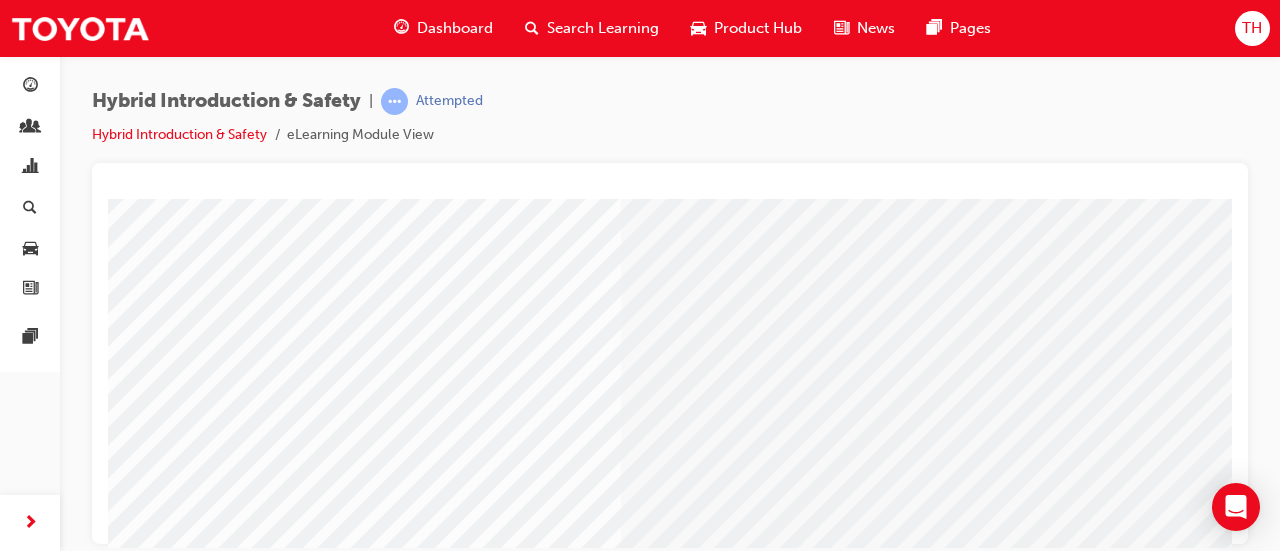 scroll, scrollTop: 200, scrollLeft: 0, axis: vertical 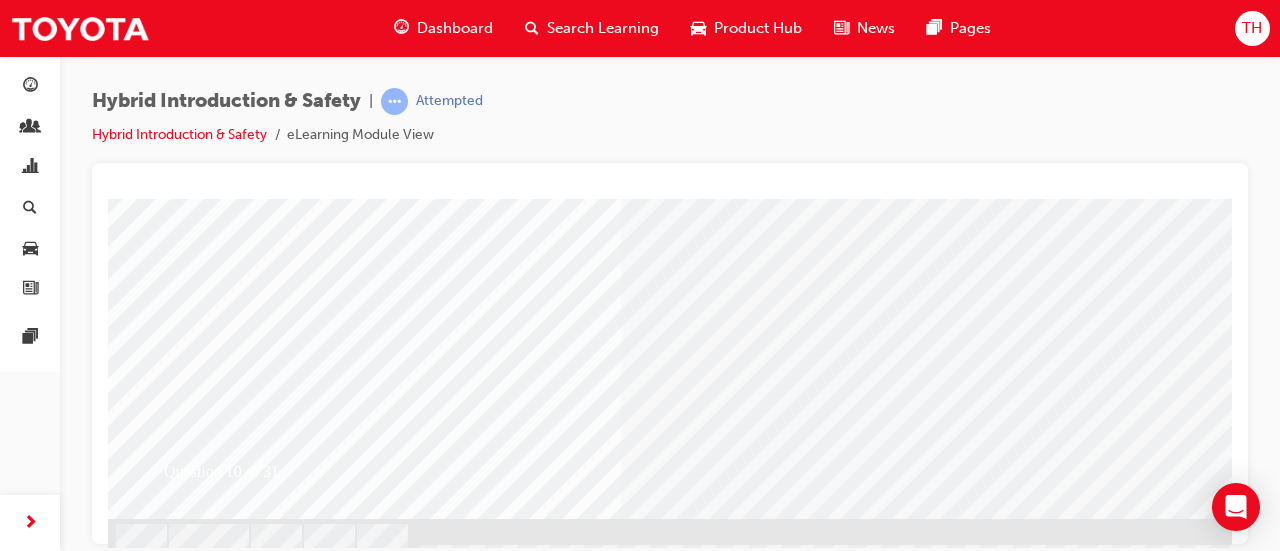 click at bounding box center (180, 2480) 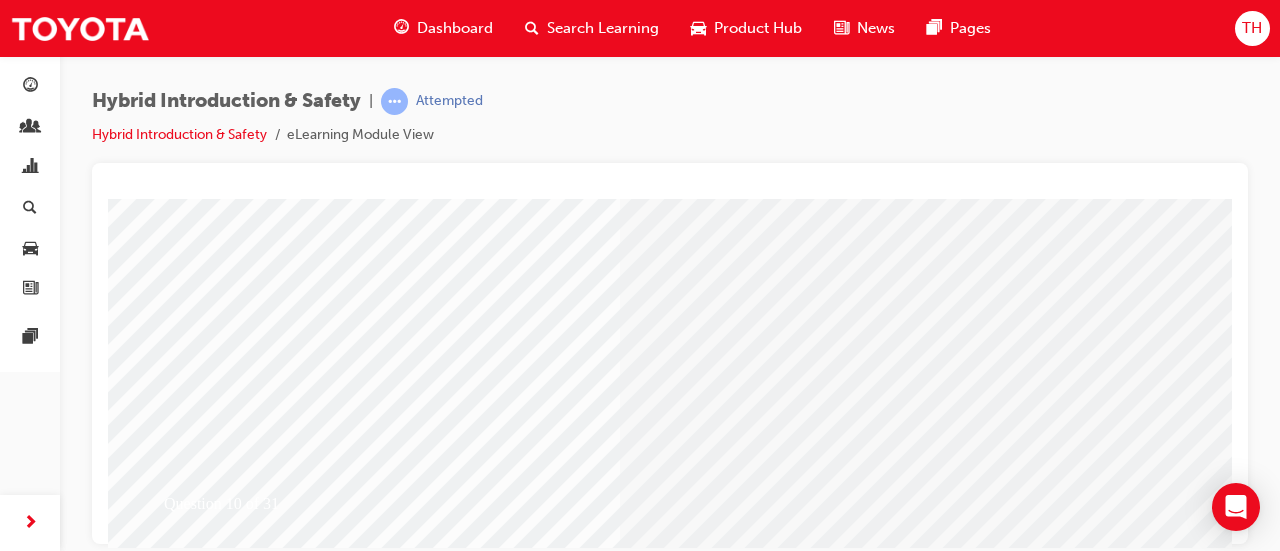 scroll, scrollTop: 400, scrollLeft: 0, axis: vertical 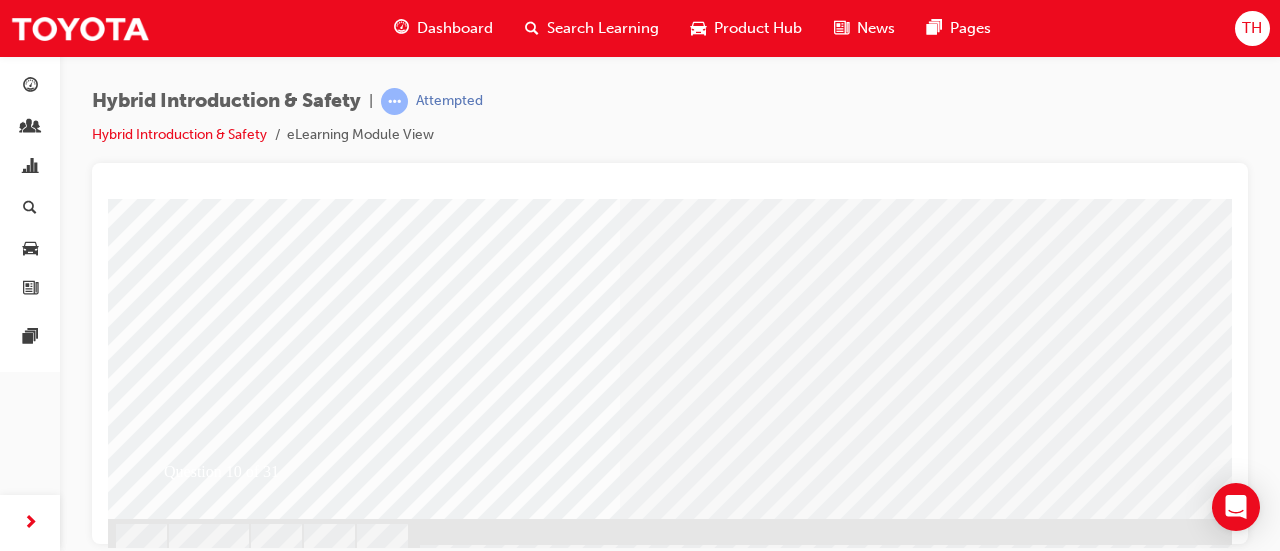 click at bounding box center (440, 2294) 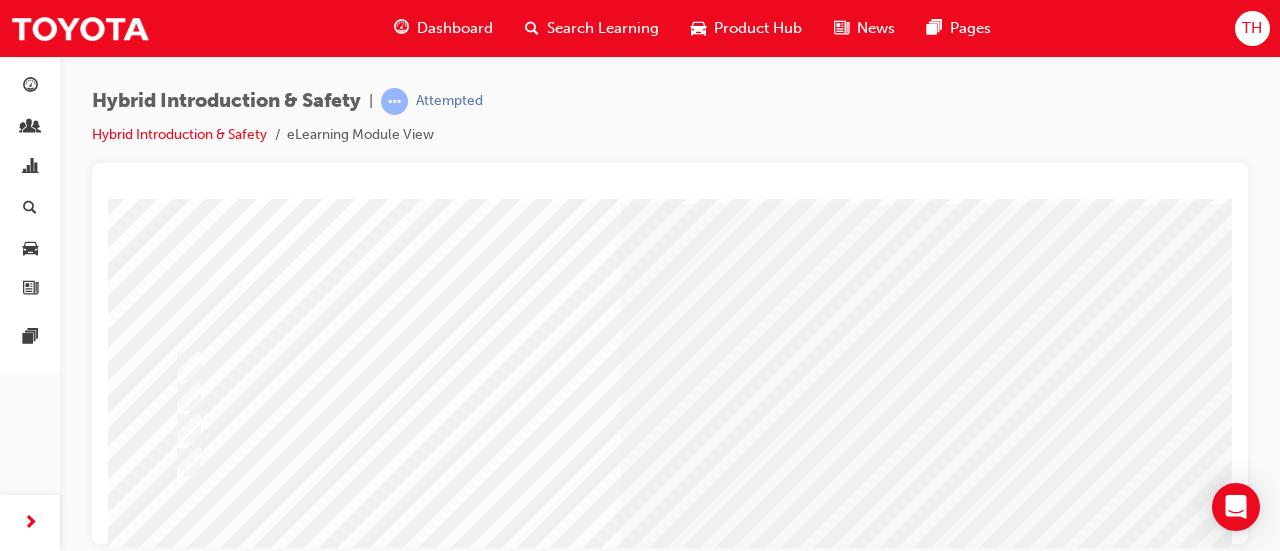 scroll, scrollTop: 100, scrollLeft: 0, axis: vertical 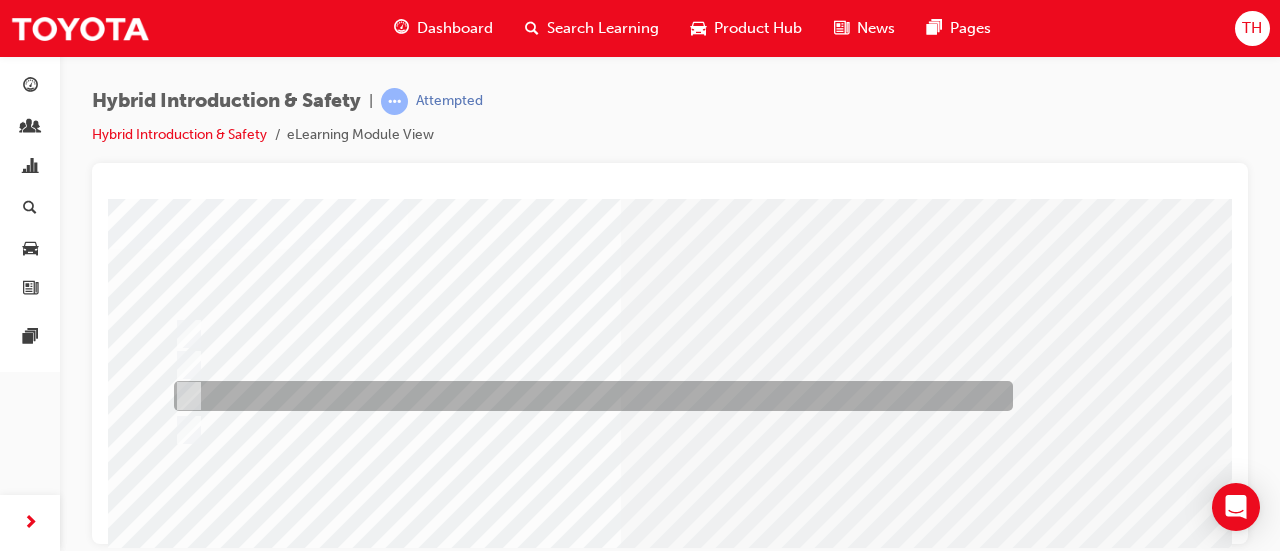 click at bounding box center [588, 396] 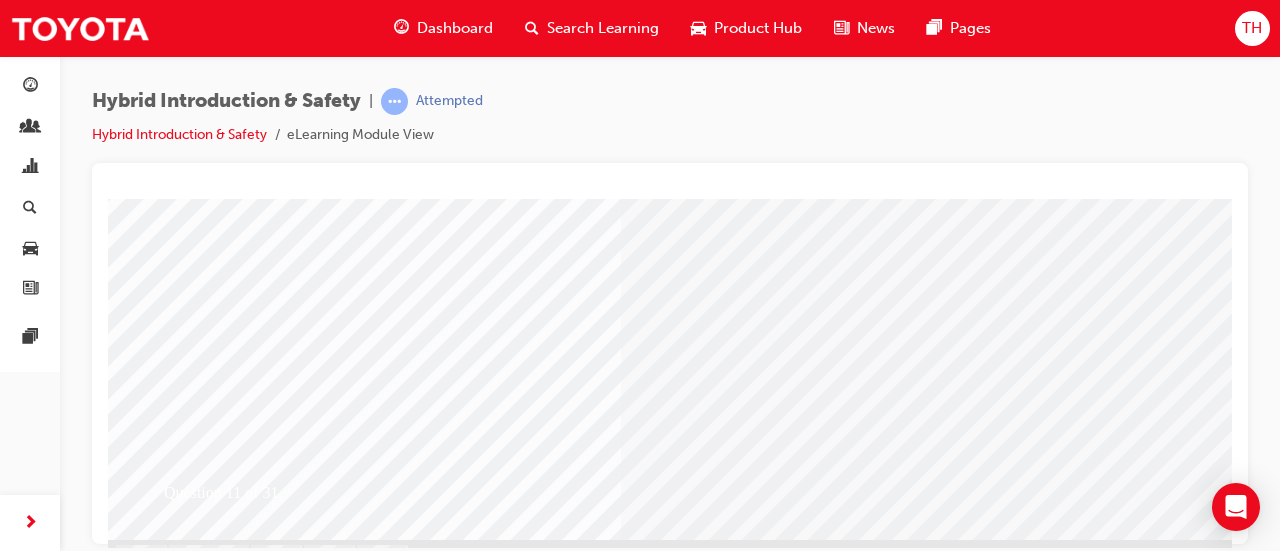 scroll, scrollTop: 400, scrollLeft: 0, axis: vertical 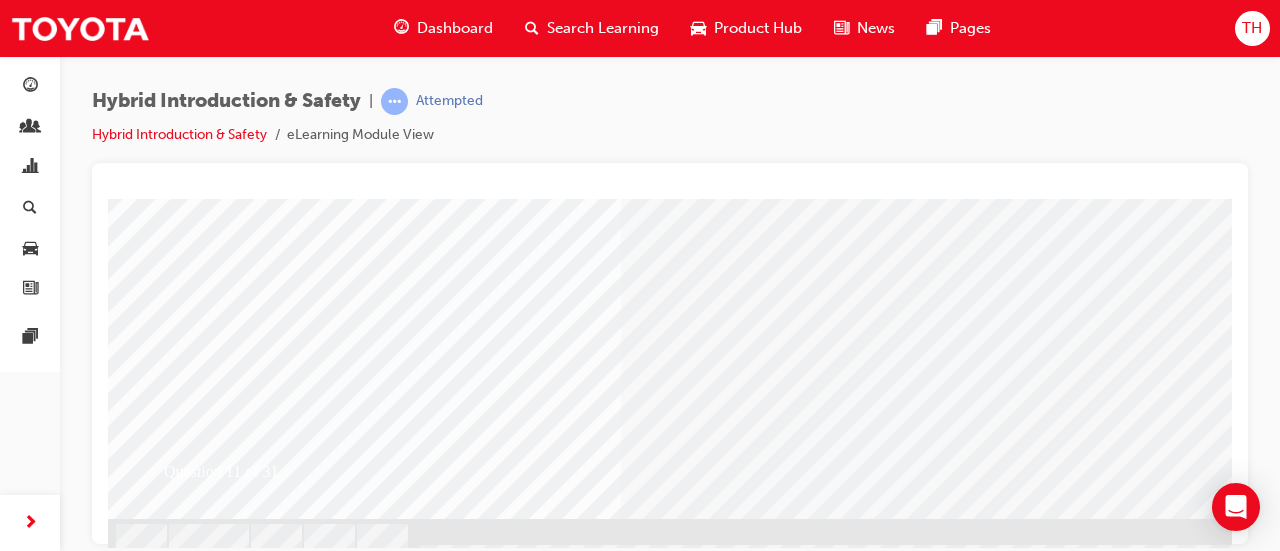 click at bounding box center [180, 2511] 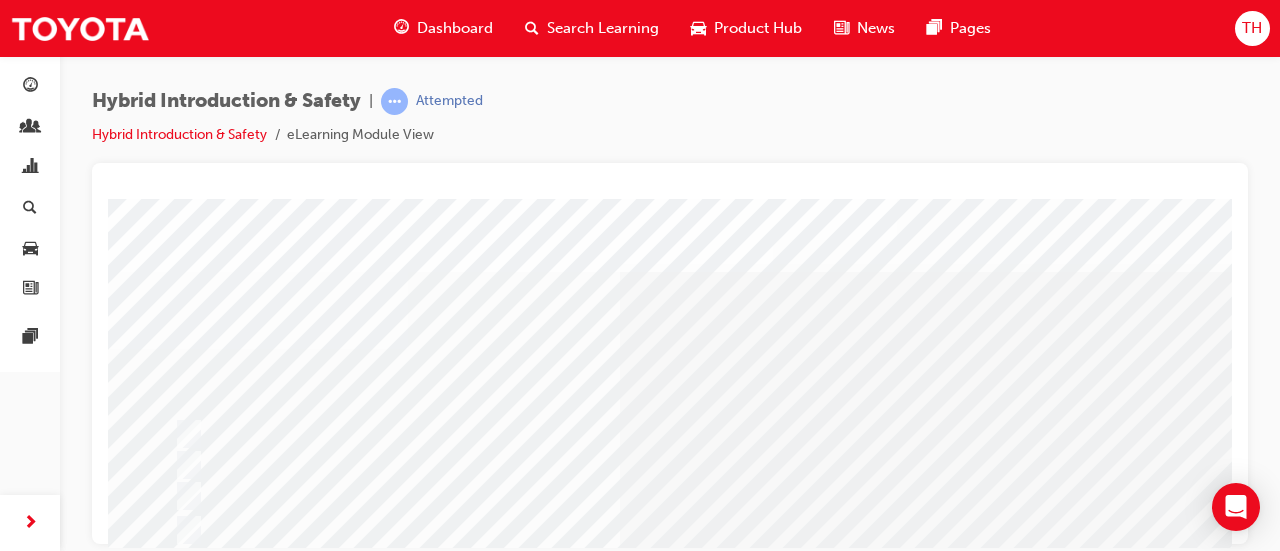 scroll, scrollTop: 300, scrollLeft: 0, axis: vertical 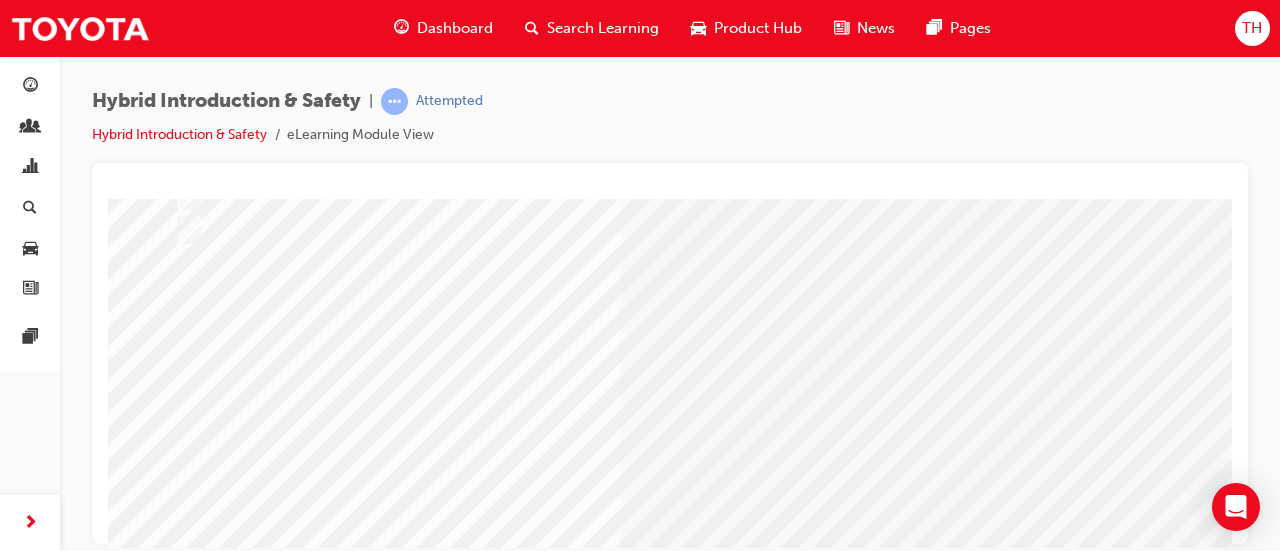 click at bounding box center [440, 2394] 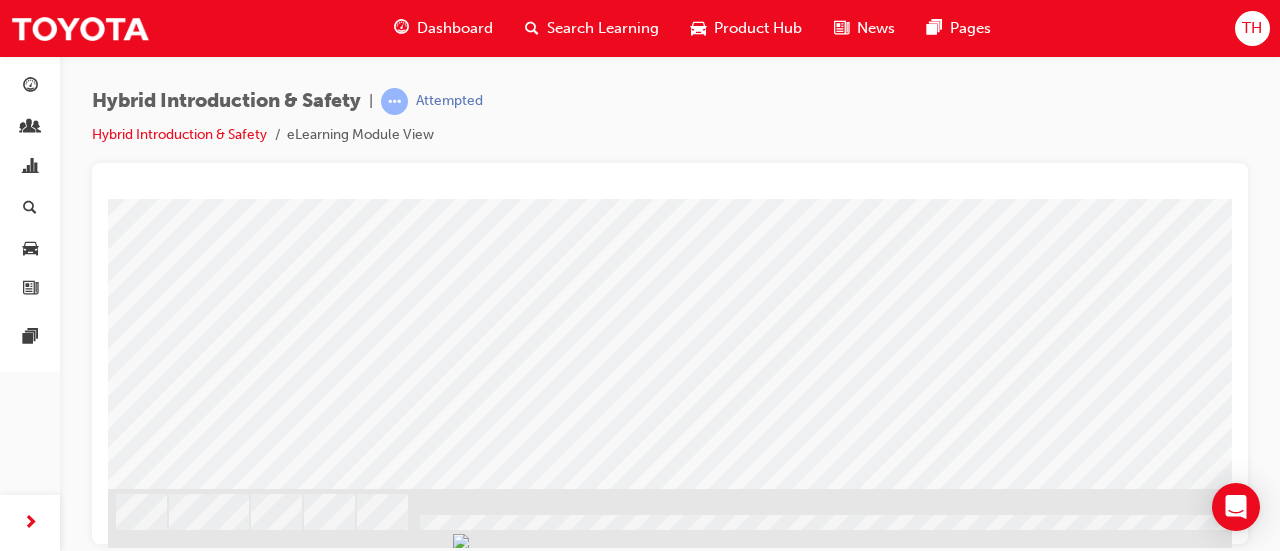 scroll, scrollTop: 431, scrollLeft: 0, axis: vertical 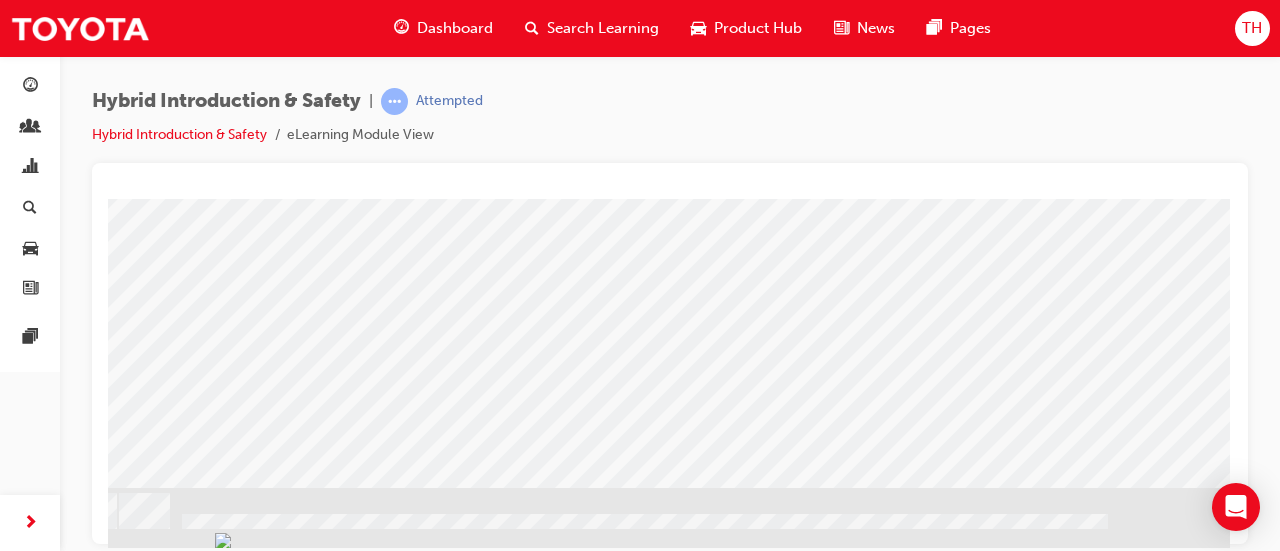 click at bounding box center [-67, 1465] 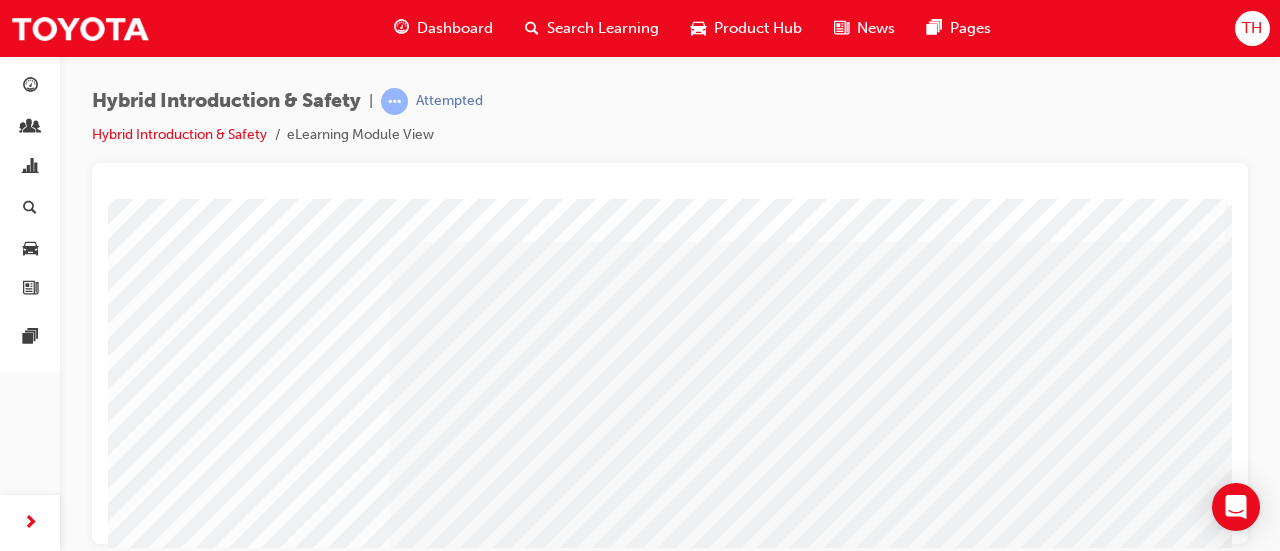 scroll, scrollTop: 200, scrollLeft: 0, axis: vertical 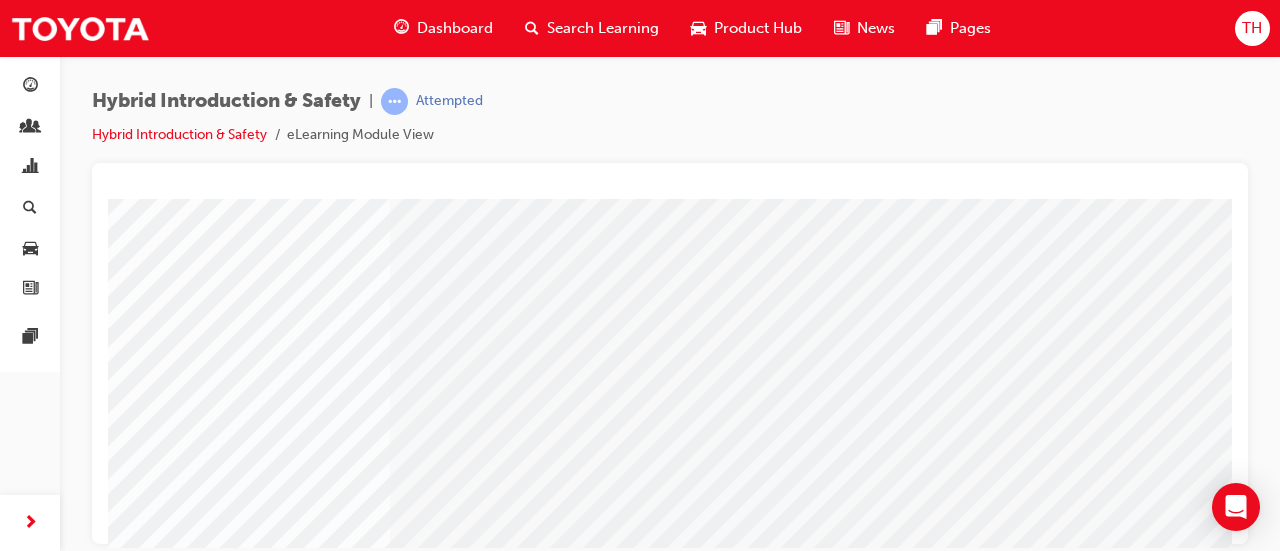 click at bounding box center [166, 2409] 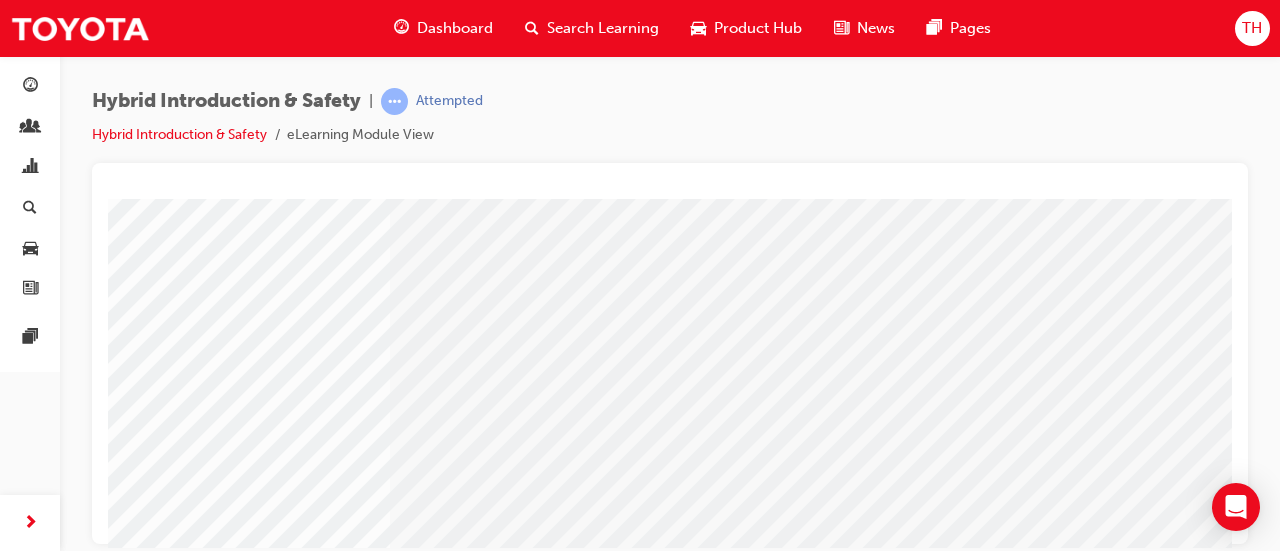 scroll, scrollTop: 431, scrollLeft: 0, axis: vertical 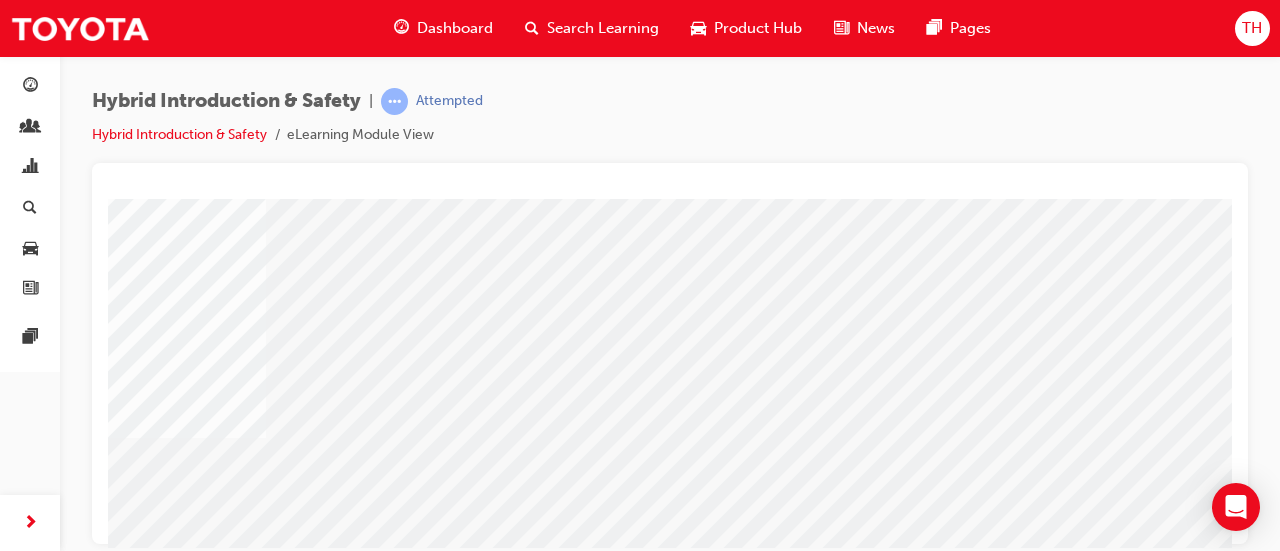 click at bounding box center (42, 2398) 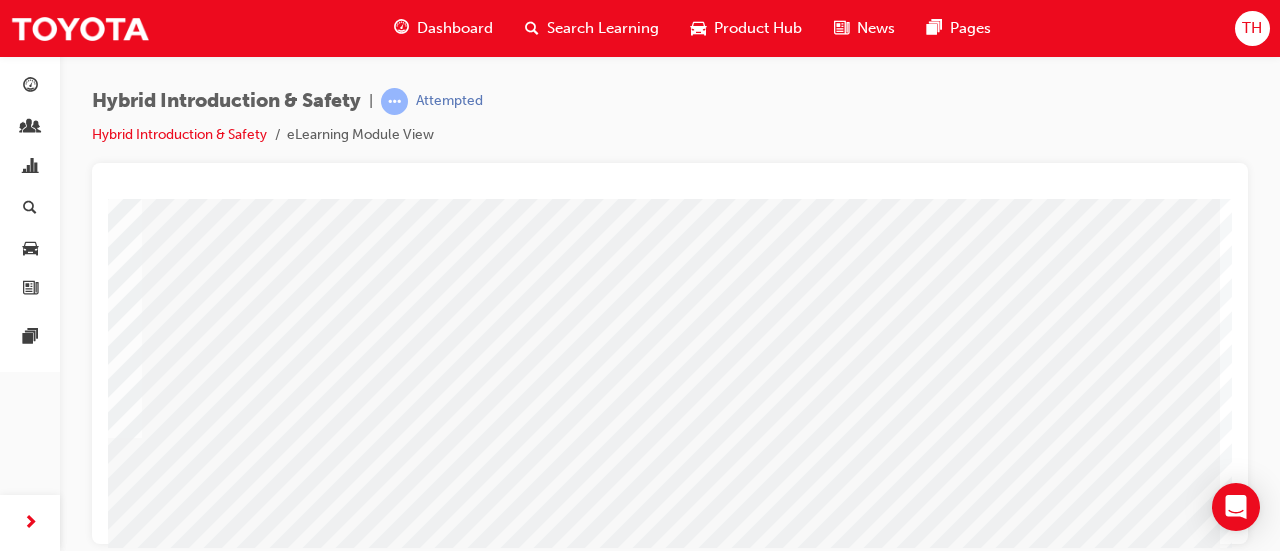 scroll, scrollTop: 331, scrollLeft: 0, axis: vertical 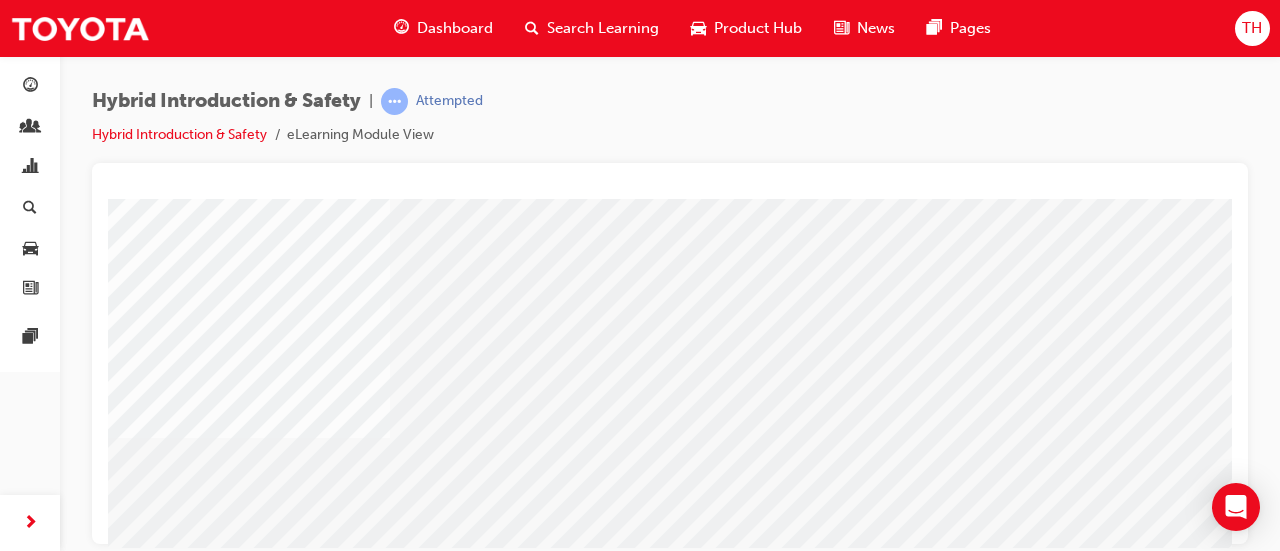 click at bounding box center (794, 983) 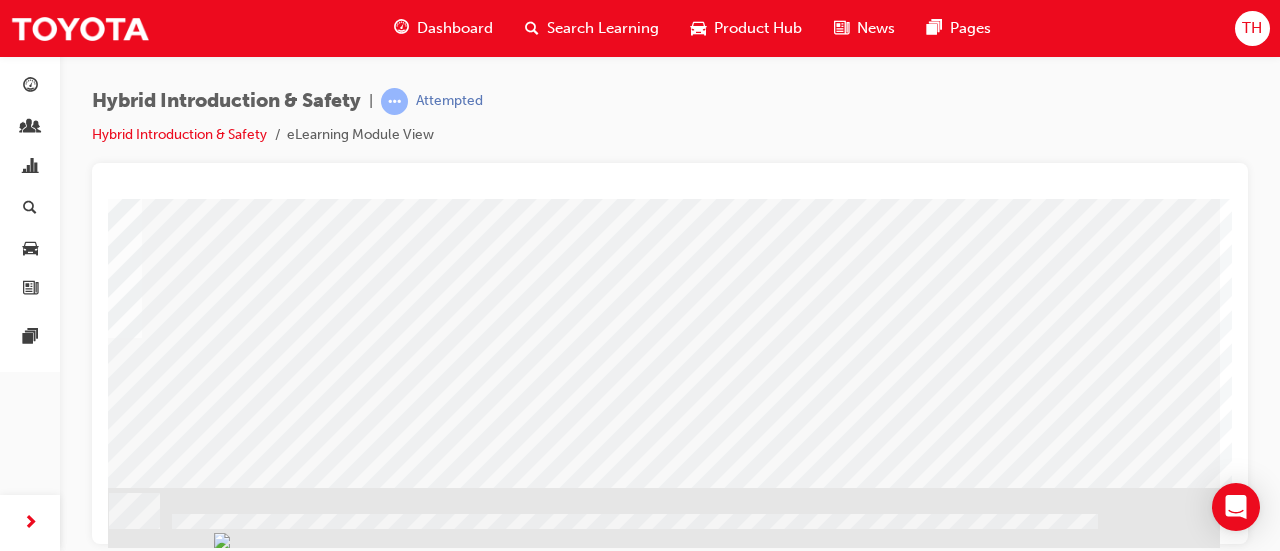 click at bounding box center (-77, 2100) 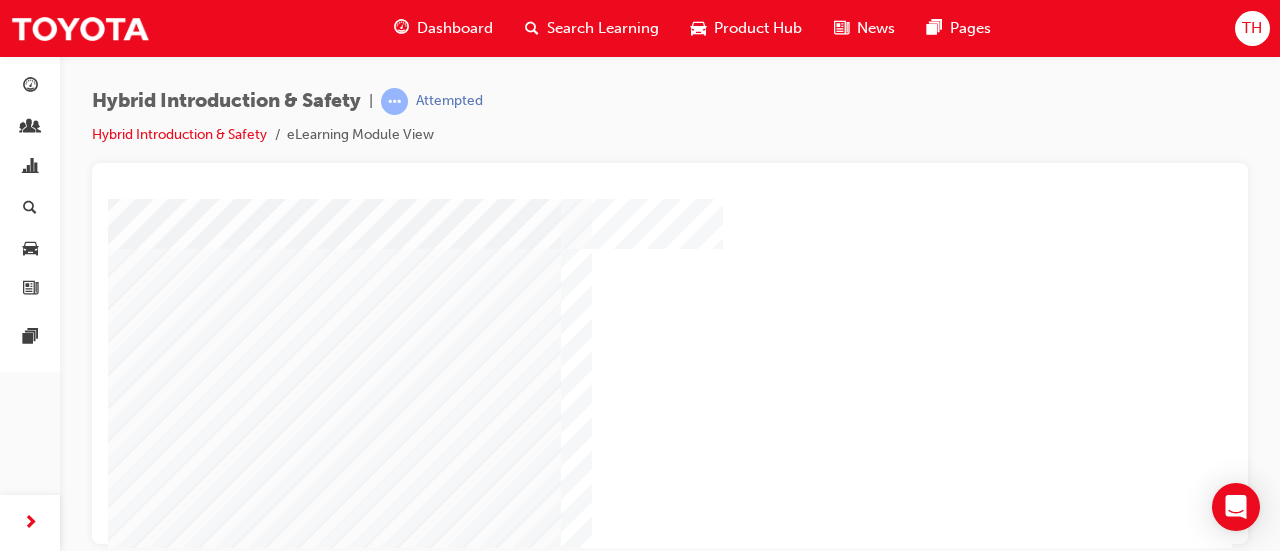scroll, scrollTop: 400, scrollLeft: 0, axis: vertical 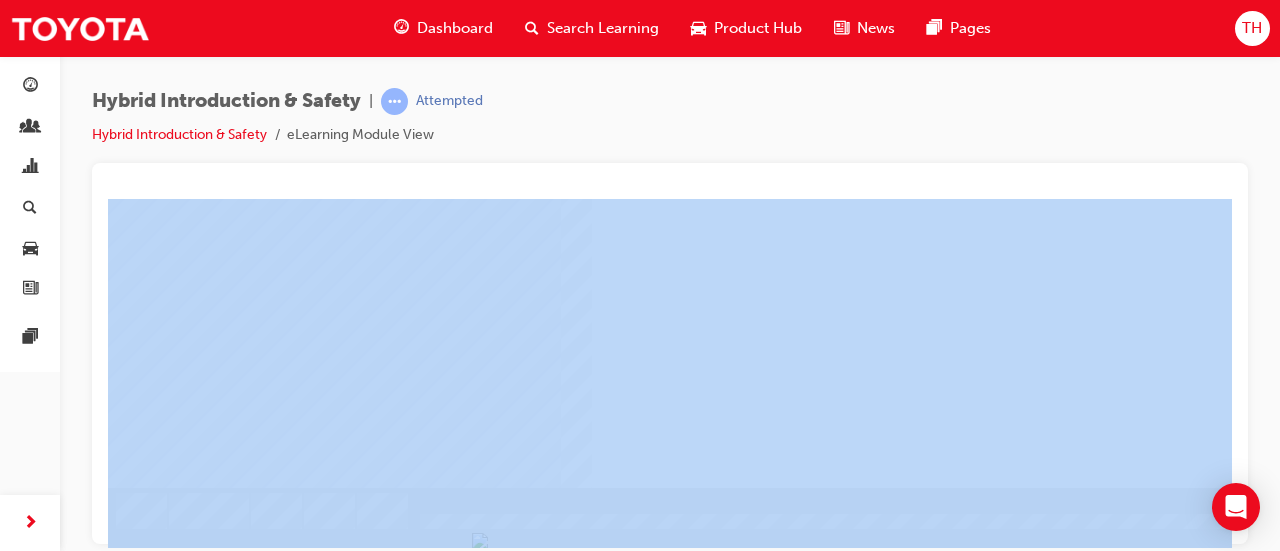 drag, startPoint x: 614, startPoint y: 348, endPoint x: 861, endPoint y: 548, distance: 317.81912 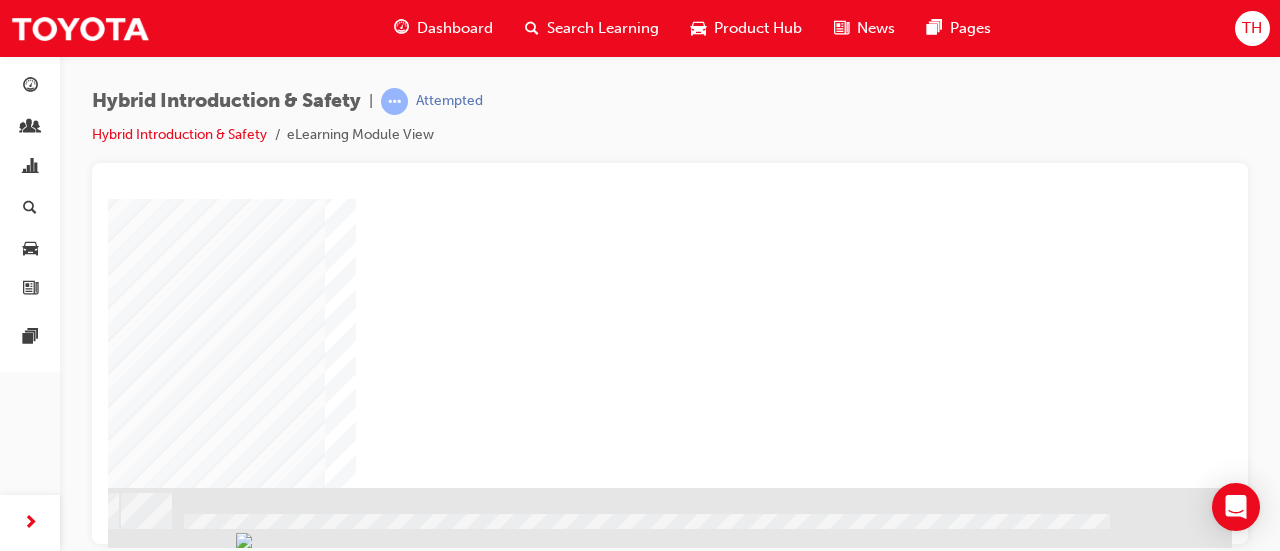 scroll, scrollTop: 431, scrollLeft: 251, axis: both 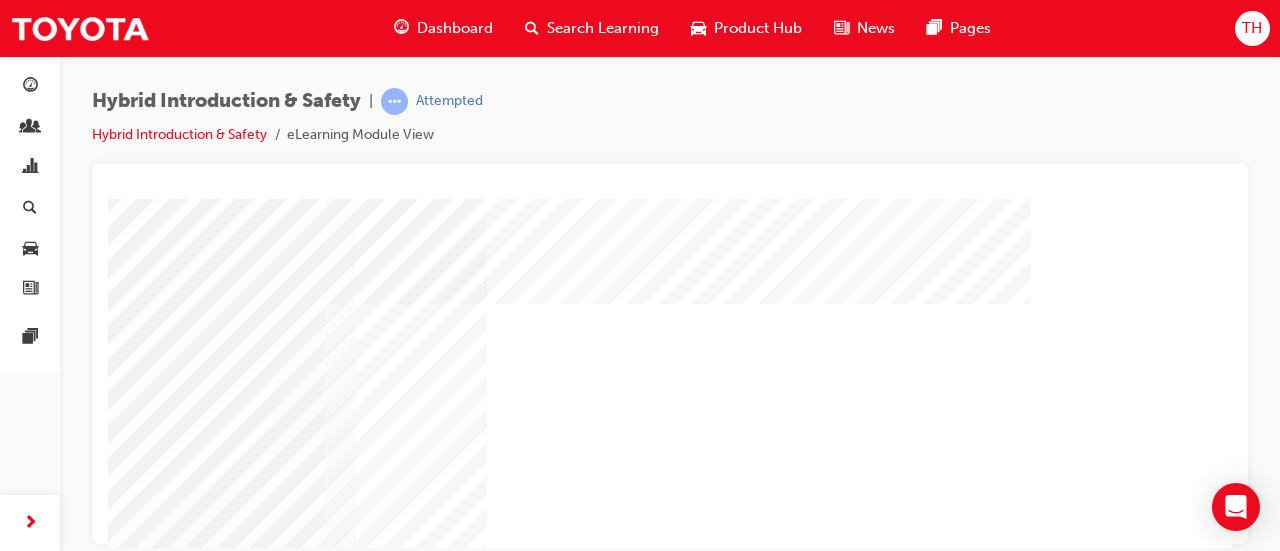 click at bounding box center (72, 2570) 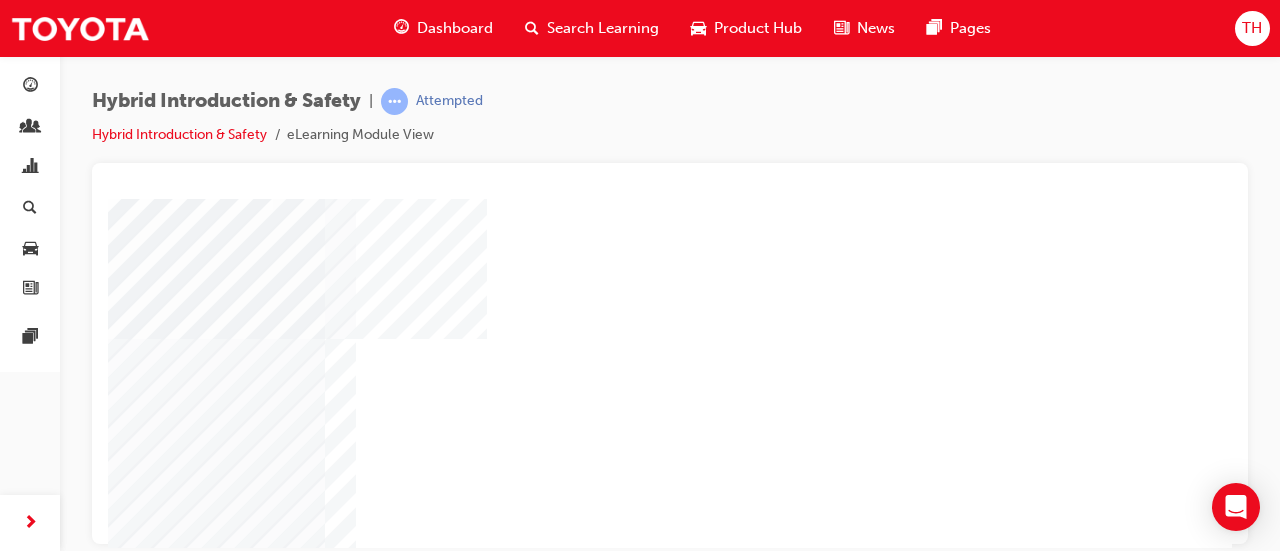 scroll, scrollTop: 400, scrollLeft: 251, axis: both 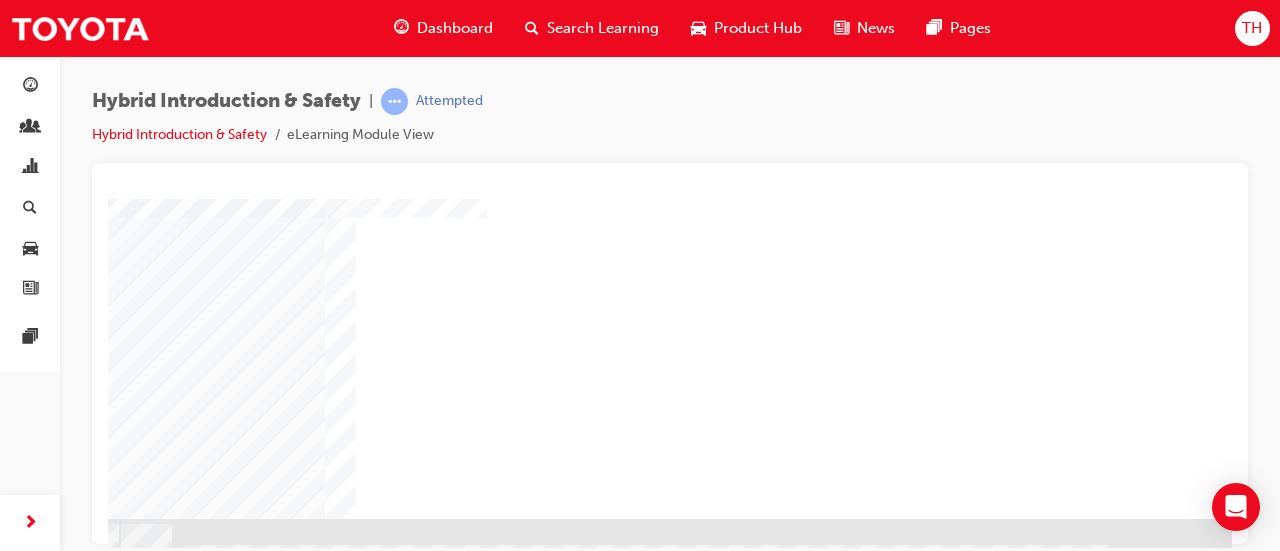click at bounding box center (72, 2300) 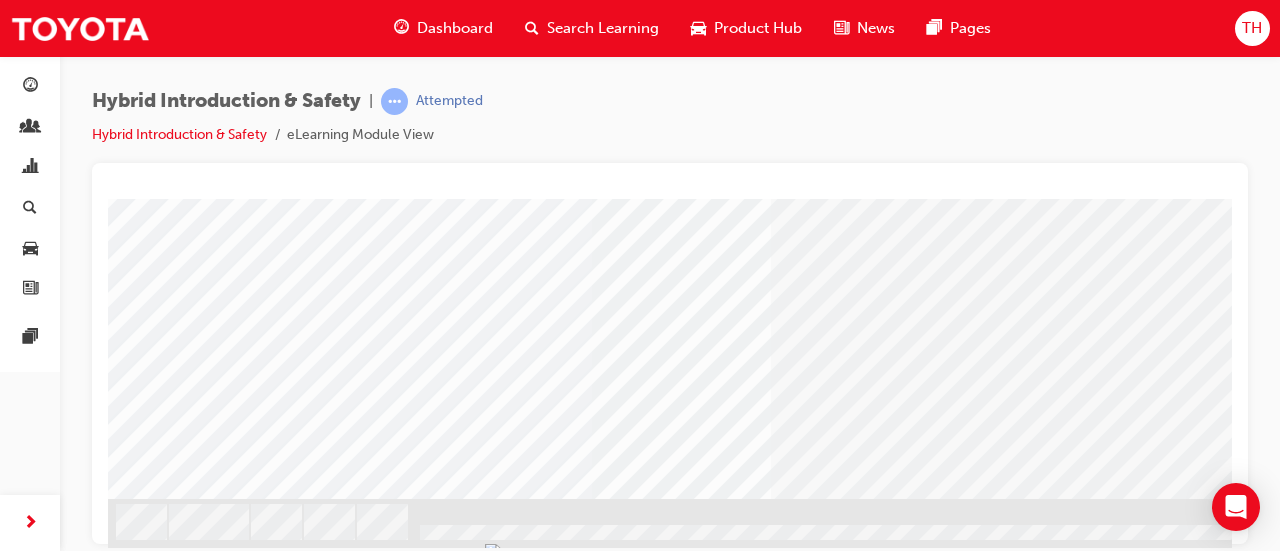 scroll, scrollTop: 431, scrollLeft: 0, axis: vertical 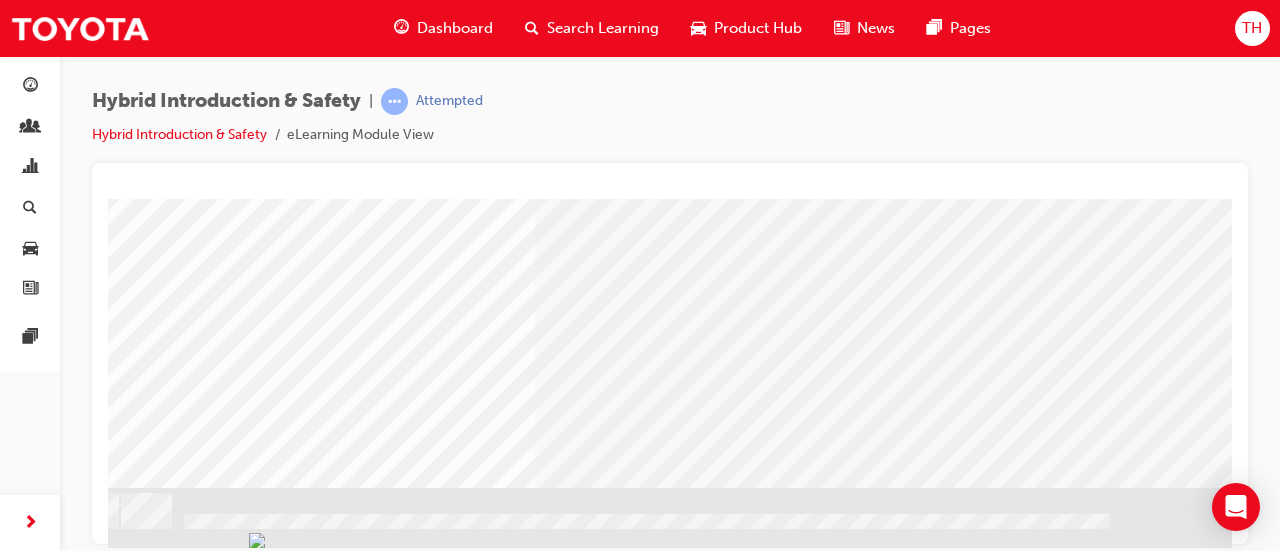 click at bounding box center [-65, 1459] 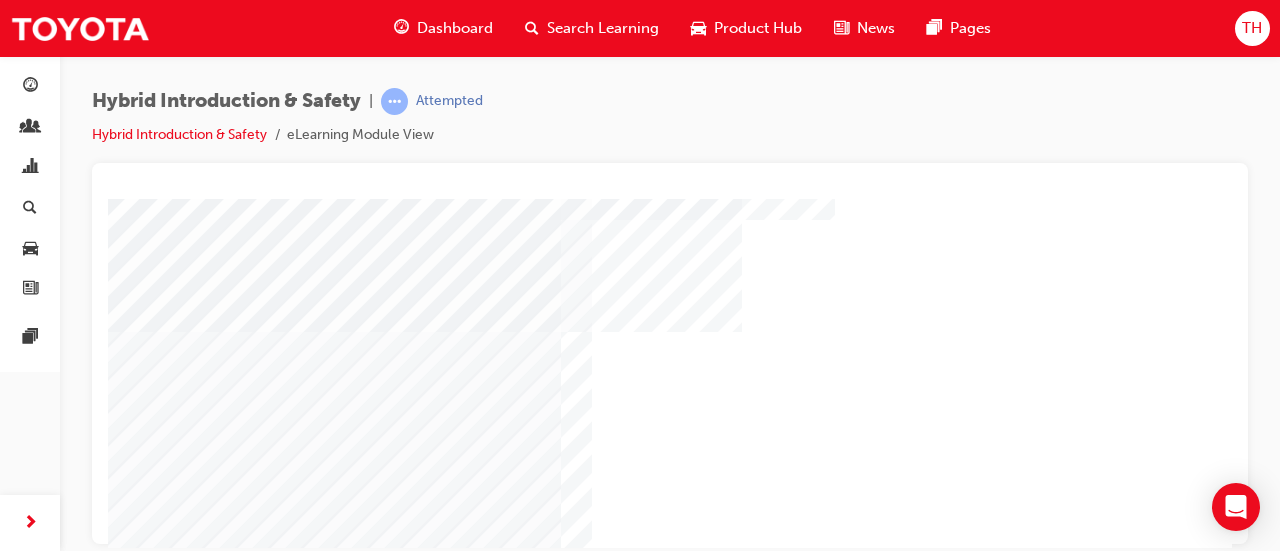 scroll, scrollTop: 431, scrollLeft: 0, axis: vertical 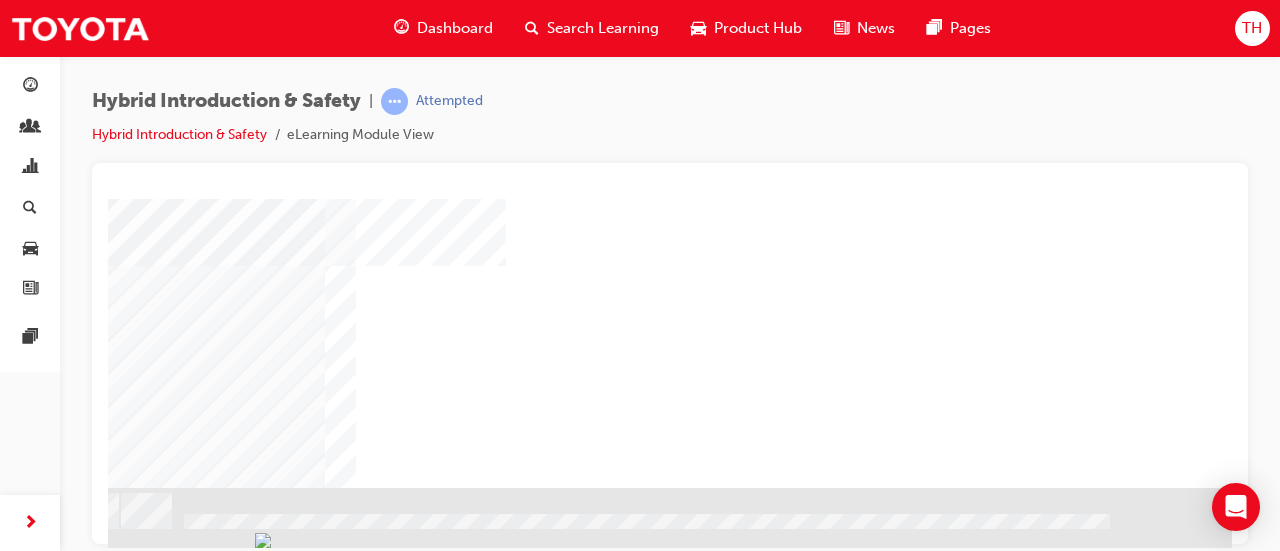 click at bounding box center [-65, 541] 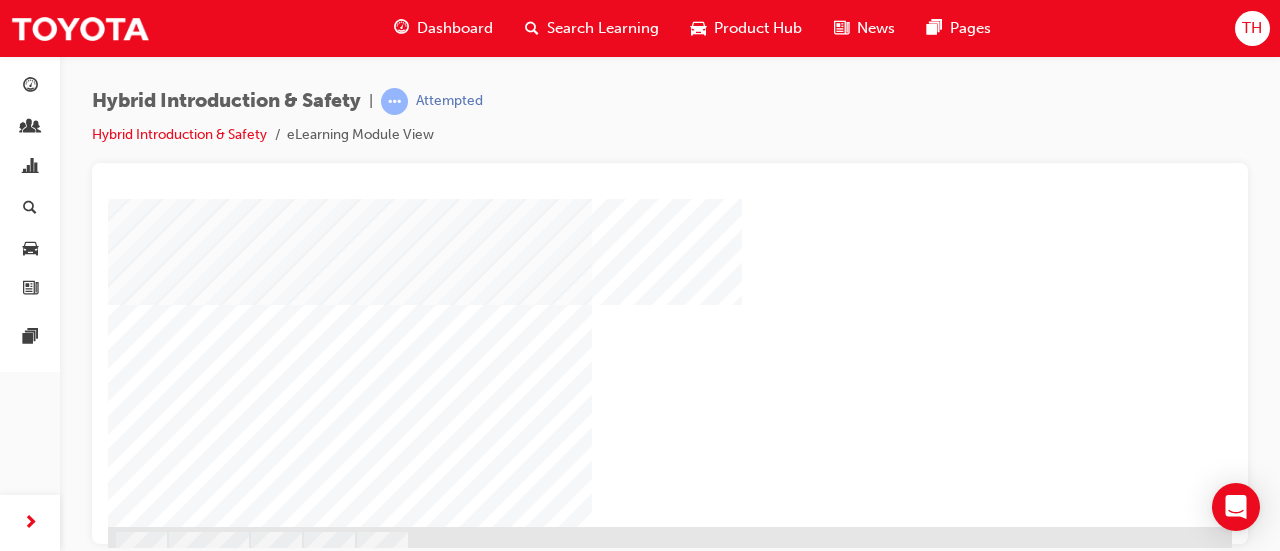 scroll, scrollTop: 331, scrollLeft: 0, axis: vertical 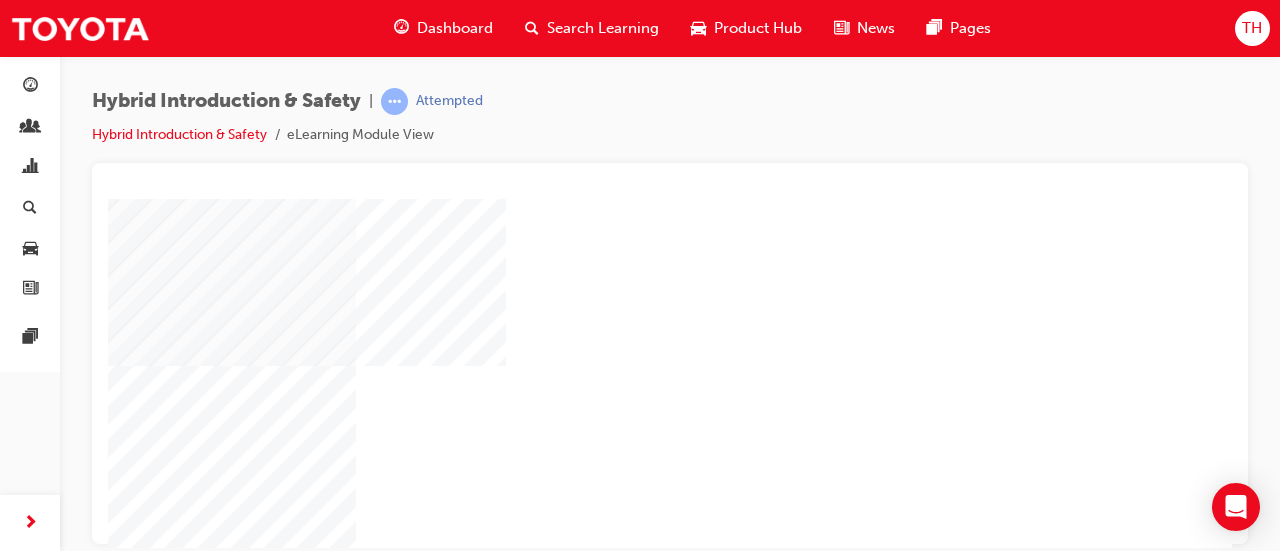 drag, startPoint x: 755, startPoint y: 543, endPoint x: 1158, endPoint y: 745, distance: 450.79153 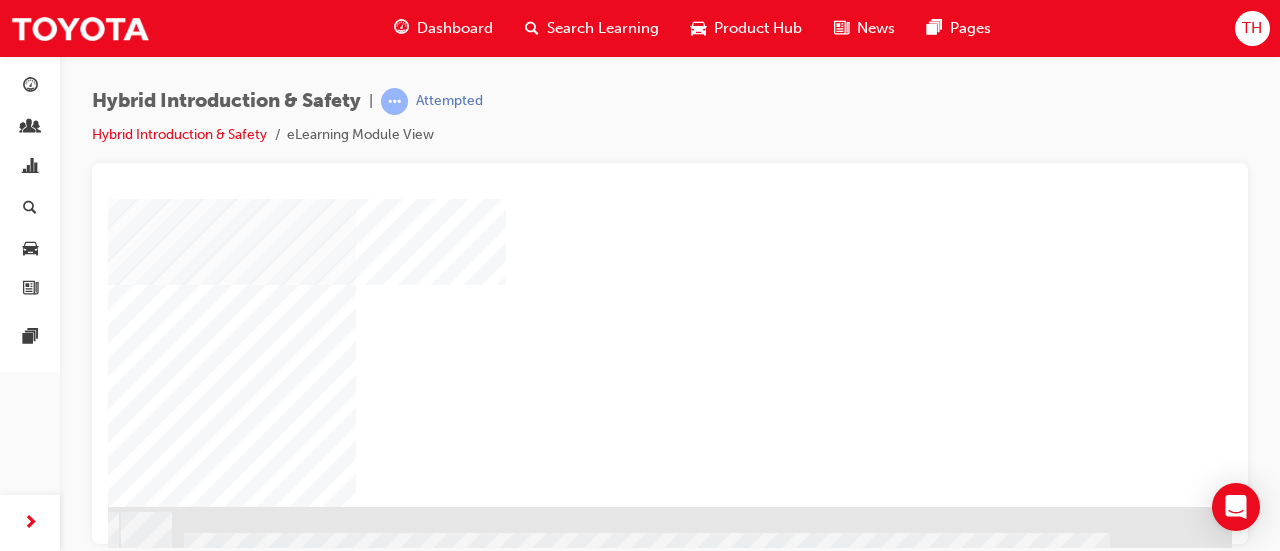 scroll, scrollTop: 431, scrollLeft: 251, axis: both 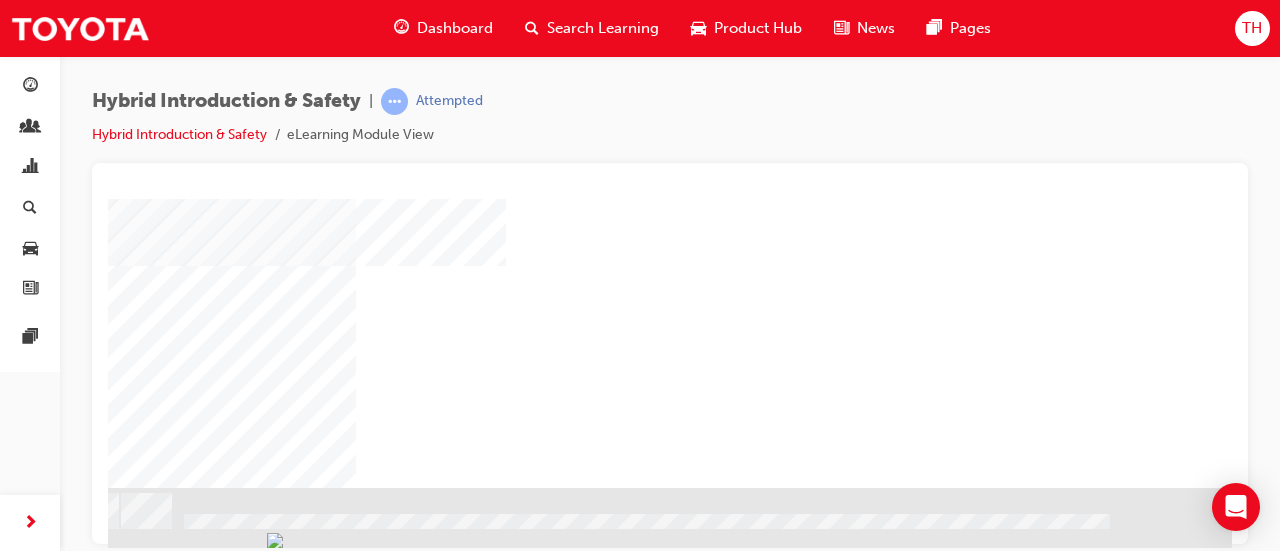 click at bounding box center [-65, 541] 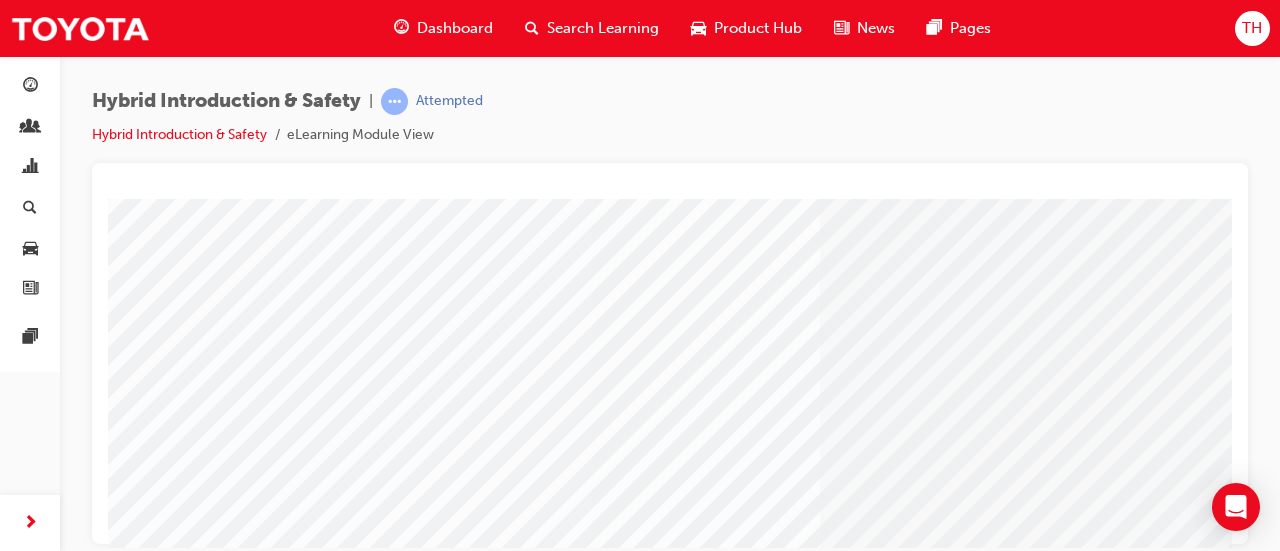 scroll, scrollTop: 431, scrollLeft: 0, axis: vertical 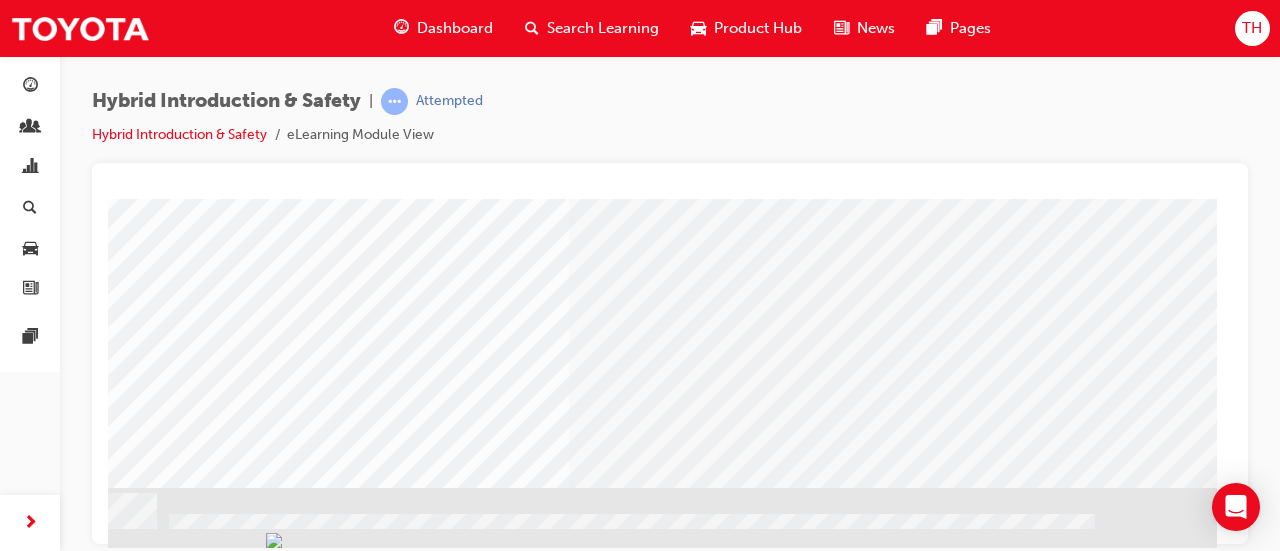 click at bounding box center [-80, 1459] 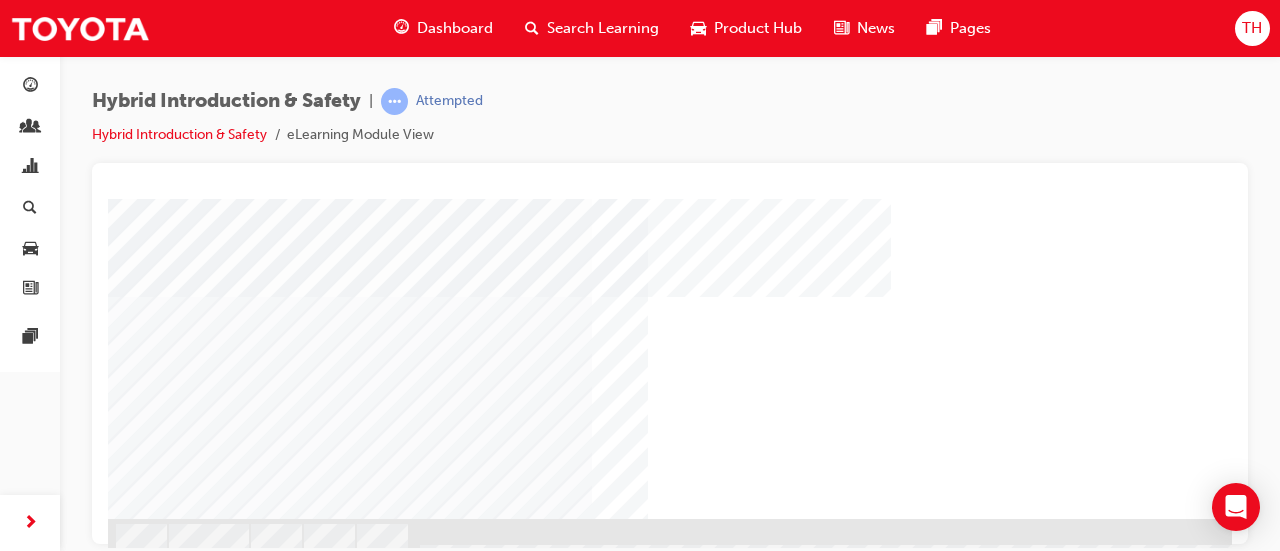 scroll, scrollTop: 431, scrollLeft: 0, axis: vertical 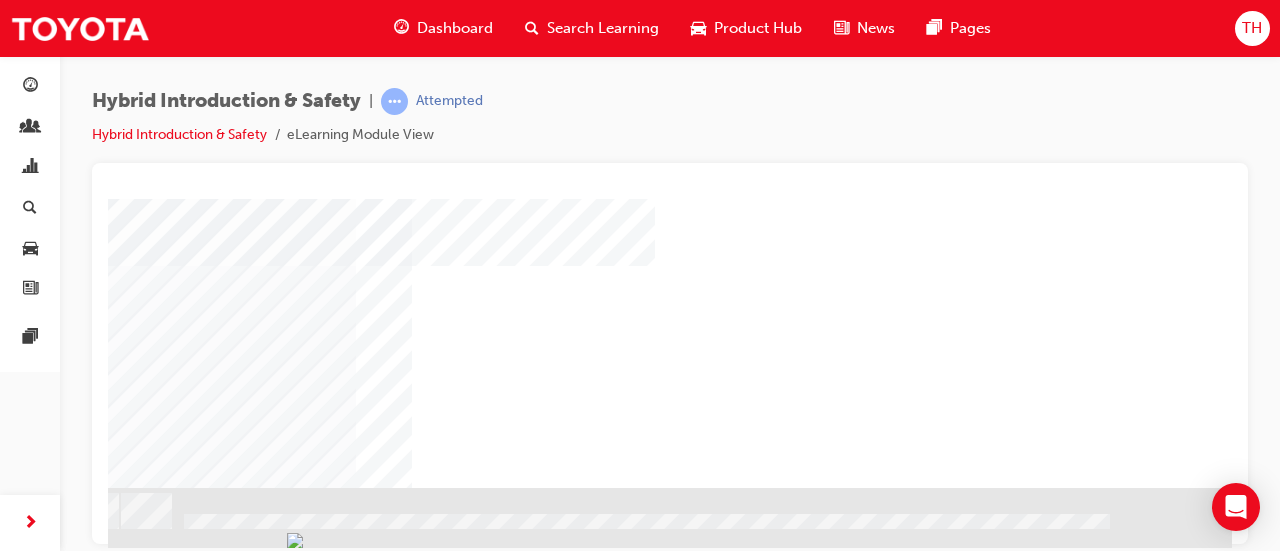 click at bounding box center (-65, 1480) 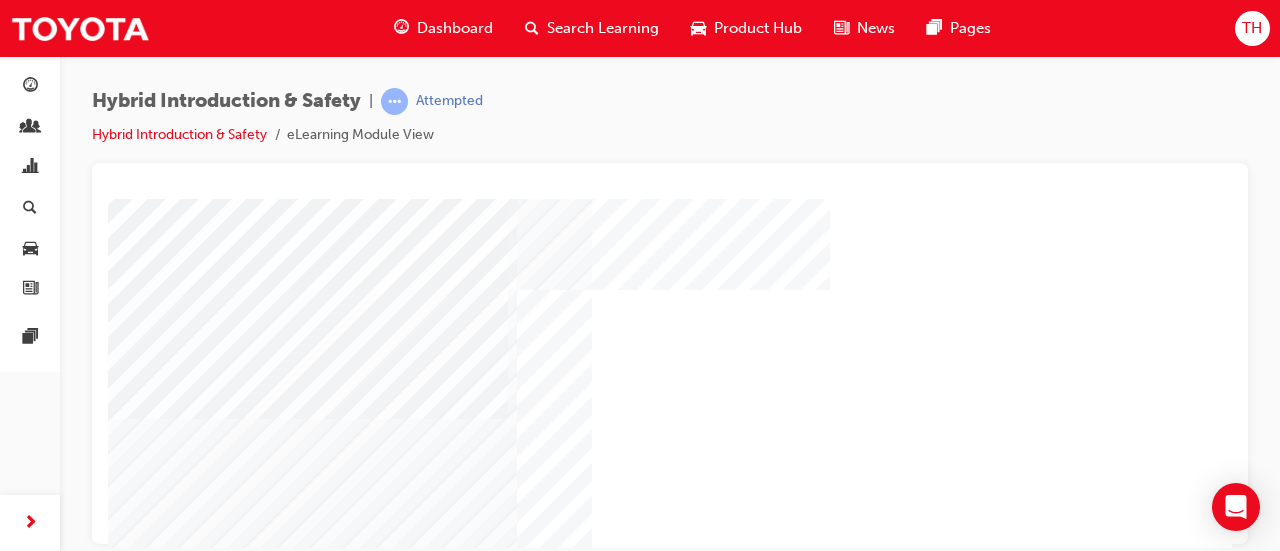 scroll, scrollTop: 200, scrollLeft: 0, axis: vertical 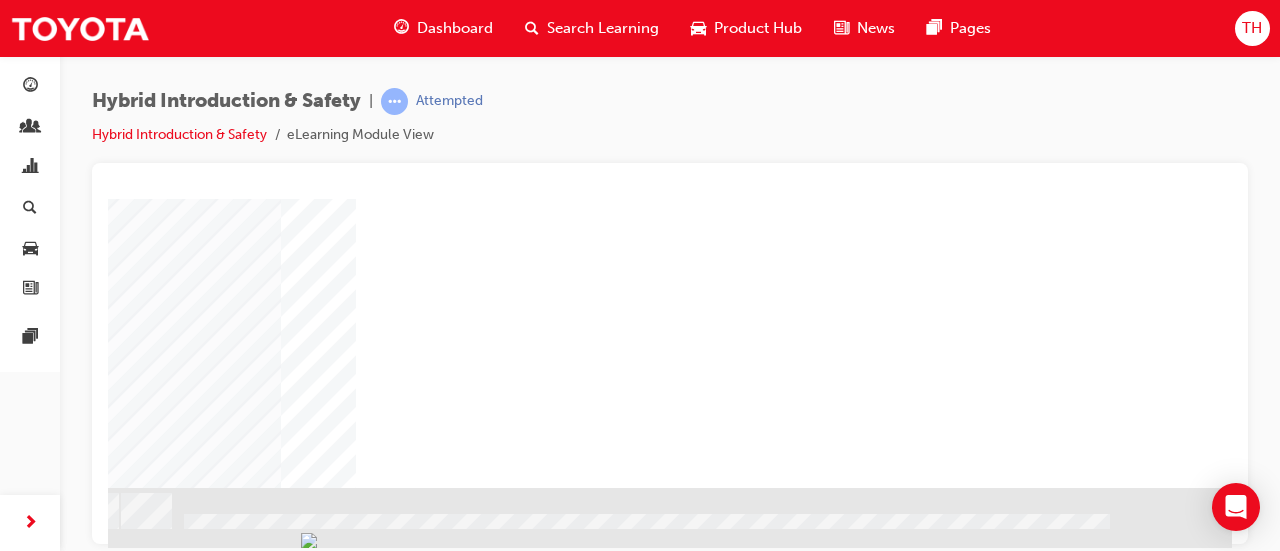 click at bounding box center (-65, 1485) 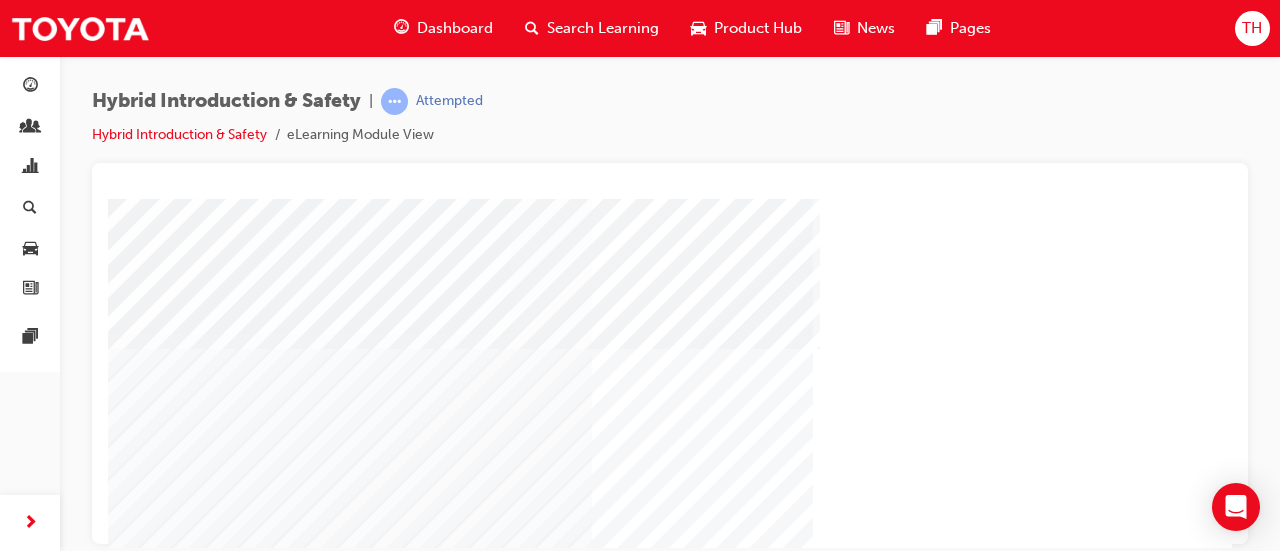 scroll, scrollTop: 131, scrollLeft: 0, axis: vertical 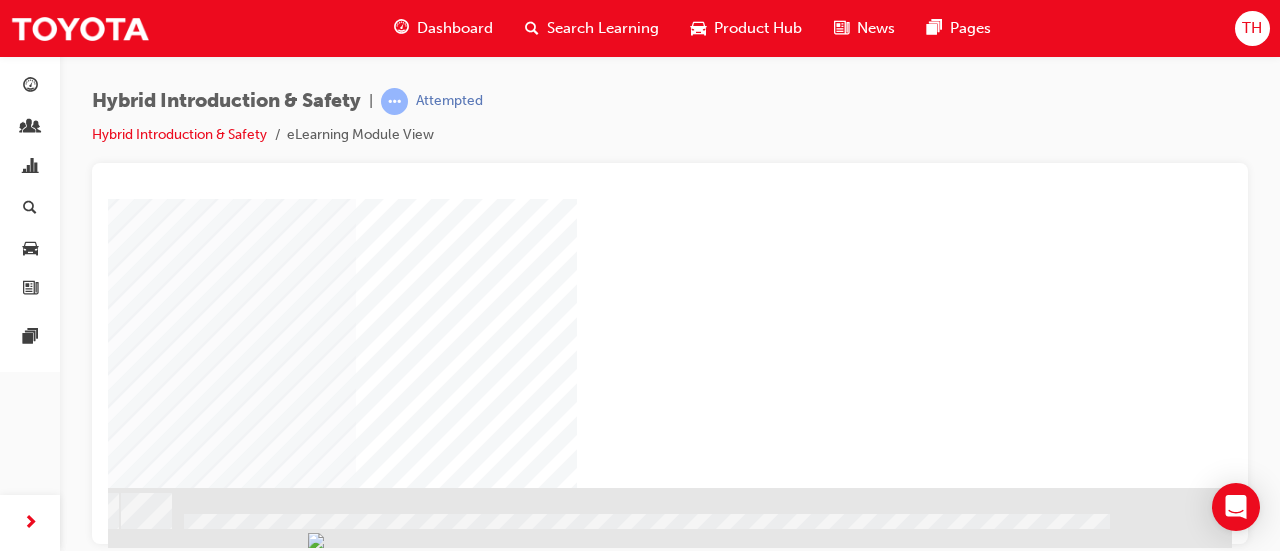 click at bounding box center [-65, 2071] 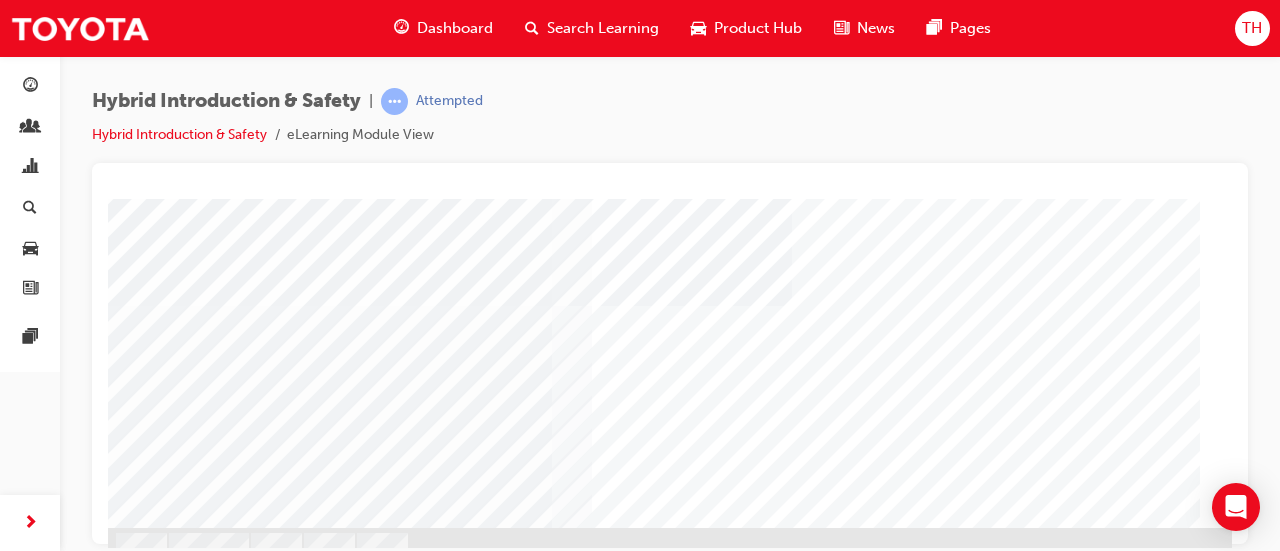 scroll, scrollTop: 431, scrollLeft: 0, axis: vertical 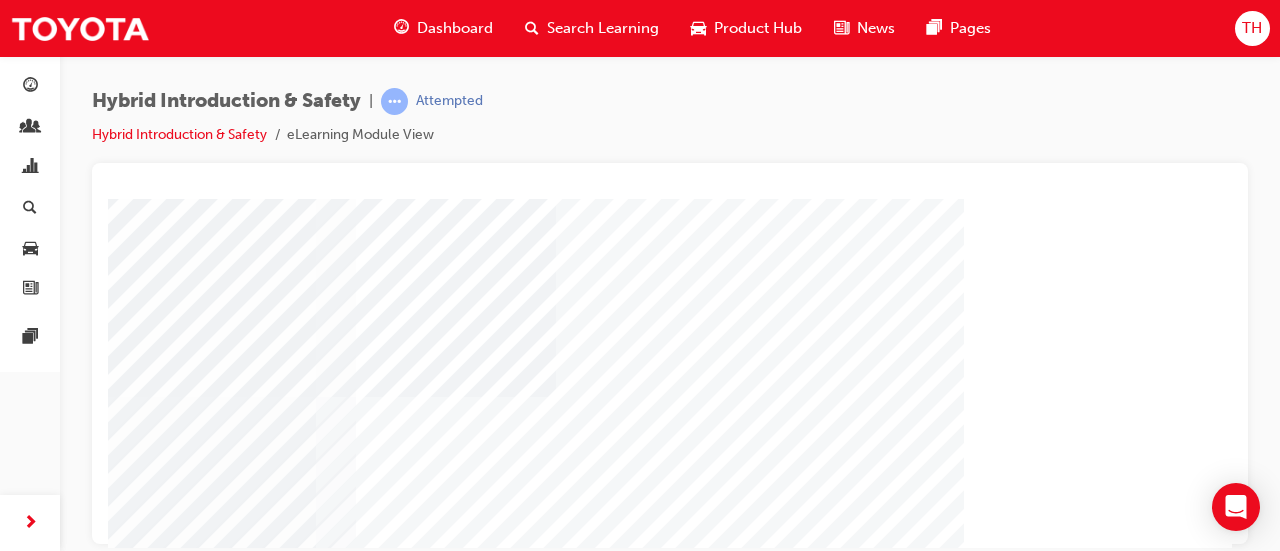 click at bounding box center [-103, 3483] 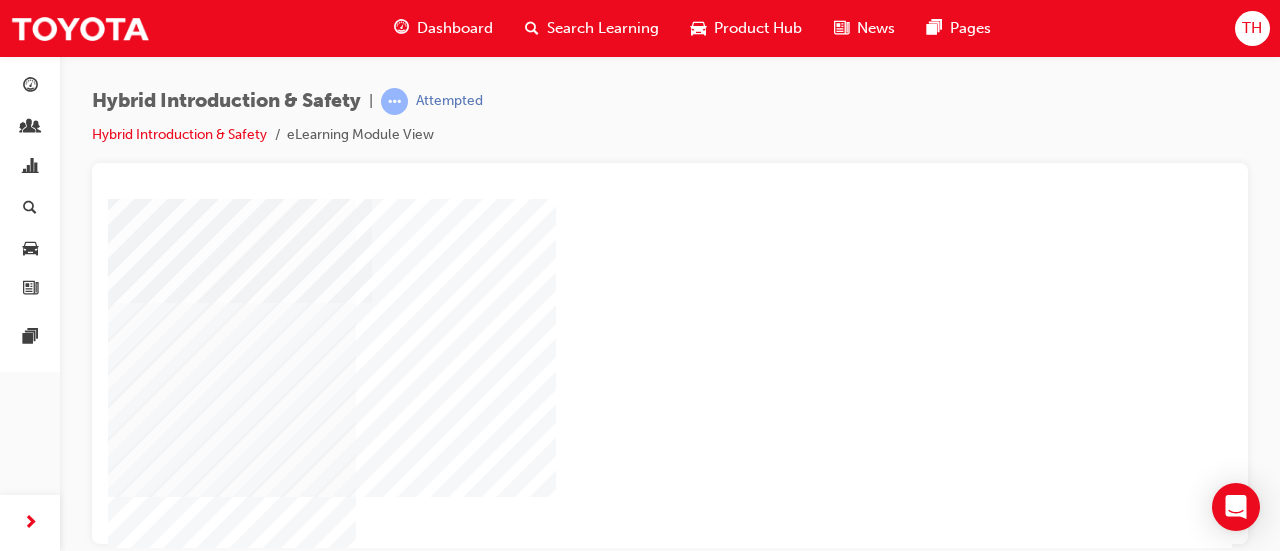 scroll, scrollTop: 300, scrollLeft: 251, axis: both 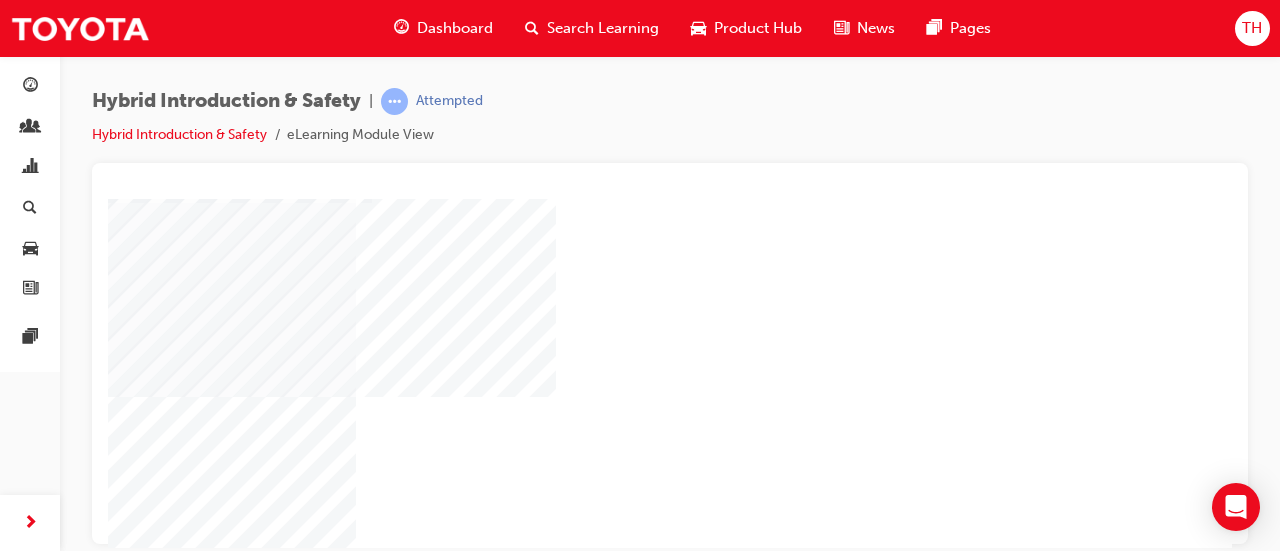 click at bounding box center [-103, 4742] 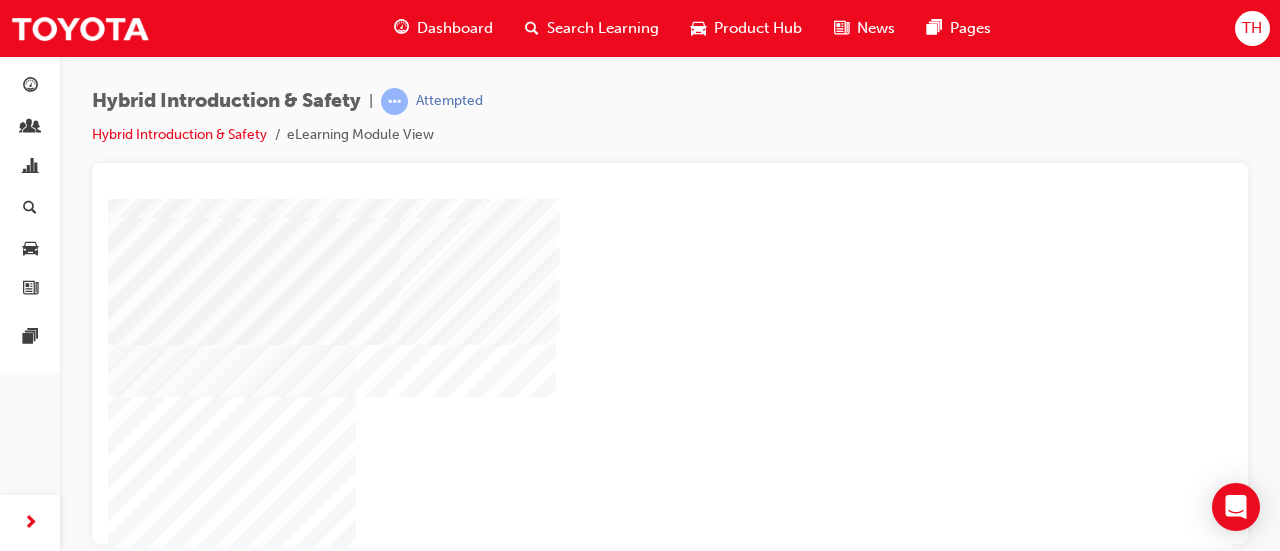 scroll, scrollTop: 400, scrollLeft: 251, axis: both 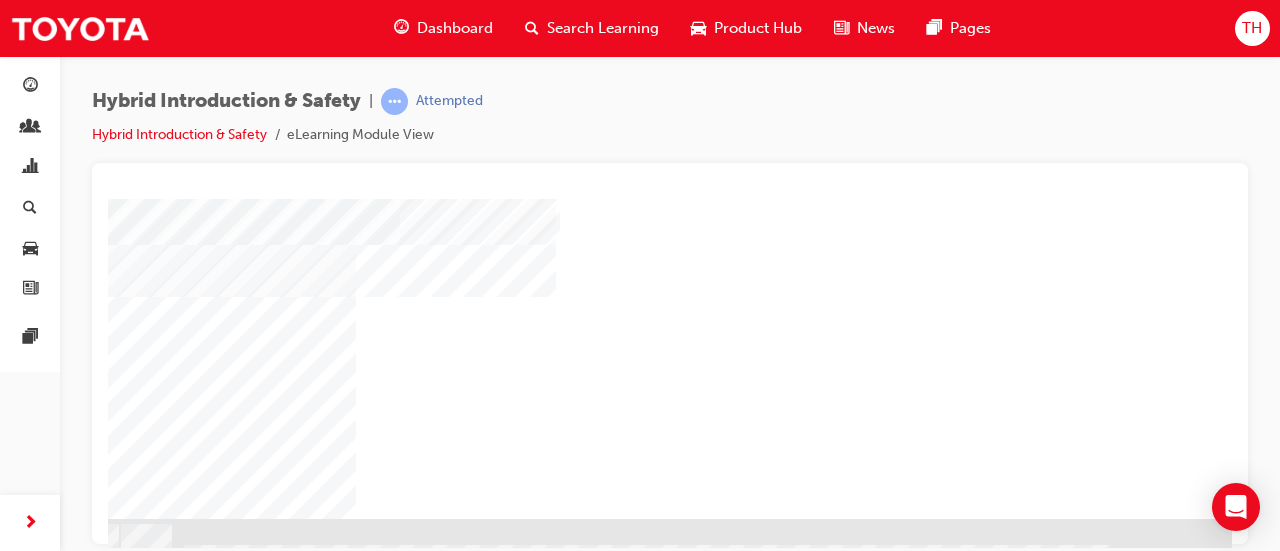 click at bounding box center [-103, 4692] 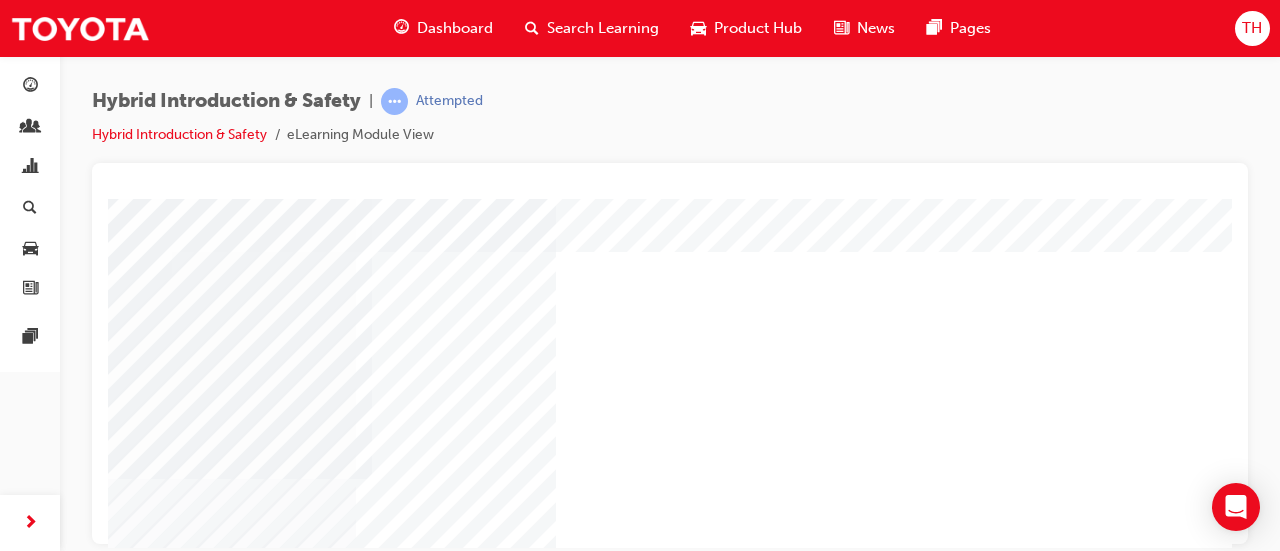 scroll, scrollTop: 200, scrollLeft: 251, axis: both 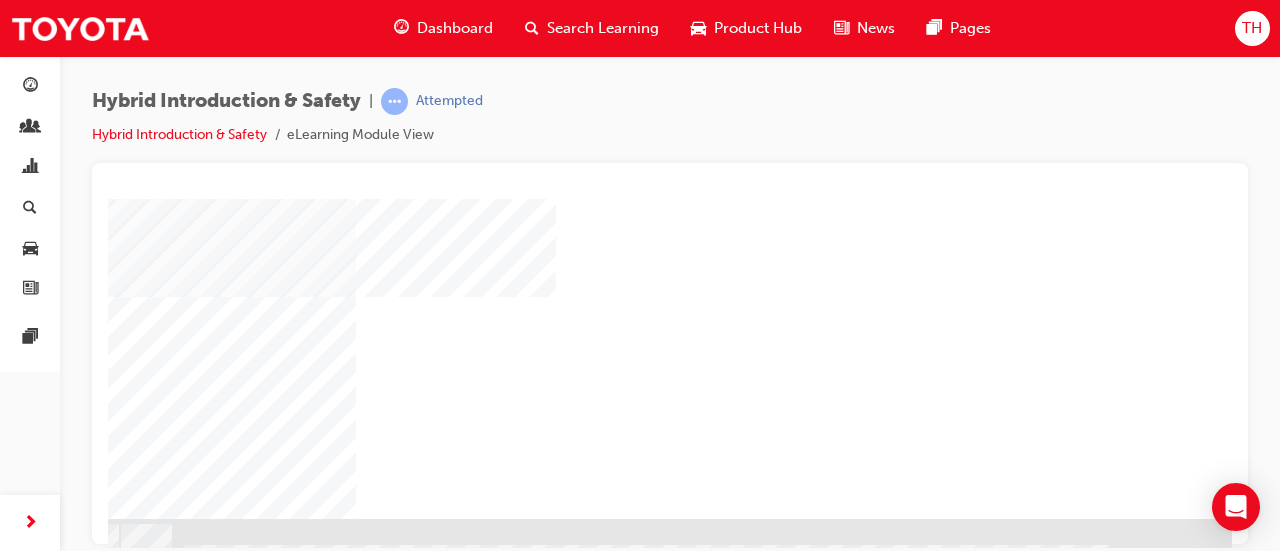 click at bounding box center (-65, 4735) 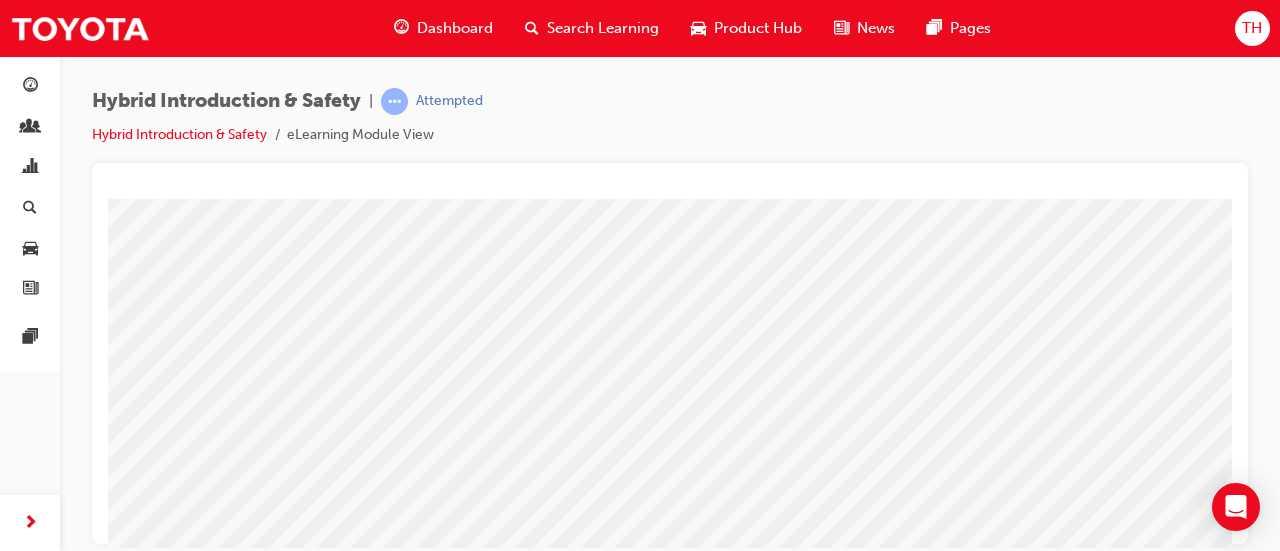 scroll, scrollTop: 431, scrollLeft: 0, axis: vertical 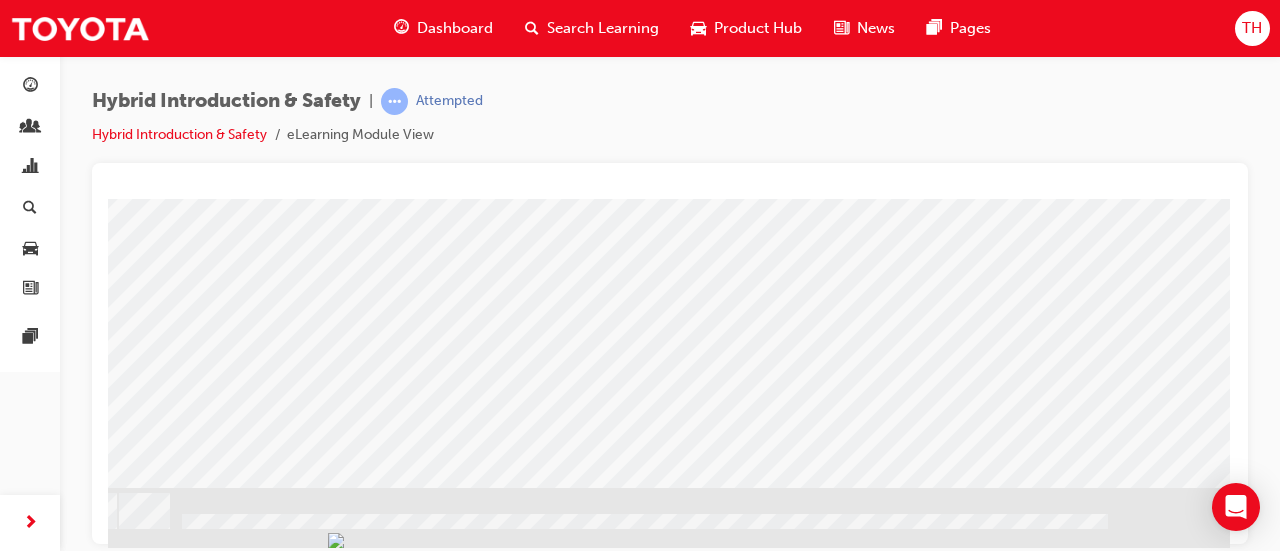 click at bounding box center [-67, 1491] 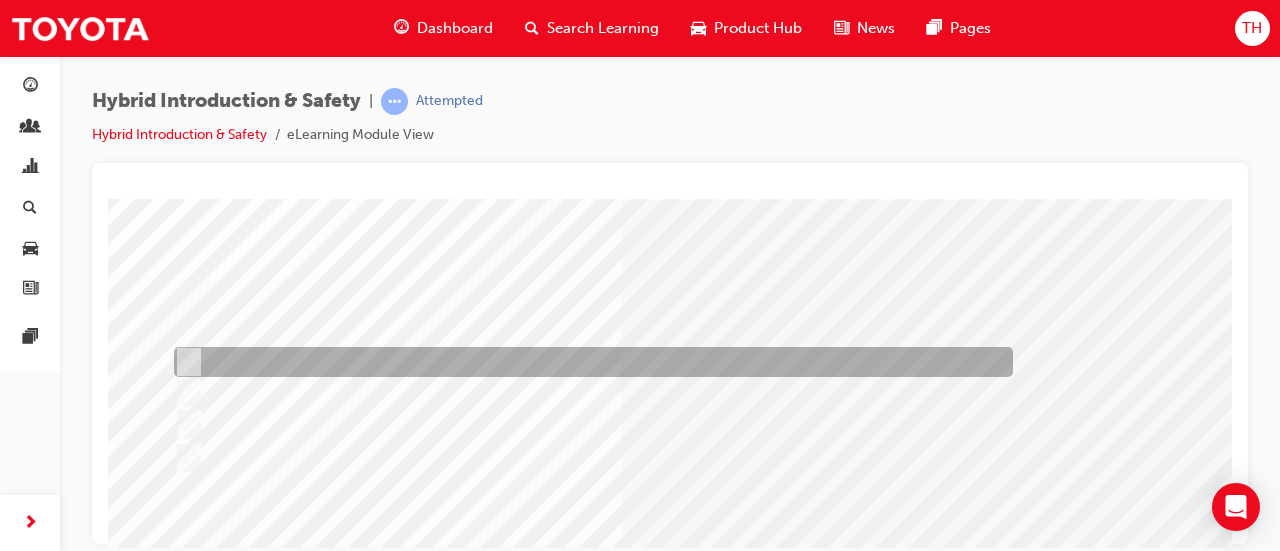 scroll, scrollTop: 100, scrollLeft: 0, axis: vertical 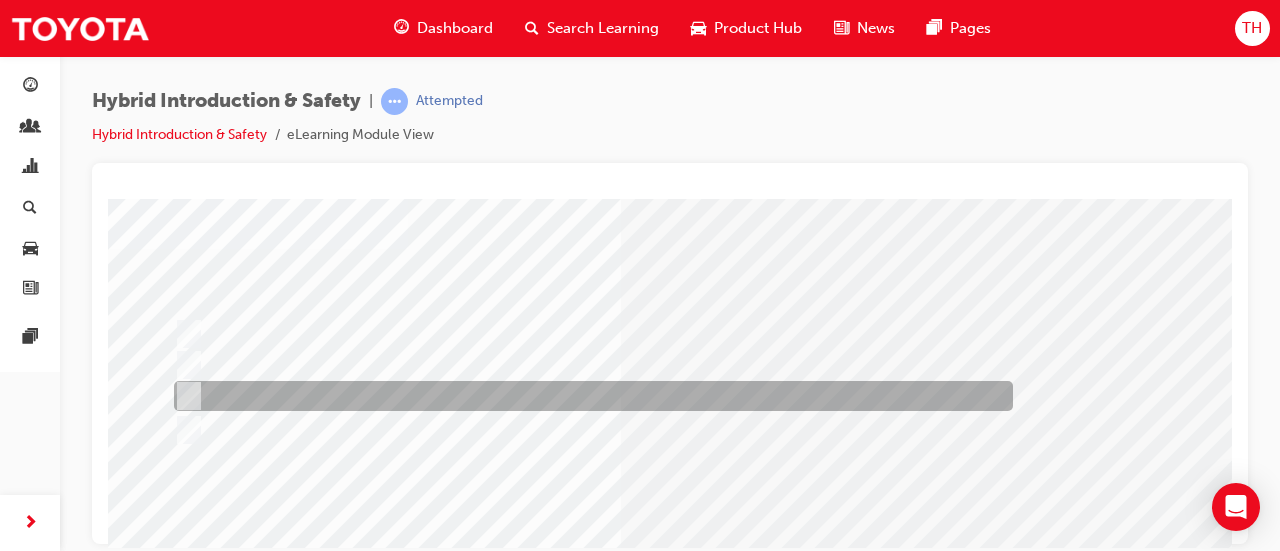 click at bounding box center [588, 396] 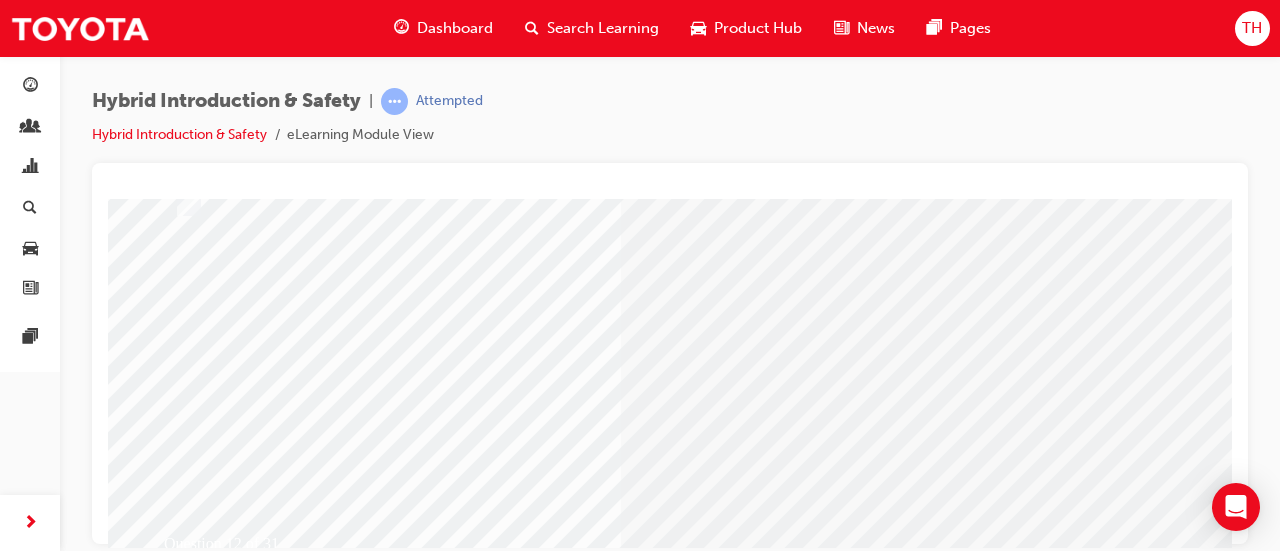 scroll, scrollTop: 400, scrollLeft: 0, axis: vertical 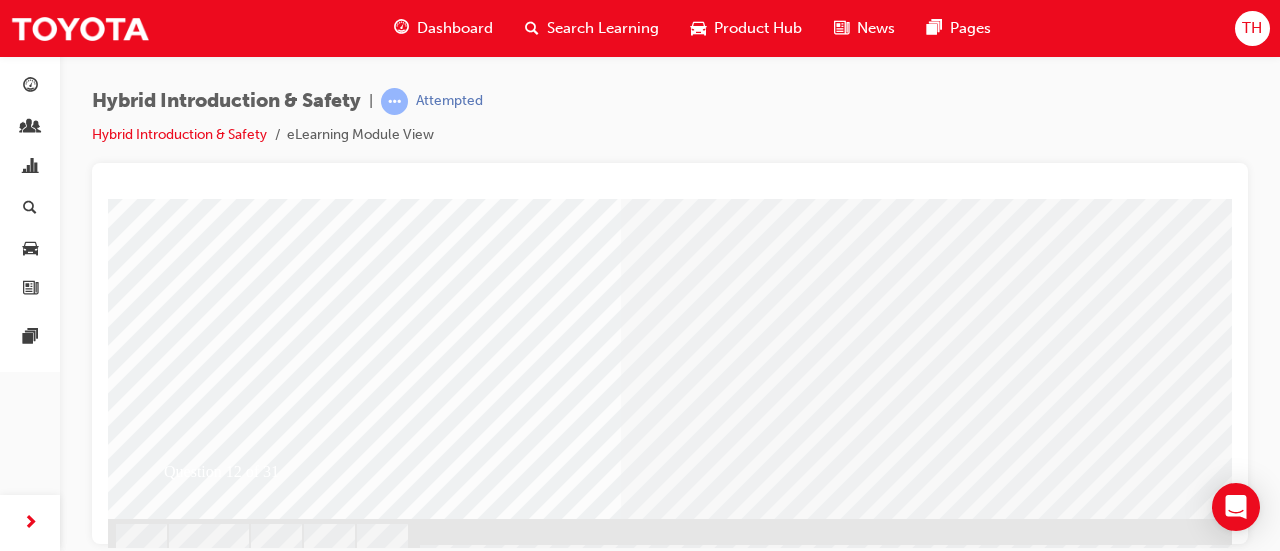 click at bounding box center (180, 2511) 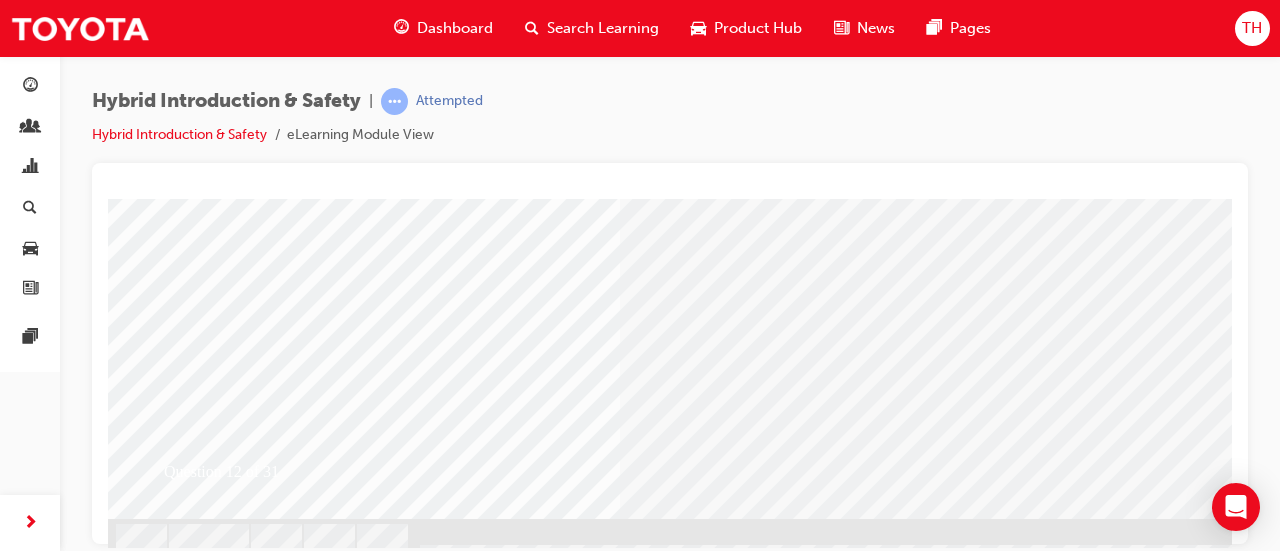 click on "Question 12 of 31" at bounding box center [788, 158] 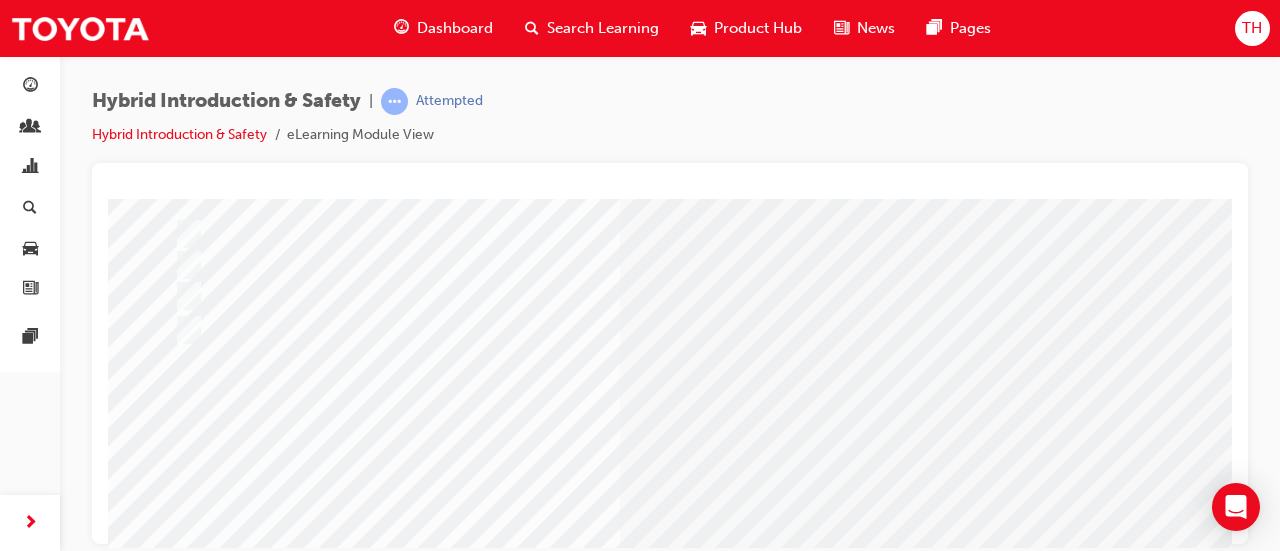 scroll, scrollTop: 300, scrollLeft: 0, axis: vertical 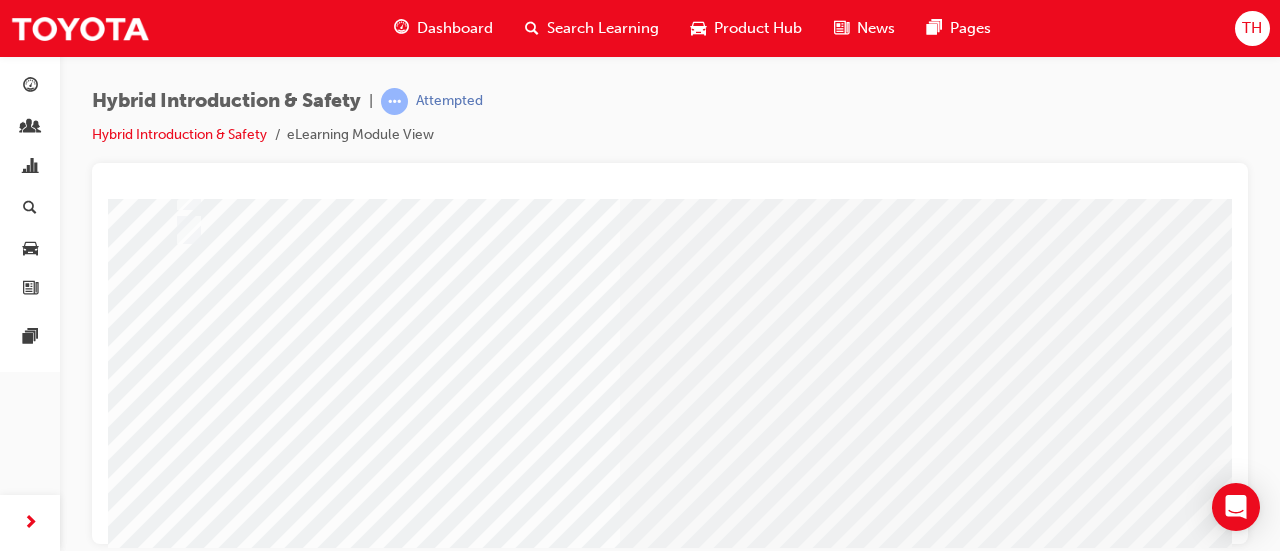 click at bounding box center (440, 2394) 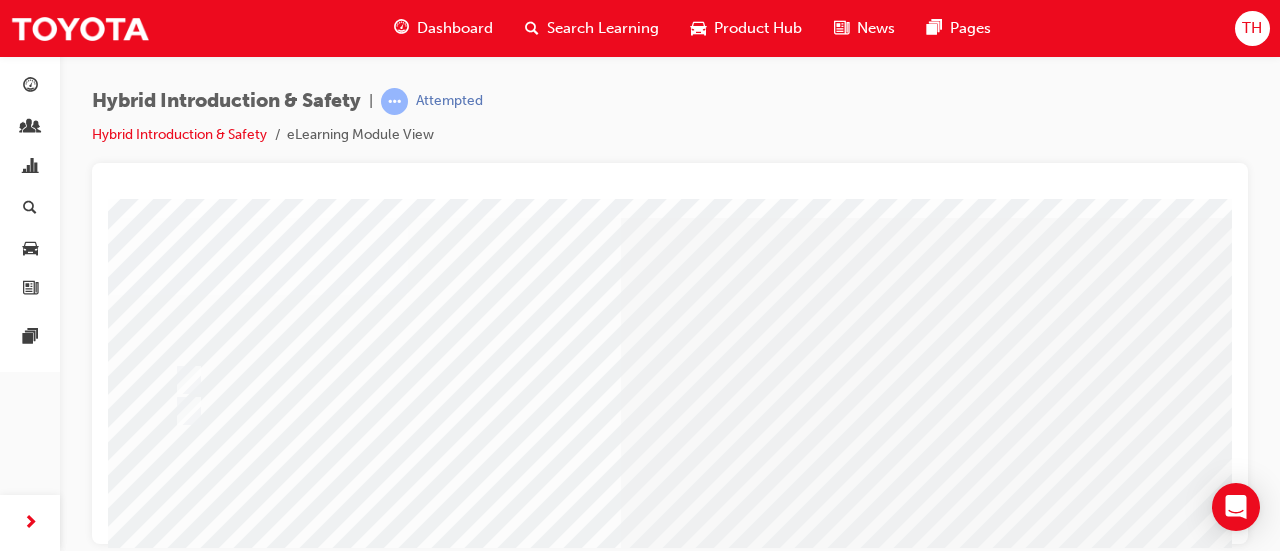 scroll, scrollTop: 100, scrollLeft: 0, axis: vertical 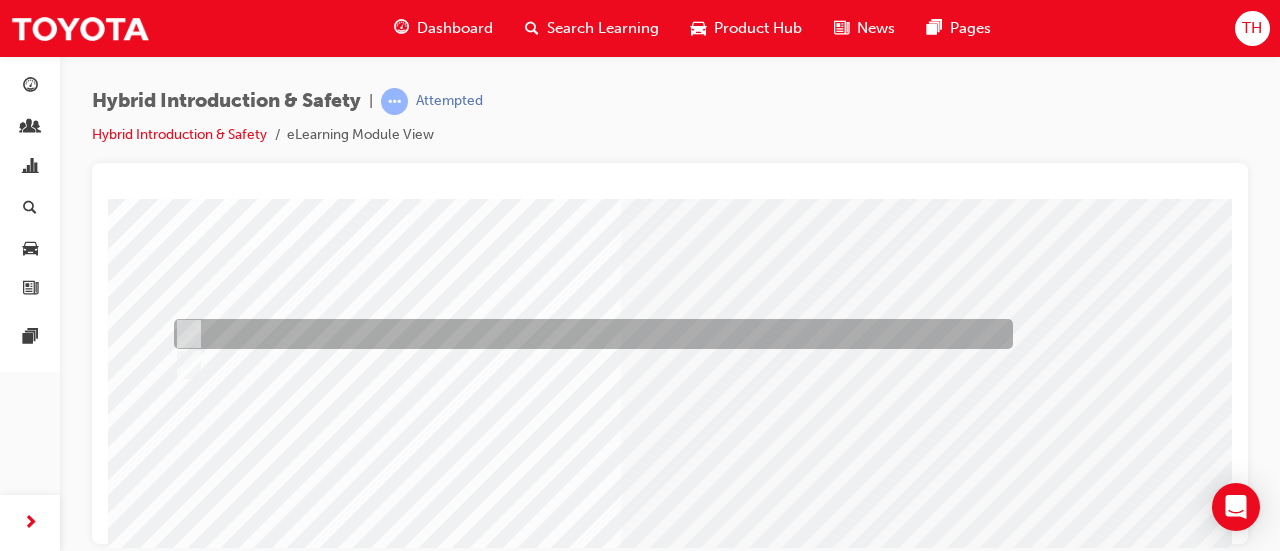 click at bounding box center (588, 334) 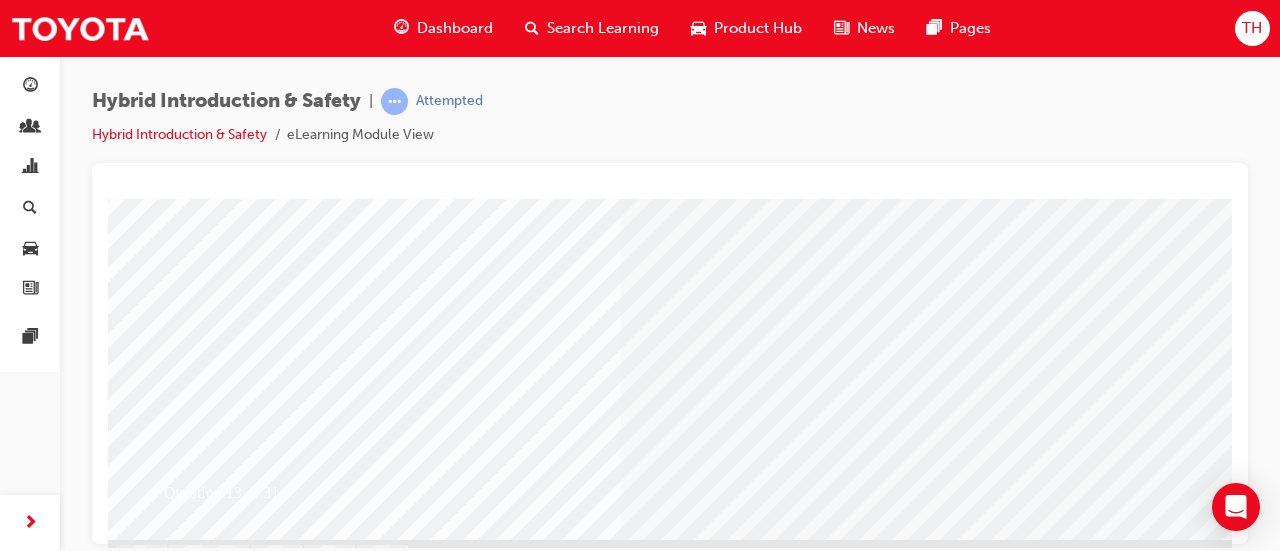 scroll, scrollTop: 400, scrollLeft: 0, axis: vertical 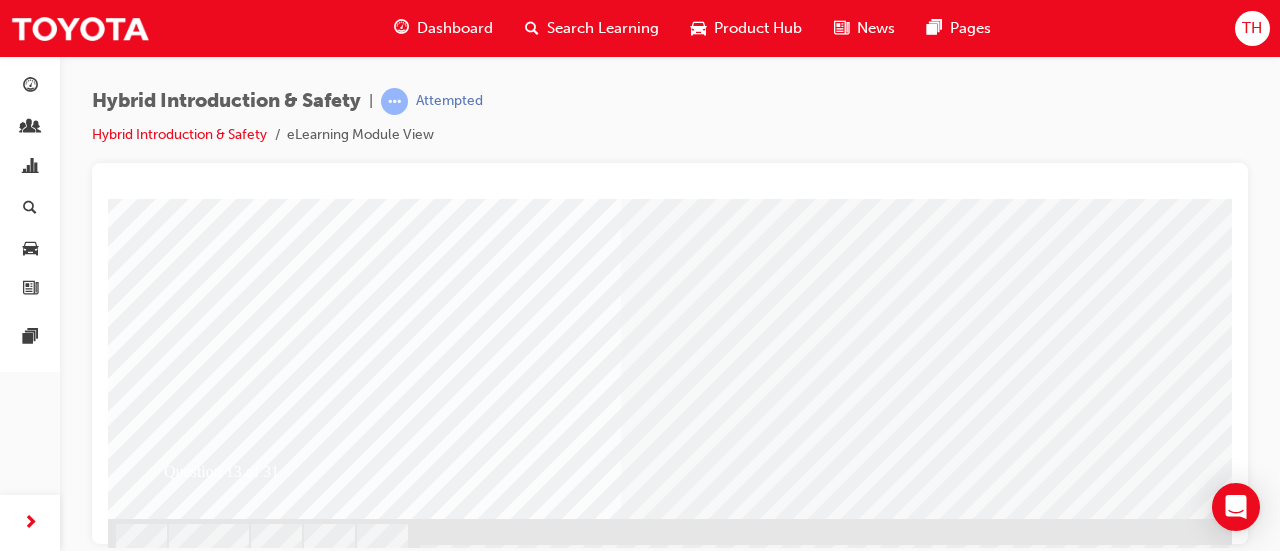 click at bounding box center [180, 2467] 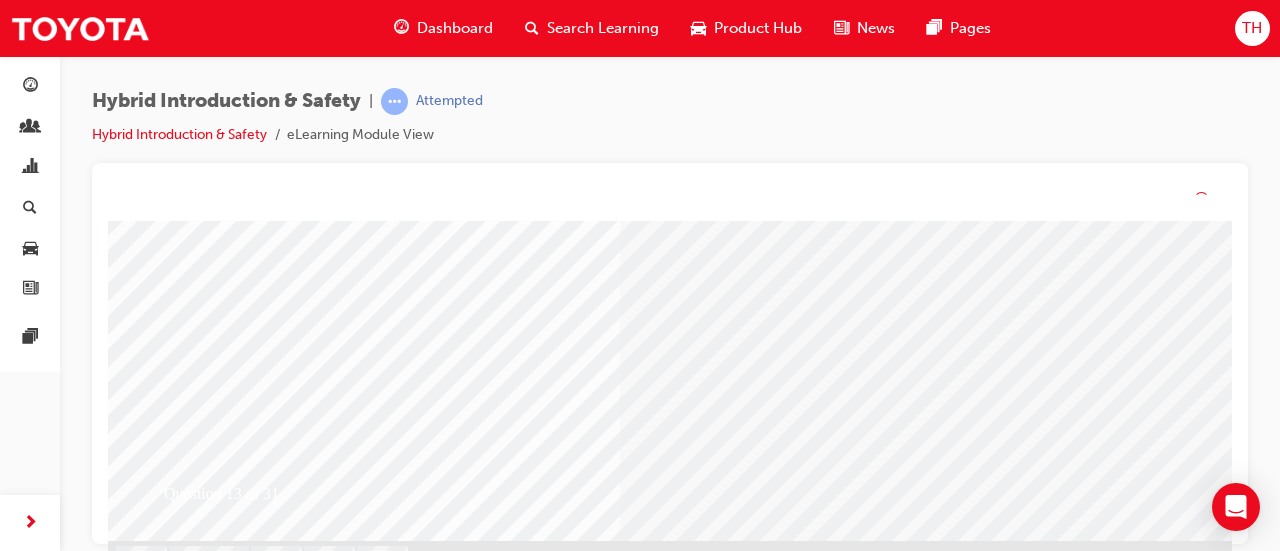scroll, scrollTop: 0, scrollLeft: 0, axis: both 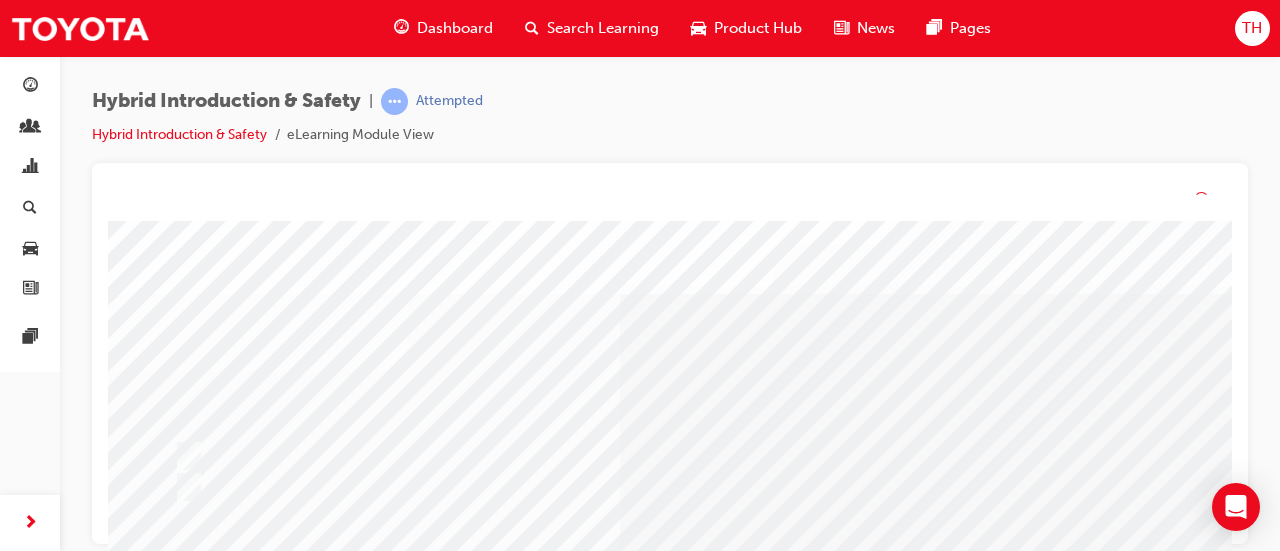 click at bounding box center (788, 2790) 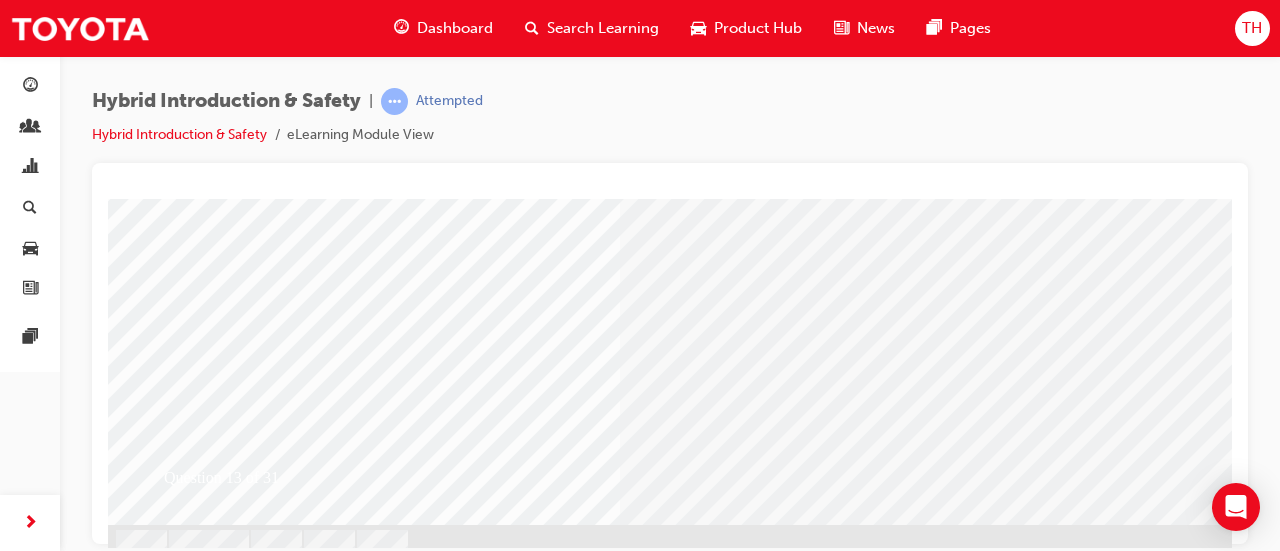 scroll, scrollTop: 400, scrollLeft: 0, axis: vertical 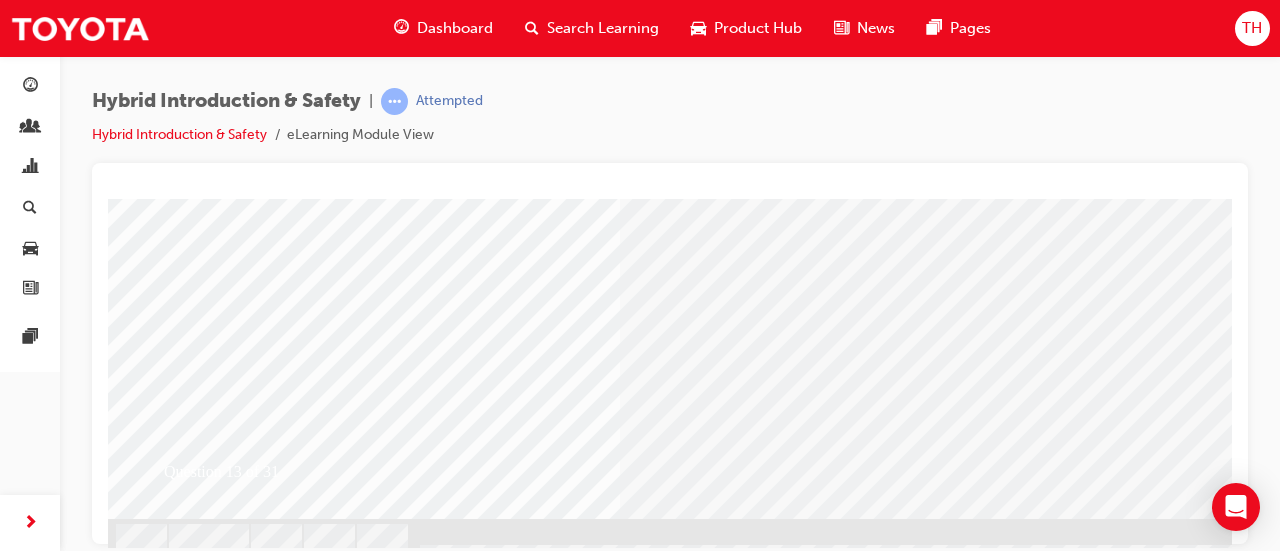 click at bounding box center (440, 2294) 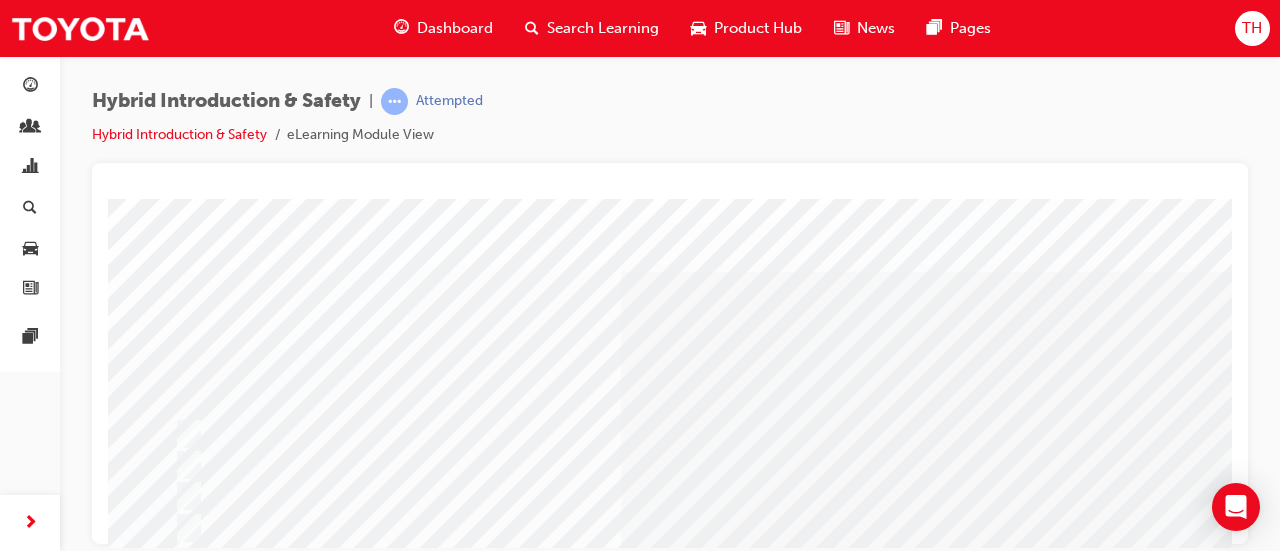 scroll, scrollTop: 100, scrollLeft: 0, axis: vertical 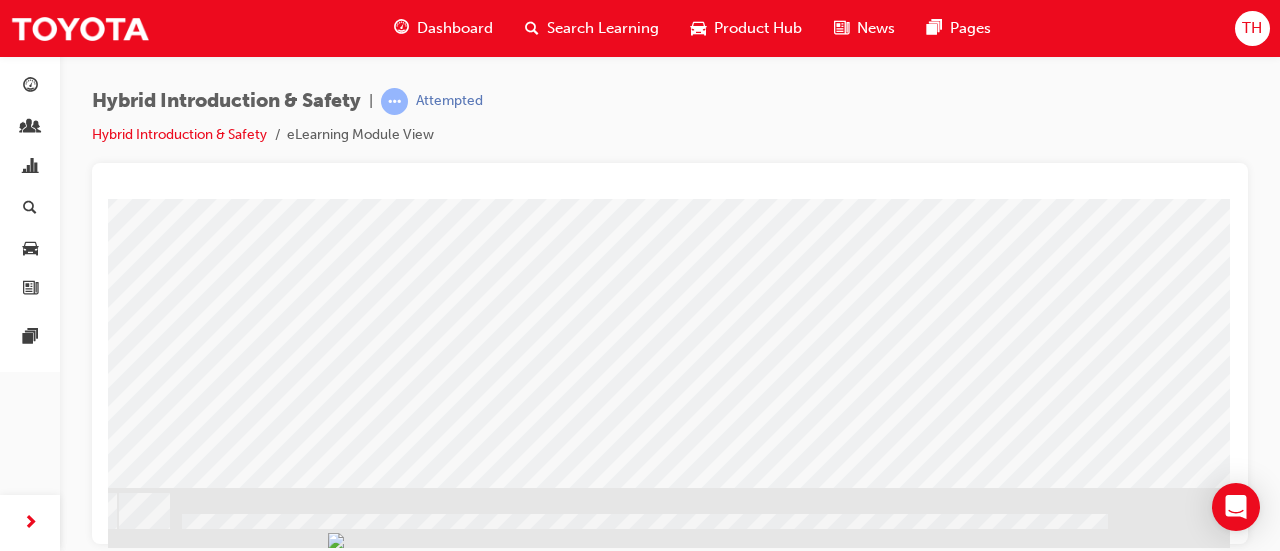 click at bounding box center [-67, 1491] 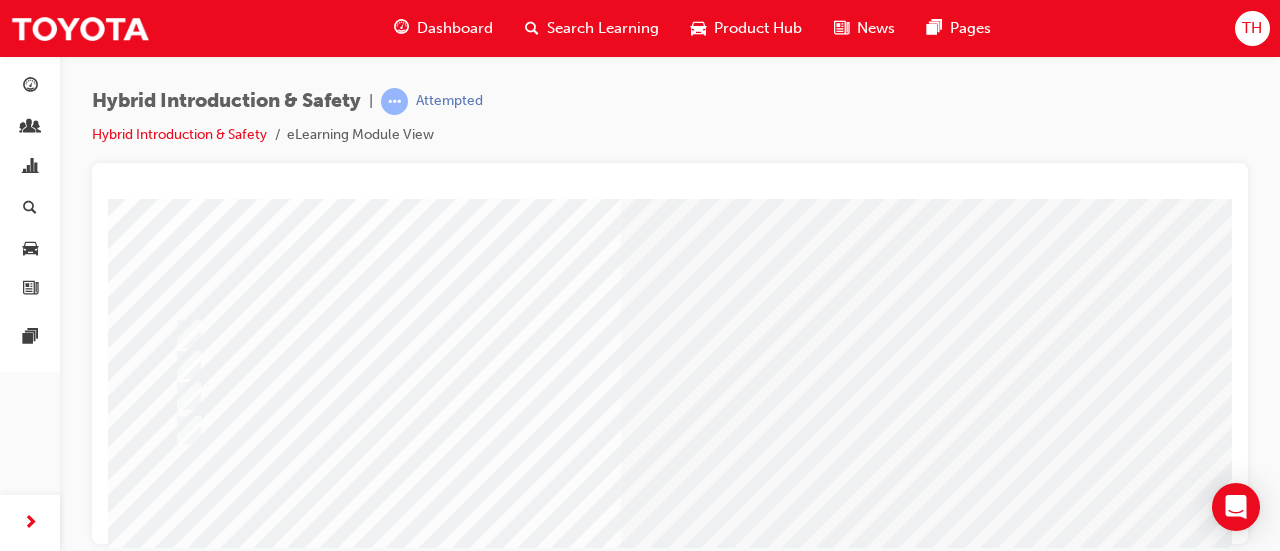 click at bounding box center [588, 396] 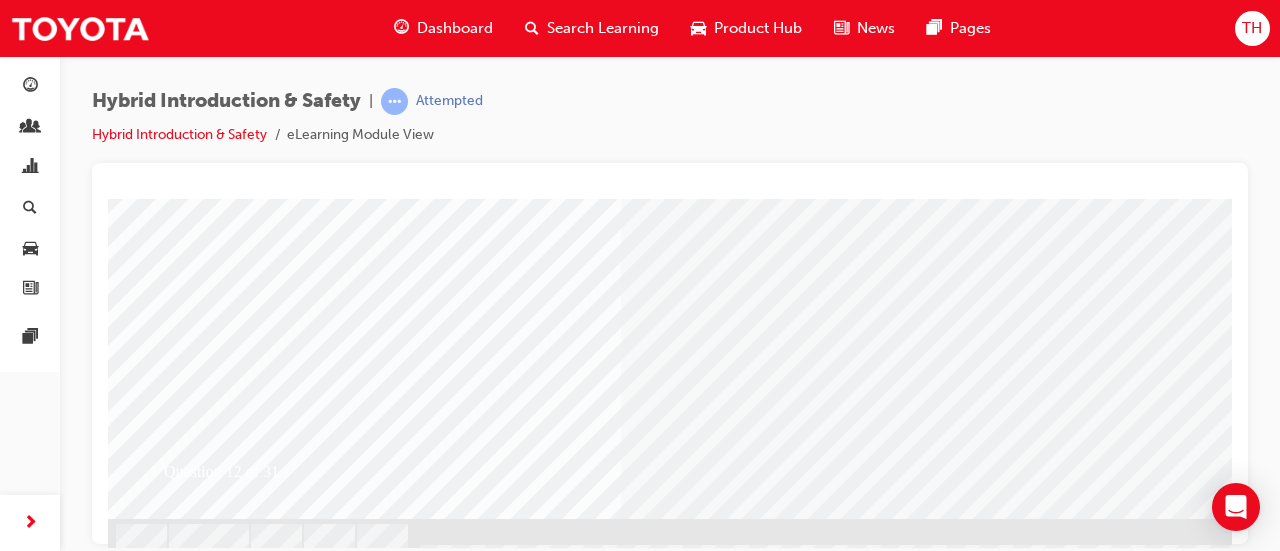 click at bounding box center [180, 2511] 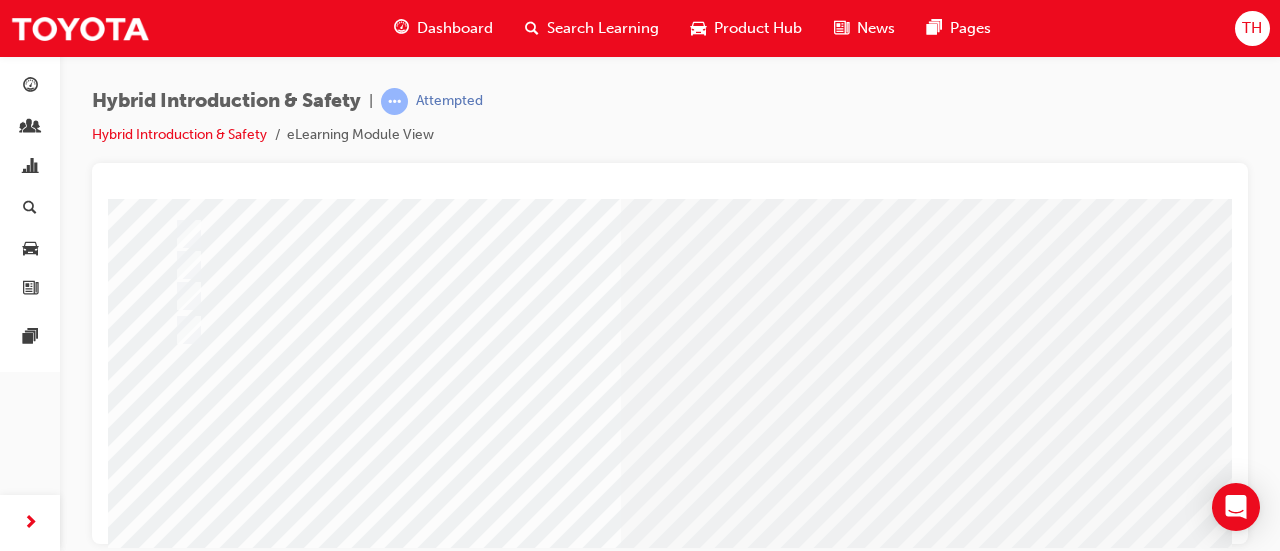 click at bounding box center (588, 296) 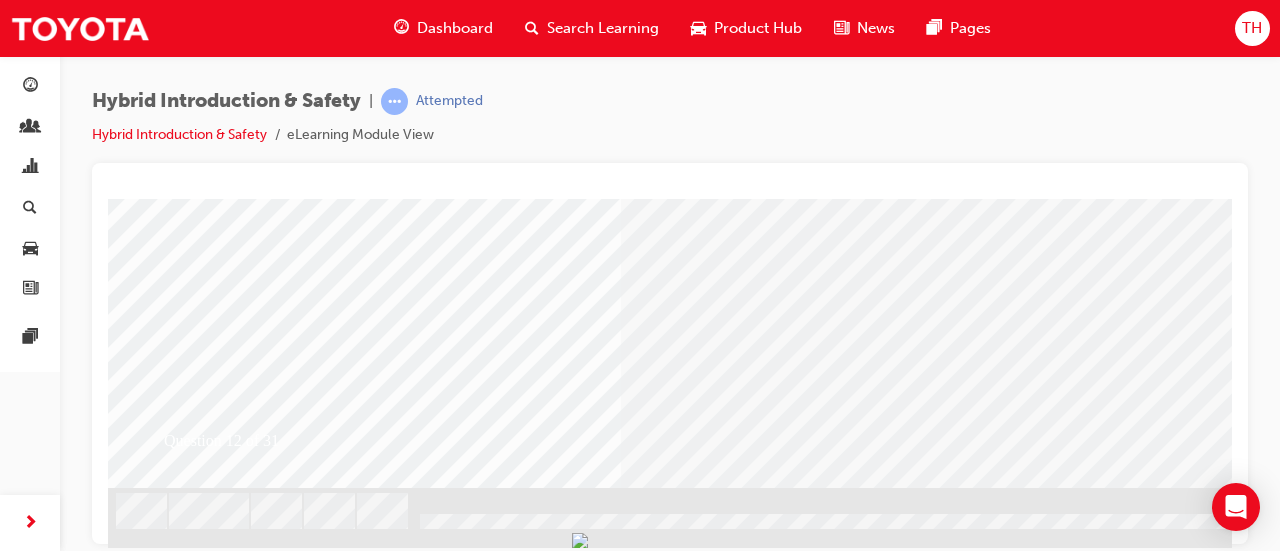 click at bounding box center [180, 2480] 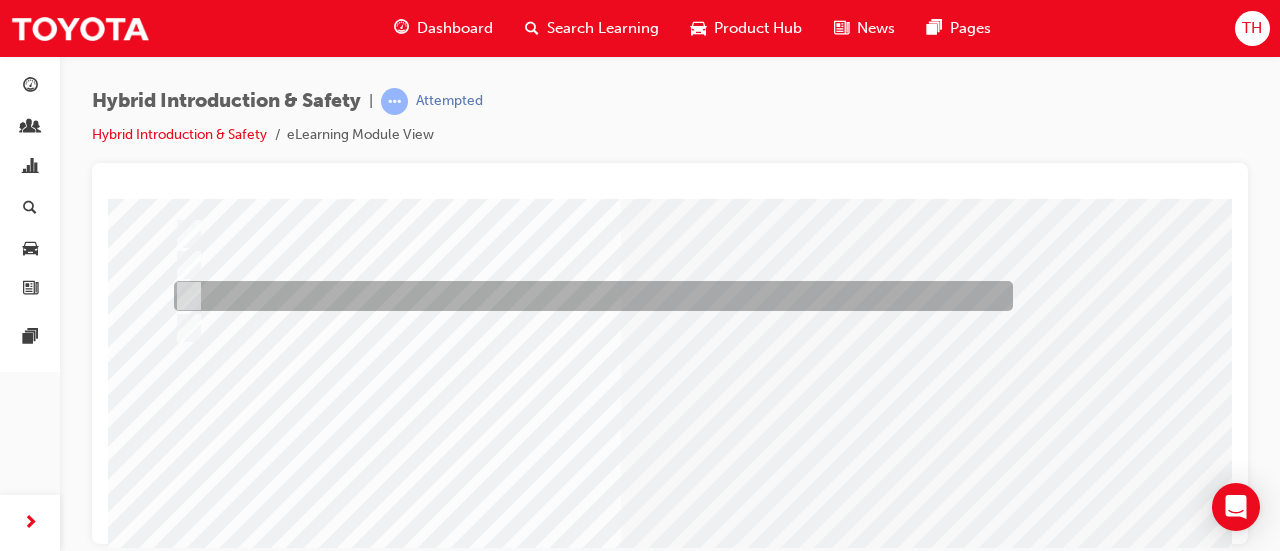click at bounding box center [588, 296] 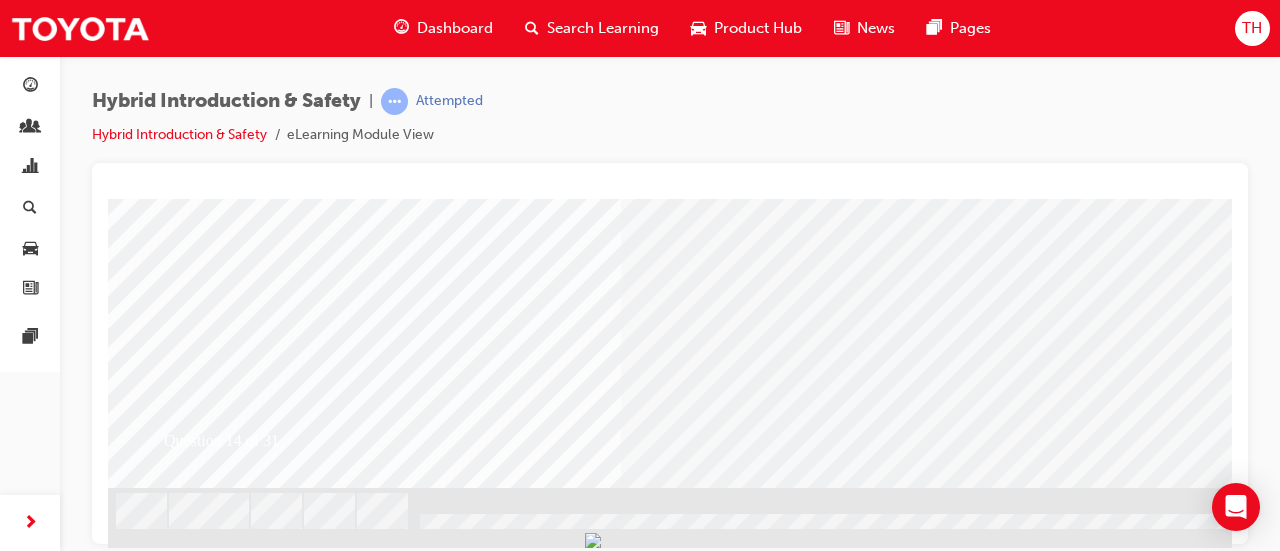 click at bounding box center (180, 2480) 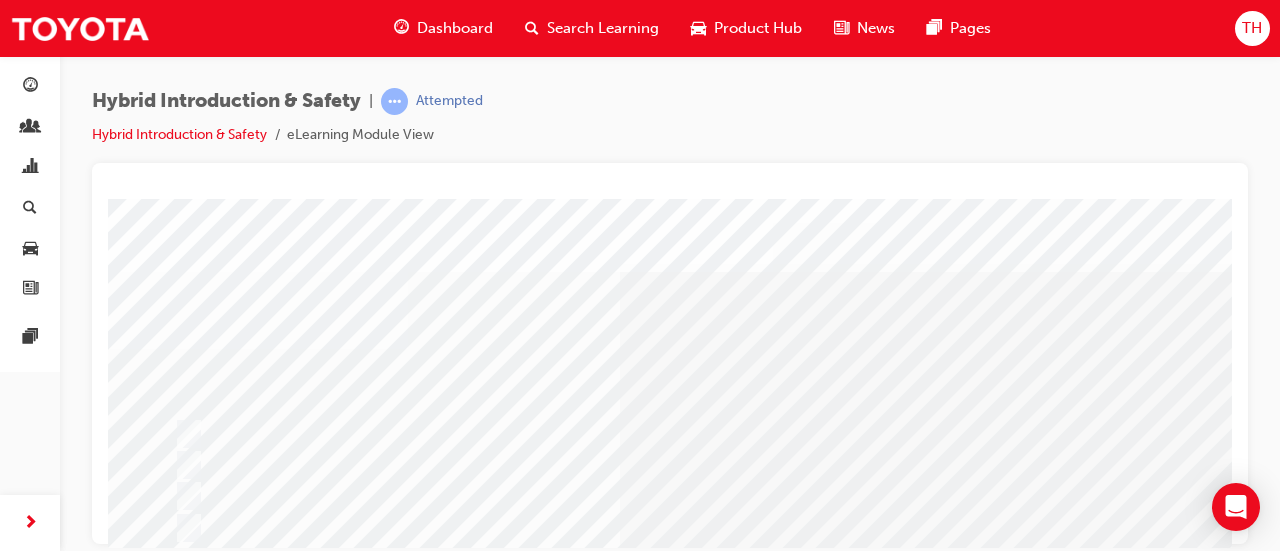 click on "Question 14 of 31" at bounding box center [788, 558] 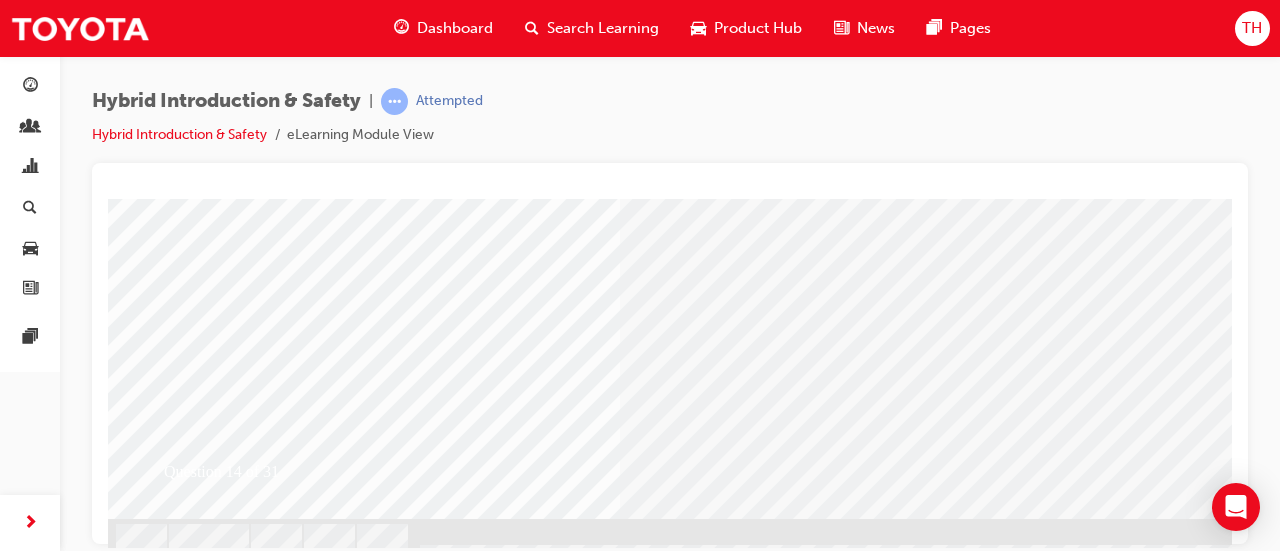 click at bounding box center (440, 2294) 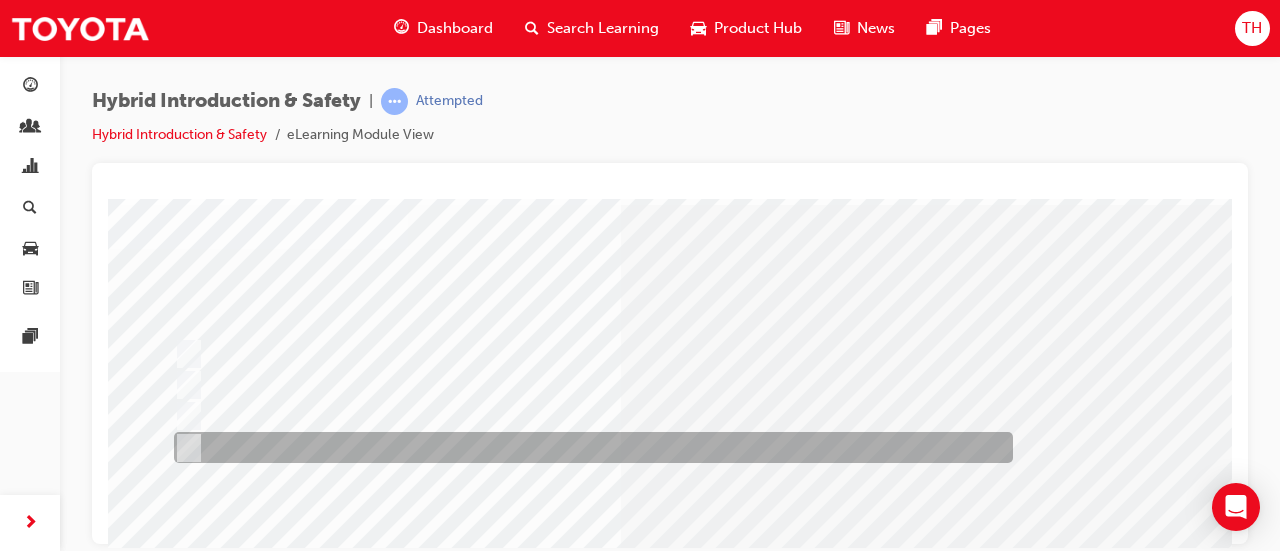 click at bounding box center [588, 447] 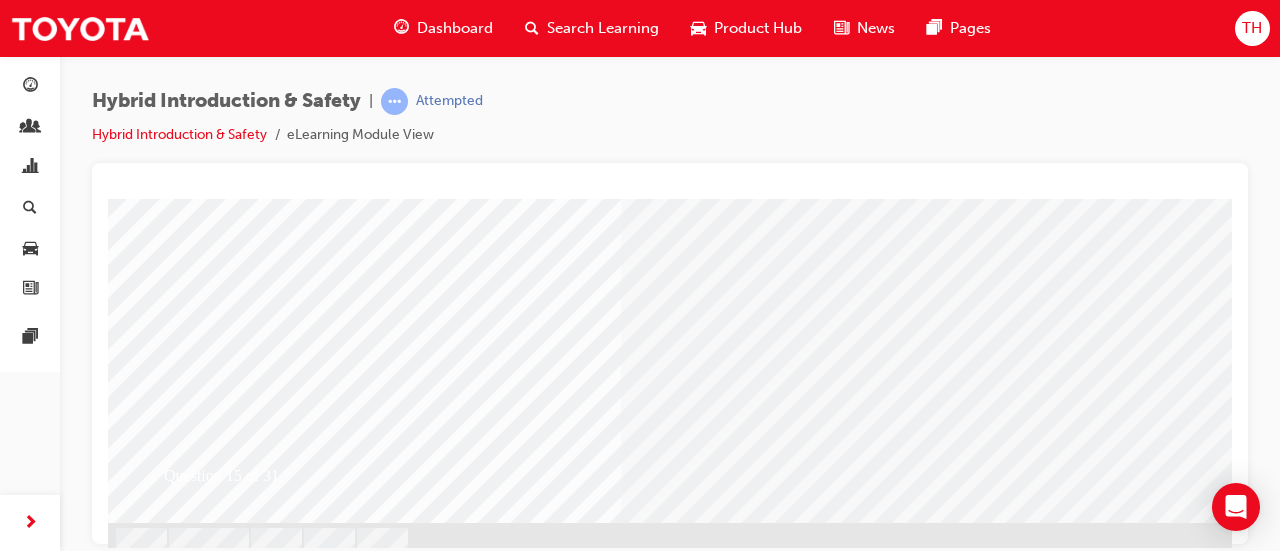 scroll, scrollTop: 400, scrollLeft: 0, axis: vertical 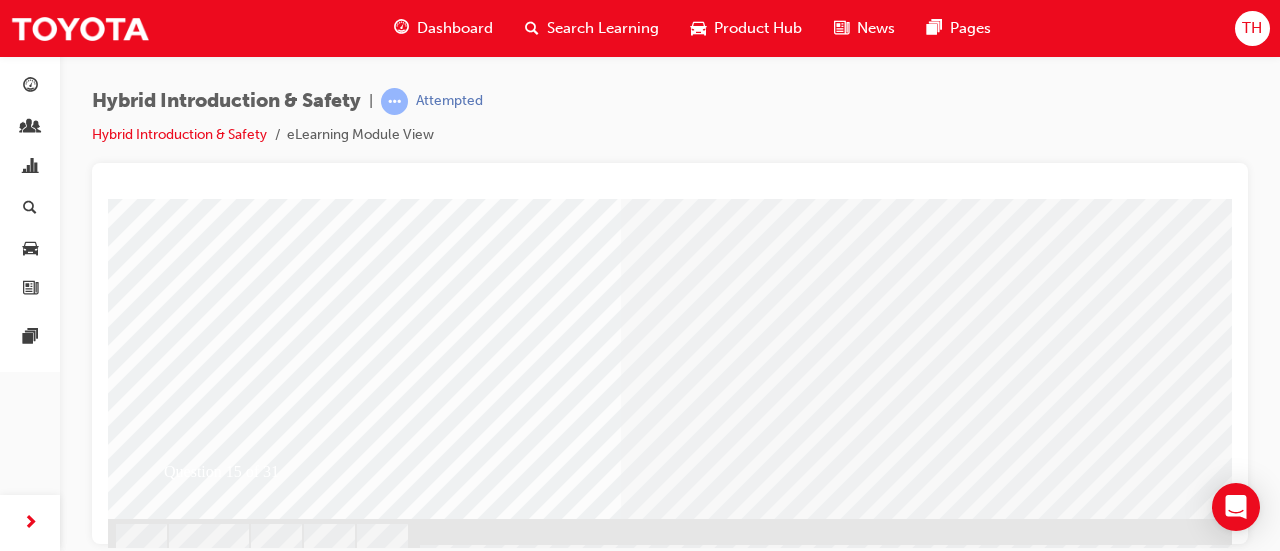 click at bounding box center (180, 2544) 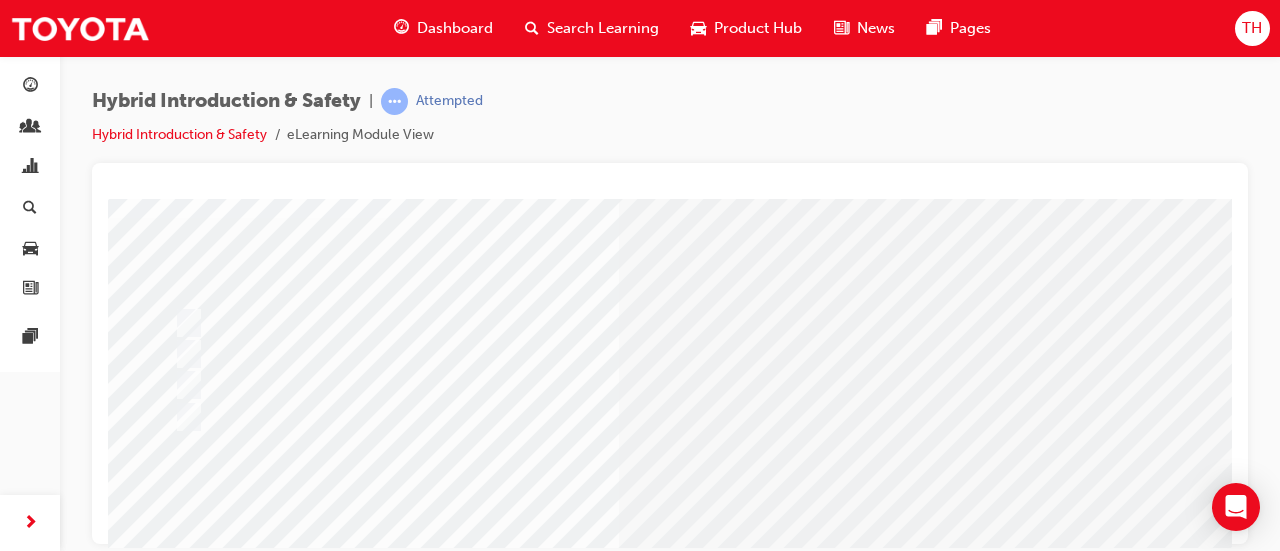scroll, scrollTop: 100, scrollLeft: 0, axis: vertical 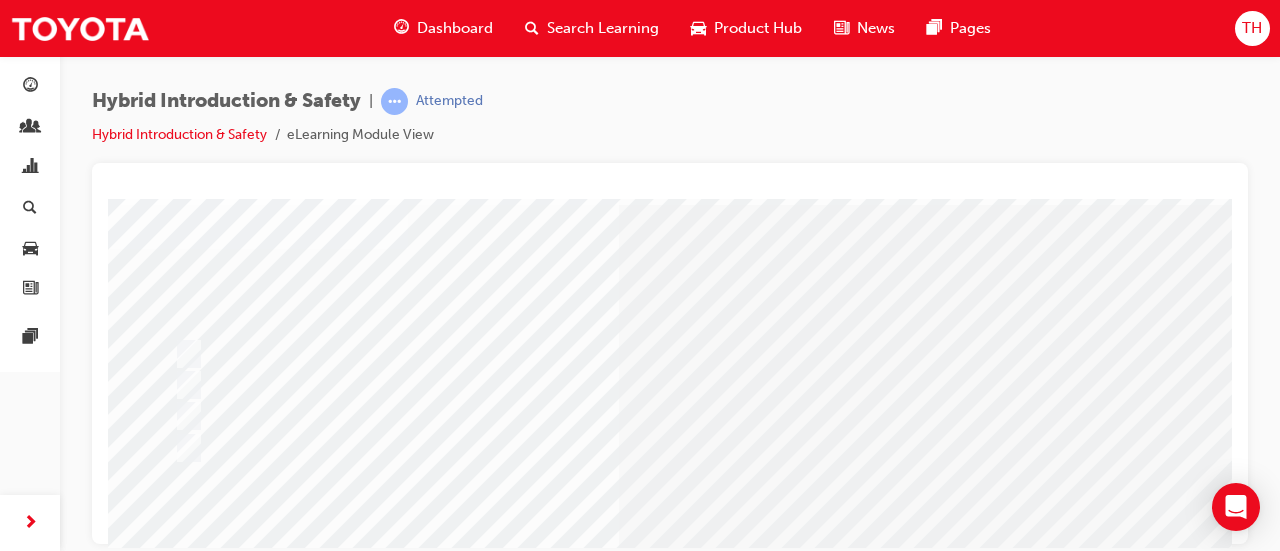 click at bounding box center (588, 447) 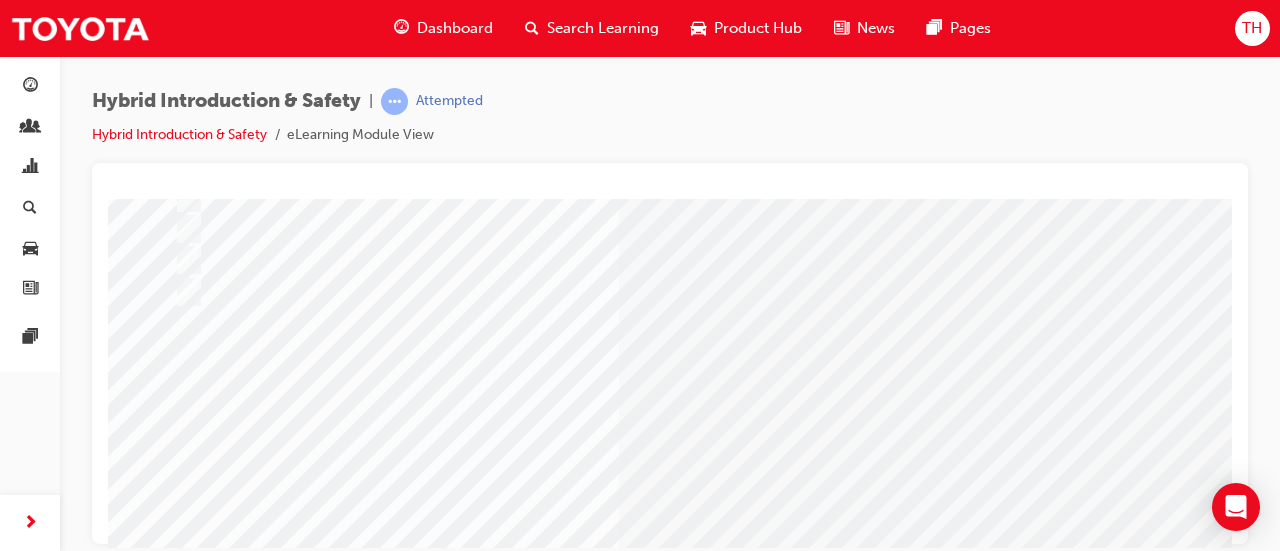 scroll, scrollTop: 431, scrollLeft: 0, axis: vertical 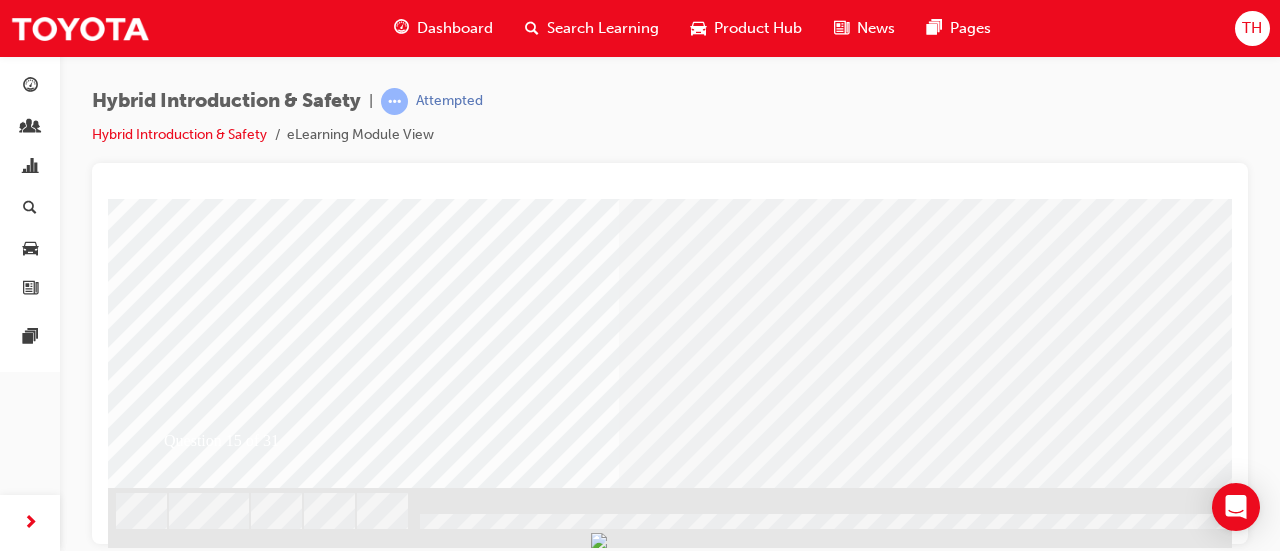 click at bounding box center (180, 2511) 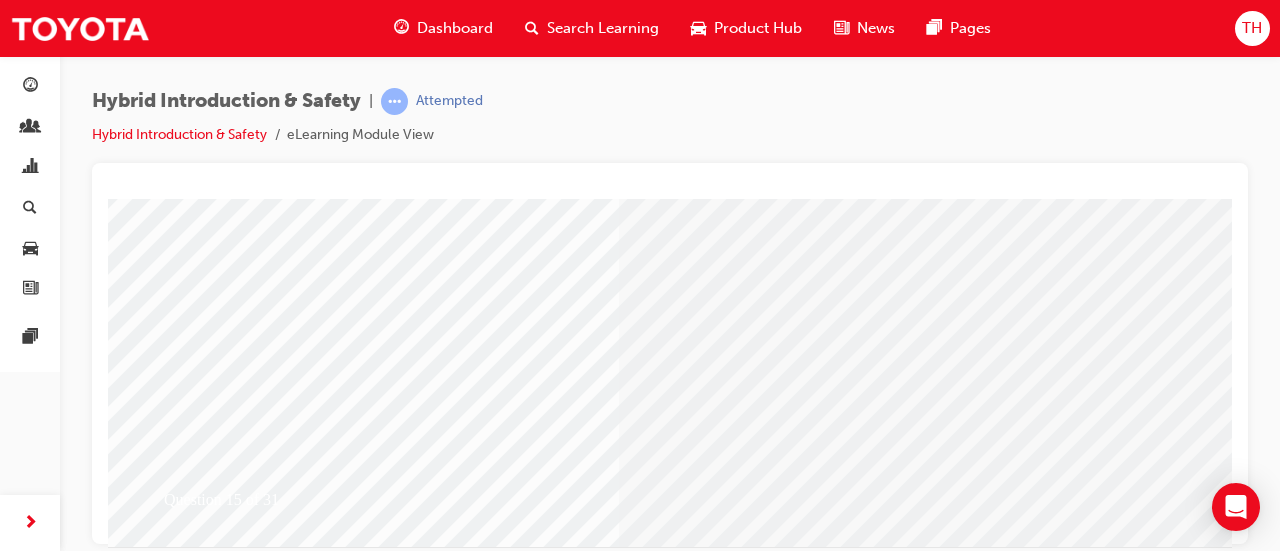 scroll, scrollTop: 331, scrollLeft: 0, axis: vertical 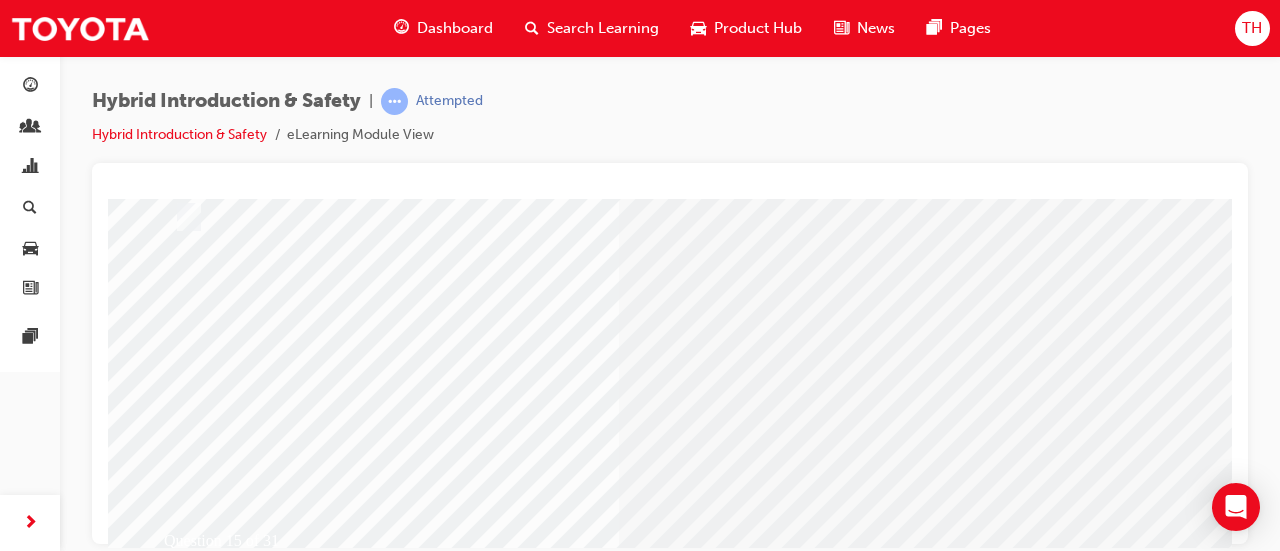 click at bounding box center [440, 2361] 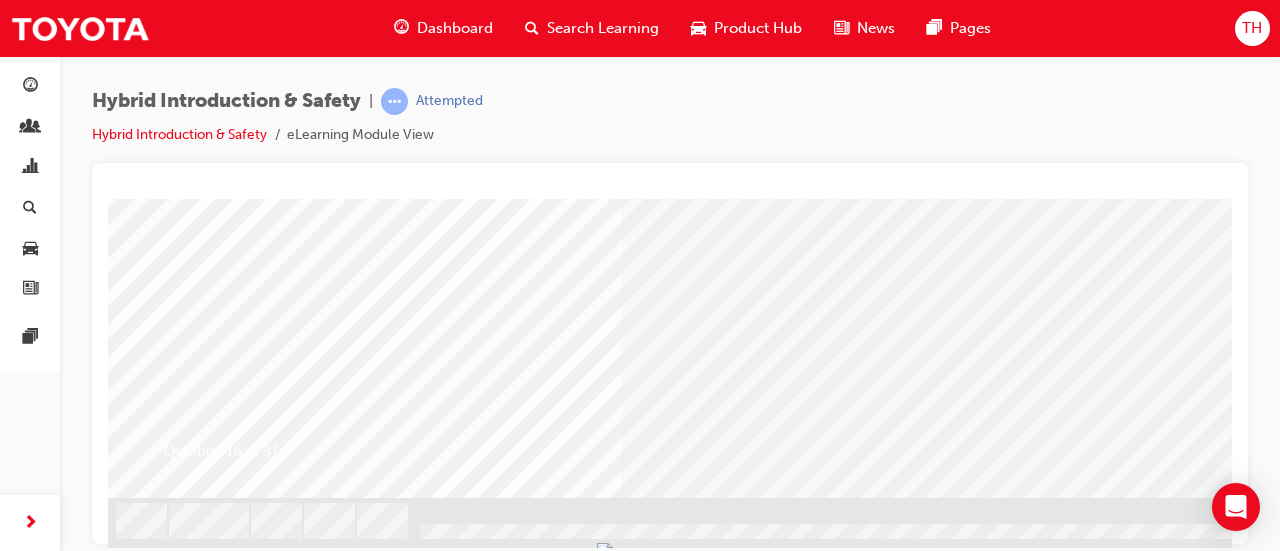 scroll, scrollTop: 431, scrollLeft: 0, axis: vertical 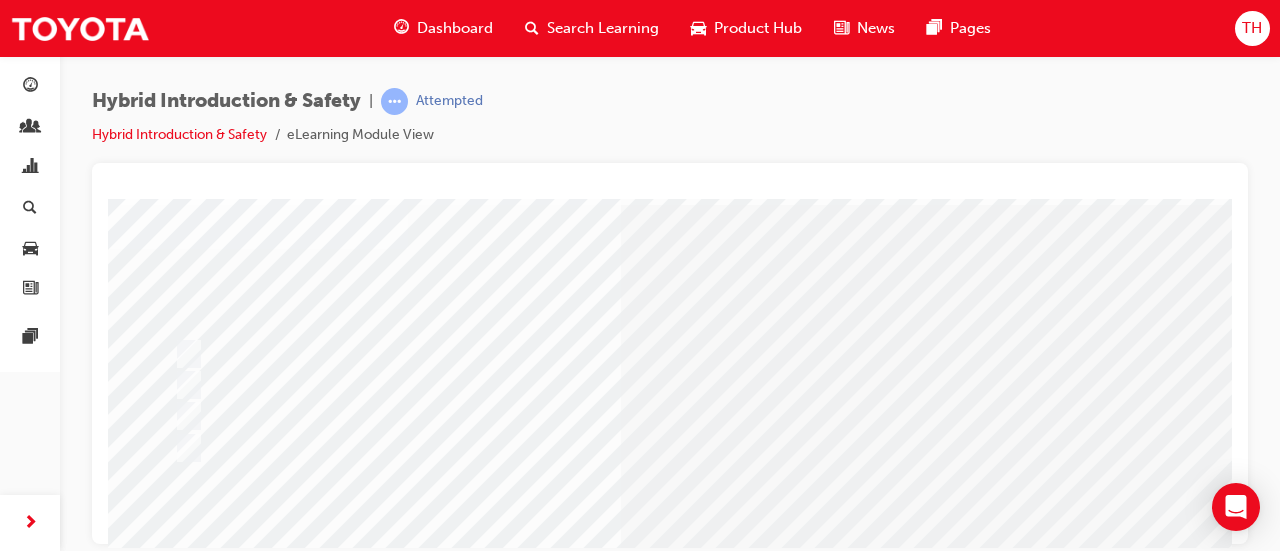 click at bounding box center (588, 354) 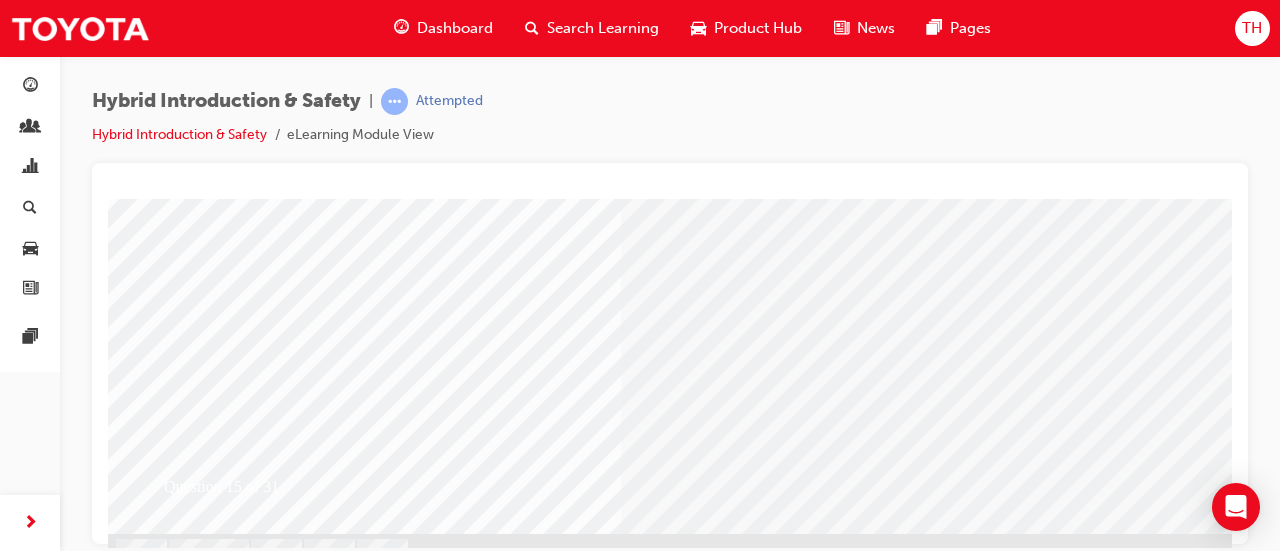 scroll, scrollTop: 431, scrollLeft: 0, axis: vertical 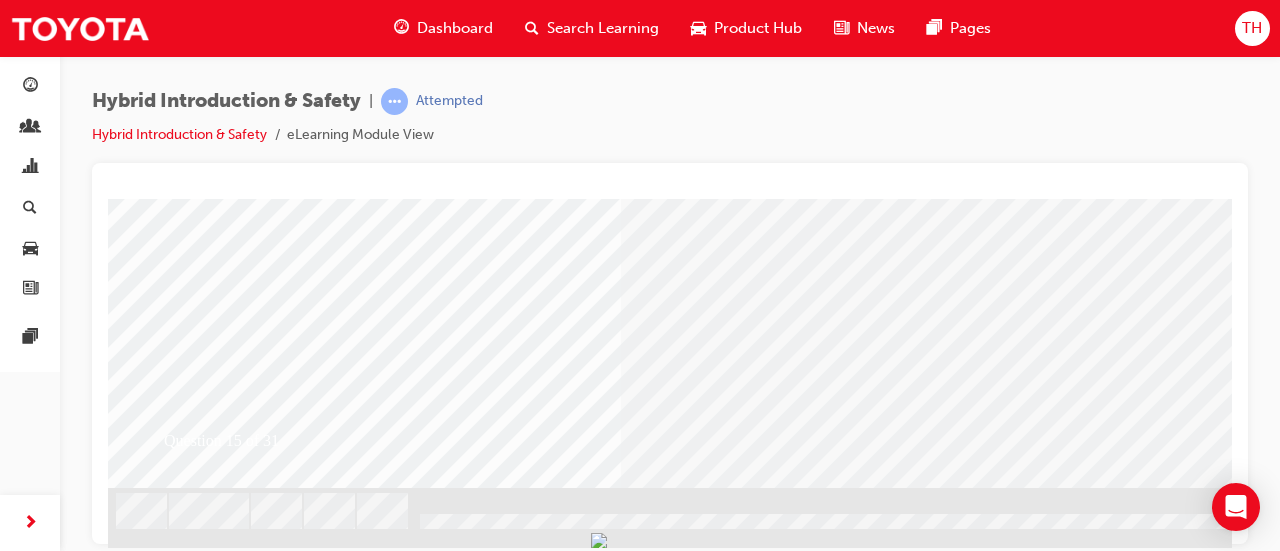 click at bounding box center [180, 2513] 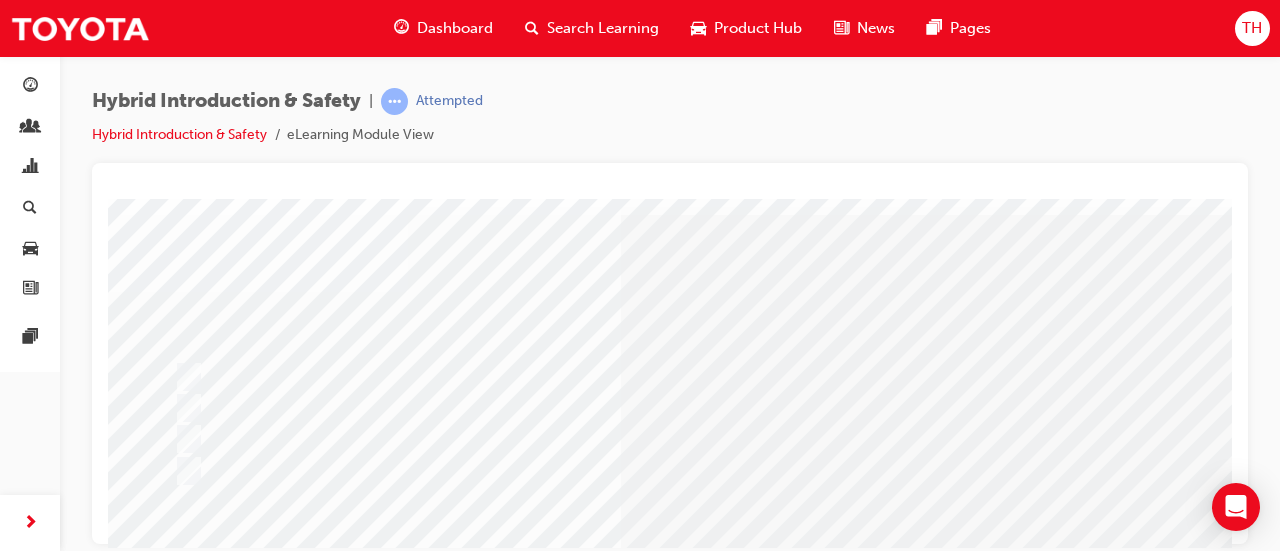 scroll, scrollTop: 100, scrollLeft: 0, axis: vertical 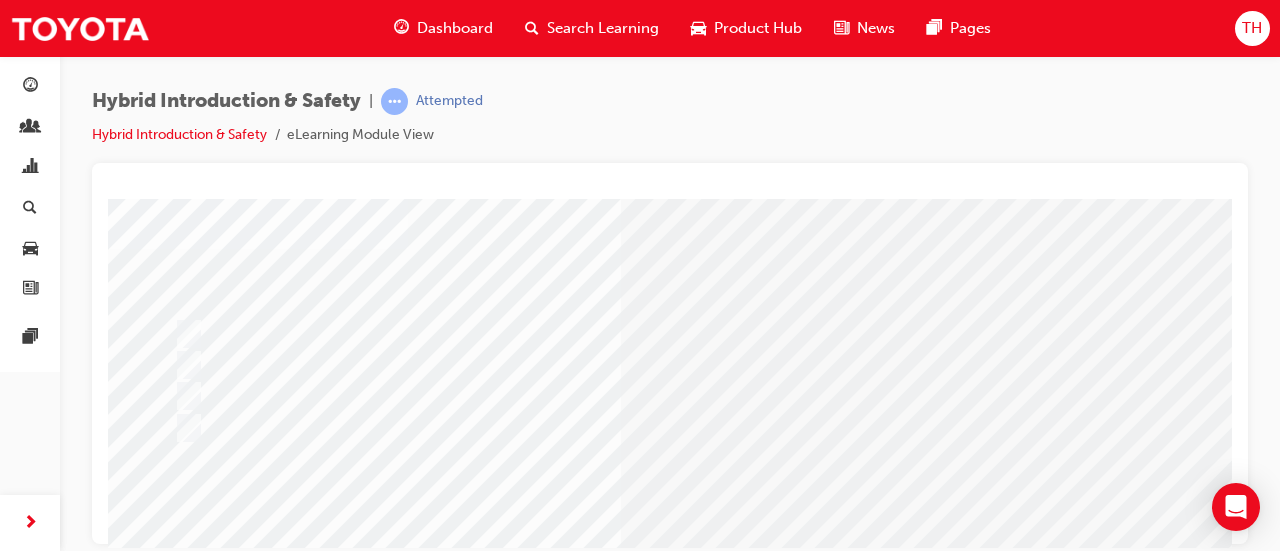 drag, startPoint x: 890, startPoint y: 531, endPoint x: 1016, endPoint y: 519, distance: 126.57014 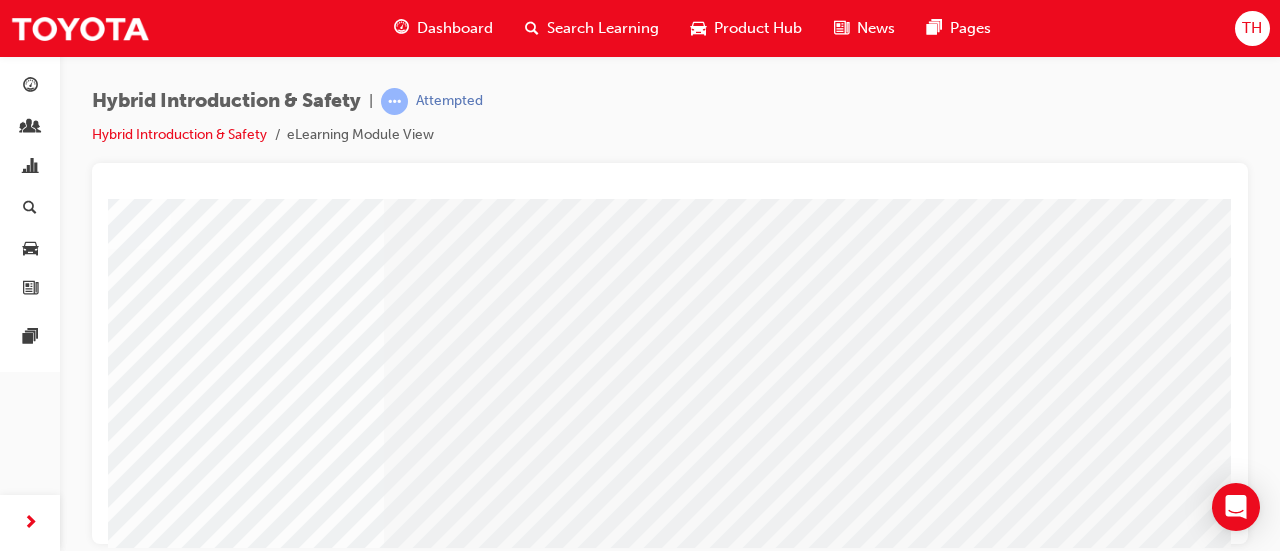 scroll, scrollTop: 100, scrollLeft: 0, axis: vertical 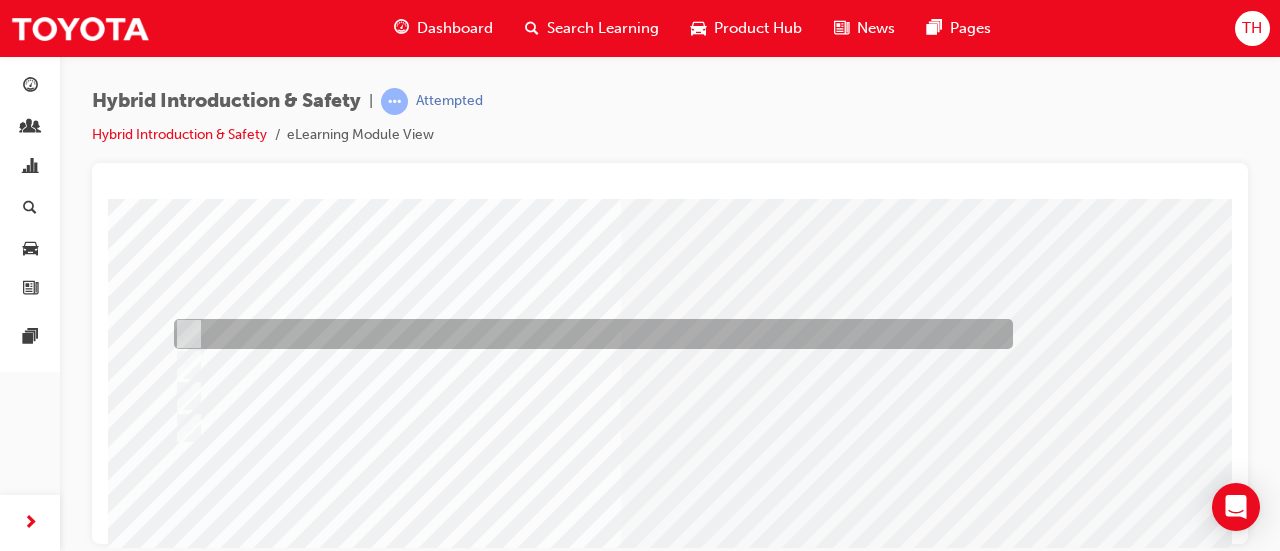 click at bounding box center [588, 334] 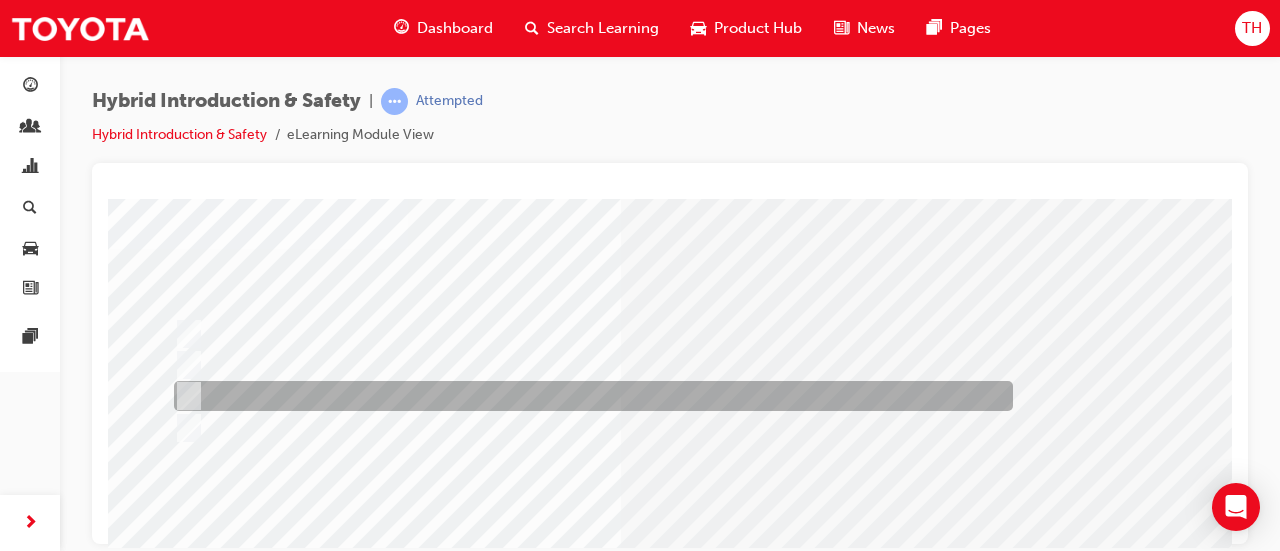 click at bounding box center (588, 396) 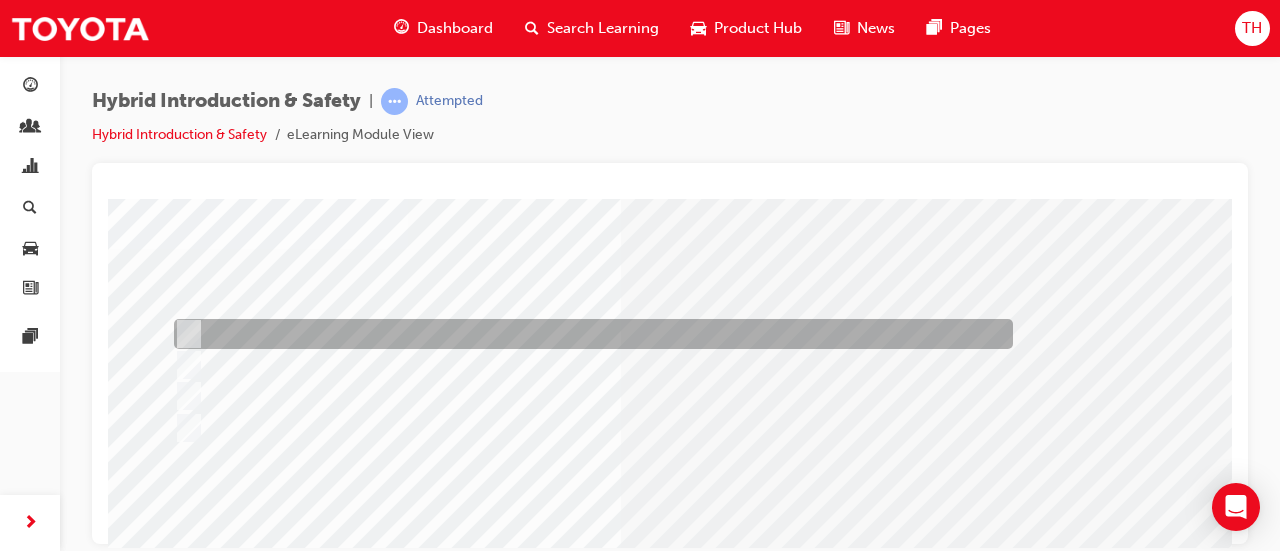 click at bounding box center (588, 334) 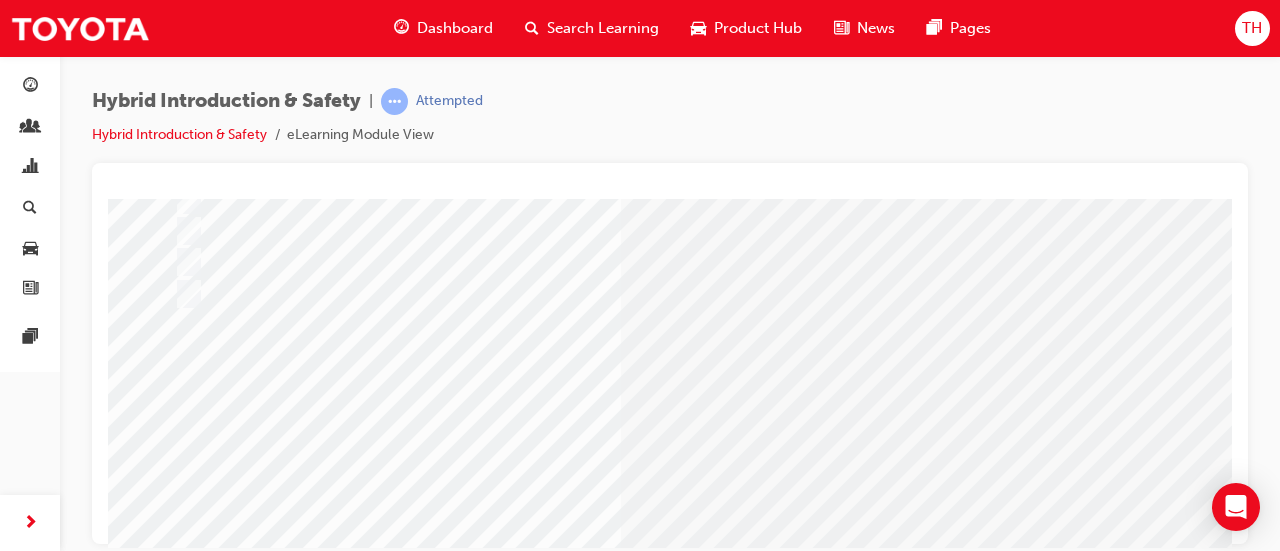 scroll, scrollTop: 431, scrollLeft: 0, axis: vertical 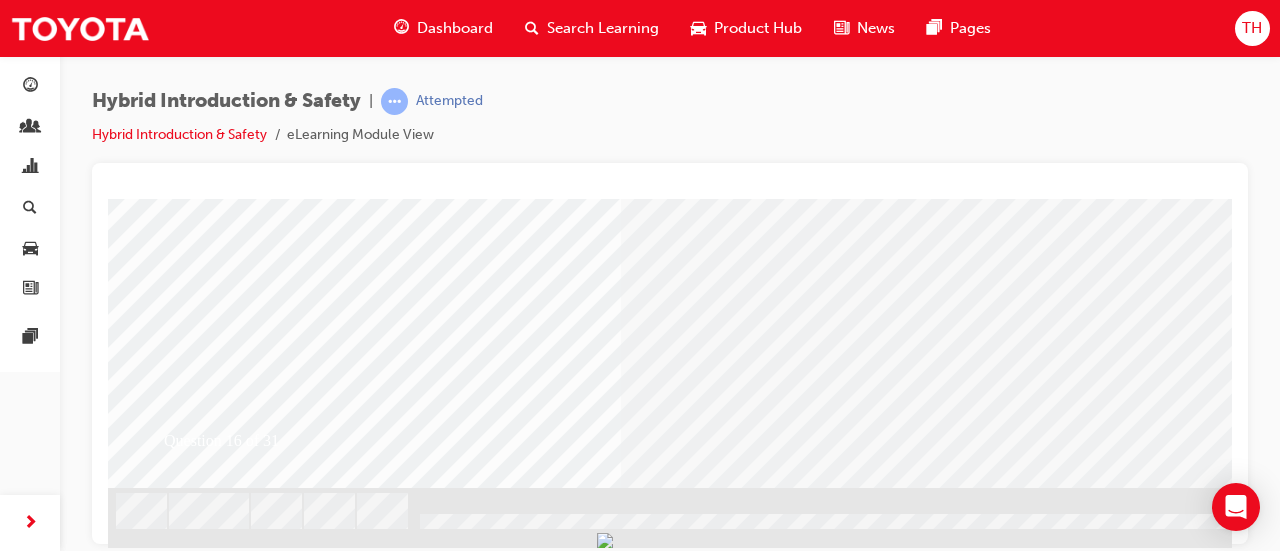 click at bounding box center [180, 2480] 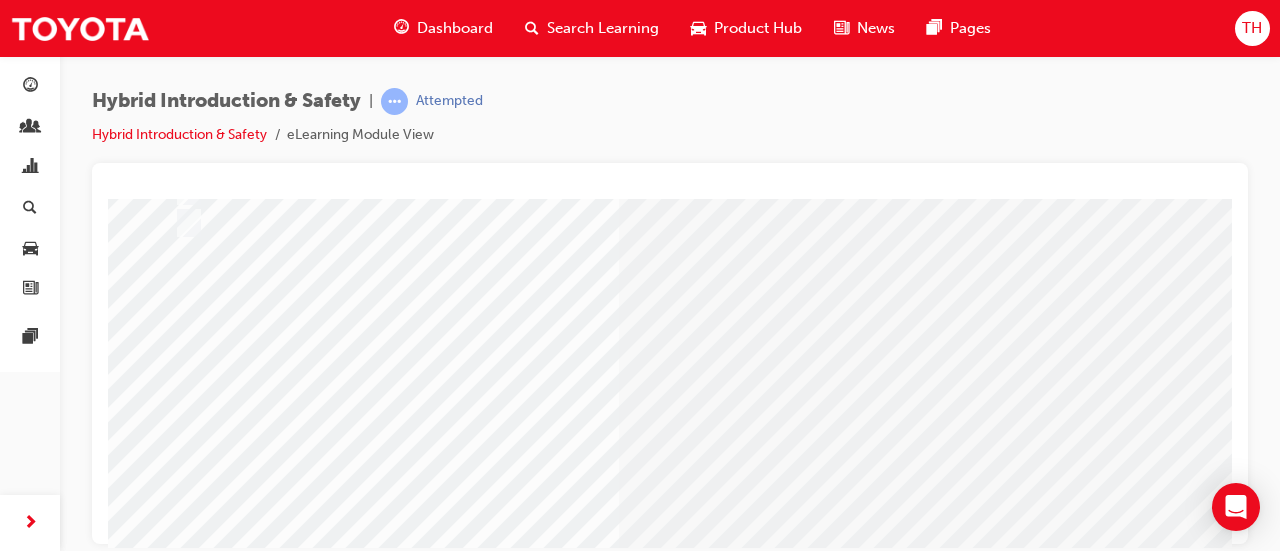 scroll, scrollTop: 431, scrollLeft: 0, axis: vertical 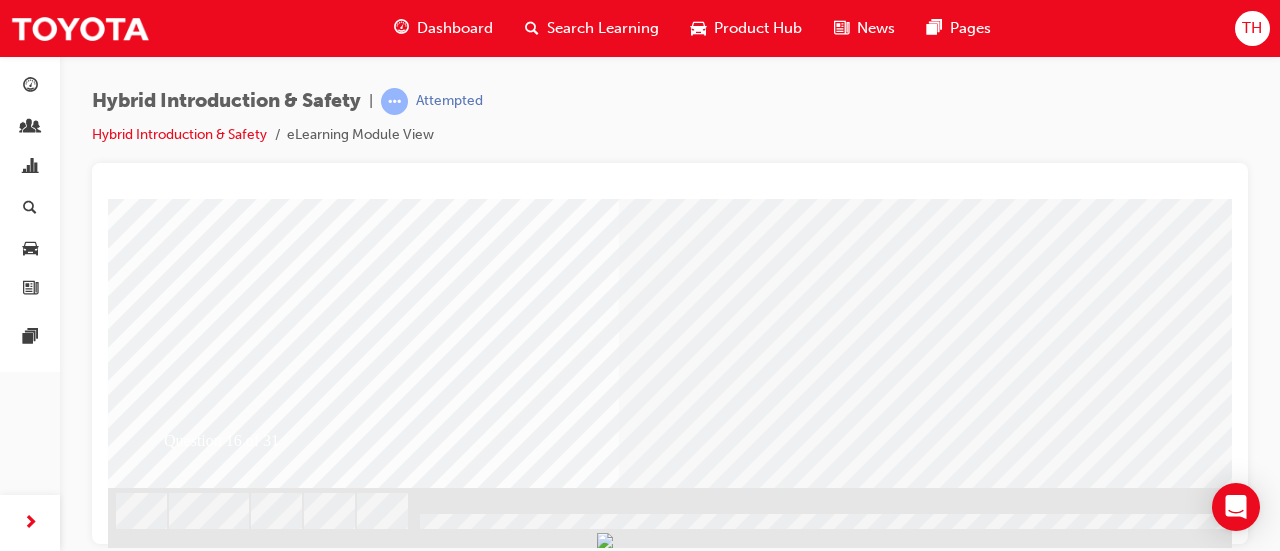 click at bounding box center [440, 2261] 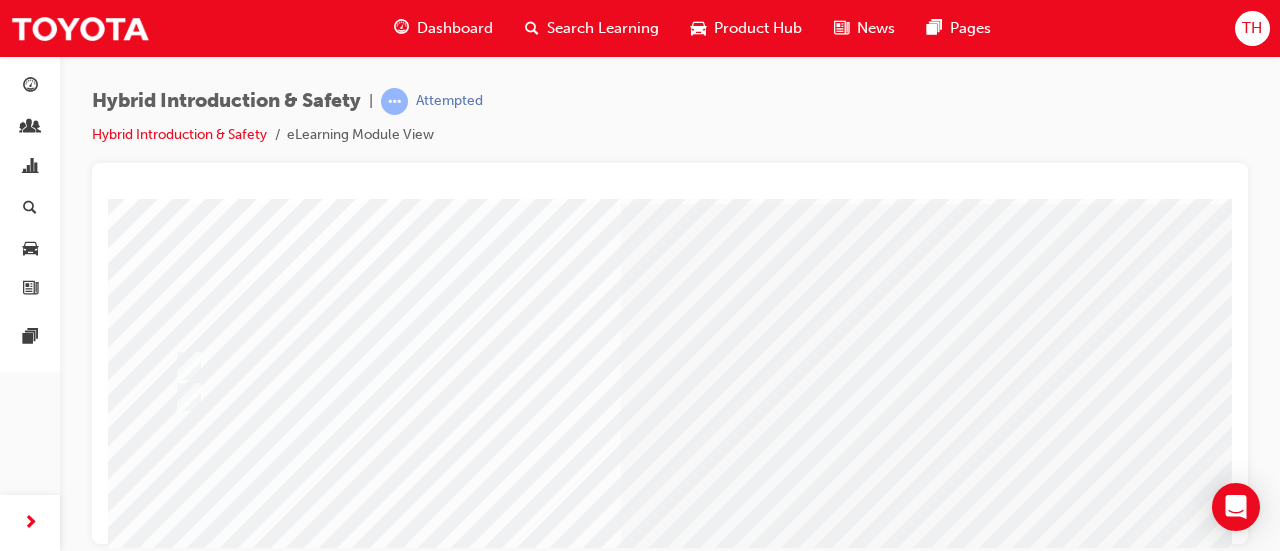 scroll, scrollTop: 100, scrollLeft: 0, axis: vertical 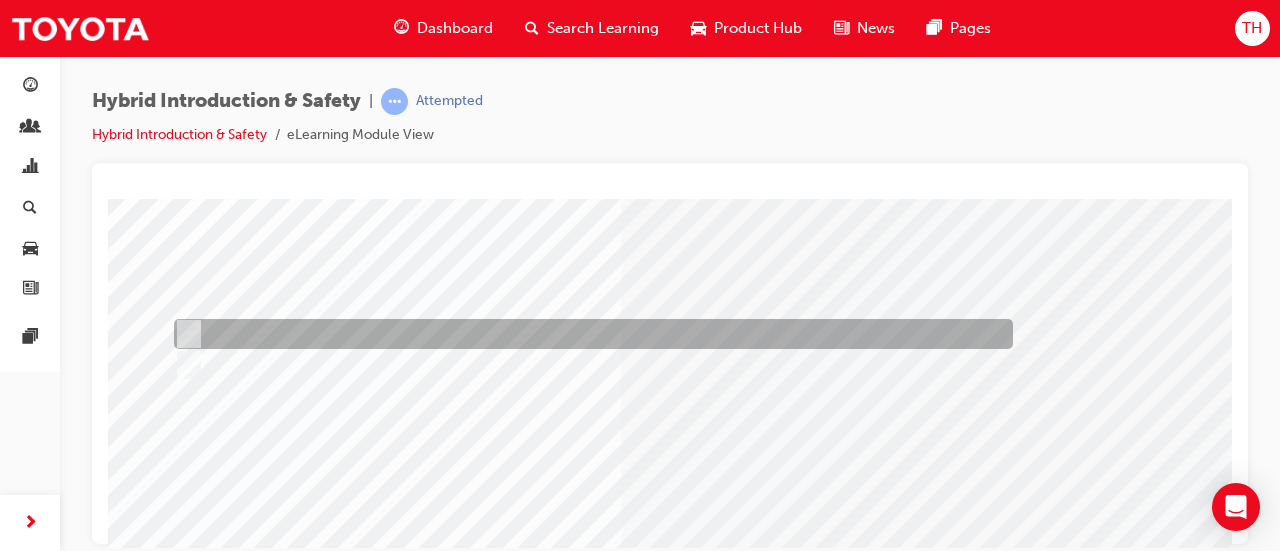 drag, startPoint x: 242, startPoint y: 334, endPoint x: 259, endPoint y: 334, distance: 17 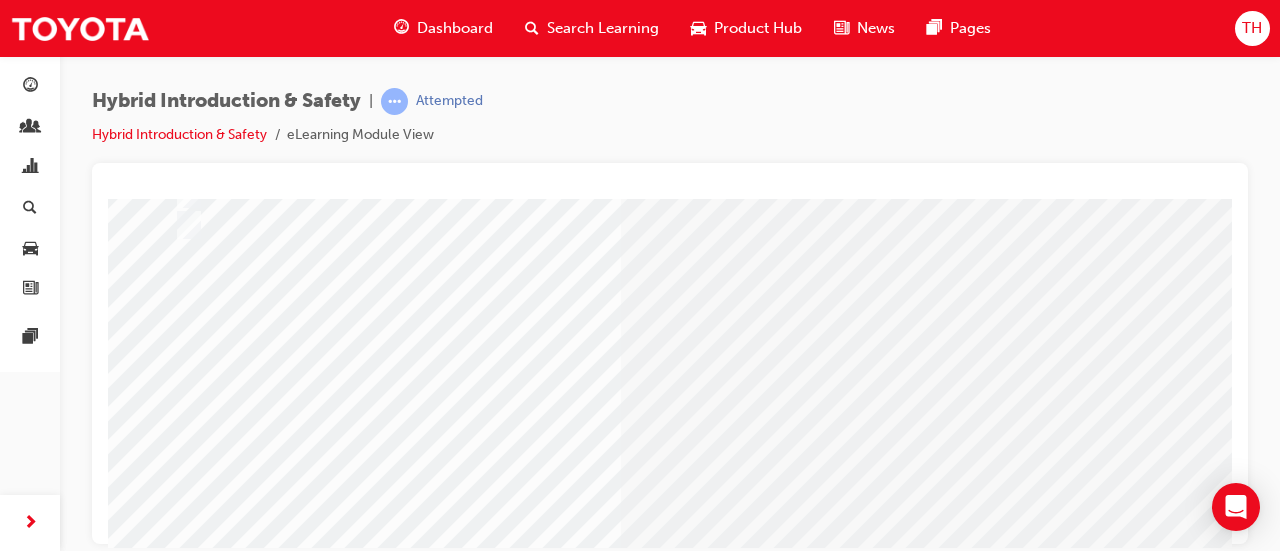 scroll, scrollTop: 431, scrollLeft: 0, axis: vertical 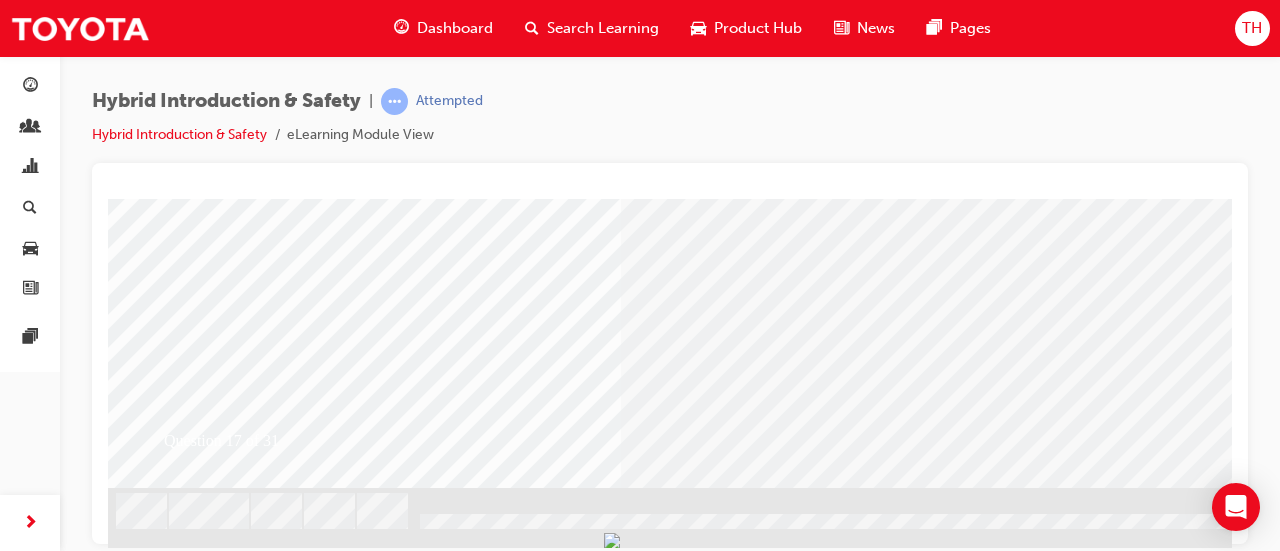 click at bounding box center (180, 2436) 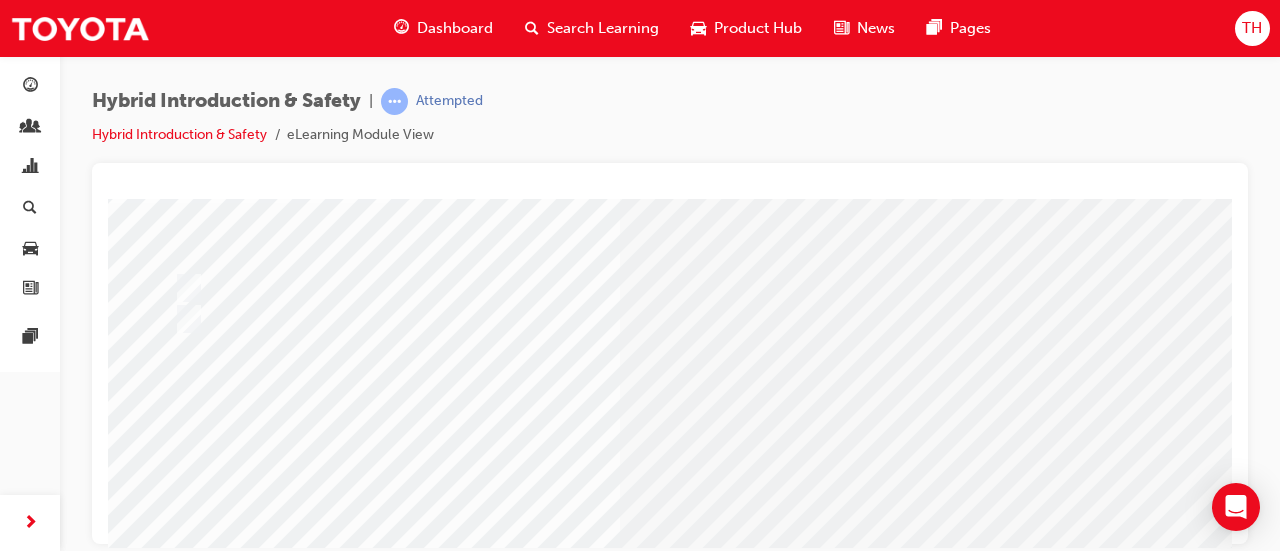 scroll, scrollTop: 400, scrollLeft: 0, axis: vertical 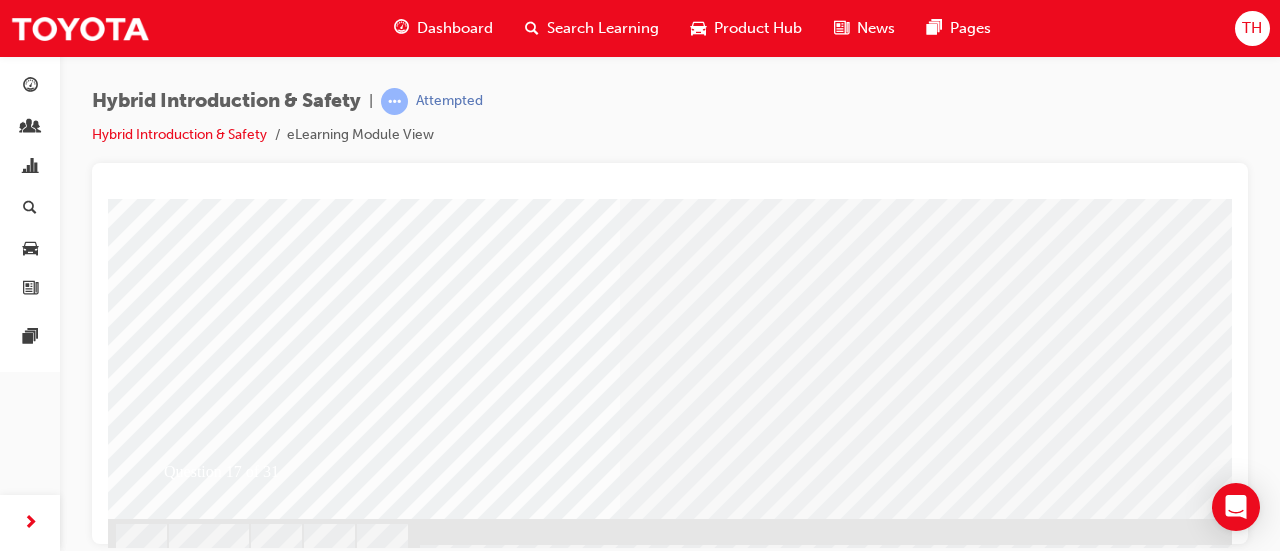 click at bounding box center [440, 2294] 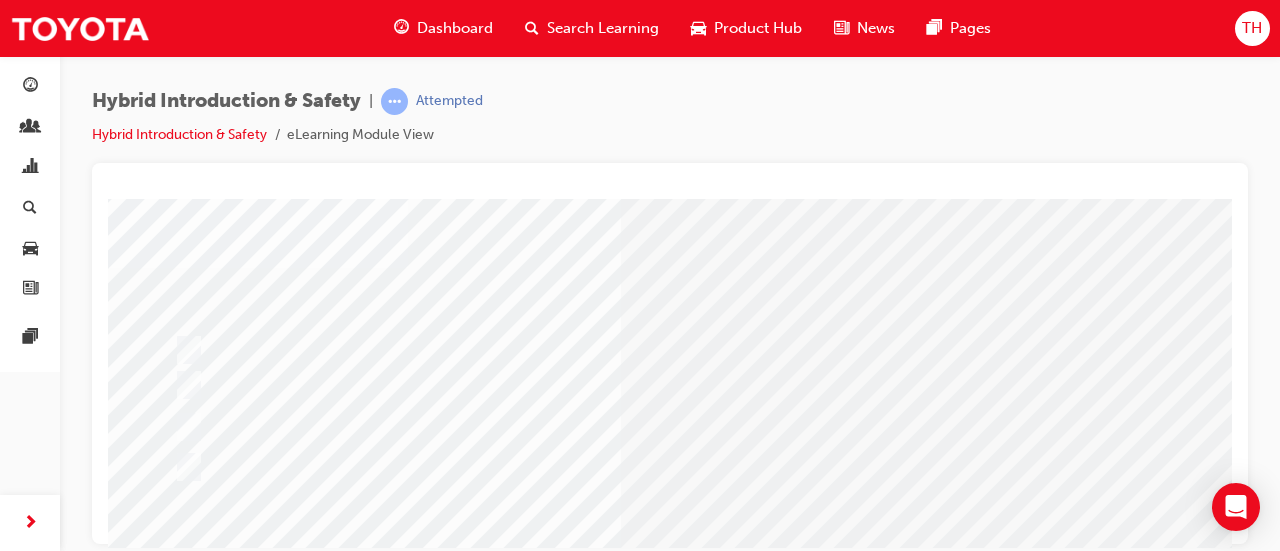 scroll, scrollTop: 100, scrollLeft: 0, axis: vertical 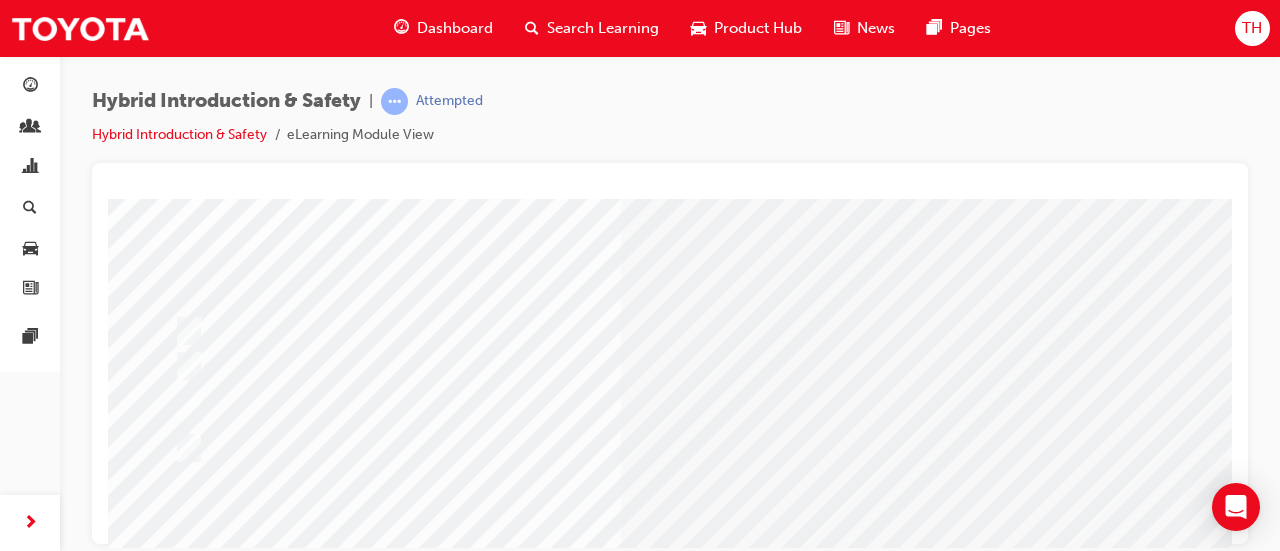 click on "Question 18 of 31     			 		 		 			 			 		 		 			 			 			 			 			 		 	 	 	 	 	 	 	 		 	 	 	 	 	 	 		 			 				 				 Loading..." at bounding box center [670, 102] 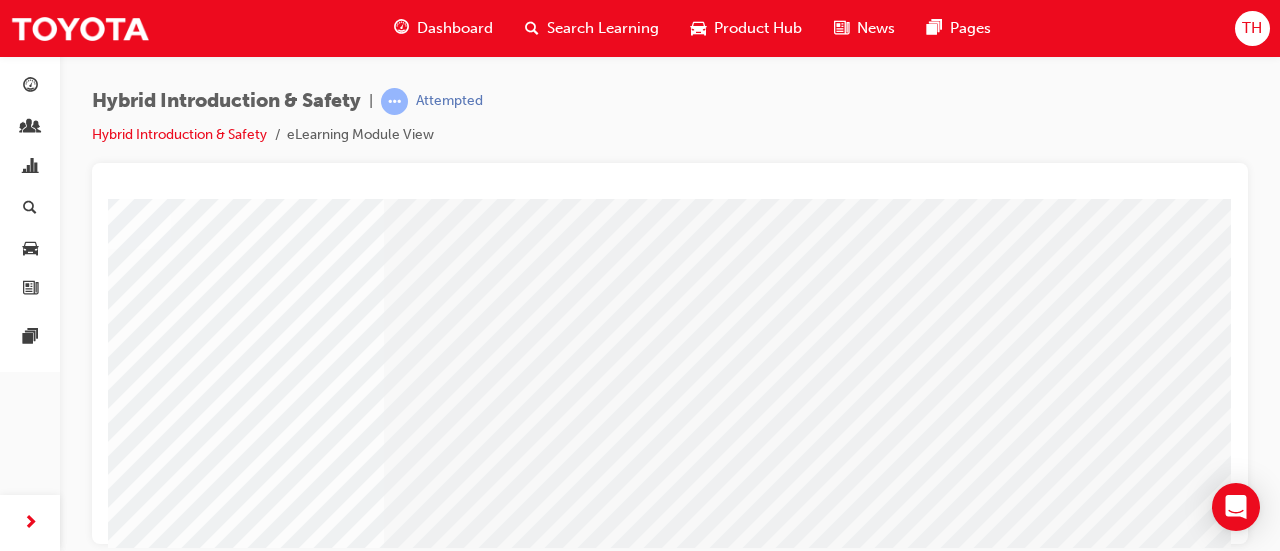 scroll, scrollTop: 100, scrollLeft: 0, axis: vertical 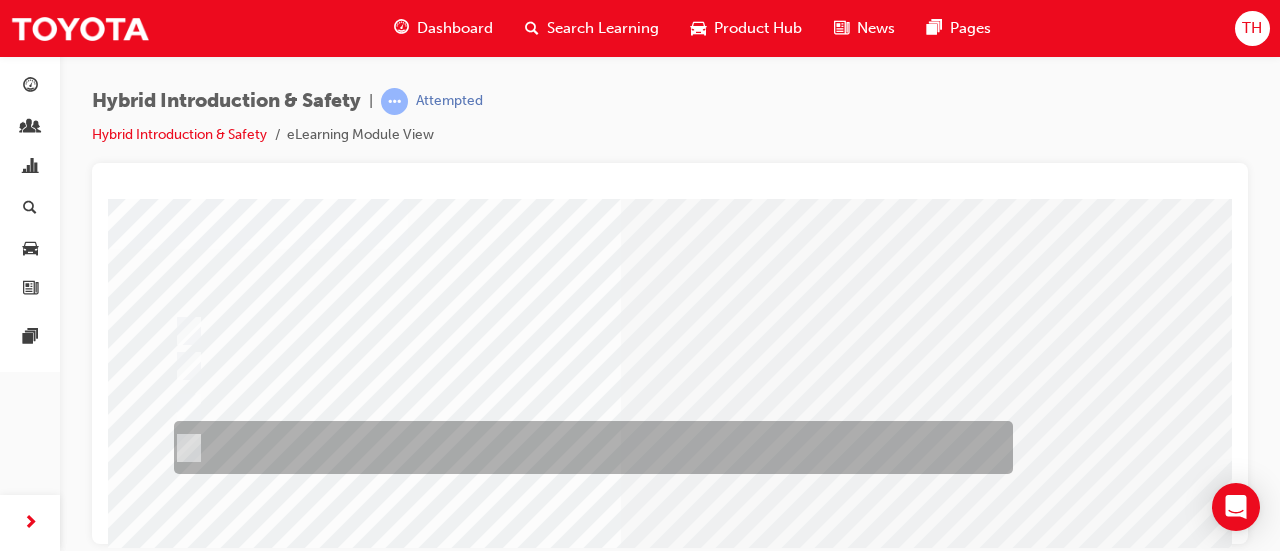 click at bounding box center [588, 447] 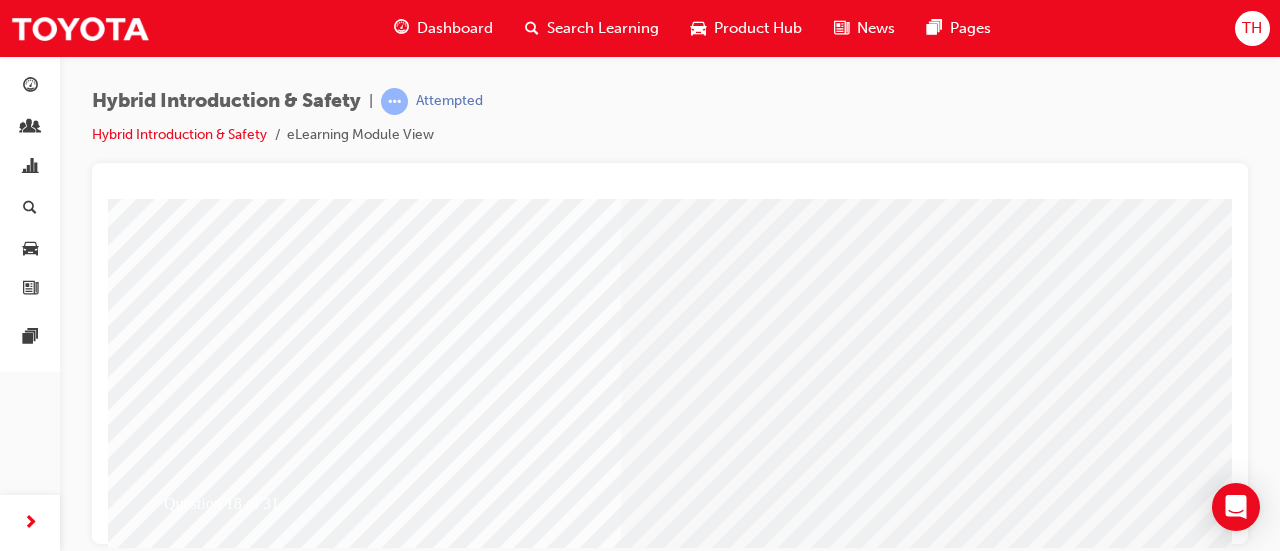 scroll, scrollTop: 400, scrollLeft: 0, axis: vertical 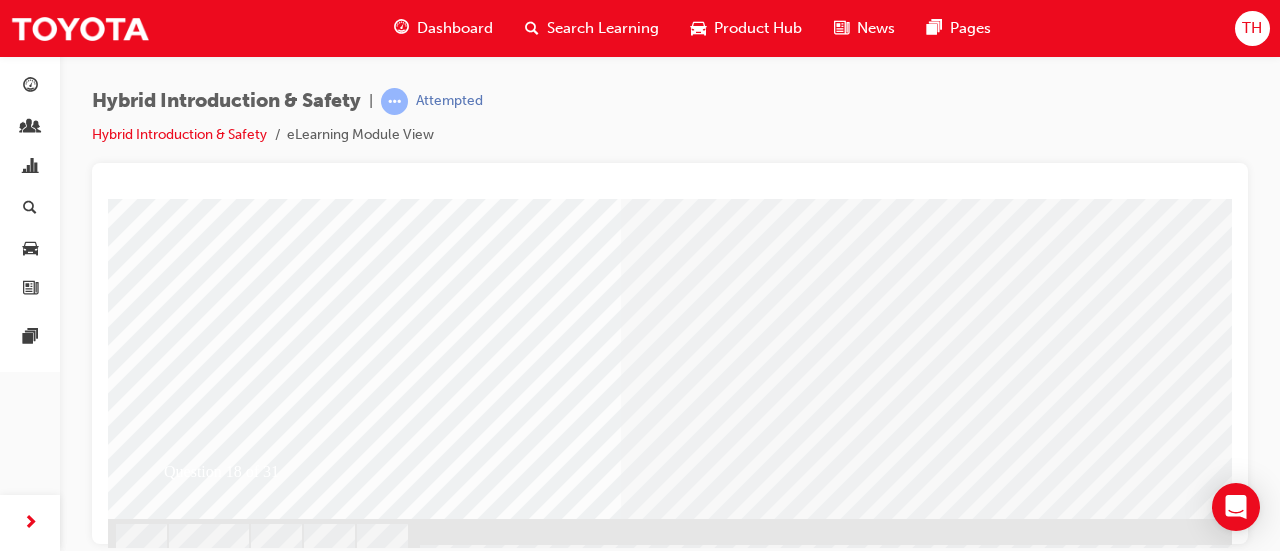 click at bounding box center (180, 2511) 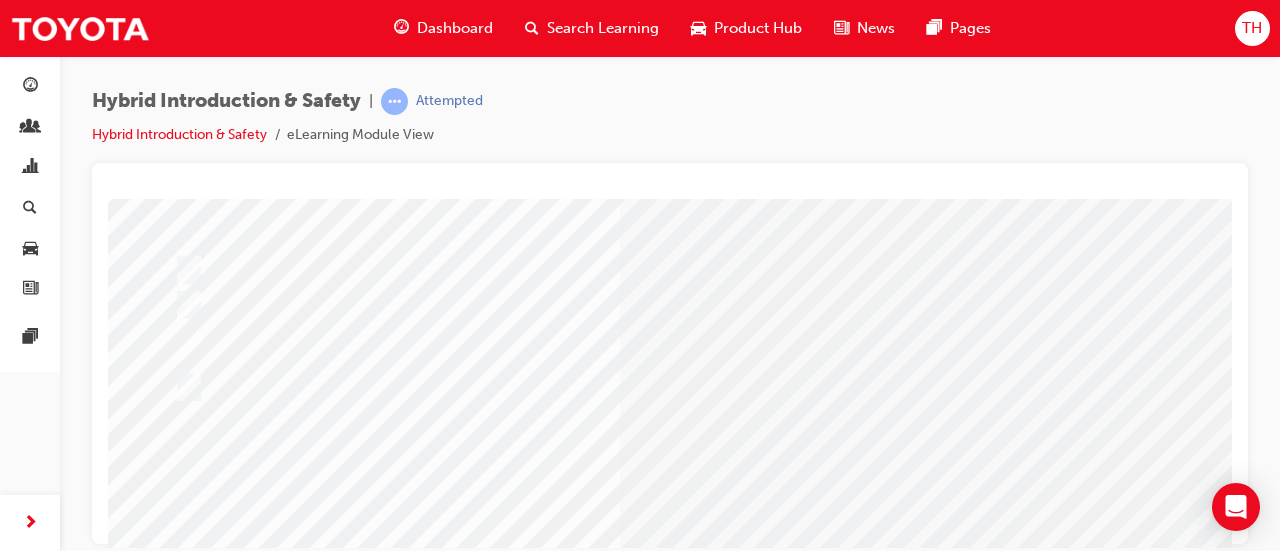 scroll, scrollTop: 300, scrollLeft: 0, axis: vertical 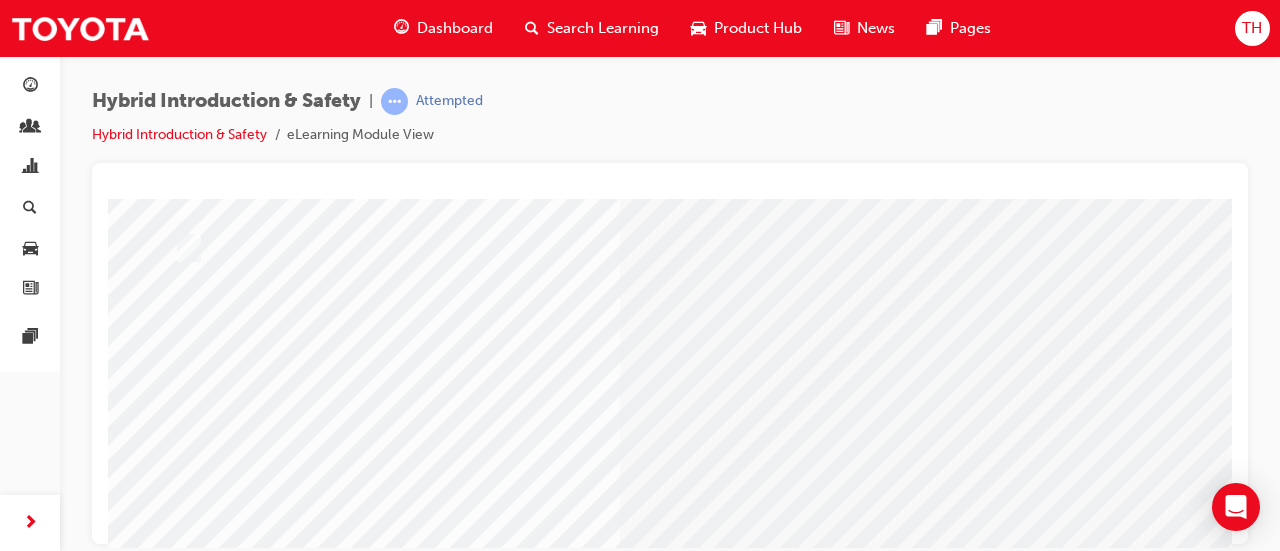 click at bounding box center (440, 2394) 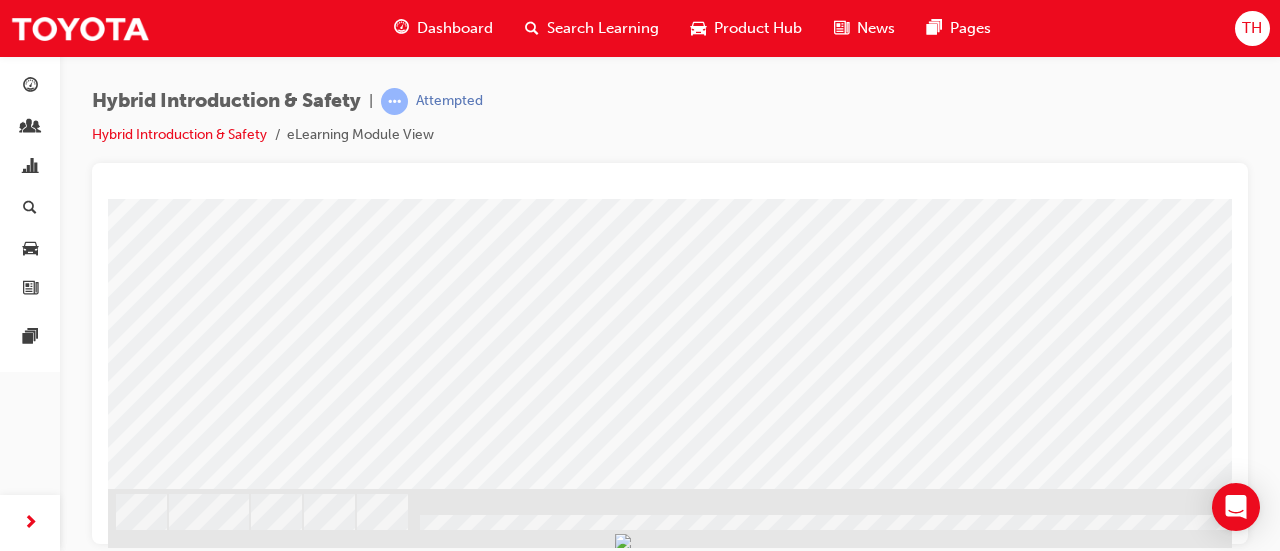 scroll, scrollTop: 431, scrollLeft: 0, axis: vertical 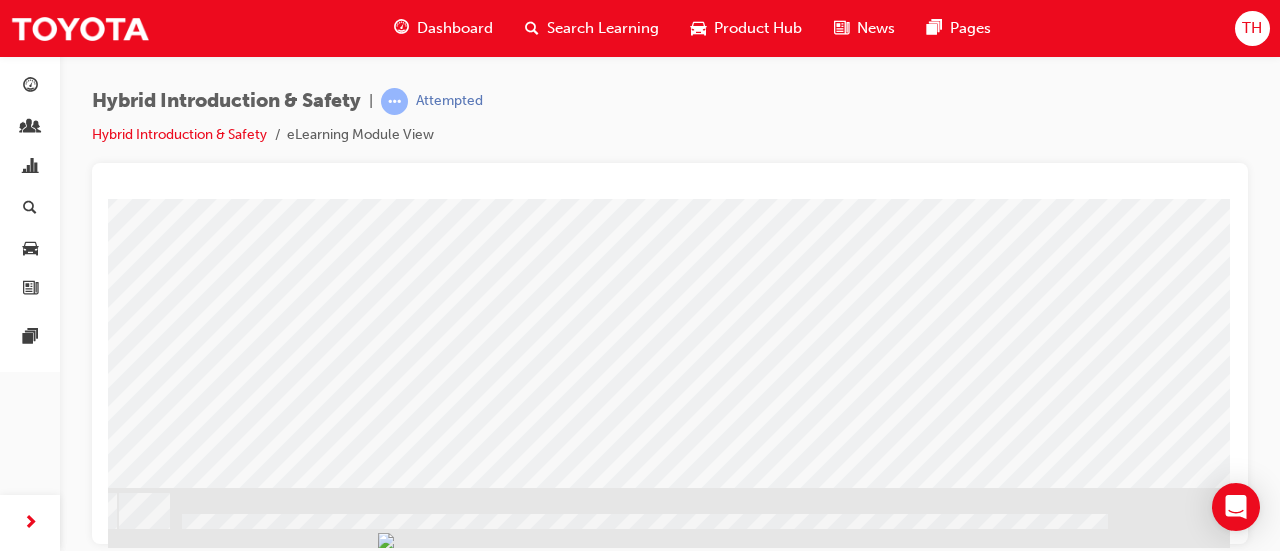 click at bounding box center [-67, 1579] 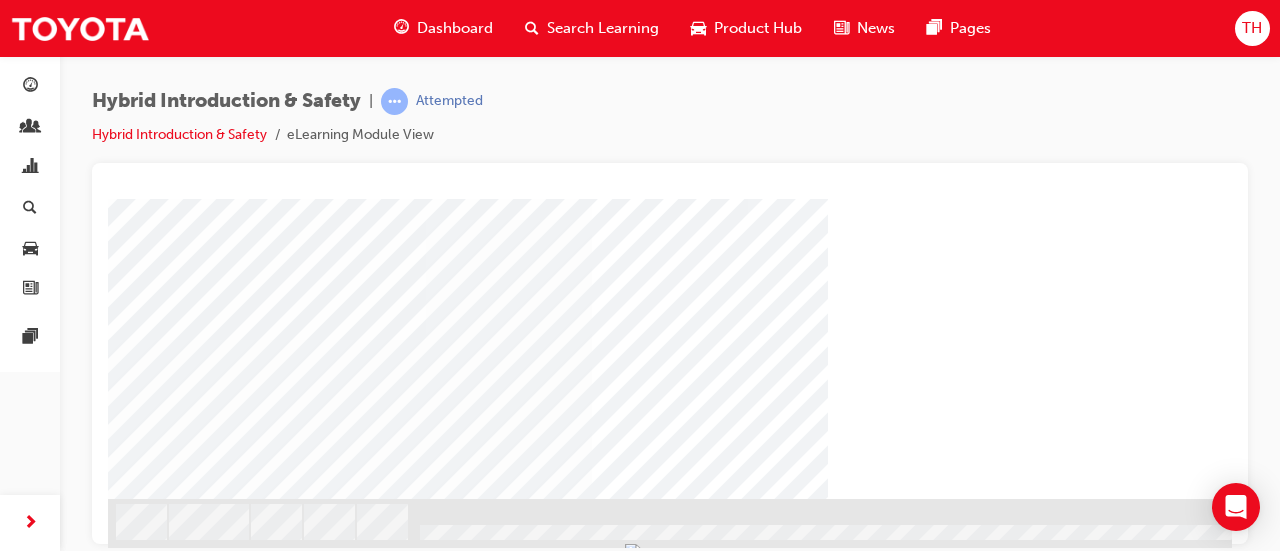 scroll, scrollTop: 431, scrollLeft: 0, axis: vertical 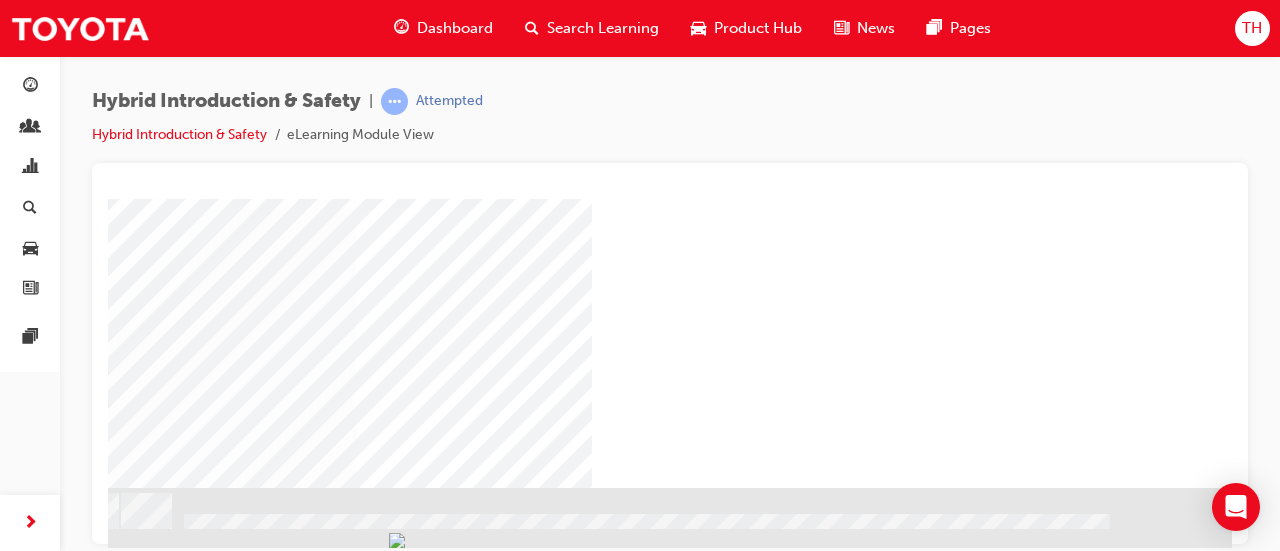 click at bounding box center (232, 977) 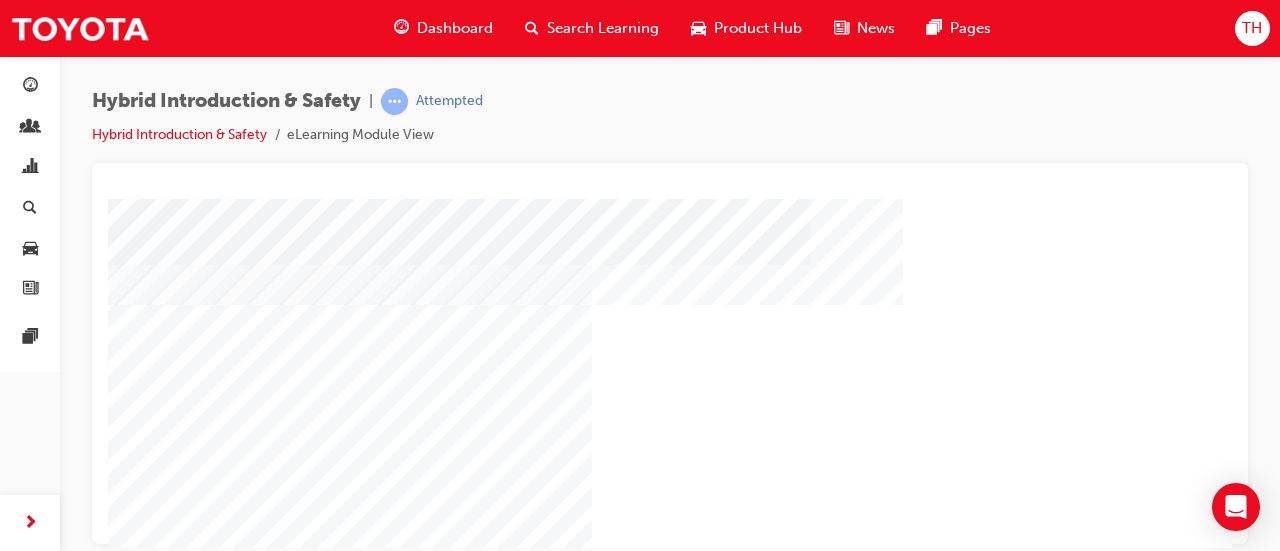 scroll, scrollTop: 431, scrollLeft: 0, axis: vertical 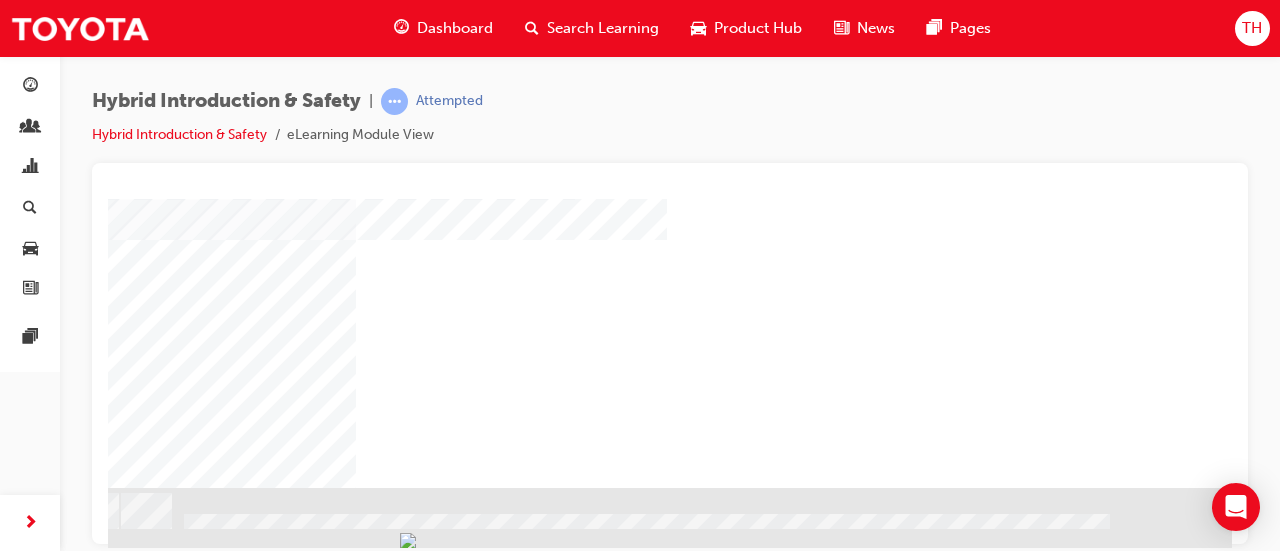click at bounding box center (-65, 671) 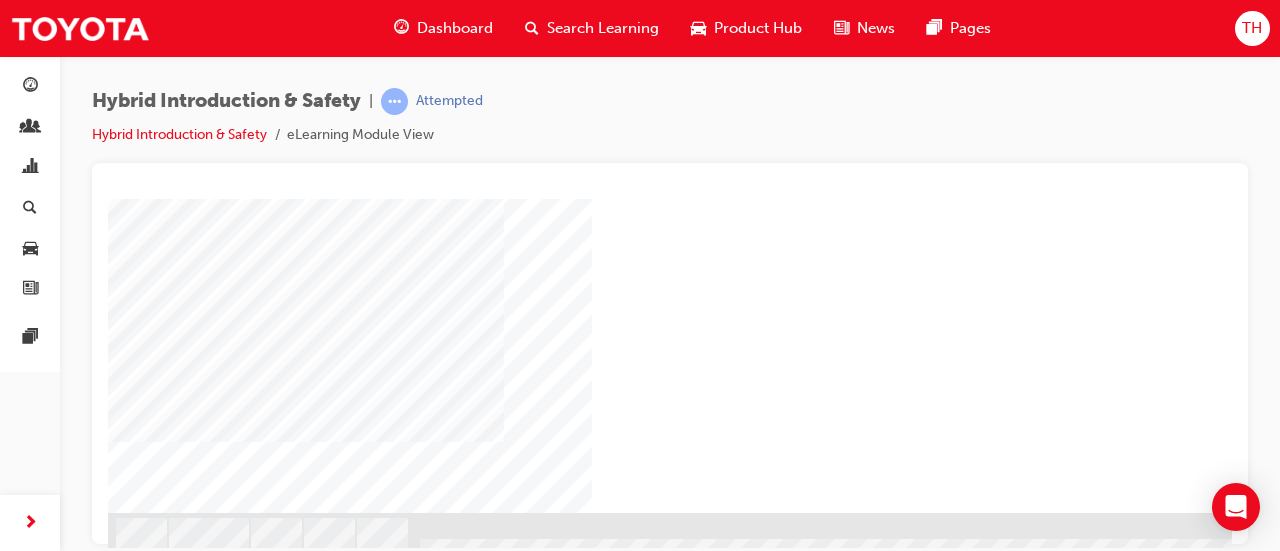 scroll, scrollTop: 431, scrollLeft: 0, axis: vertical 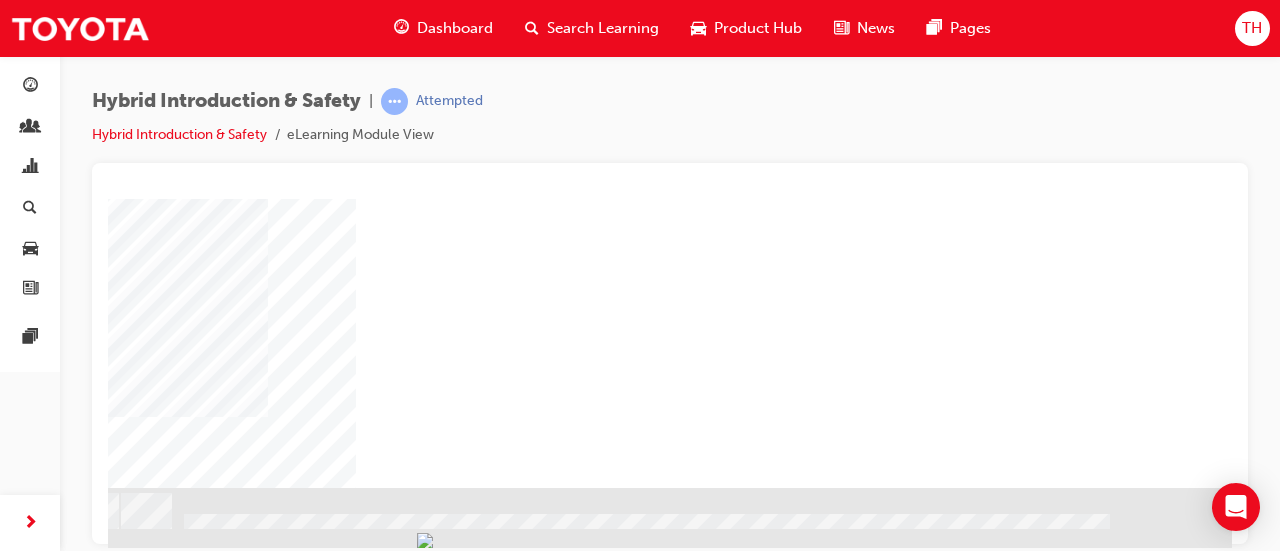 click at bounding box center [-65, 2077] 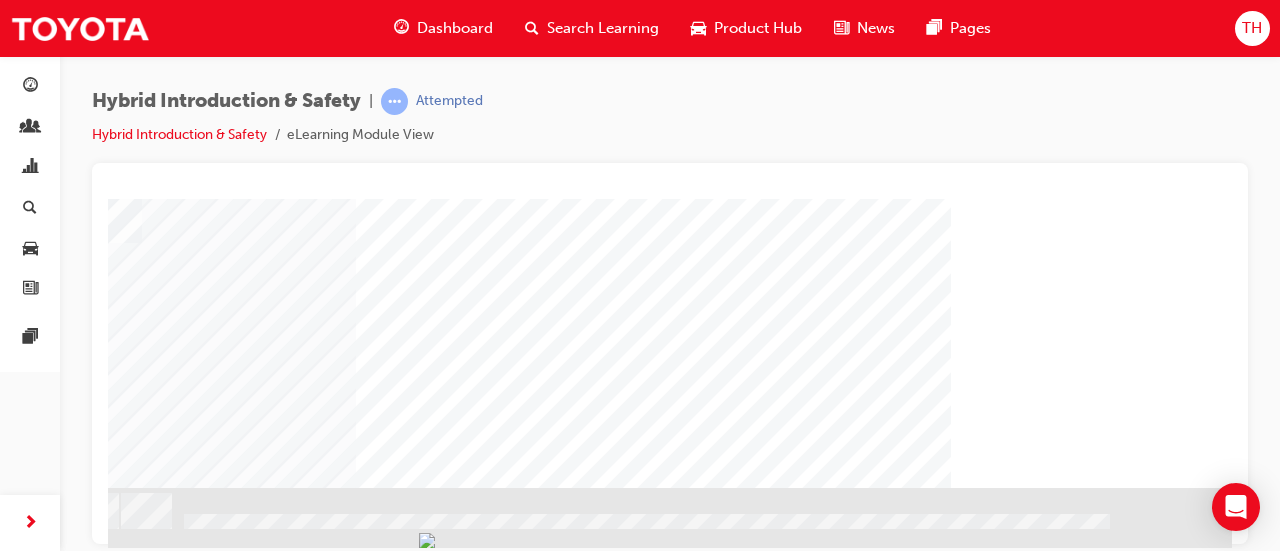 scroll, scrollTop: 0, scrollLeft: 0, axis: both 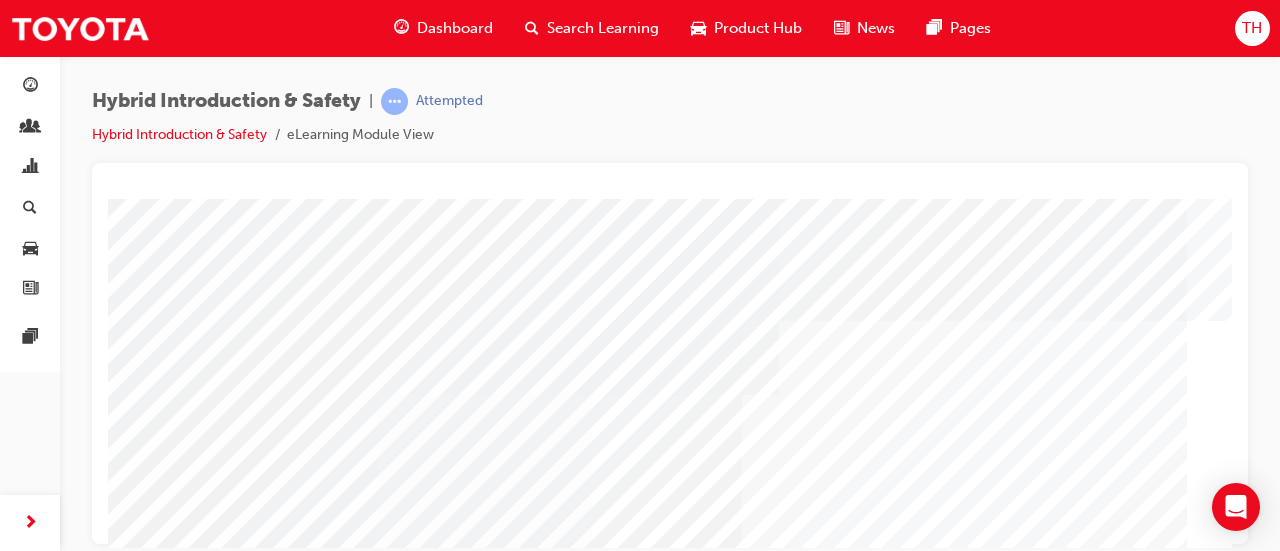 drag, startPoint x: 875, startPoint y: 353, endPoint x: 886, endPoint y: 373, distance: 22.825424 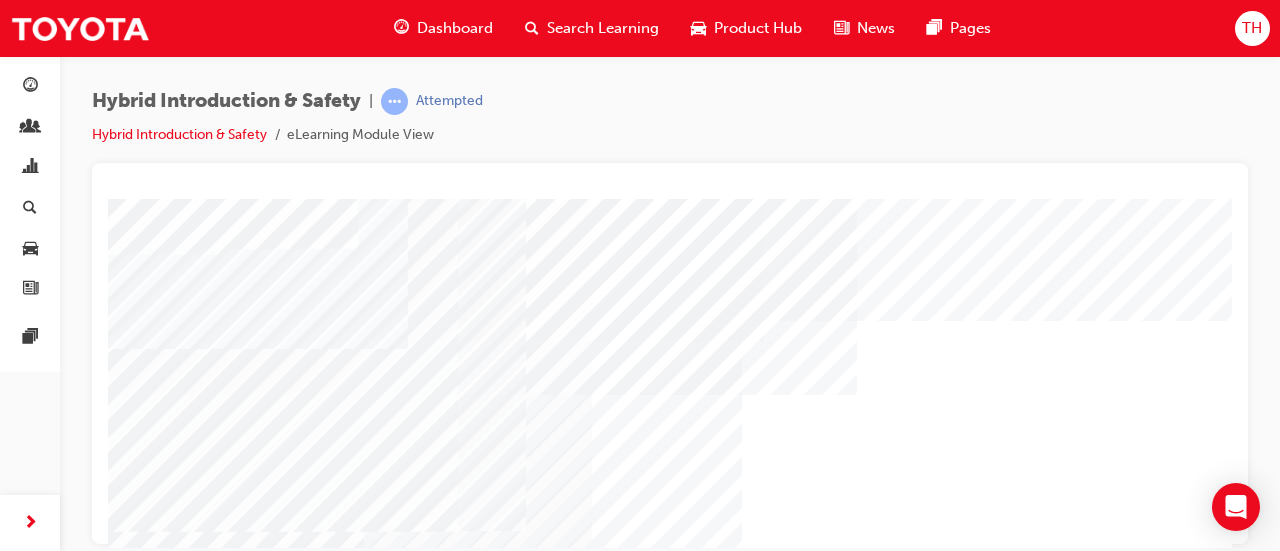 click at bounding box center [229, 6766] 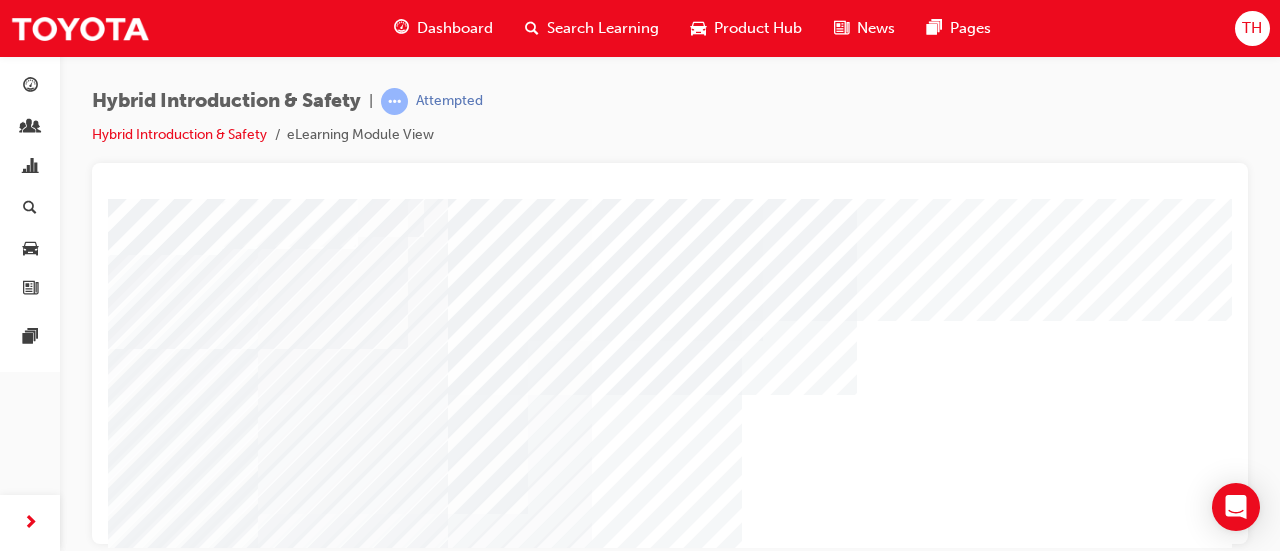 click at bounding box center [229, 6808] 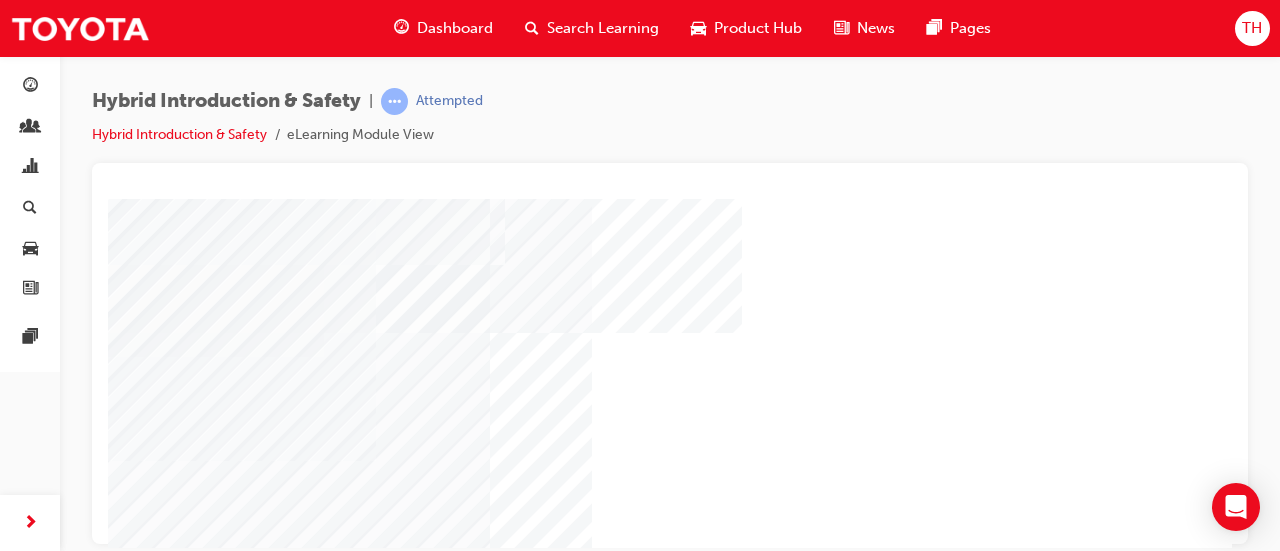 scroll, scrollTop: 300, scrollLeft: 0, axis: vertical 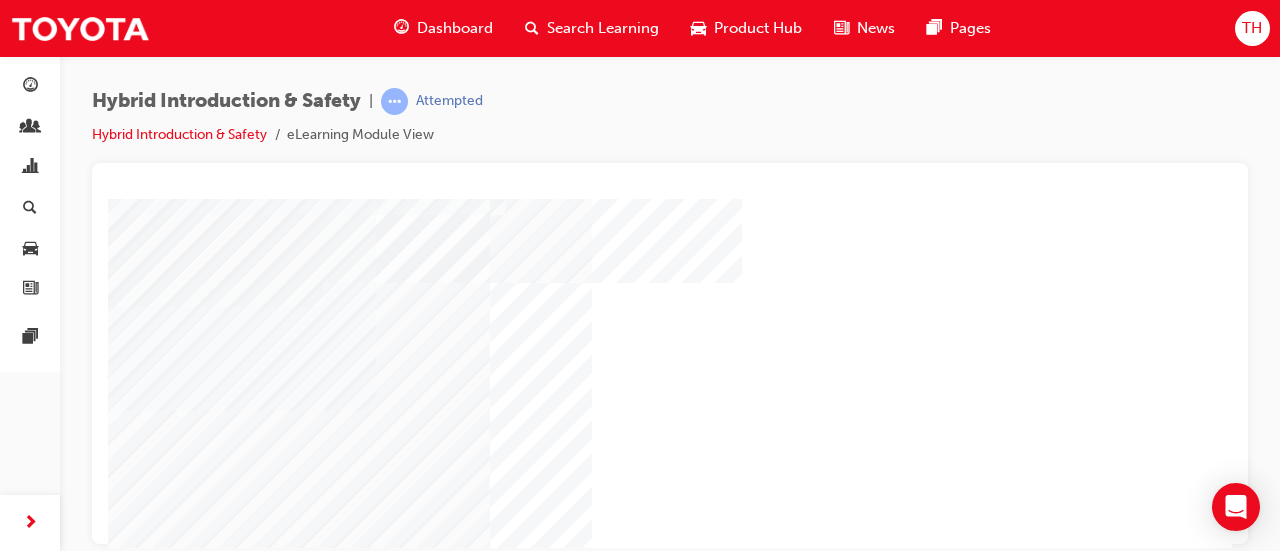 click at bounding box center (157, 4525) 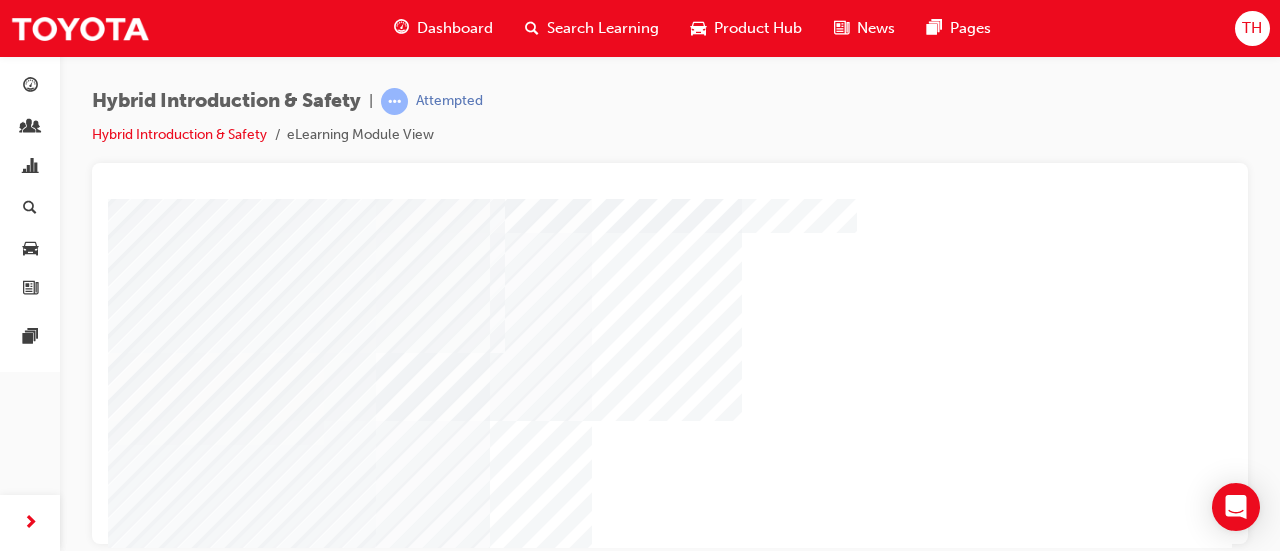 scroll, scrollTop: 100, scrollLeft: 0, axis: vertical 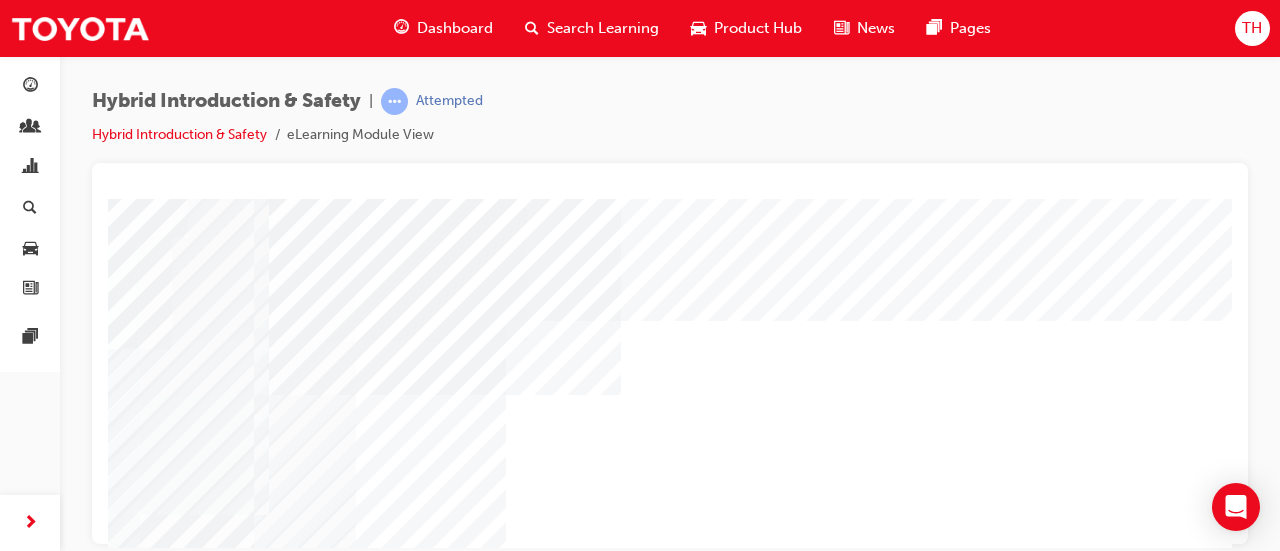 click at bounding box center [-7, 6724] 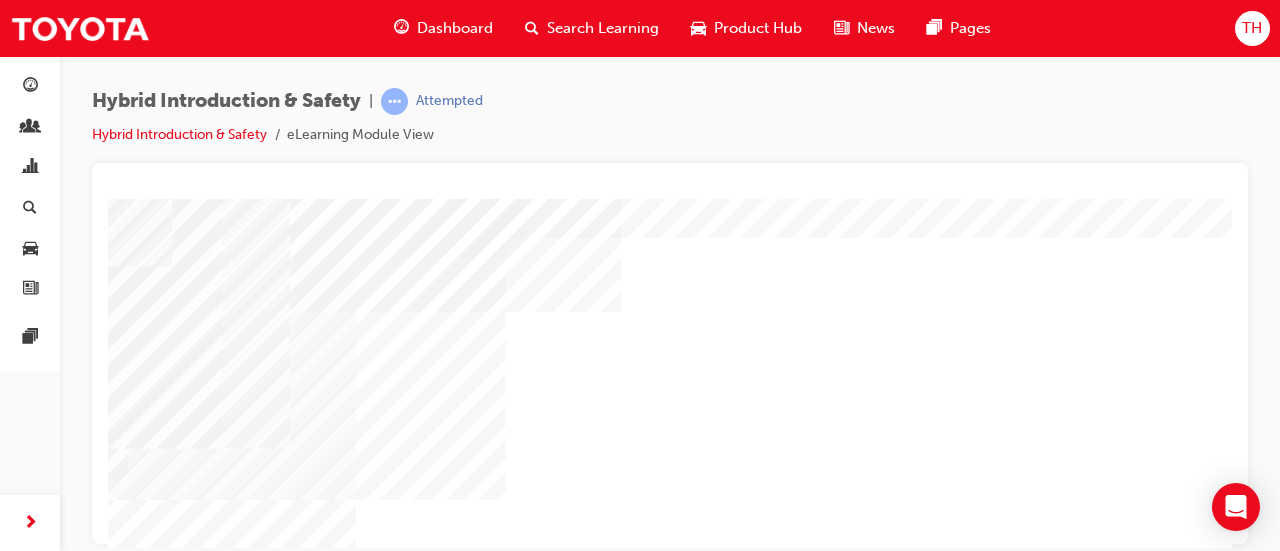 scroll, scrollTop: 200, scrollLeft: 251, axis: both 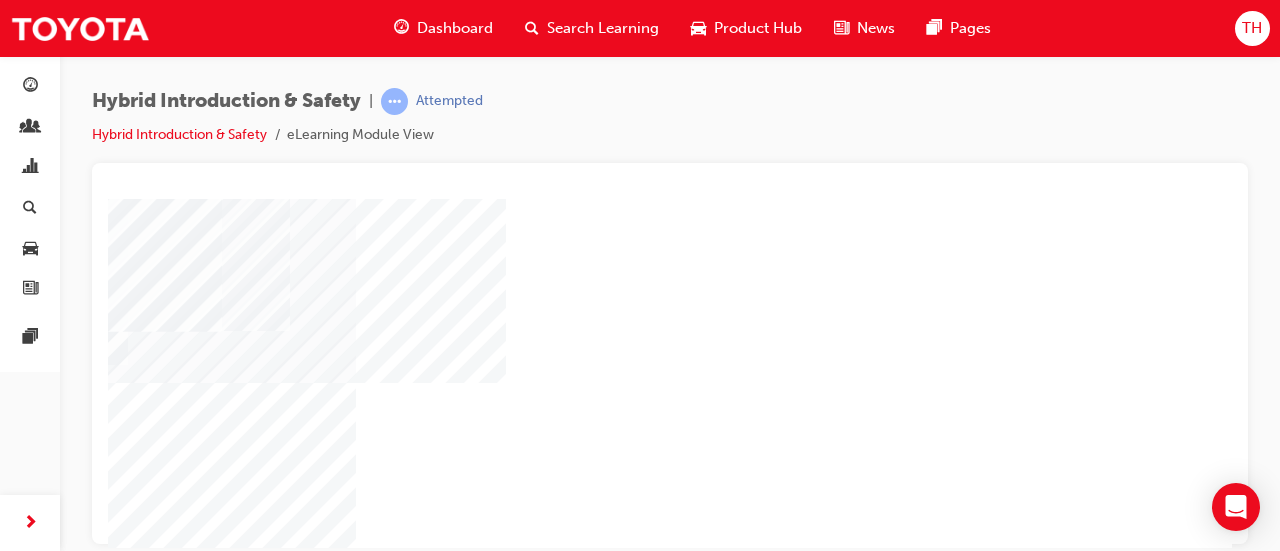 click at bounding box center [-7, 6566] 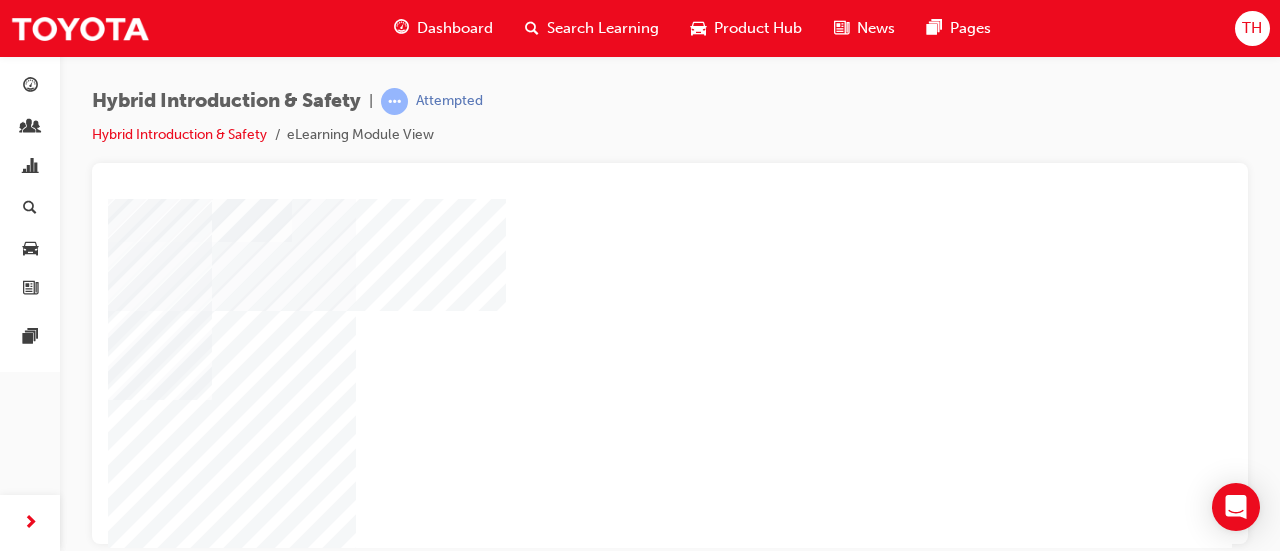 scroll, scrollTop: 200, scrollLeft: 251, axis: both 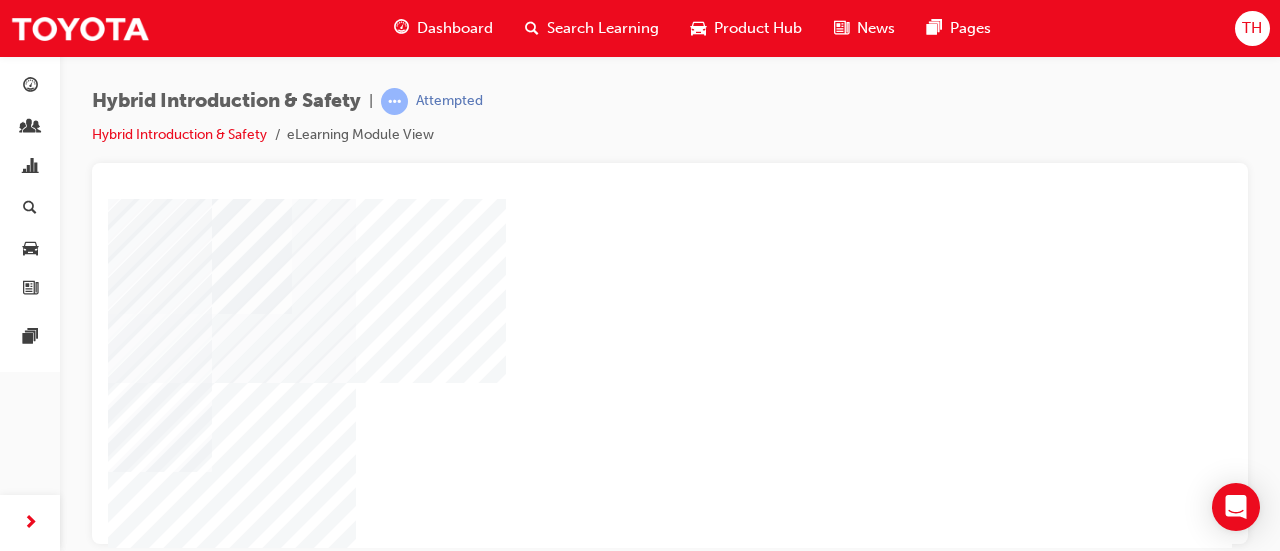 click at bounding box center (-7, 6608) 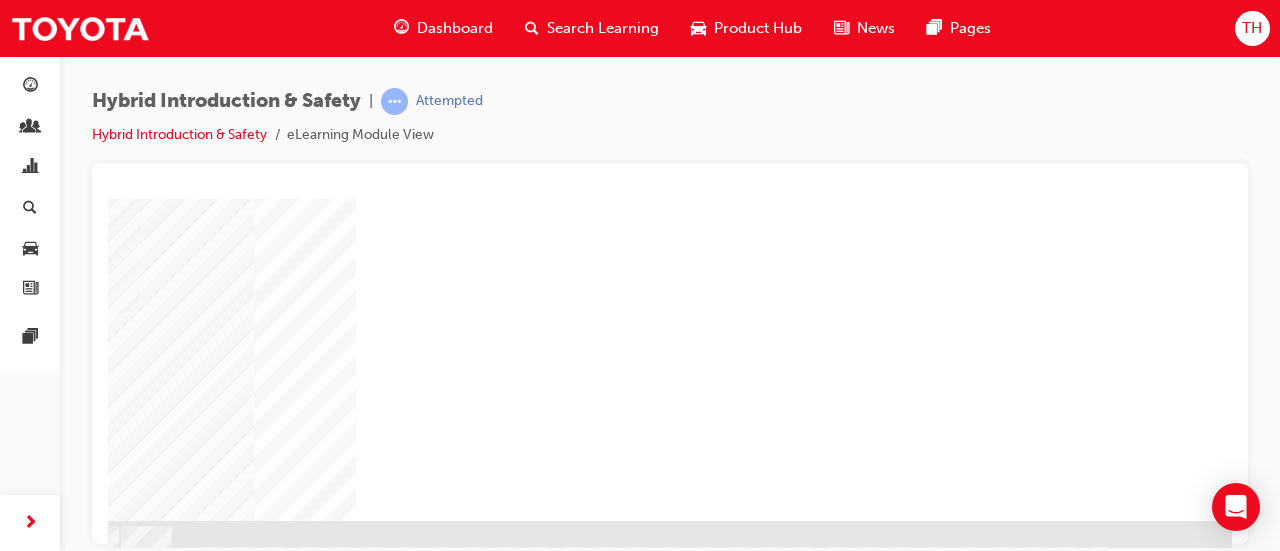 scroll, scrollTop: 400, scrollLeft: 251, axis: both 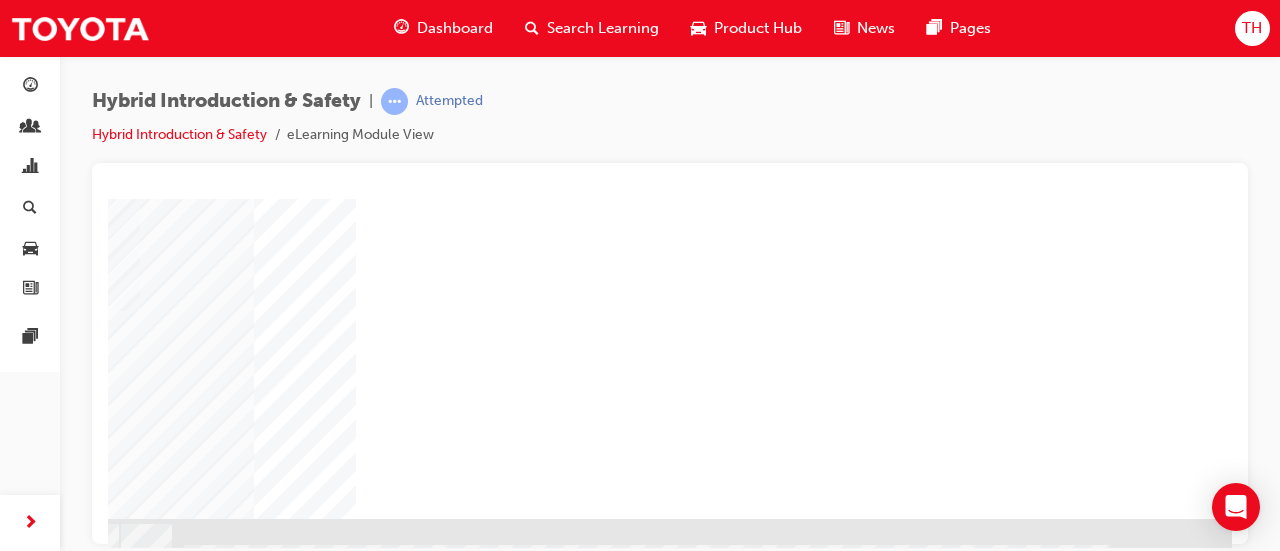 click at bounding box center [-65, 6285] 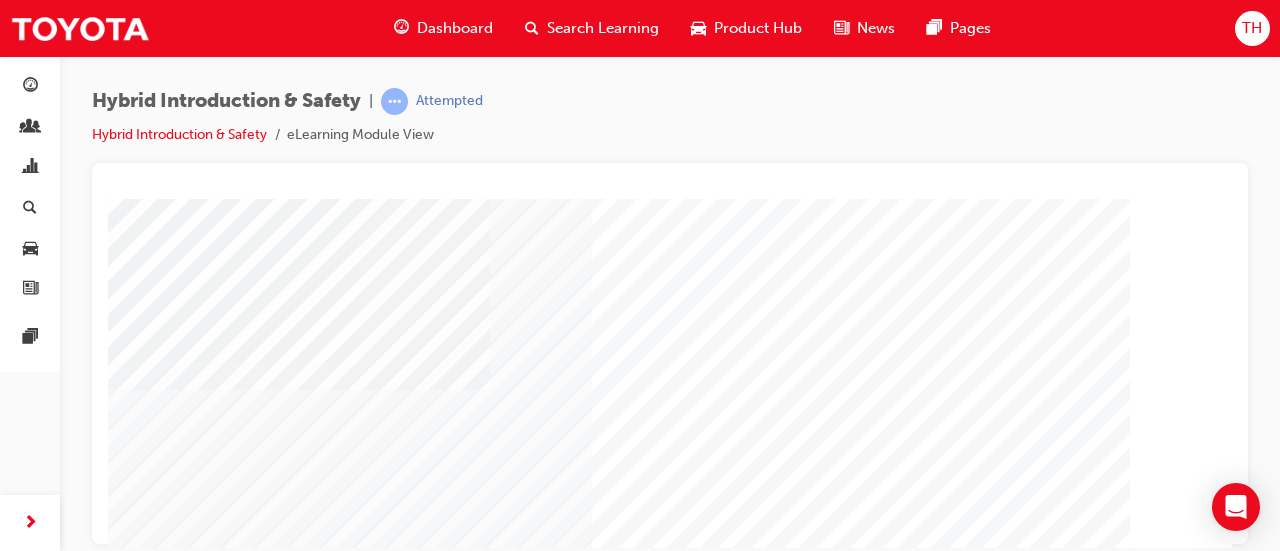 scroll, scrollTop: 300, scrollLeft: 0, axis: vertical 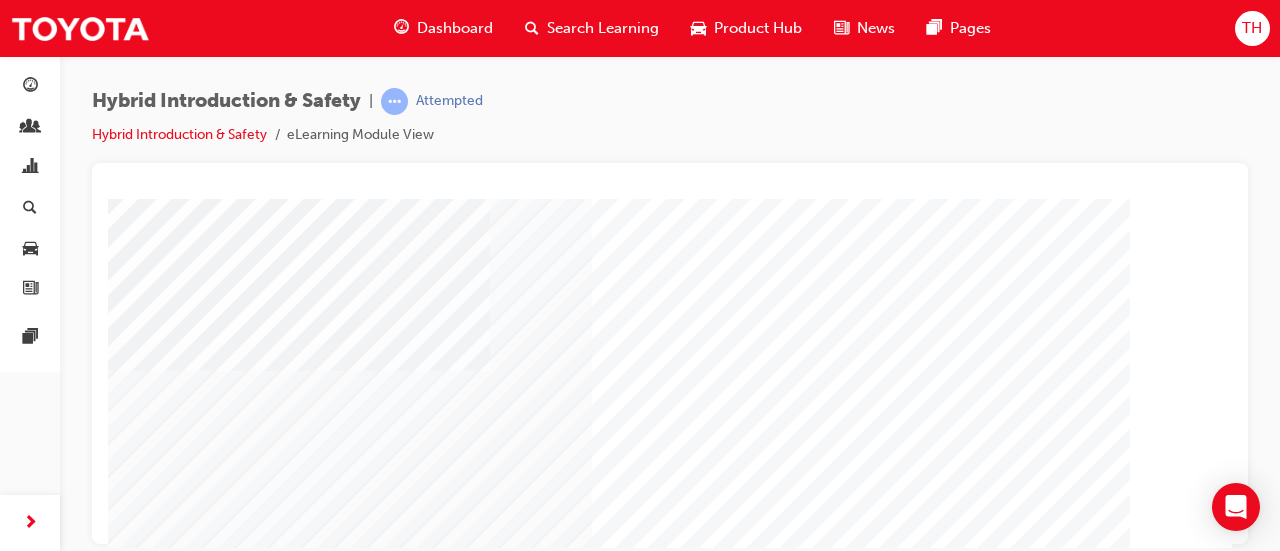 click at bounding box center (229, 3074) 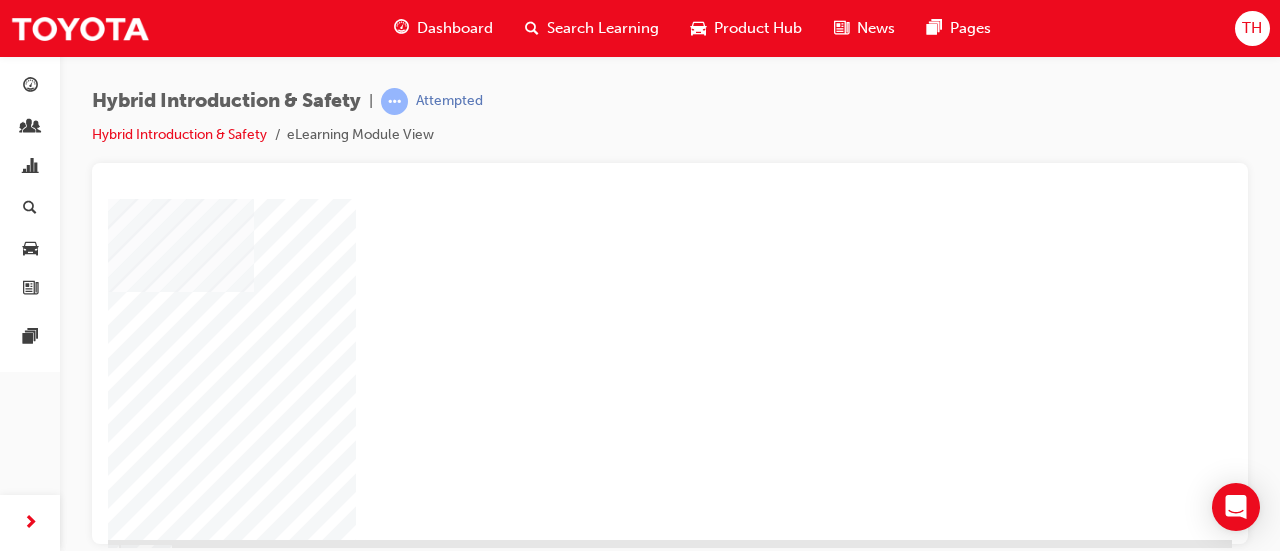 scroll, scrollTop: 431, scrollLeft: 251, axis: both 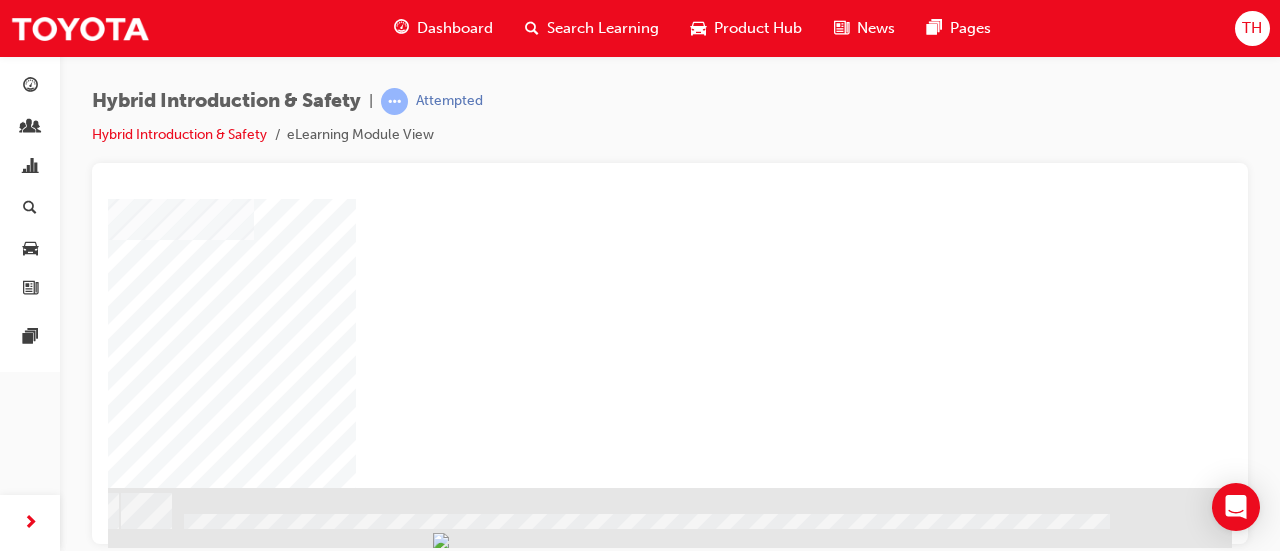click at bounding box center [-65, 541] 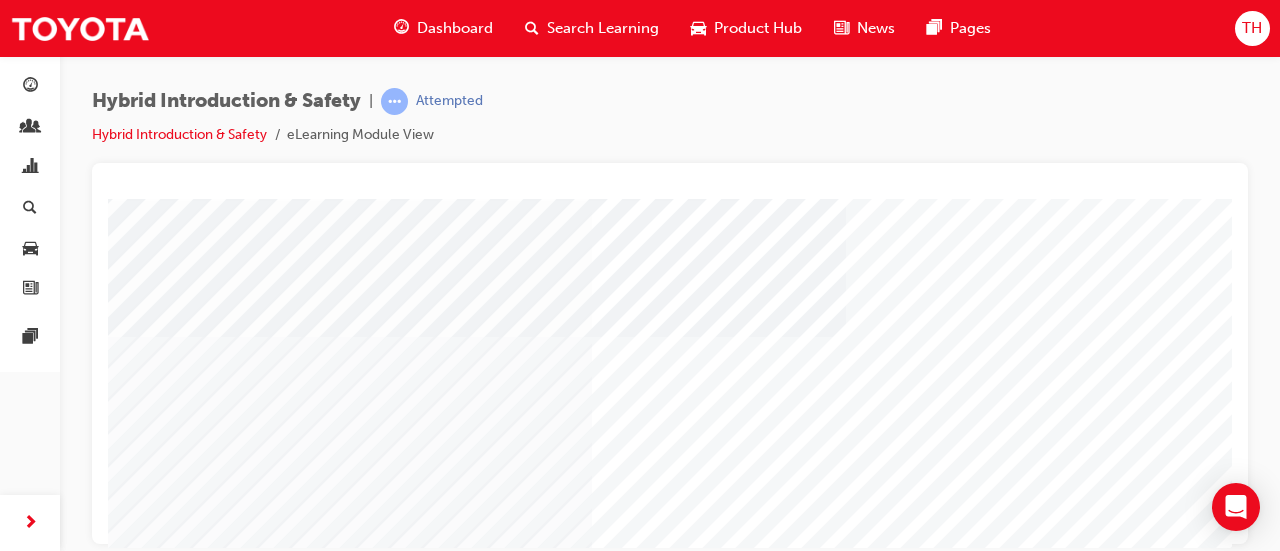 scroll, scrollTop: 400, scrollLeft: 0, axis: vertical 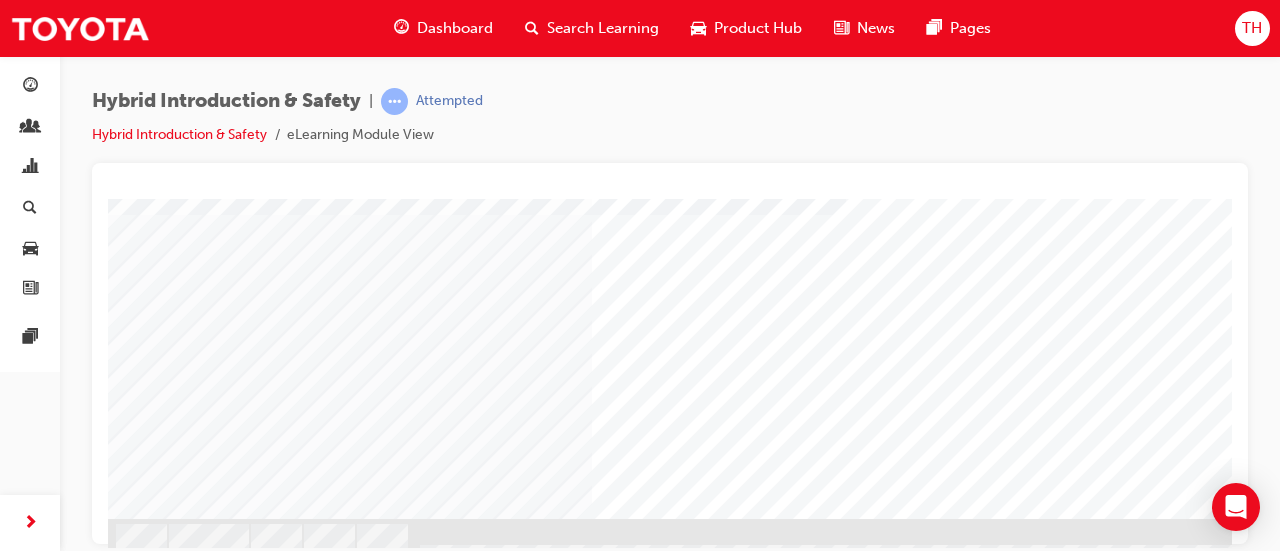 click at bounding box center (334, 2240) 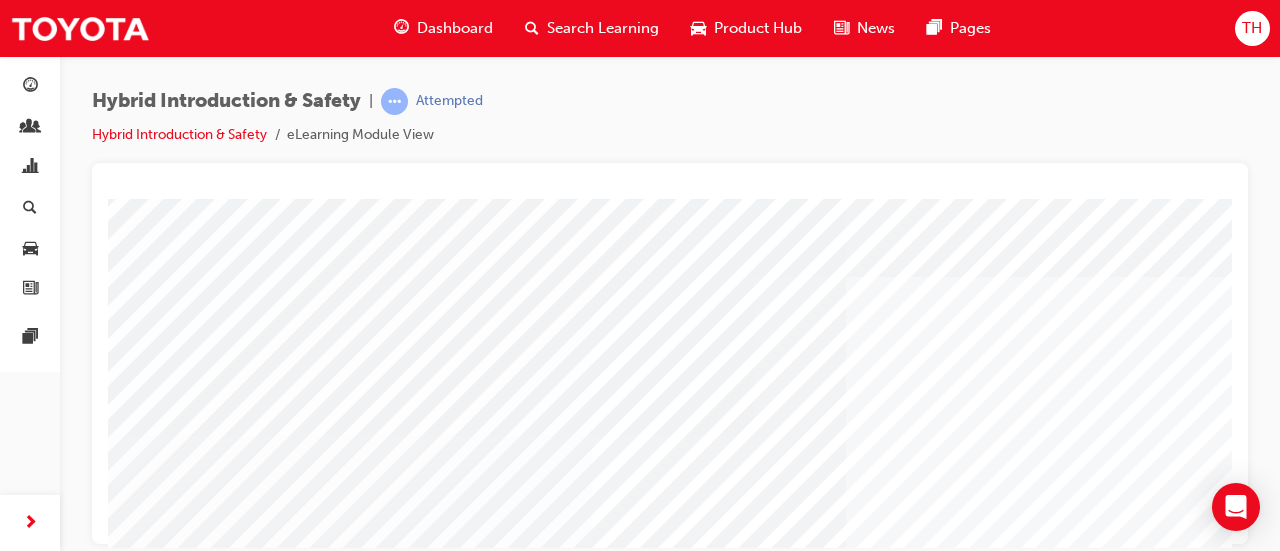 scroll, scrollTop: 0, scrollLeft: 0, axis: both 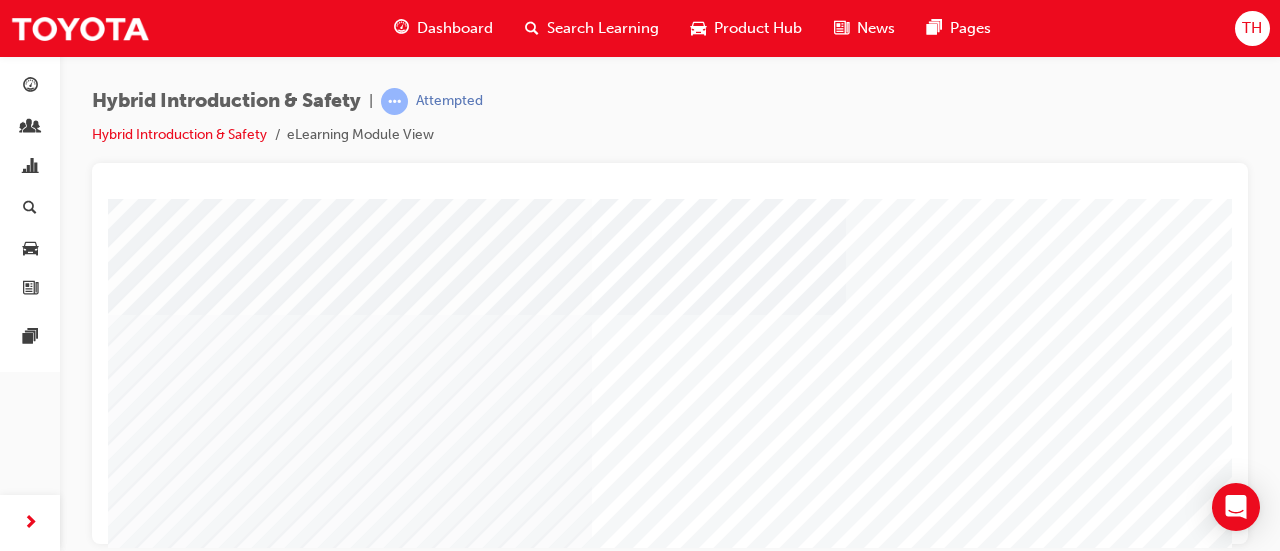 click at bounding box center (431, 2588) 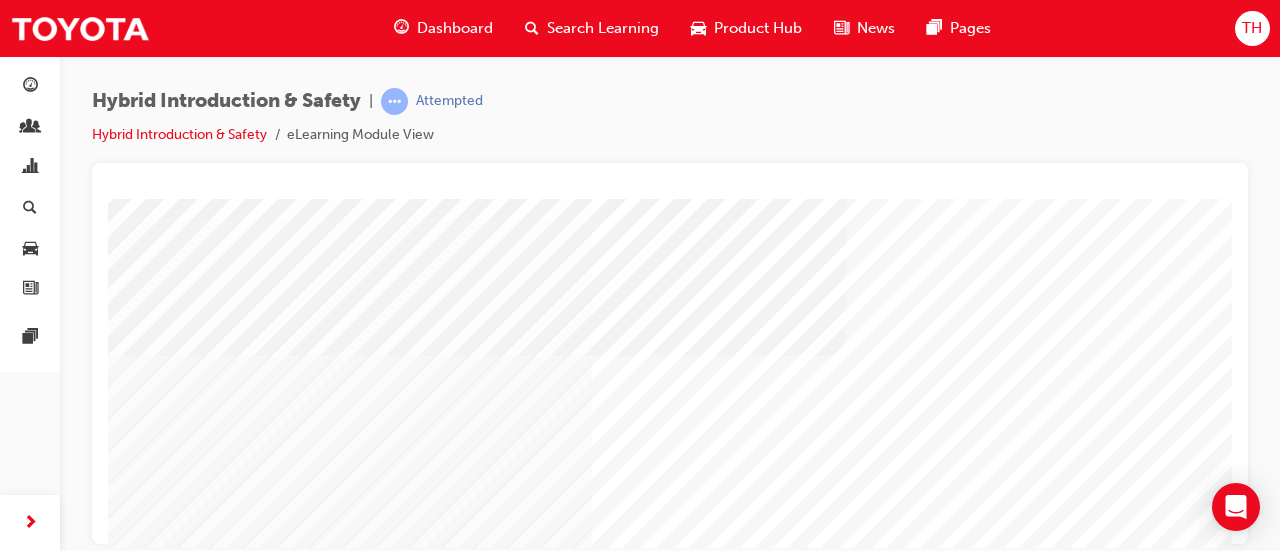 scroll, scrollTop: 300, scrollLeft: 0, axis: vertical 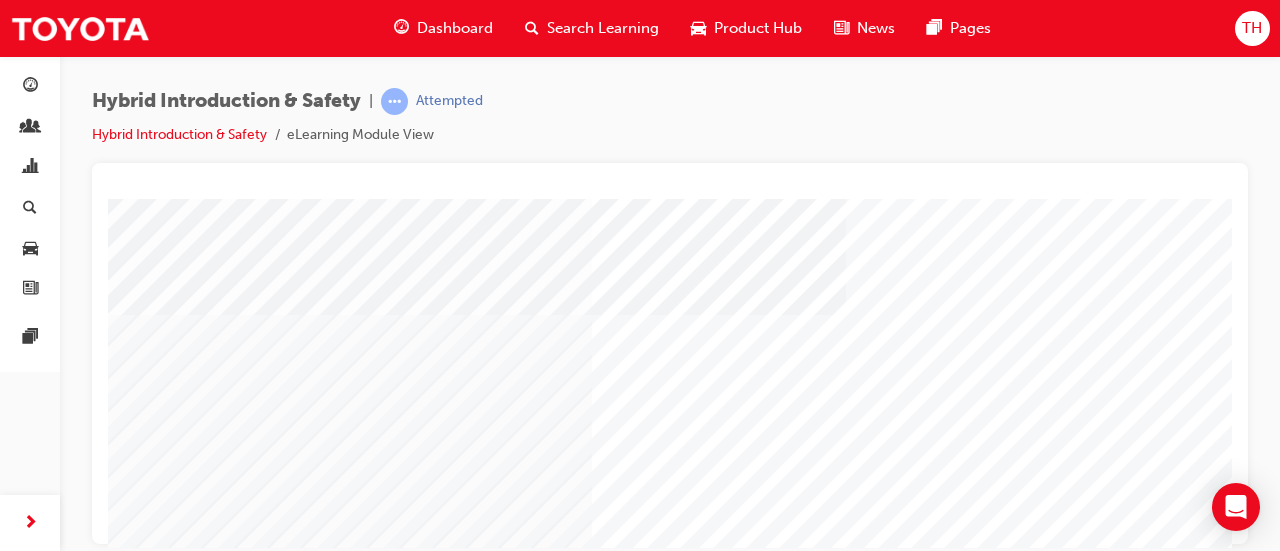 click at bounding box center [477, 1830] 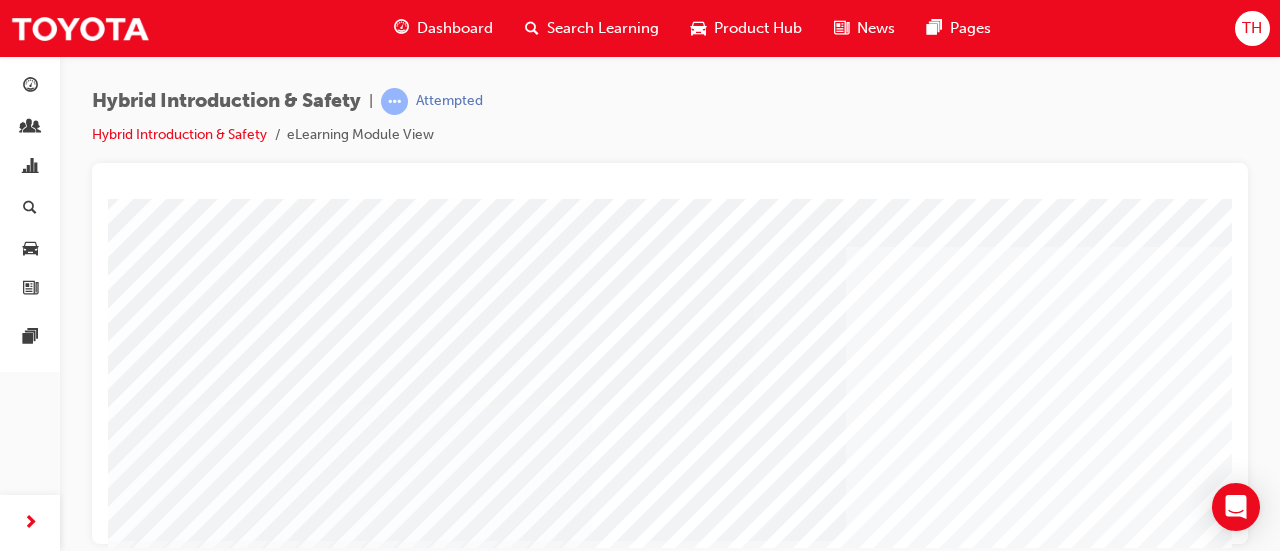 scroll, scrollTop: 0, scrollLeft: 0, axis: both 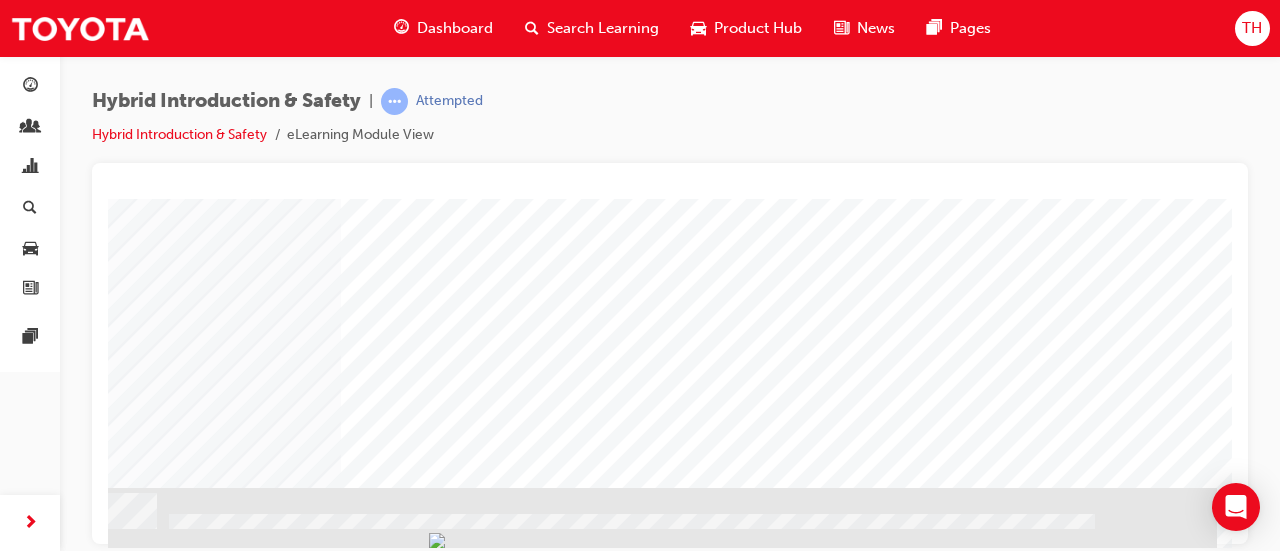 click at bounding box center [-80, 1961] 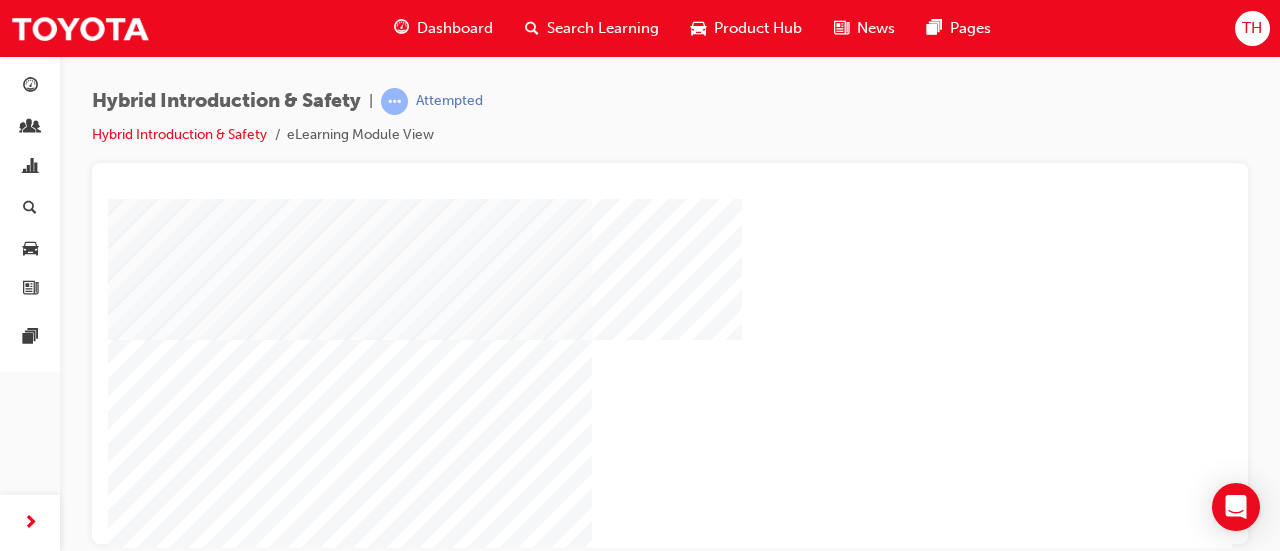 scroll, scrollTop: 300, scrollLeft: 0, axis: vertical 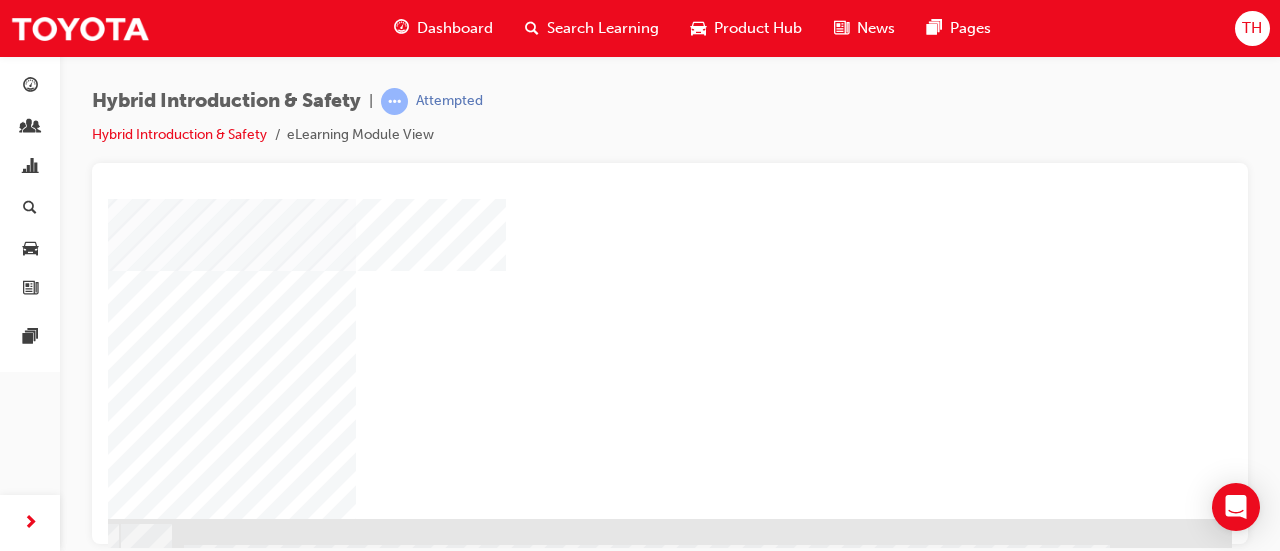 click at bounding box center (-65, 702) 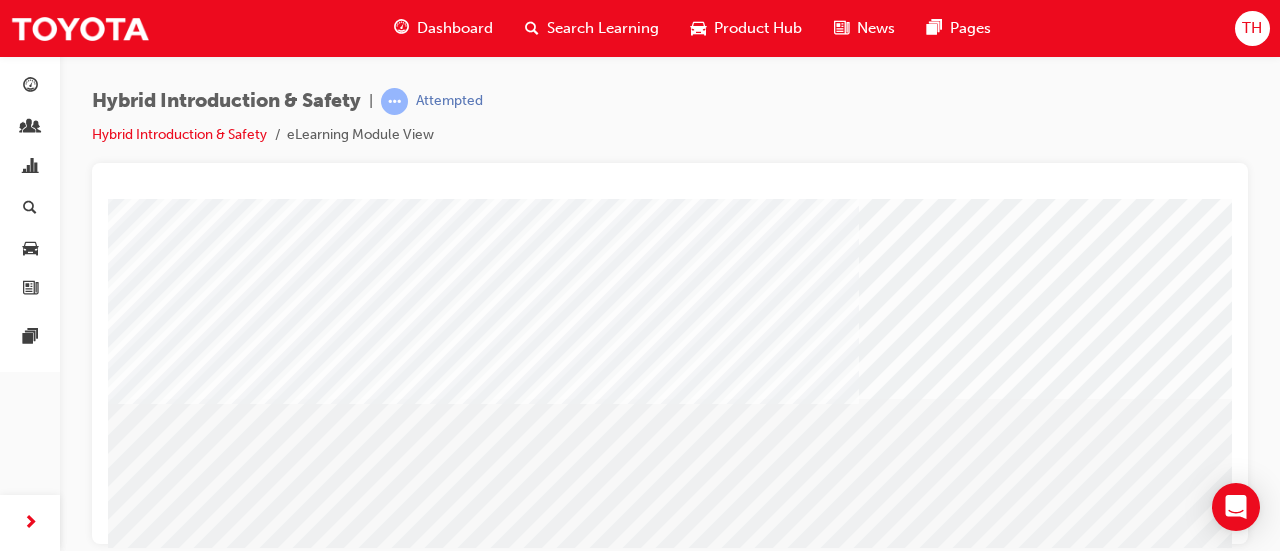scroll, scrollTop: 400, scrollLeft: 0, axis: vertical 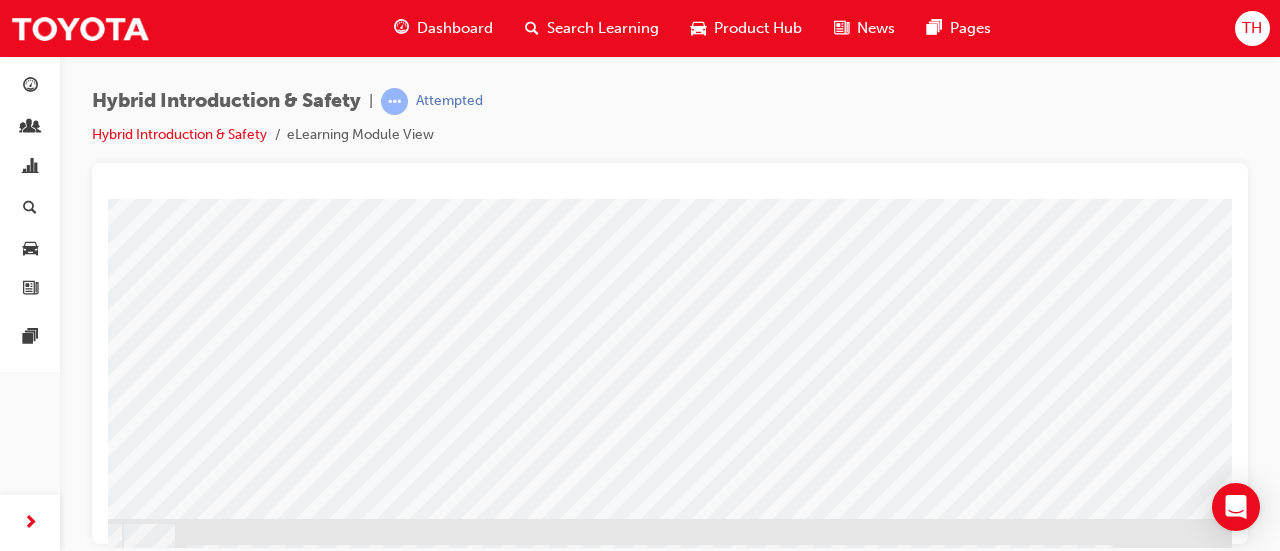 click at bounding box center (-62, 1522) 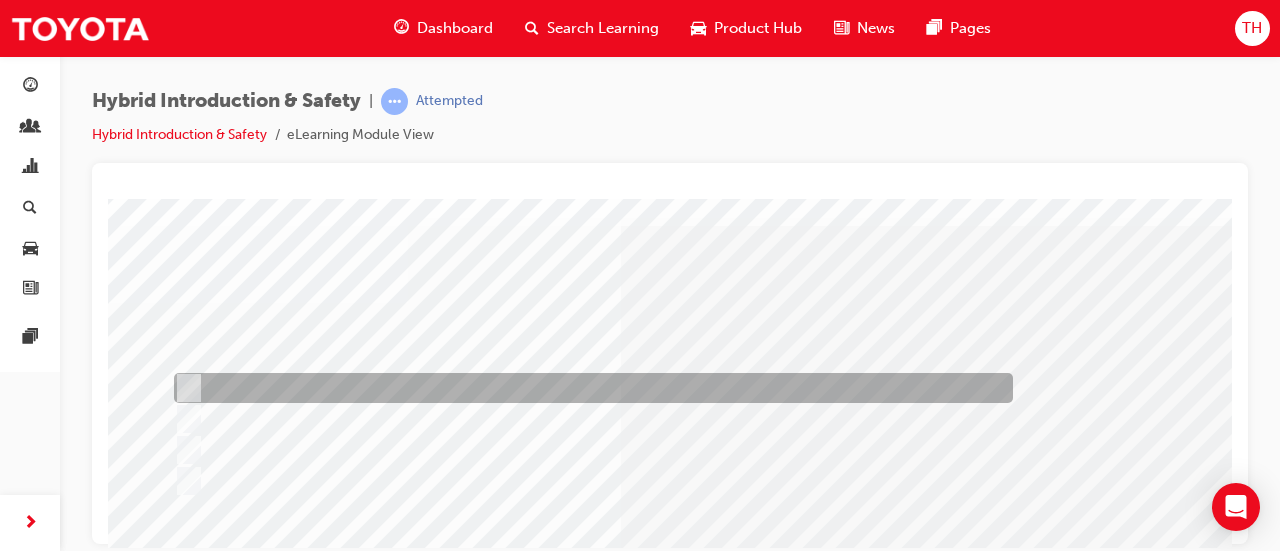 scroll, scrollTop: 0, scrollLeft: 0, axis: both 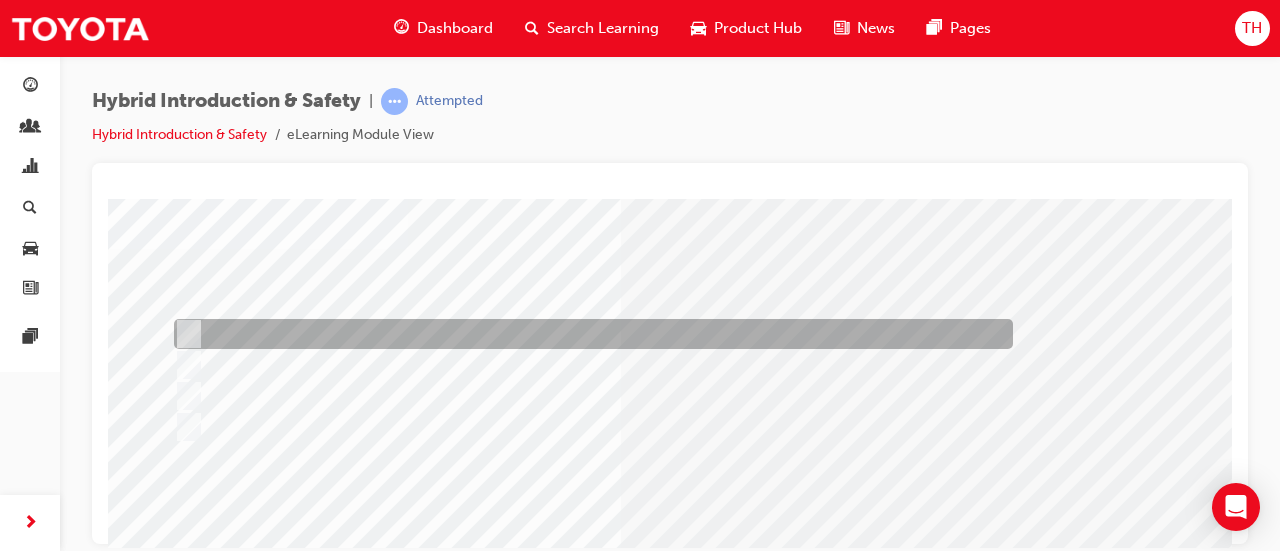 click at bounding box center (588, 334) 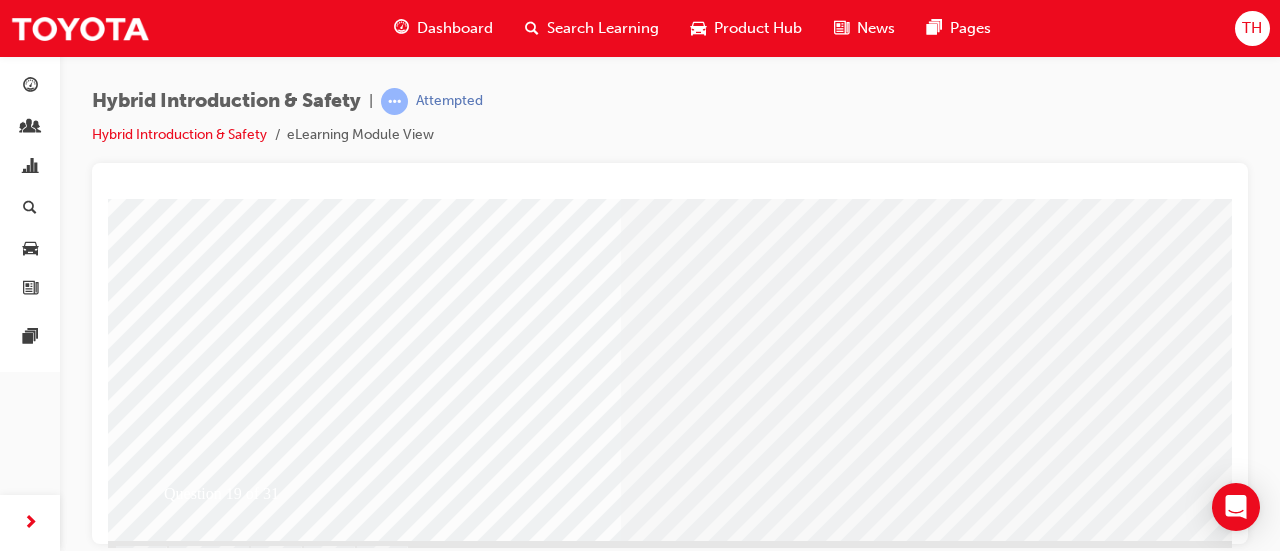 scroll, scrollTop: 400, scrollLeft: 0, axis: vertical 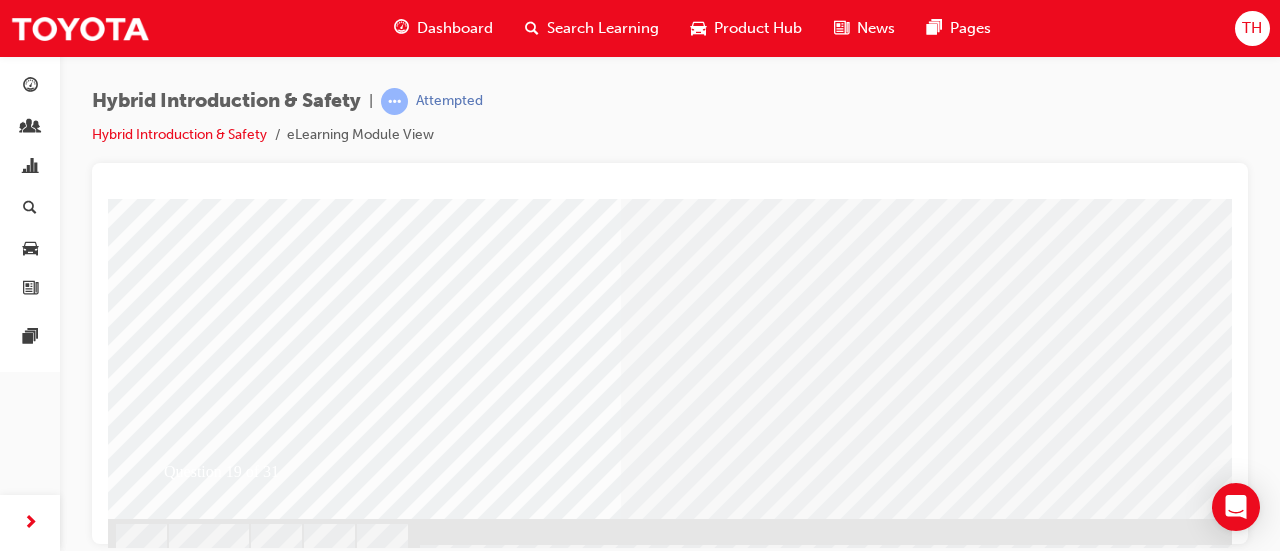 click at bounding box center (180, 2511) 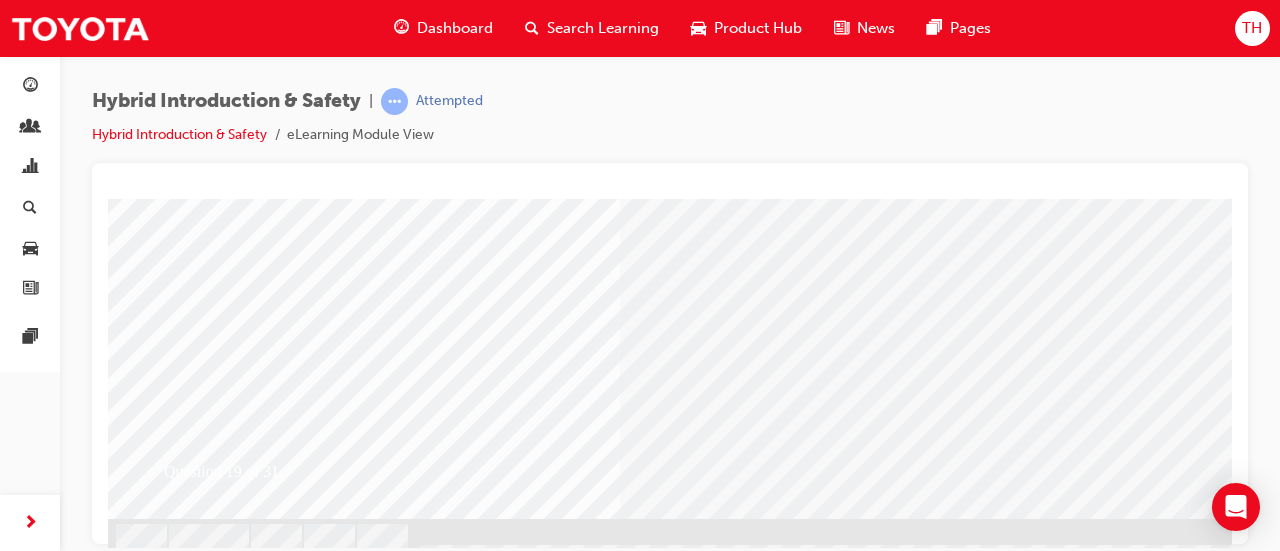 click at bounding box center [440, 2294] 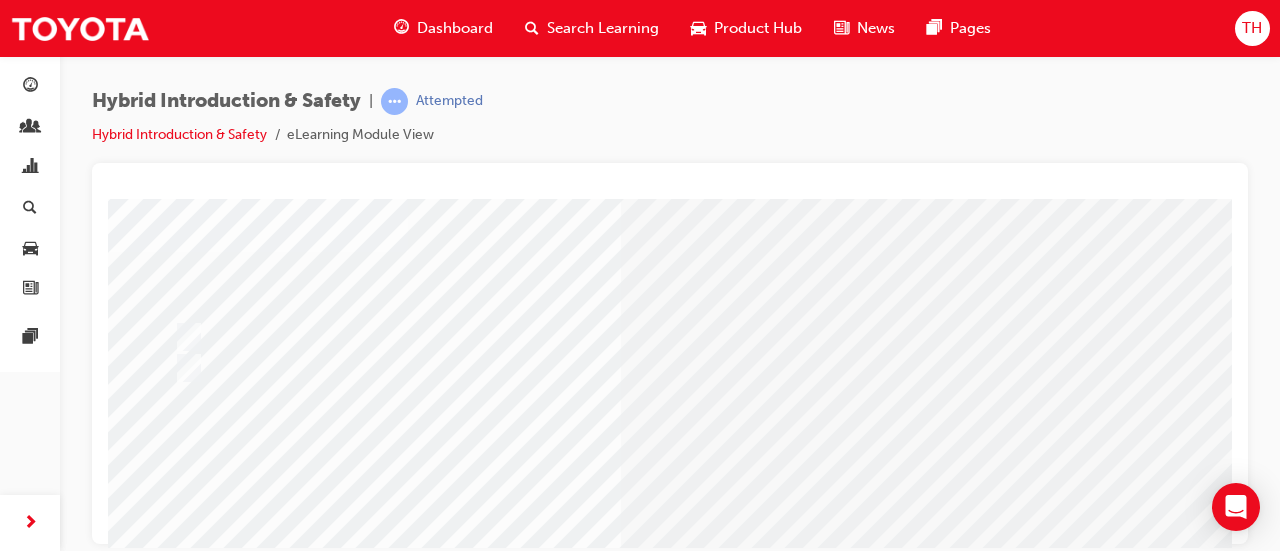 scroll, scrollTop: 0, scrollLeft: 0, axis: both 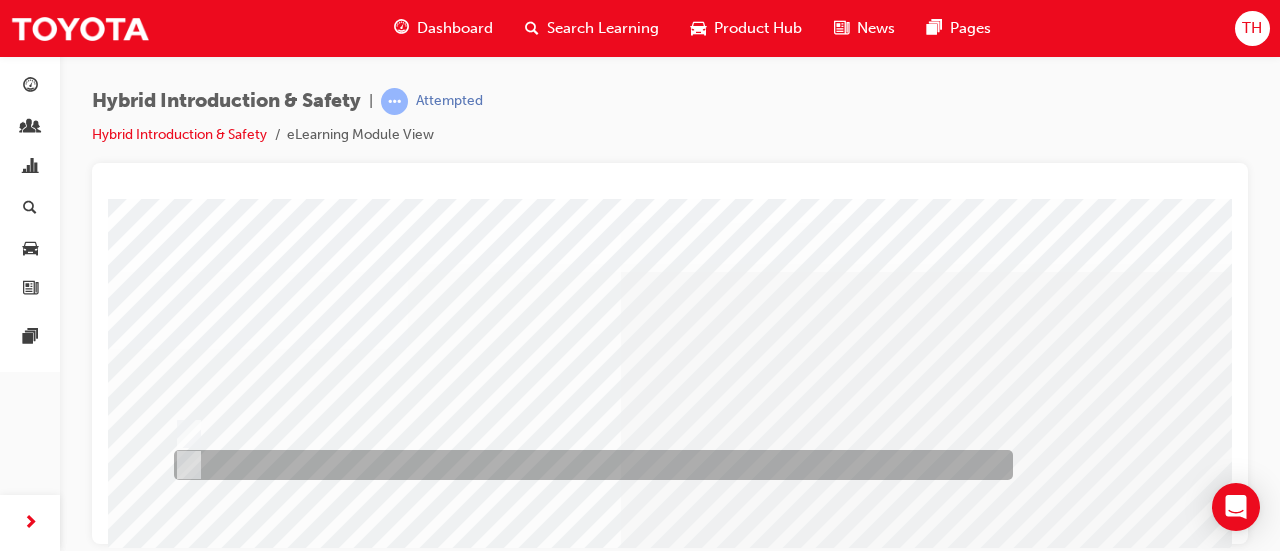 click at bounding box center (588, 465) 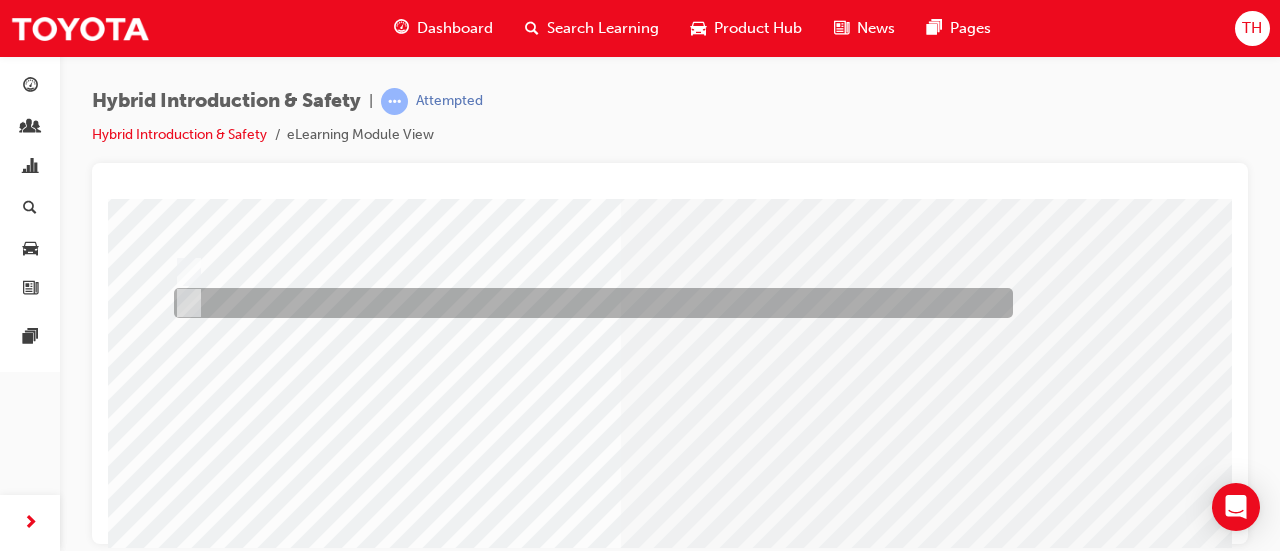 scroll, scrollTop: 300, scrollLeft: 0, axis: vertical 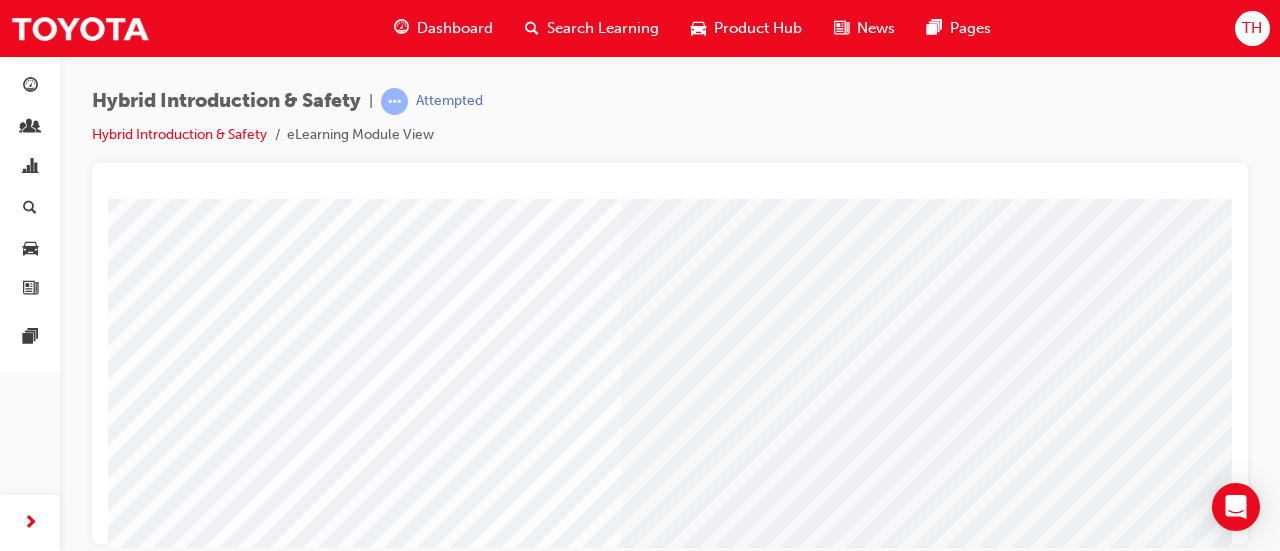 click at bounding box center [180, 2567] 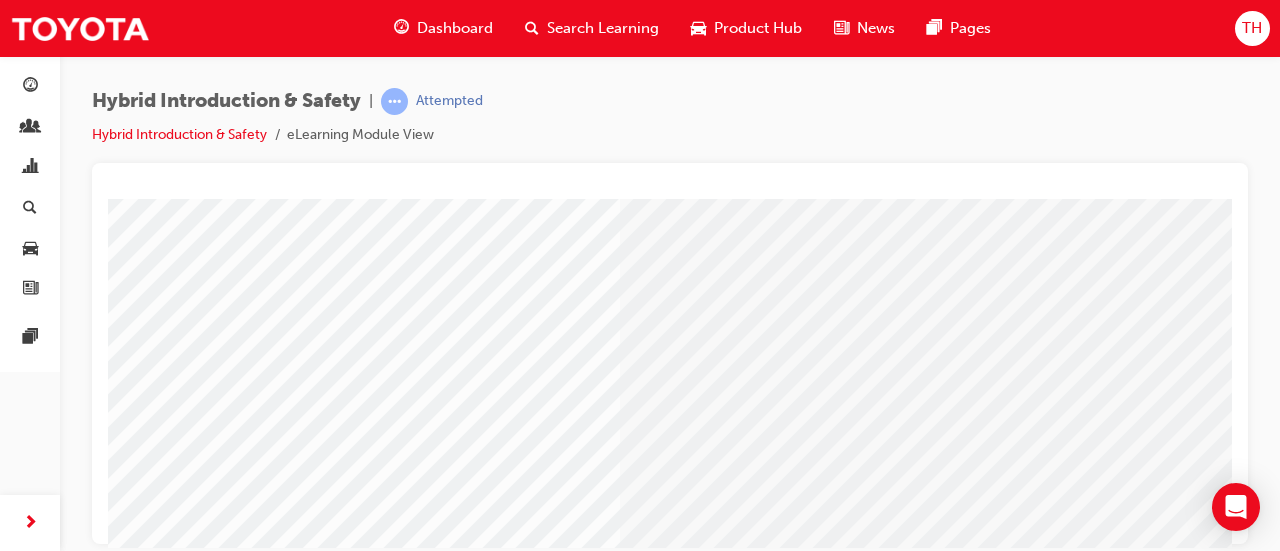 click at bounding box center (440, 2394) 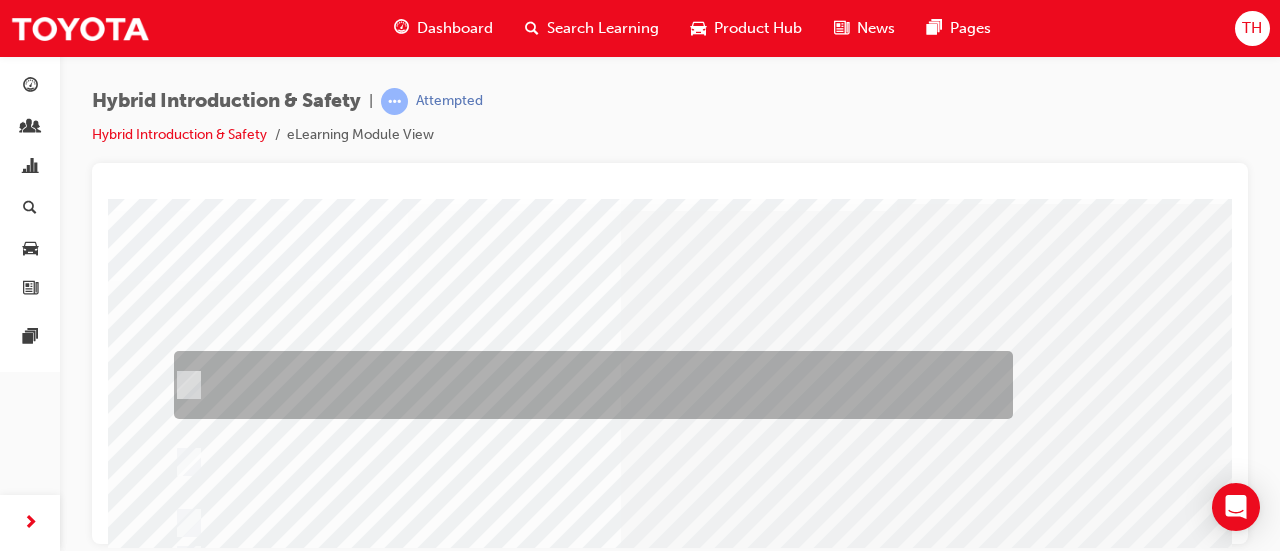 scroll, scrollTop: 100, scrollLeft: 0, axis: vertical 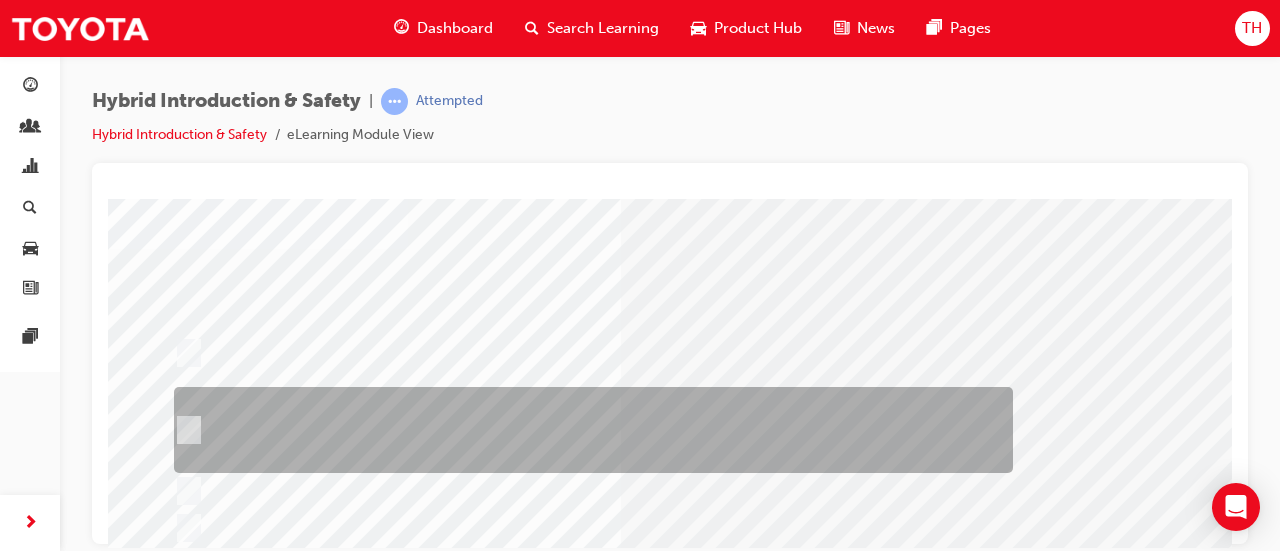 click at bounding box center [588, 430] 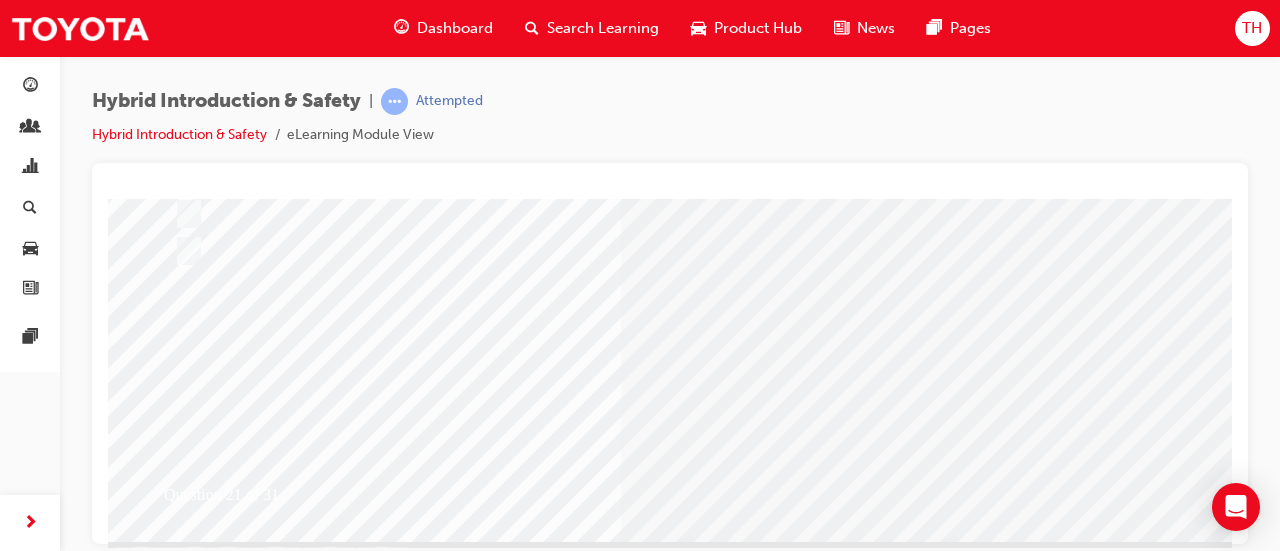 scroll, scrollTop: 400, scrollLeft: 0, axis: vertical 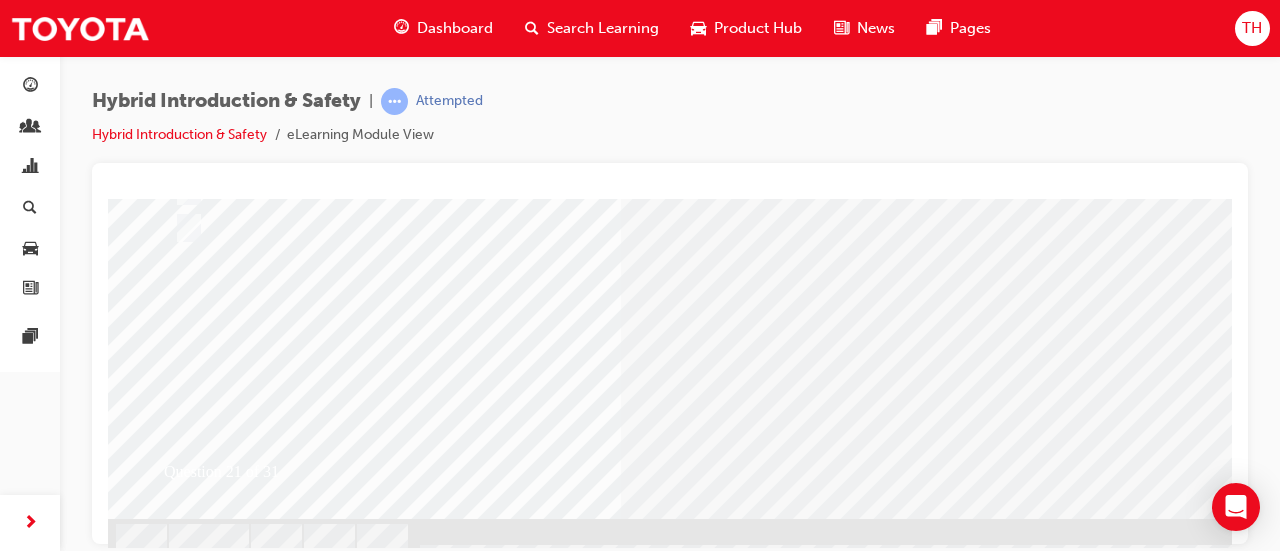 click at bounding box center (180, 2511) 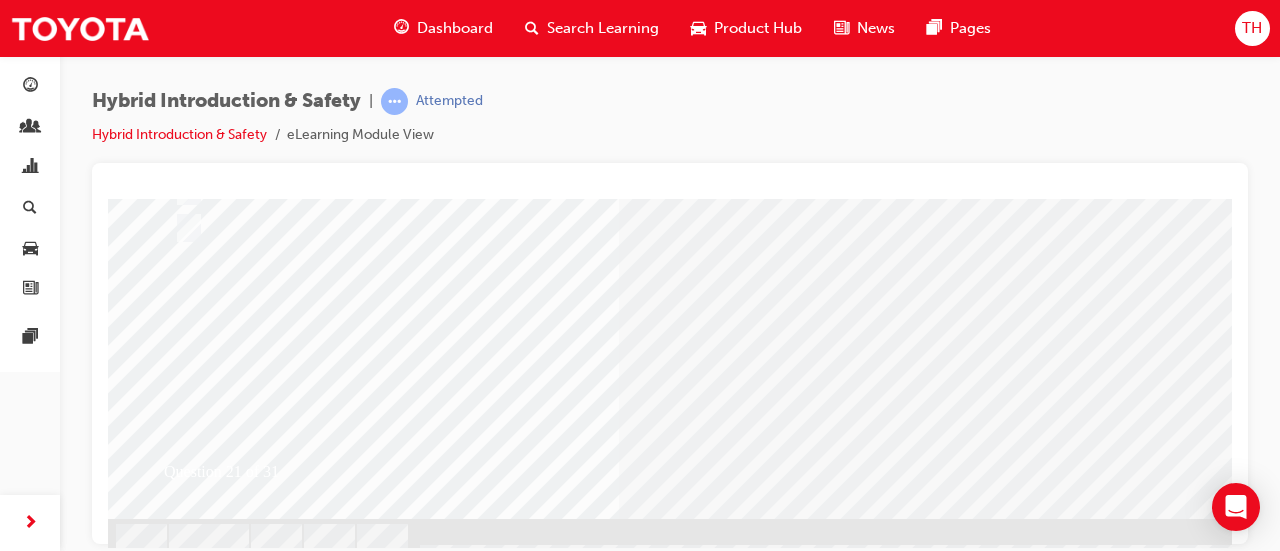 click on "Question 21 of 31" at bounding box center [788, 158] 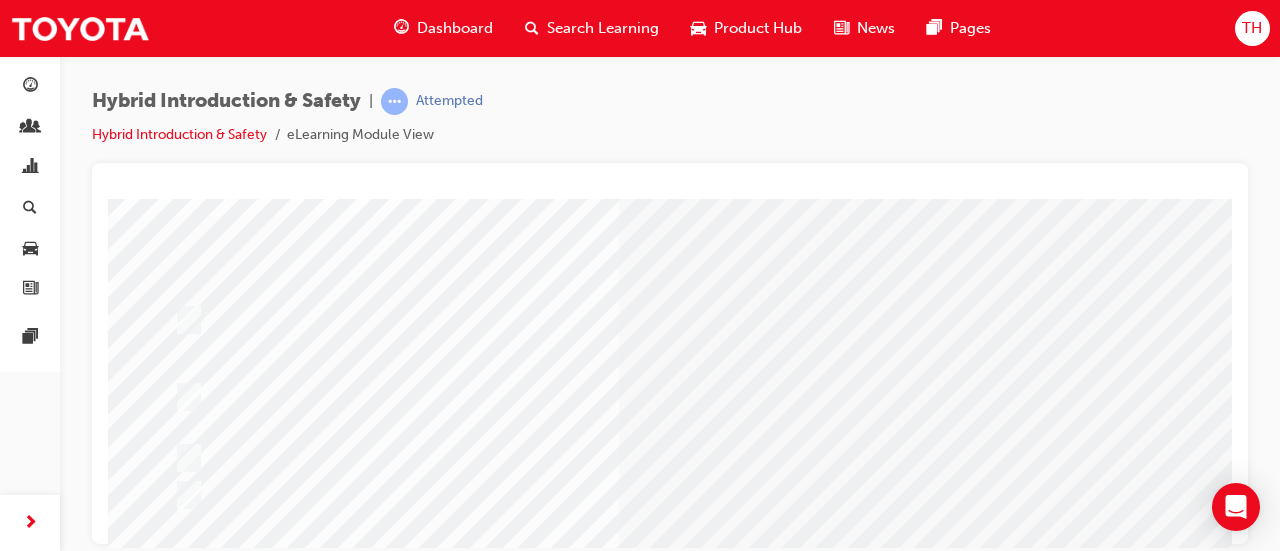 scroll, scrollTop: 300, scrollLeft: 0, axis: vertical 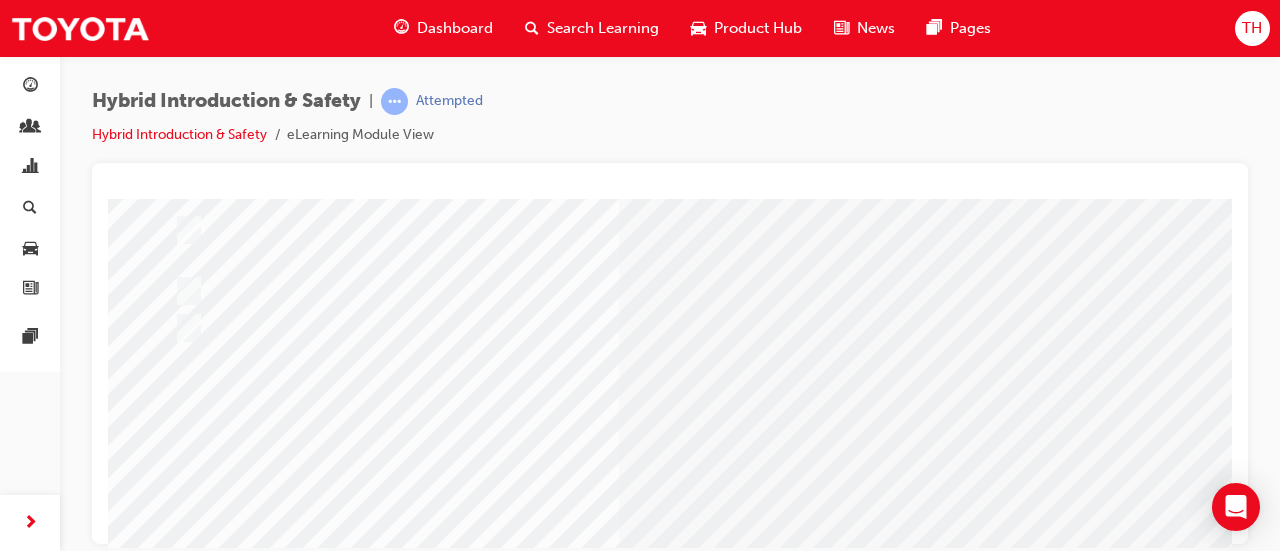 click at bounding box center (788, 978) 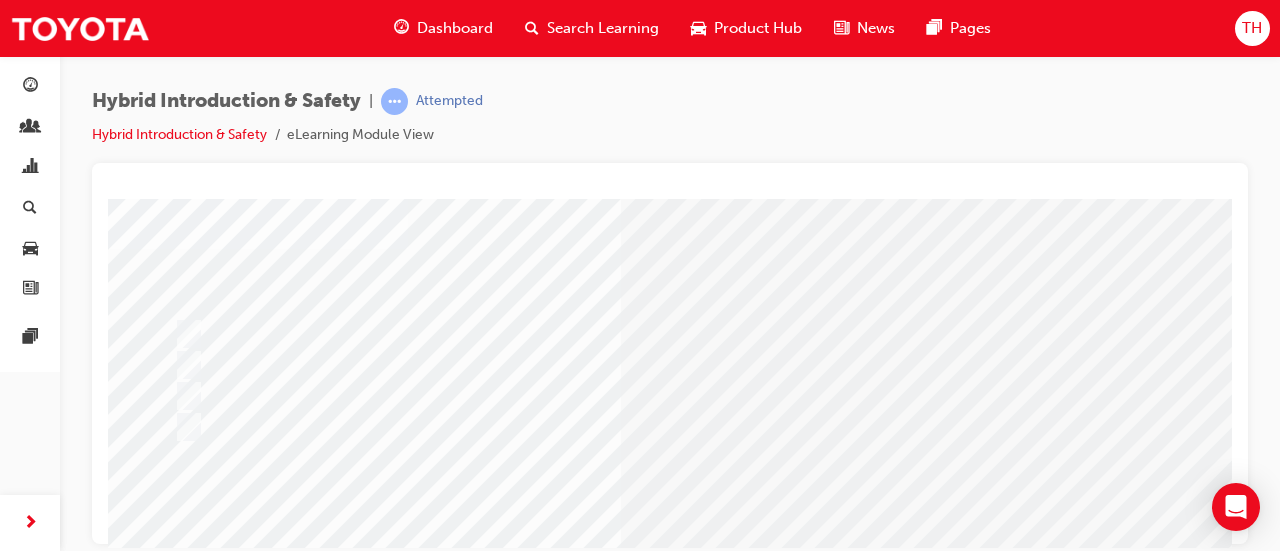 scroll, scrollTop: 100, scrollLeft: 0, axis: vertical 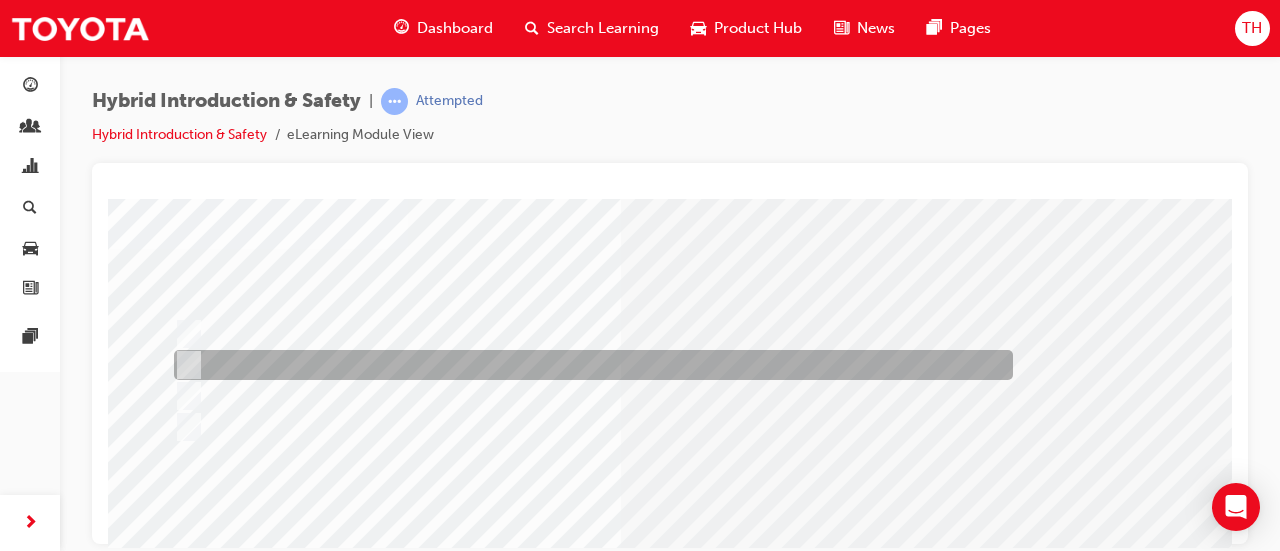 click at bounding box center [588, 365] 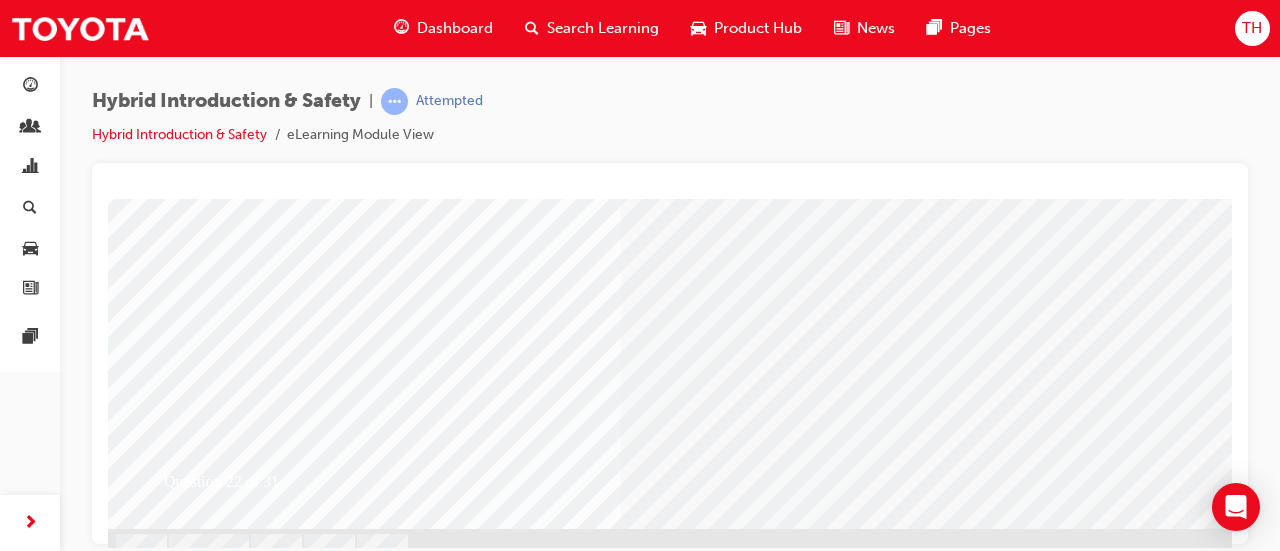 scroll, scrollTop: 400, scrollLeft: 0, axis: vertical 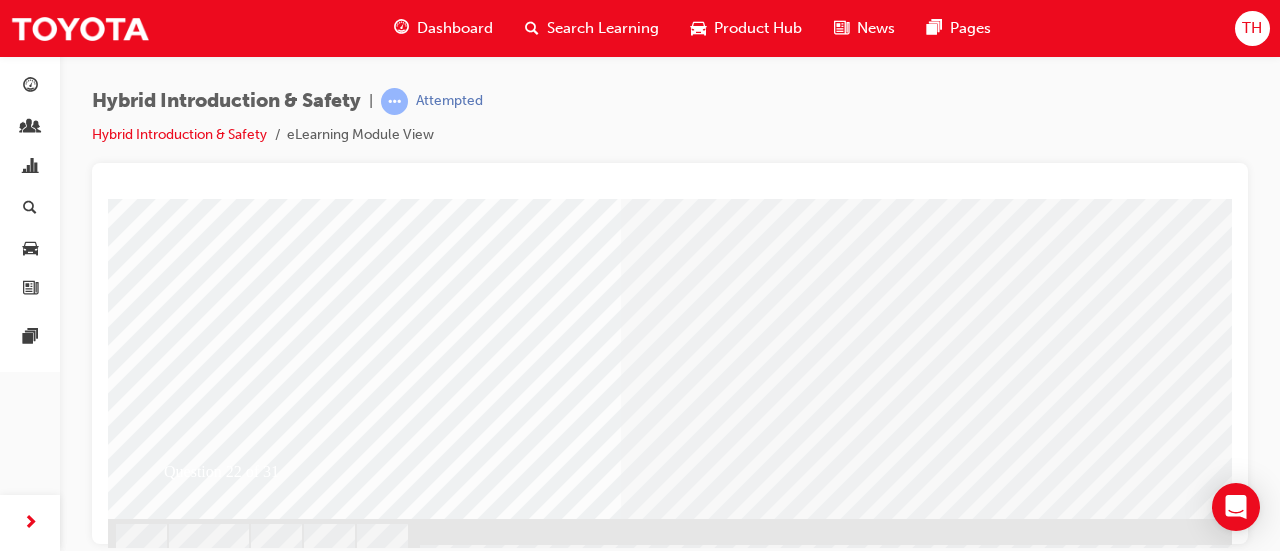click at bounding box center (180, 2511) 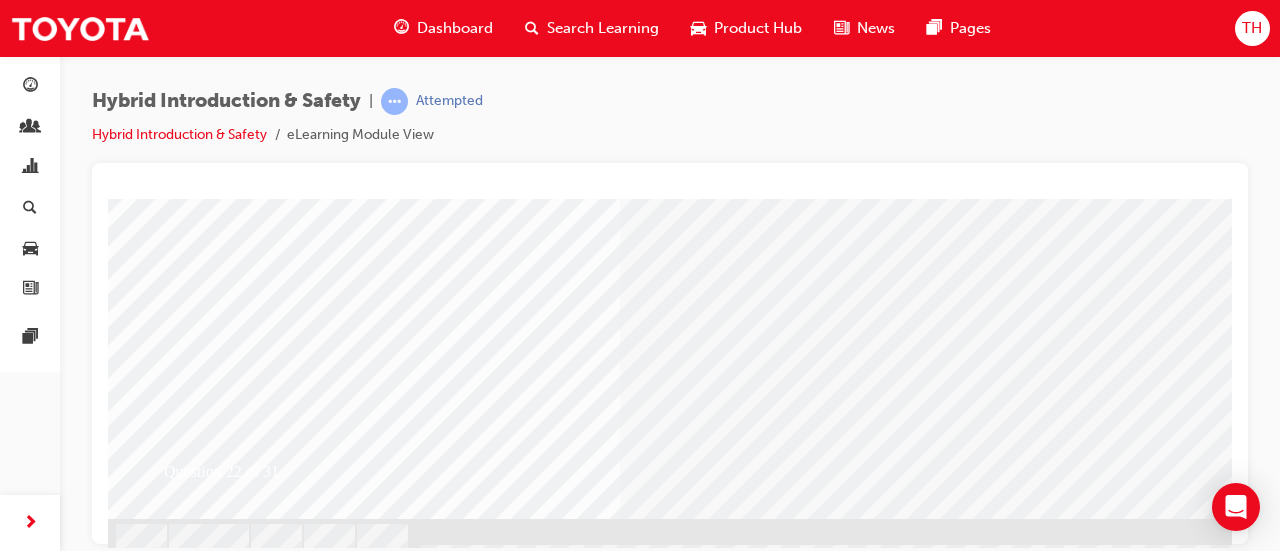 click at bounding box center [440, 2294] 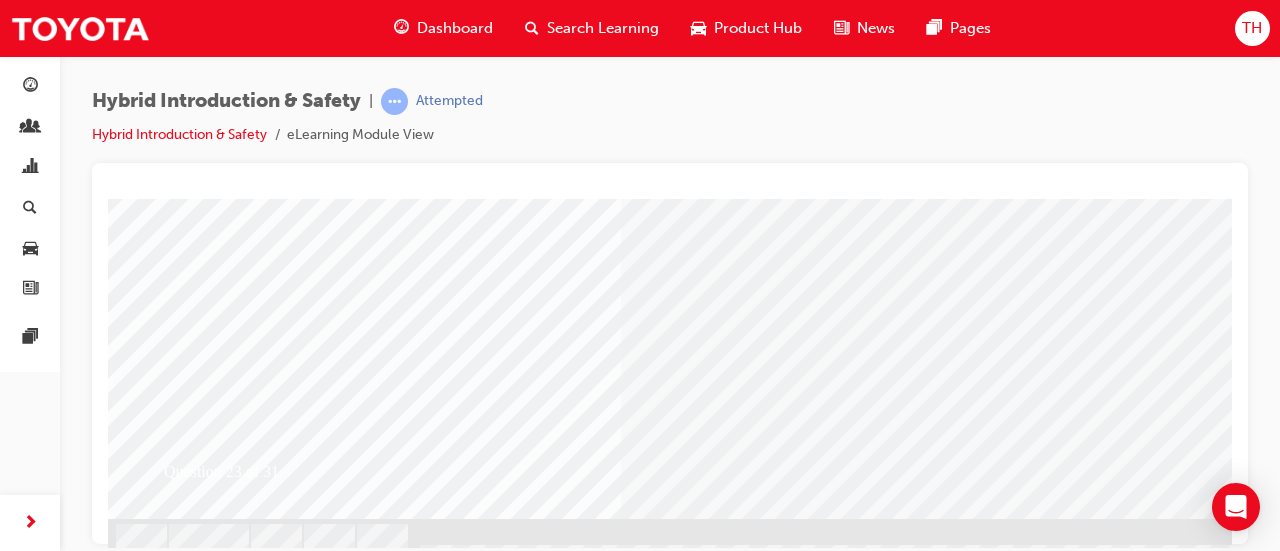 scroll, scrollTop: 0, scrollLeft: 0, axis: both 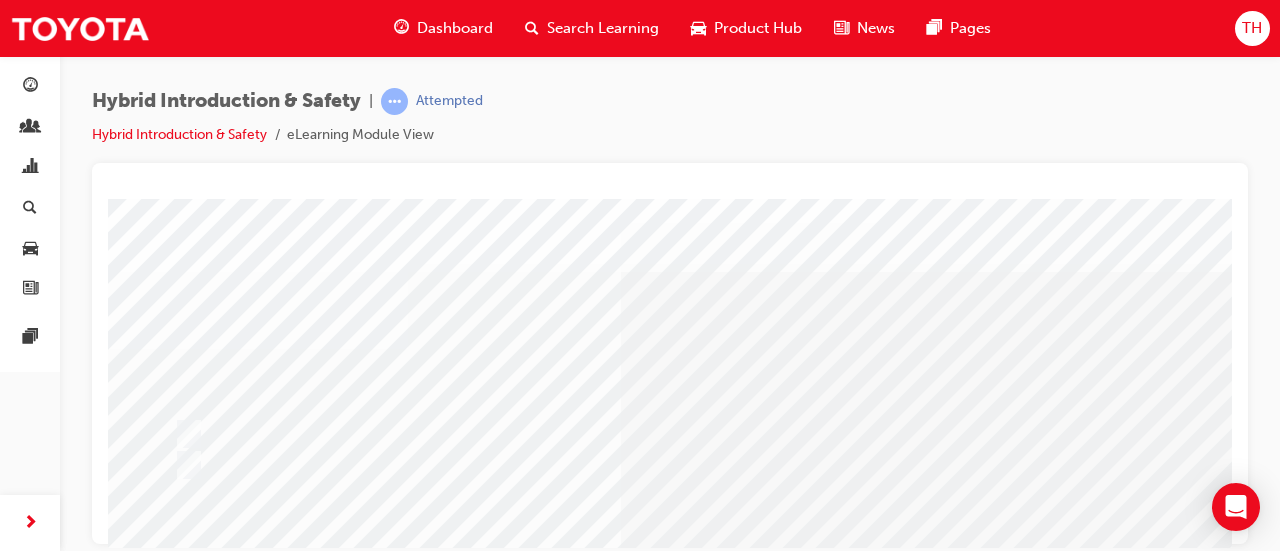 click on "Question 23 of 31" at bounding box center (788, 558) 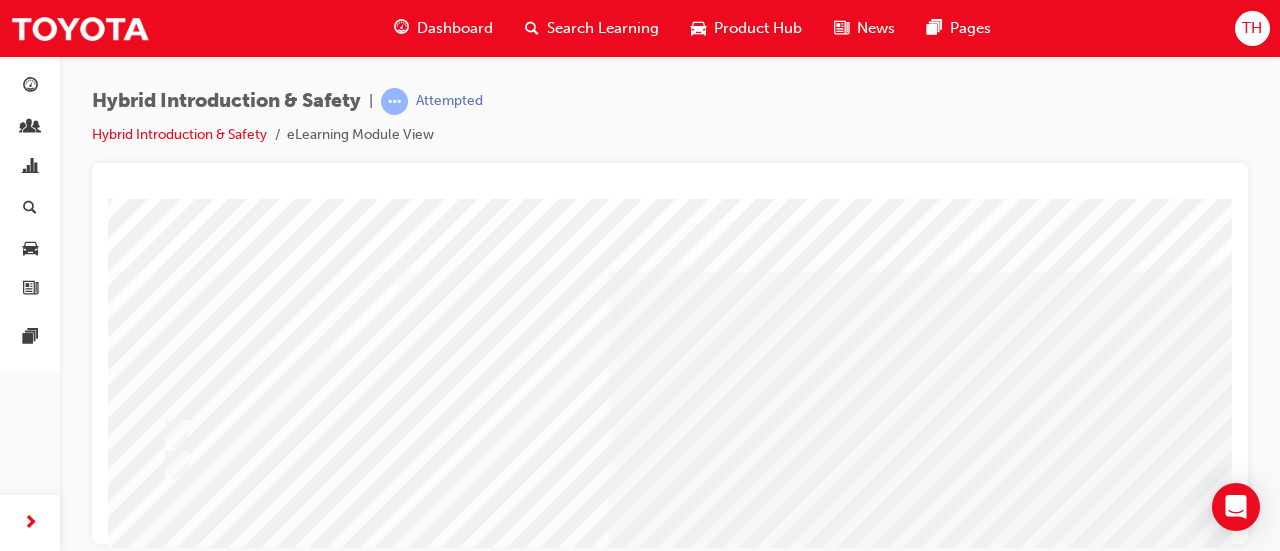 scroll, scrollTop: 0, scrollLeft: 0, axis: both 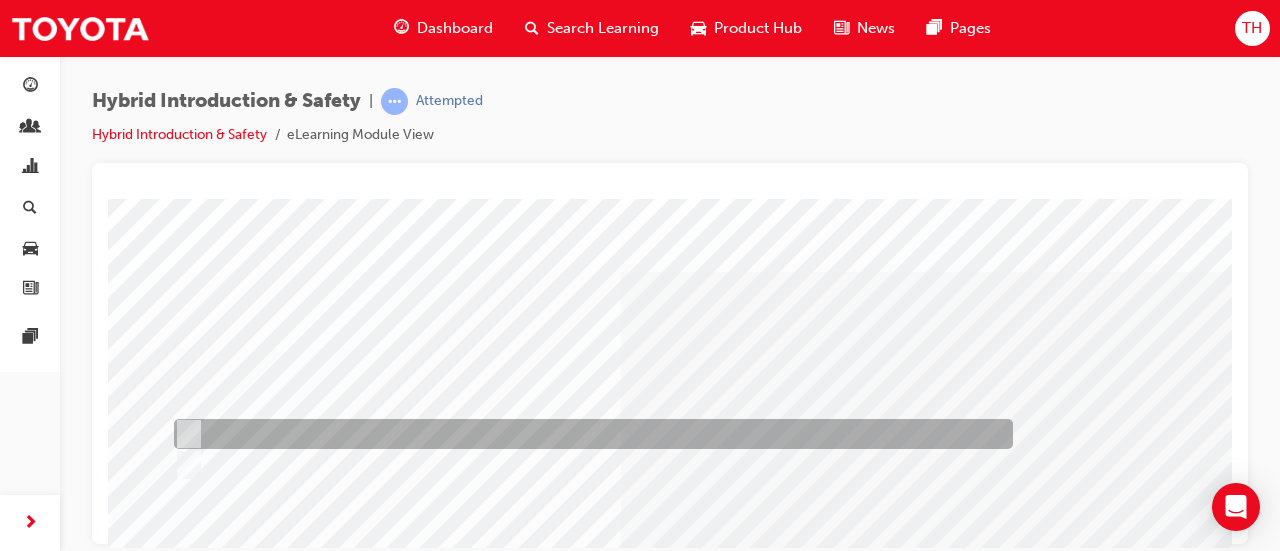 click at bounding box center (588, 434) 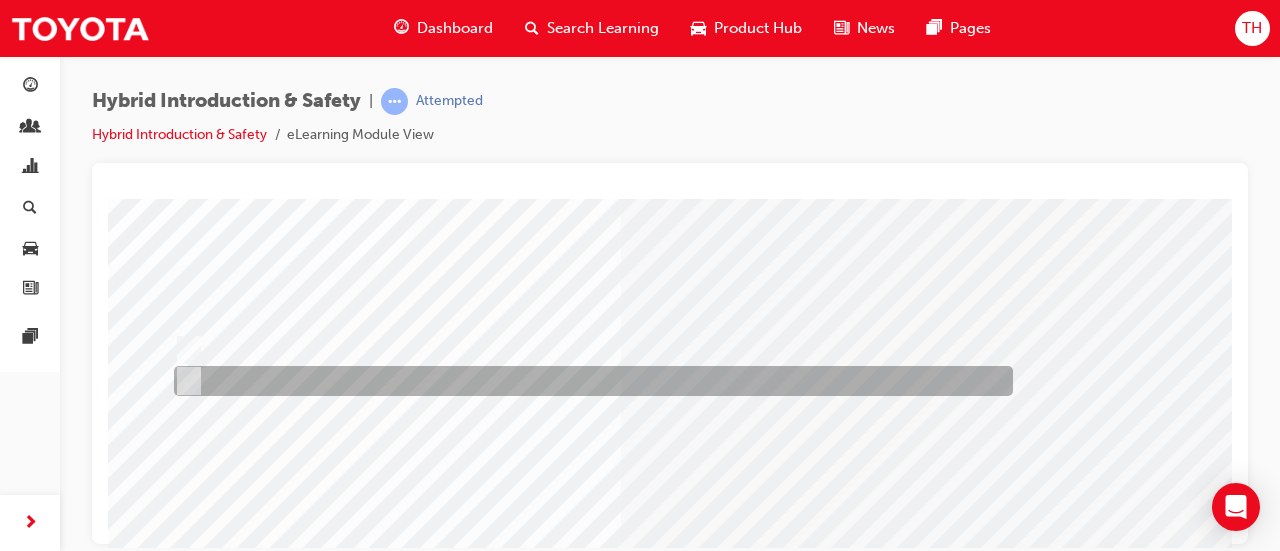 scroll, scrollTop: 300, scrollLeft: 0, axis: vertical 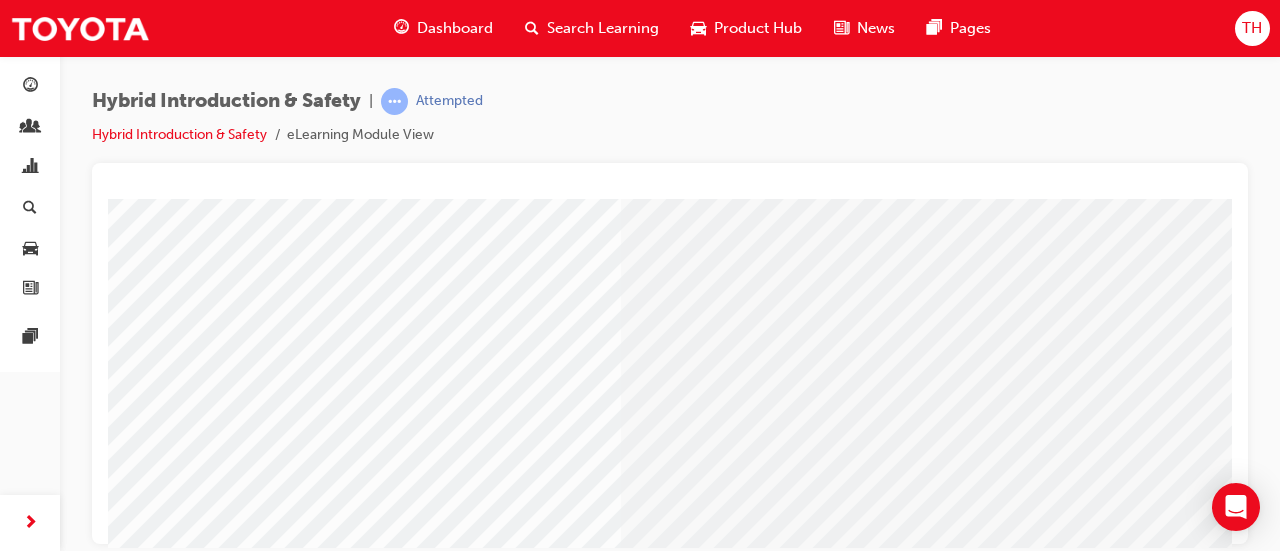 click at bounding box center (180, 2567) 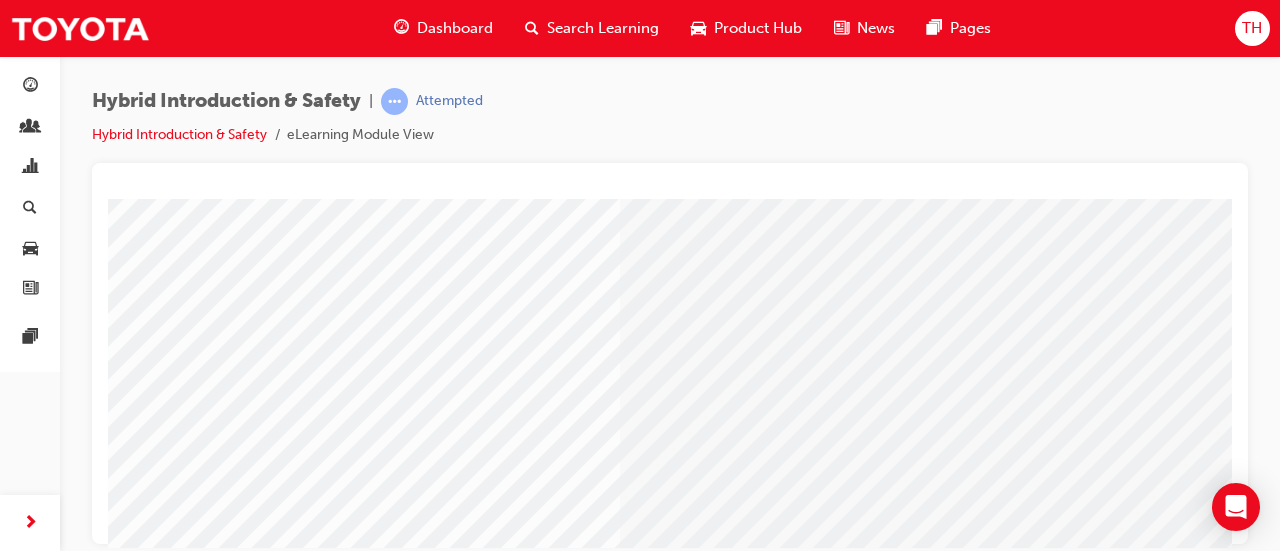 click at bounding box center [440, 2394] 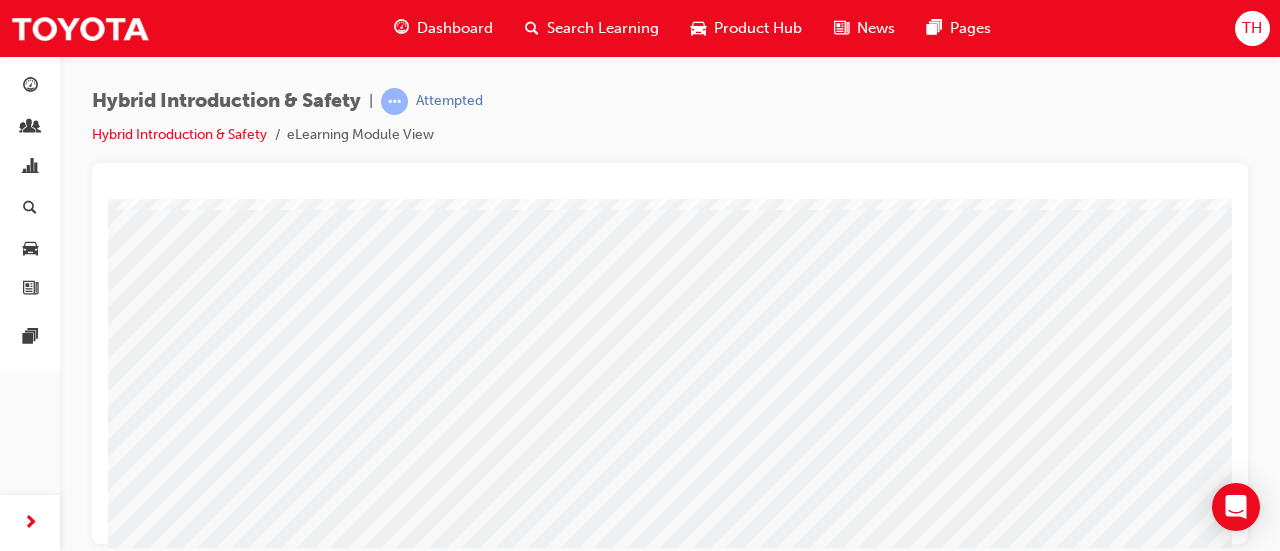 scroll, scrollTop: 431, scrollLeft: 0, axis: vertical 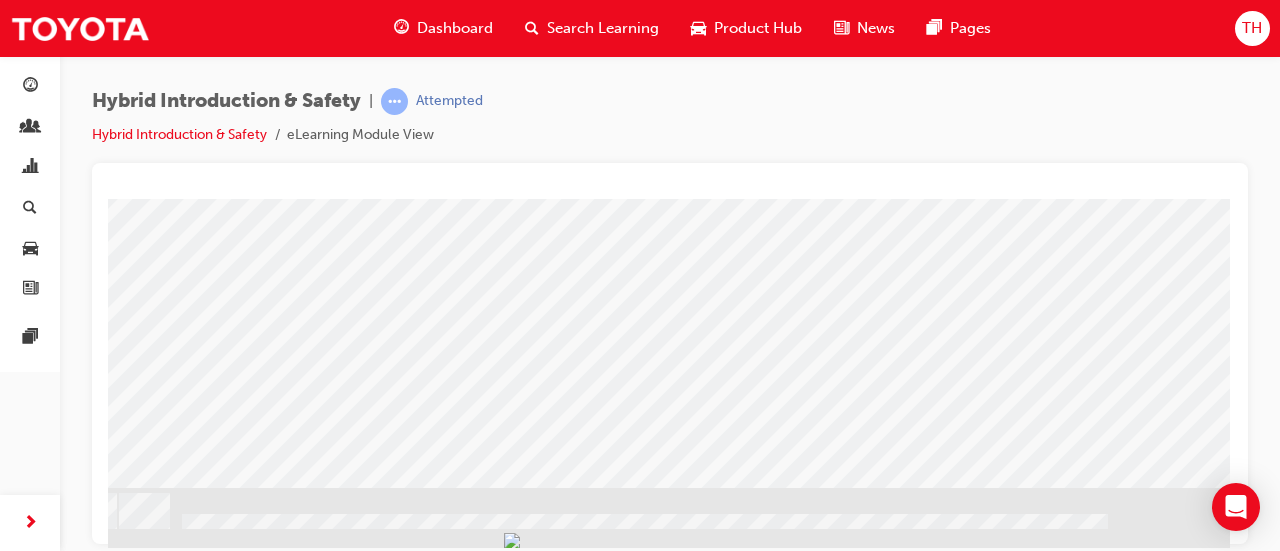 click at bounding box center (-67, 1506) 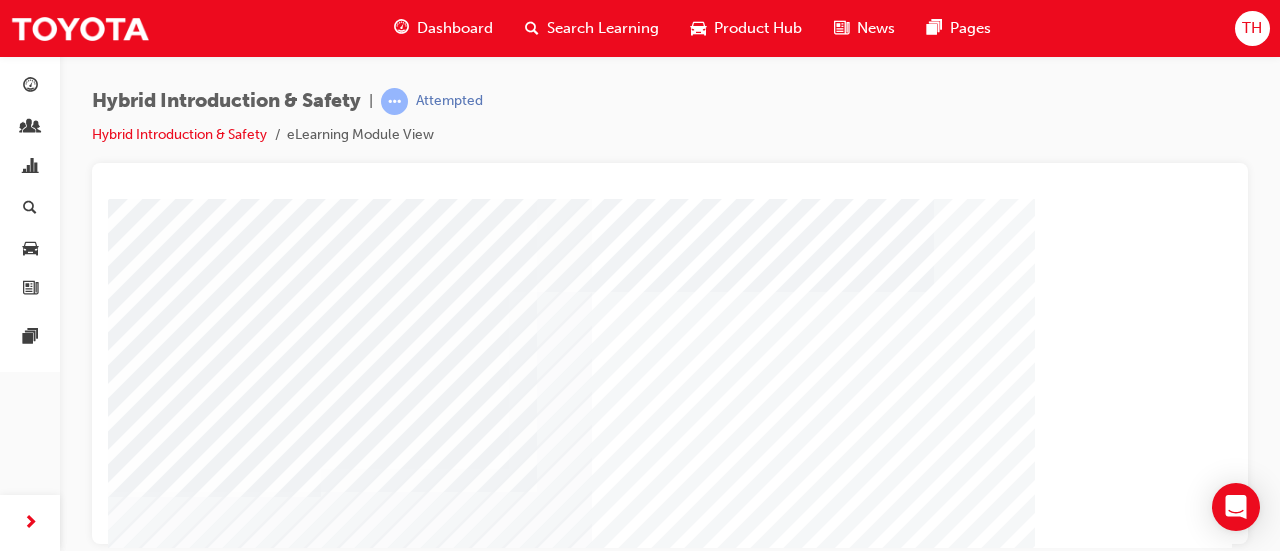 scroll, scrollTop: 100, scrollLeft: 0, axis: vertical 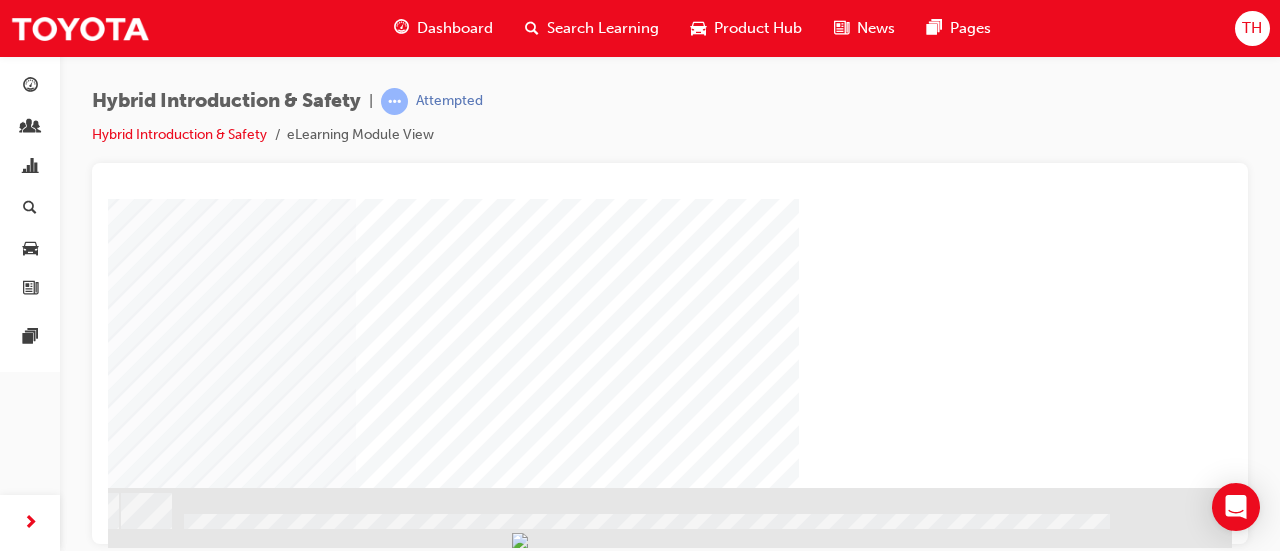 click at bounding box center (-65, 1402) 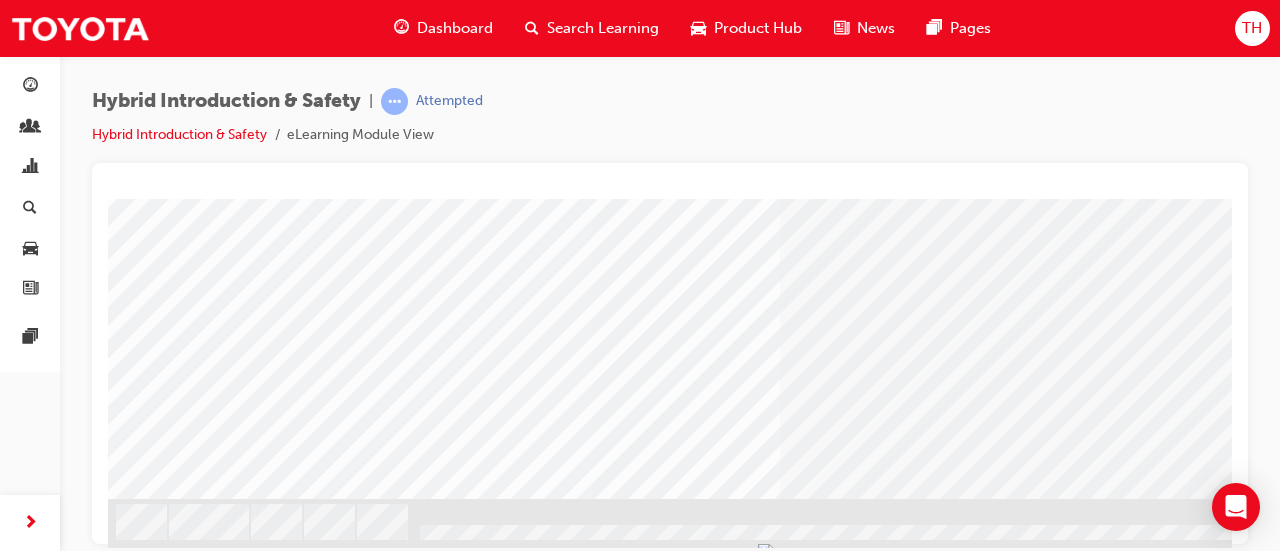 scroll, scrollTop: 431, scrollLeft: 0, axis: vertical 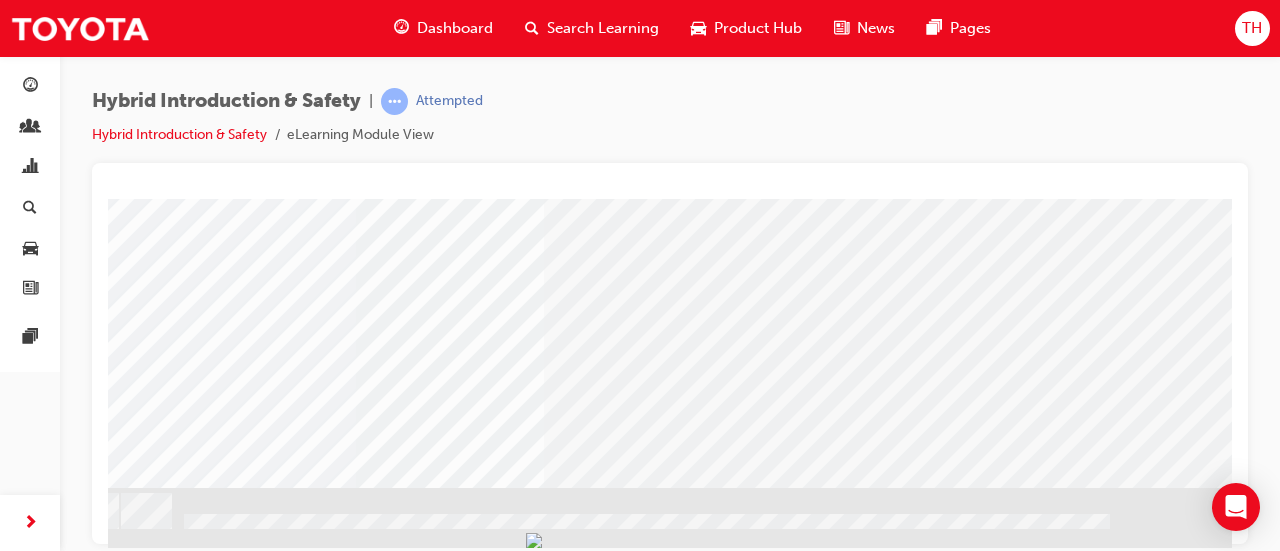 click at bounding box center (-65, 1453) 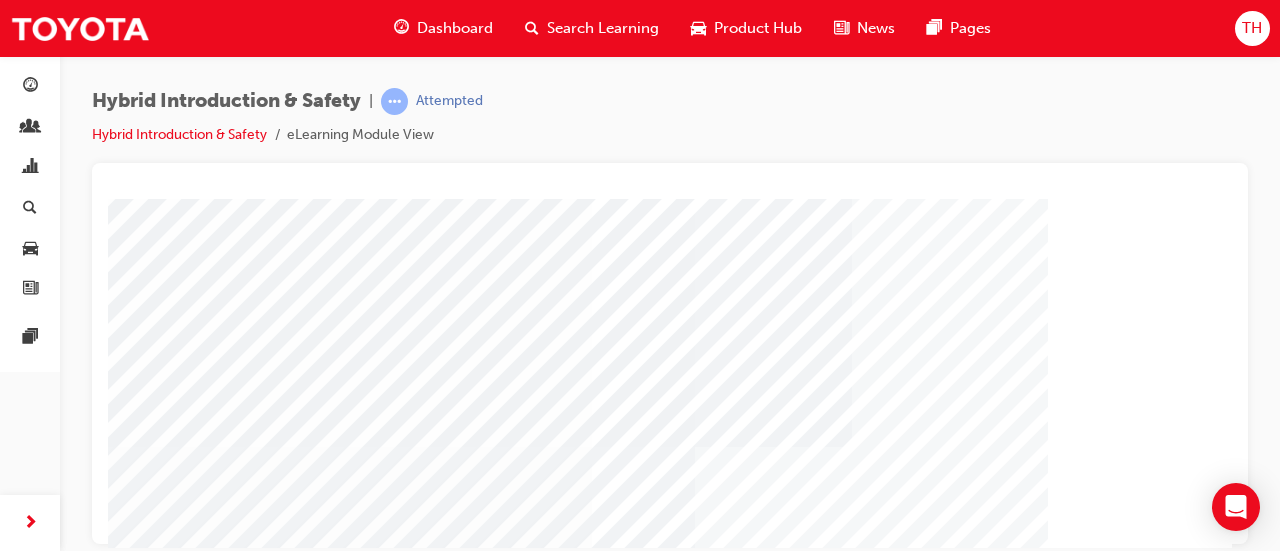 scroll, scrollTop: 231, scrollLeft: 0, axis: vertical 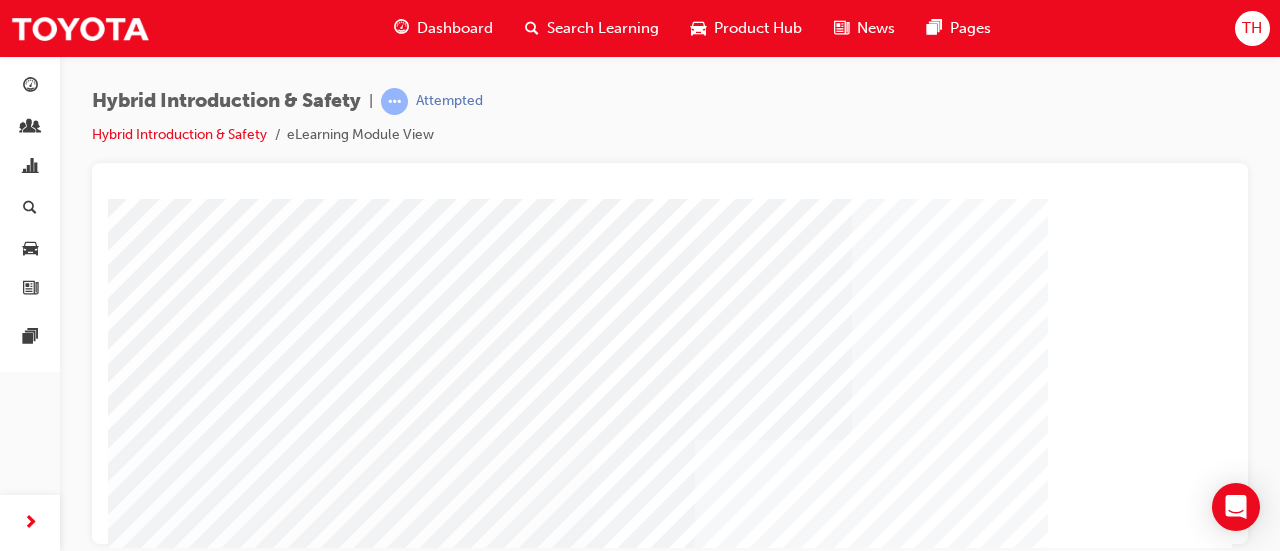 click at bounding box center [198, 2593] 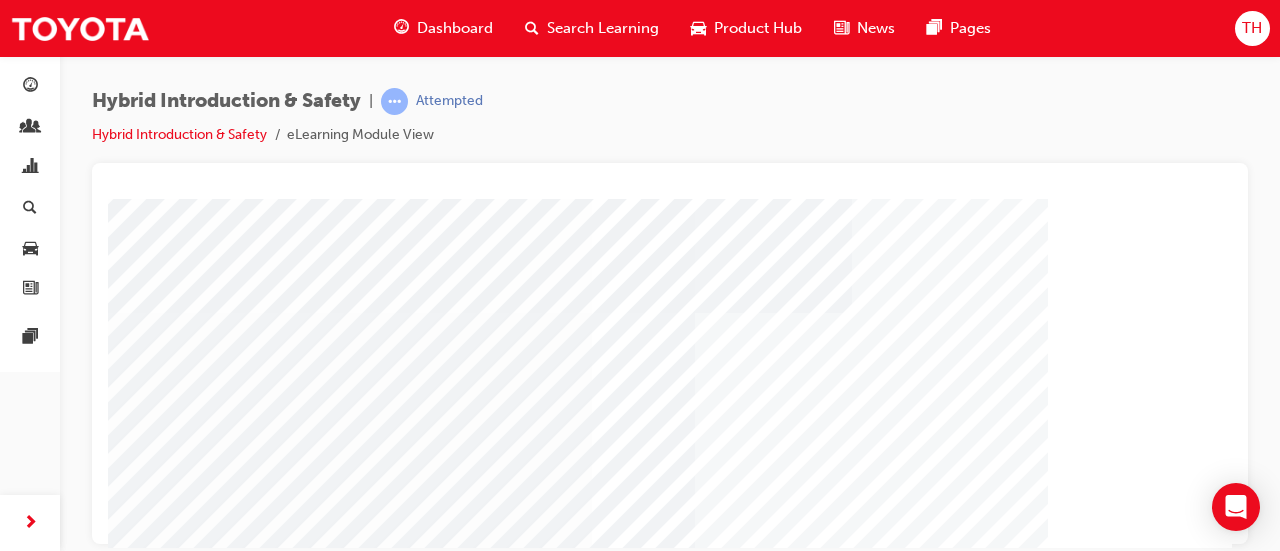 scroll, scrollTop: 431, scrollLeft: 0, axis: vertical 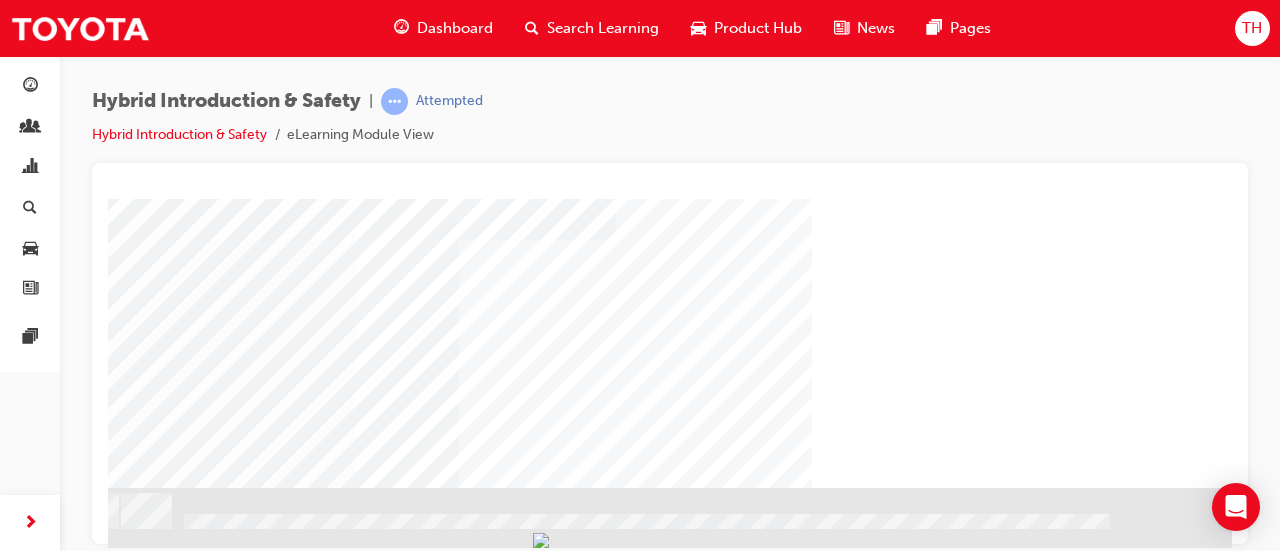 drag, startPoint x: 848, startPoint y: 542, endPoint x: 1330, endPoint y: 681, distance: 501.6423 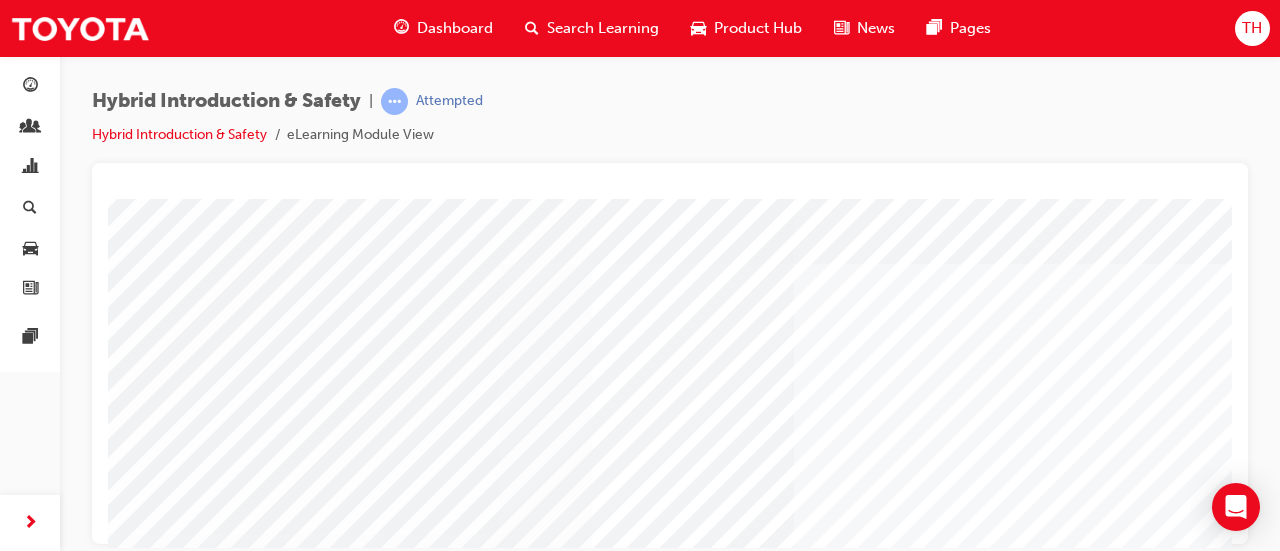 scroll, scrollTop: 431, scrollLeft: 0, axis: vertical 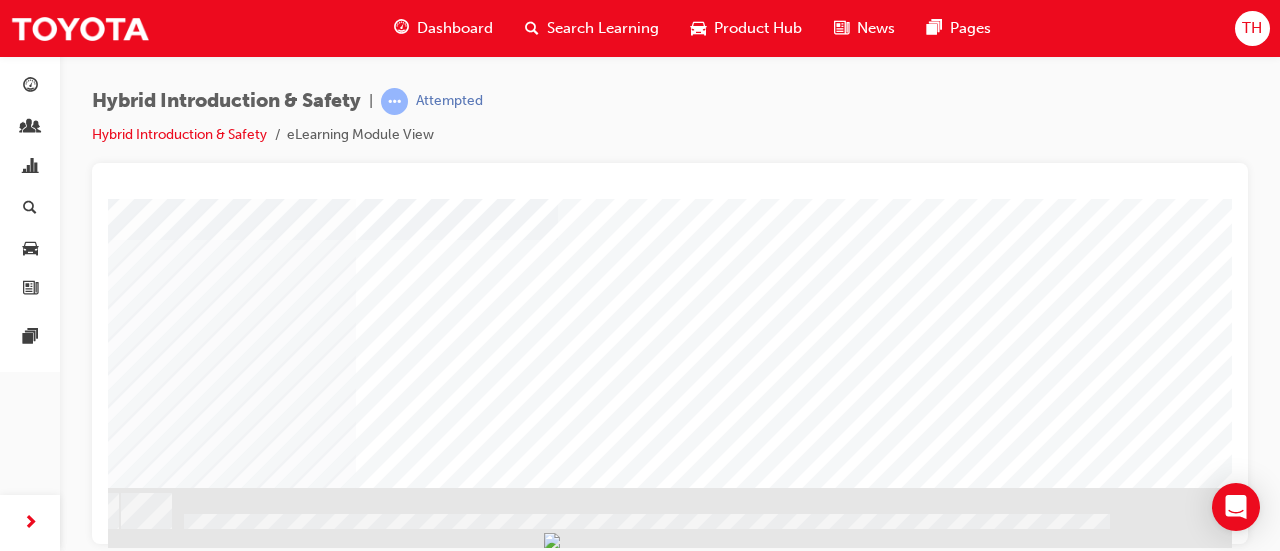 click at bounding box center (-65, 1391) 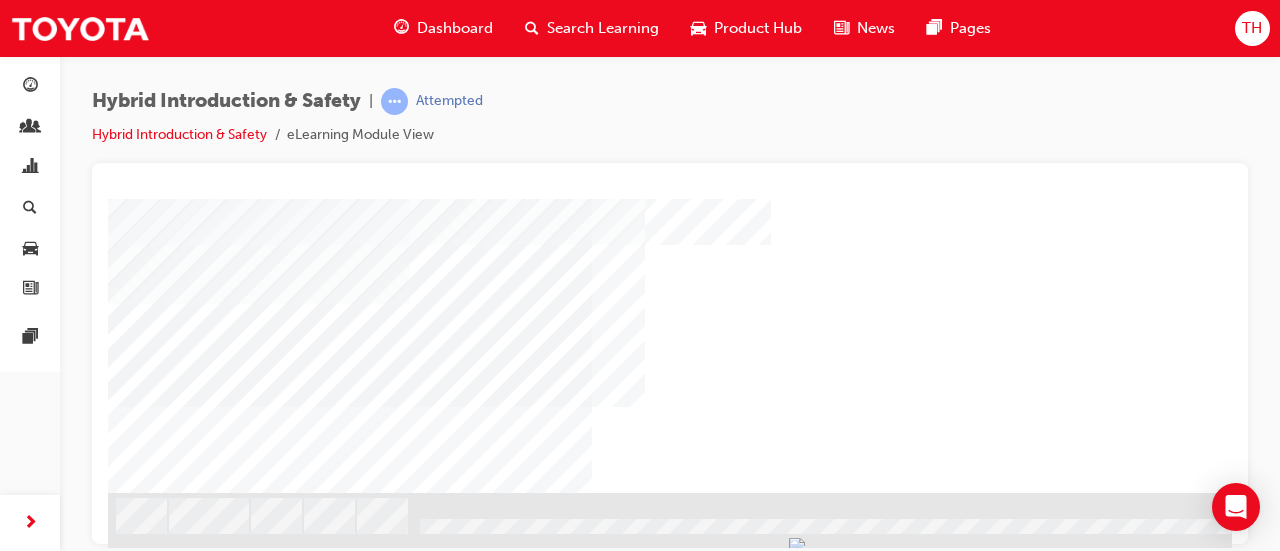scroll, scrollTop: 431, scrollLeft: 0, axis: vertical 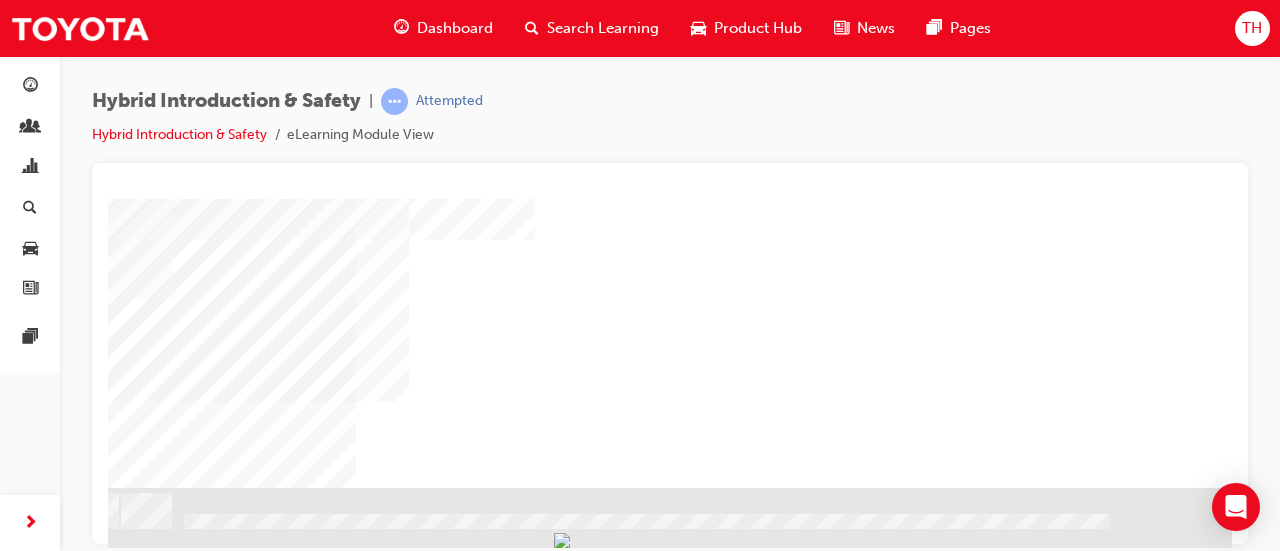 click at bounding box center [-65, 1680] 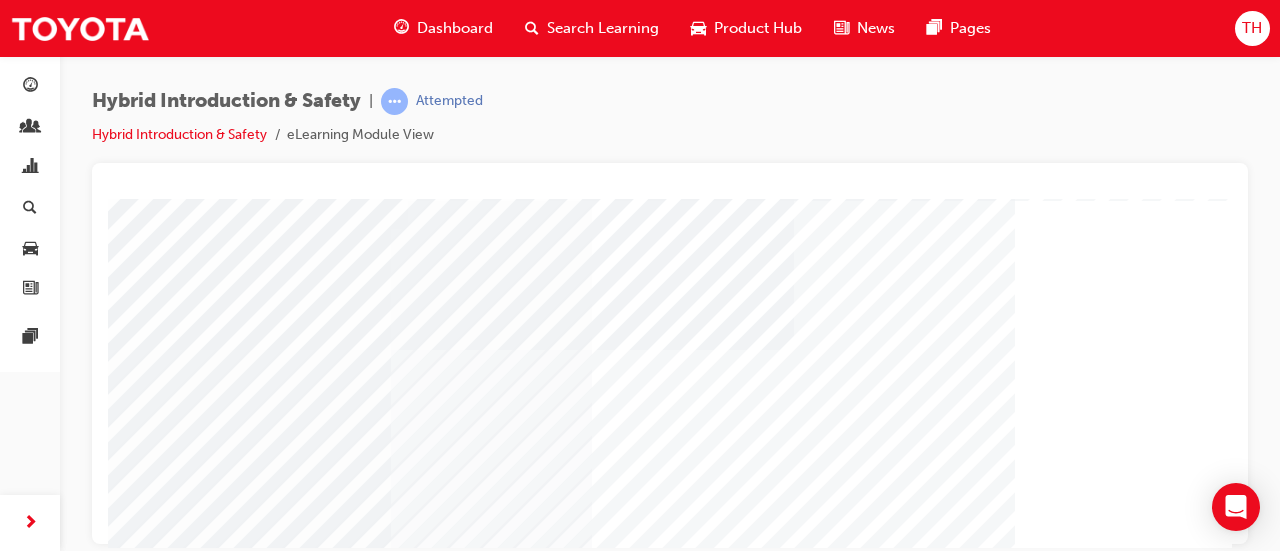 scroll, scrollTop: 231, scrollLeft: 0, axis: vertical 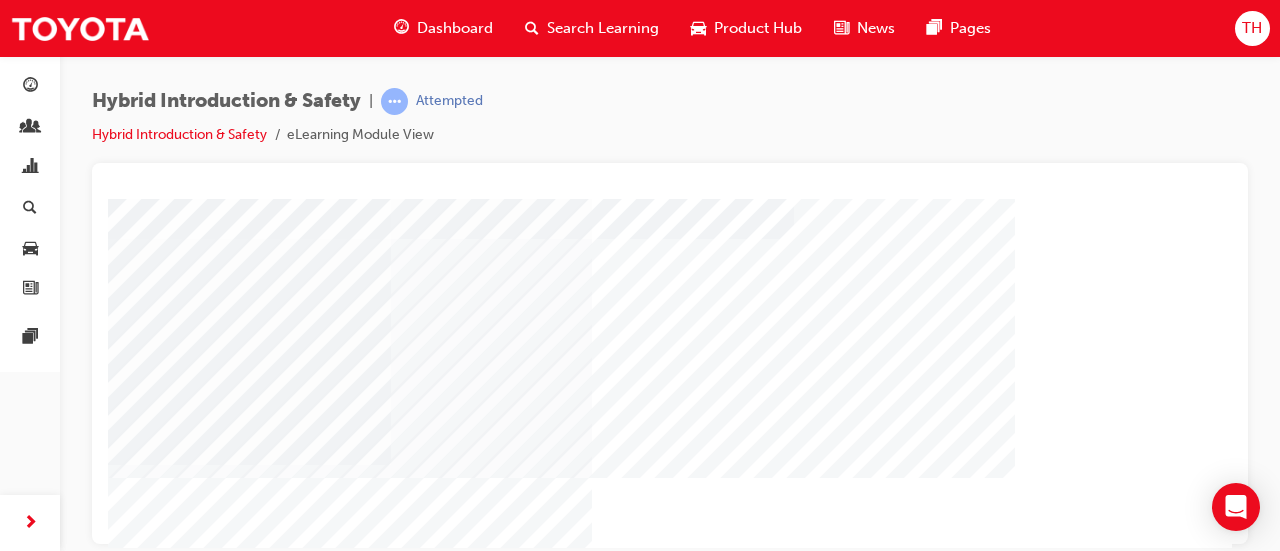 click at bounding box center [229, 3454] 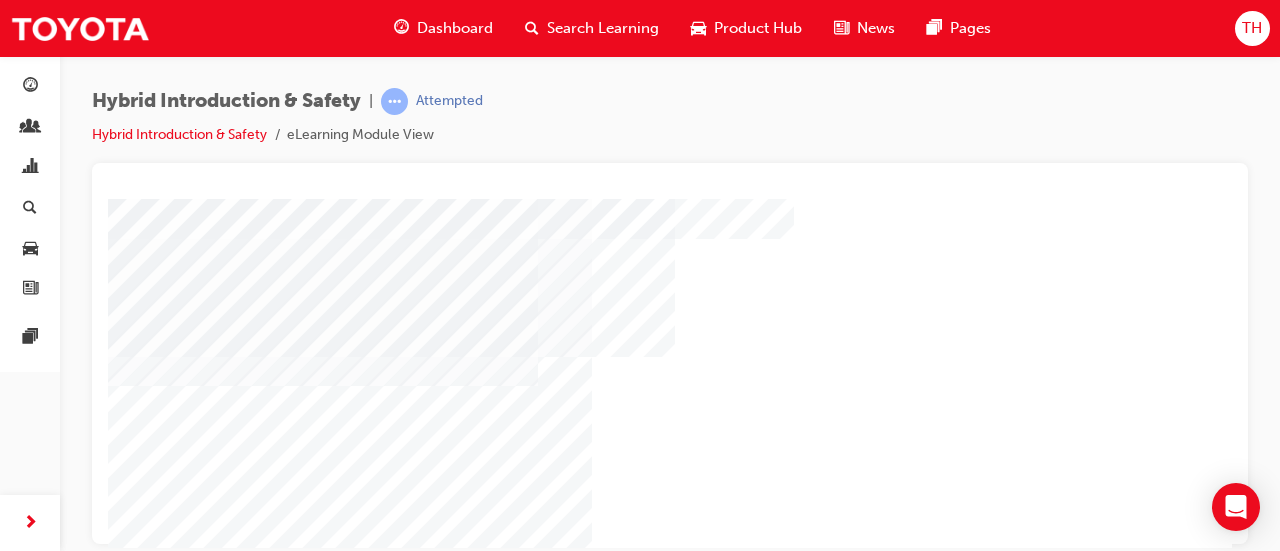 click at bounding box center [229, 3496] 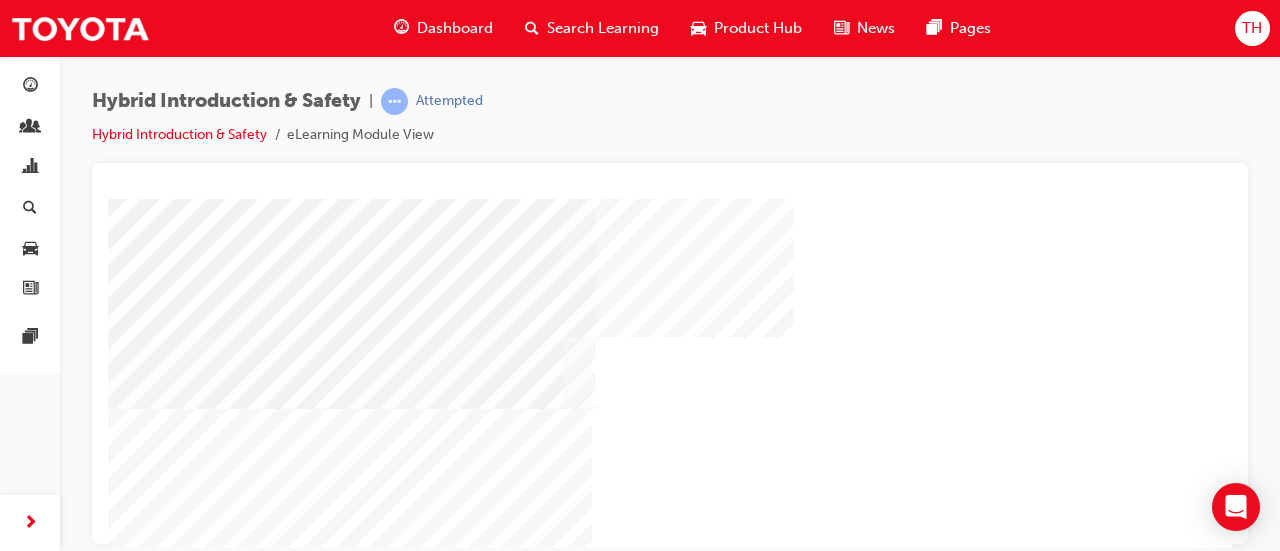 scroll, scrollTop: 31, scrollLeft: 0, axis: vertical 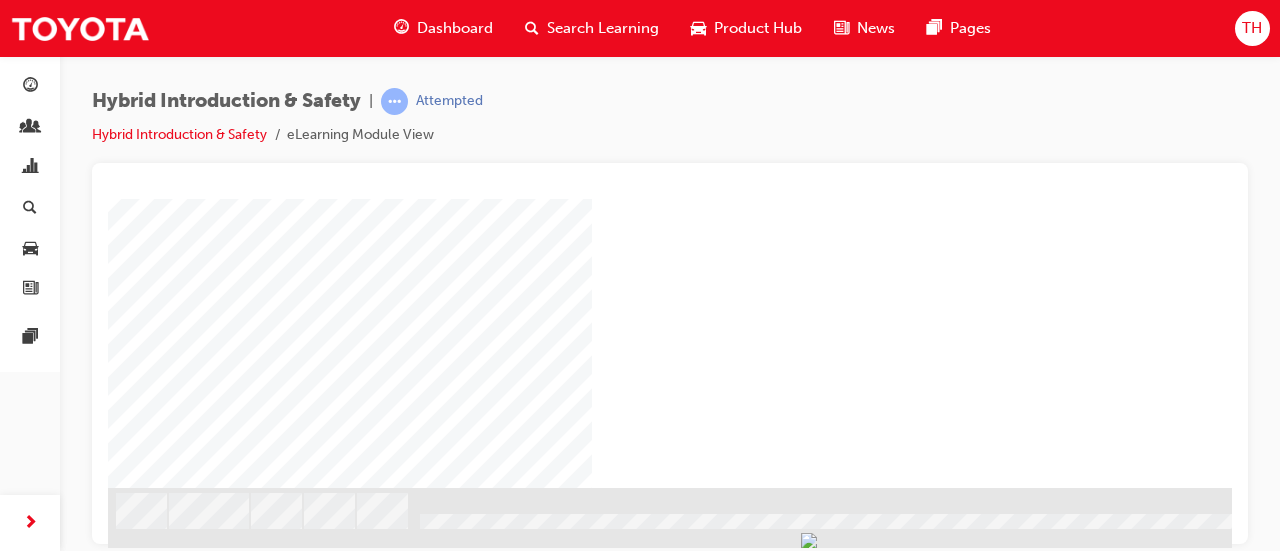 click at bounding box center (229, 4410) 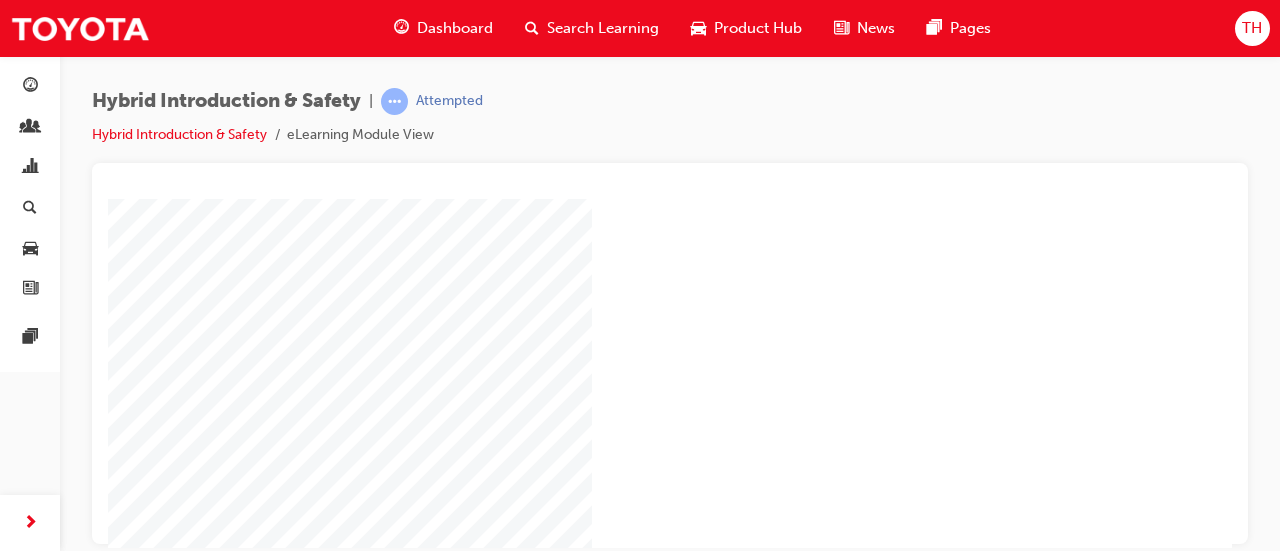scroll, scrollTop: 431, scrollLeft: 0, axis: vertical 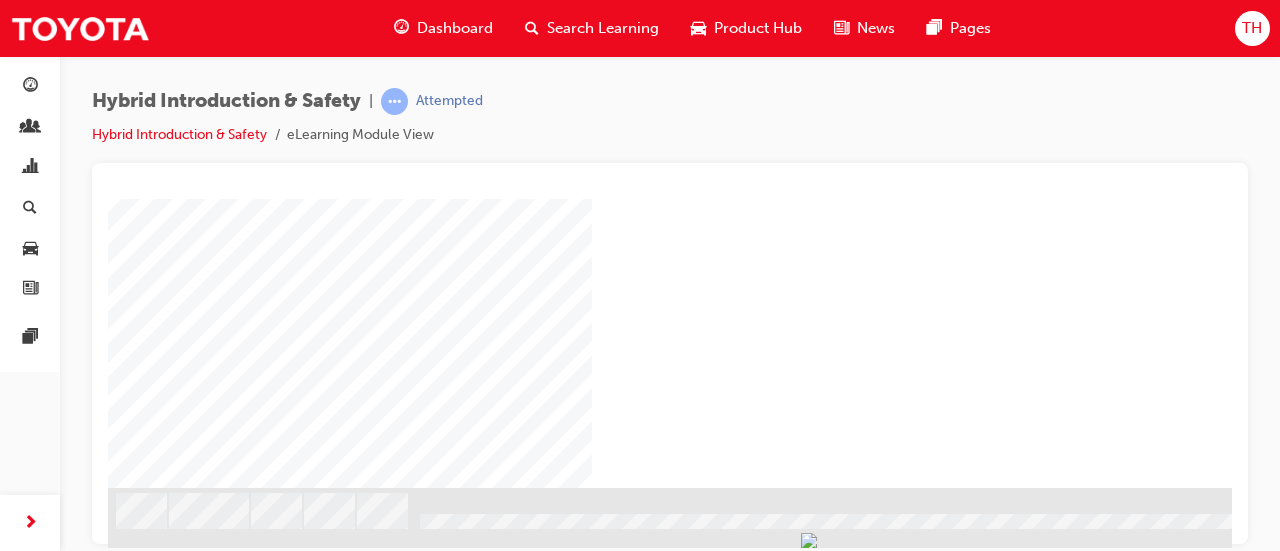 drag, startPoint x: 963, startPoint y: 747, endPoint x: 899, endPoint y: 529, distance: 227.20035 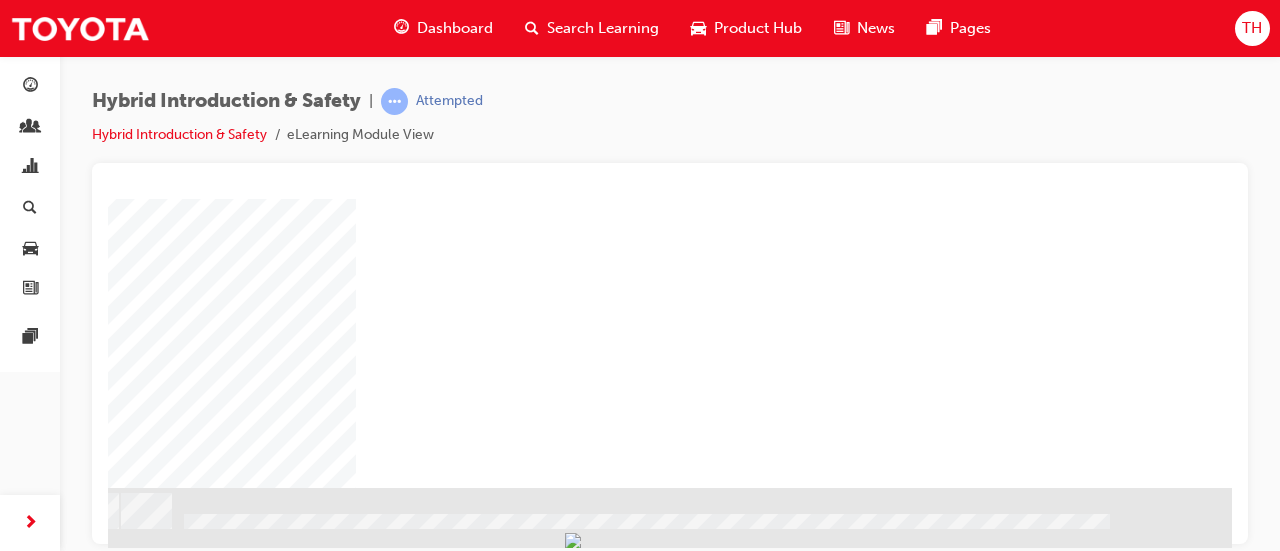 click at bounding box center (-65, 671) 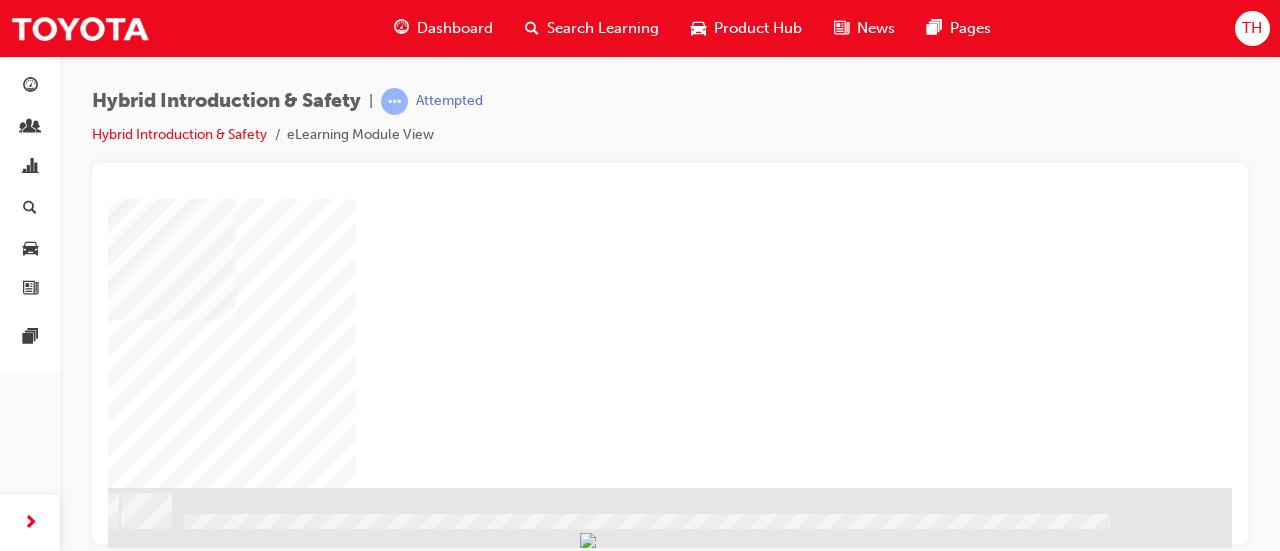 scroll, scrollTop: 431, scrollLeft: 251, axis: both 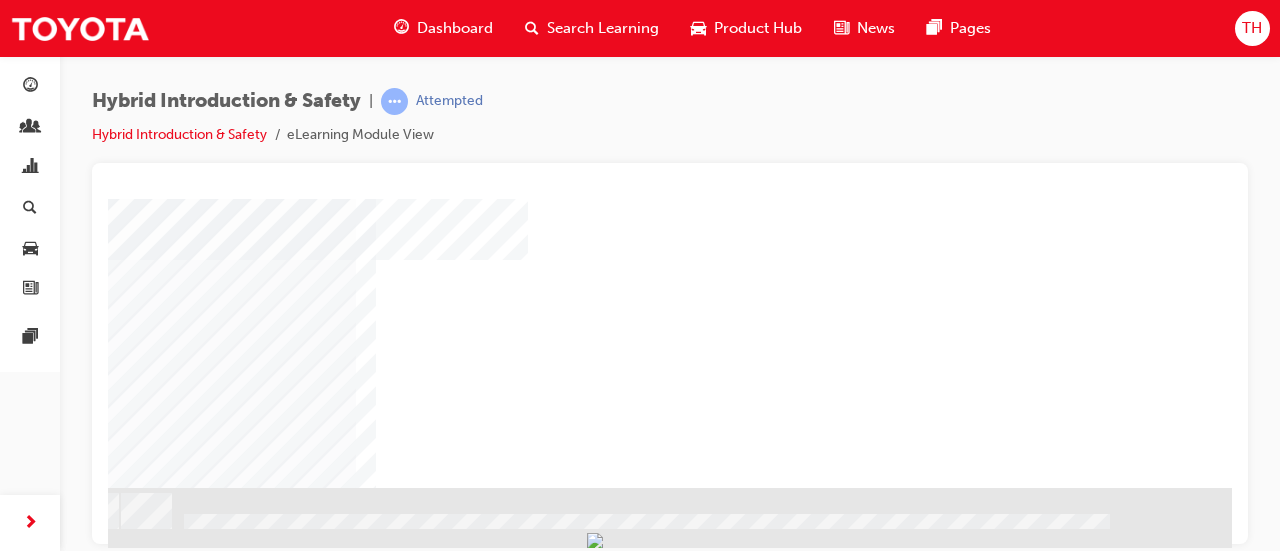 click at bounding box center (-65, 2859) 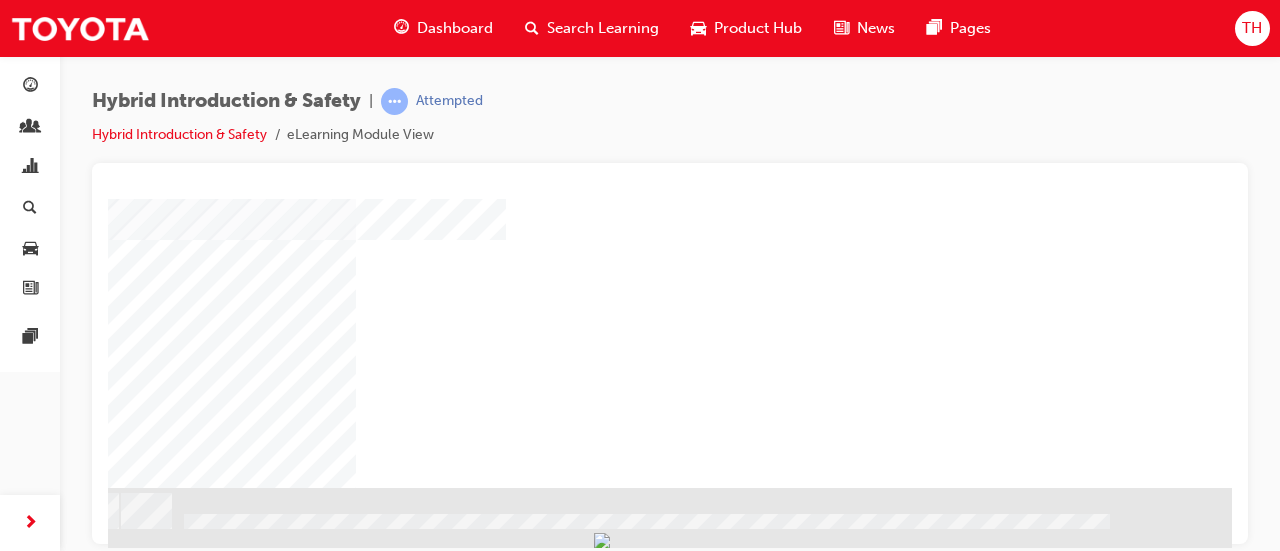 scroll, scrollTop: 0, scrollLeft: 0, axis: both 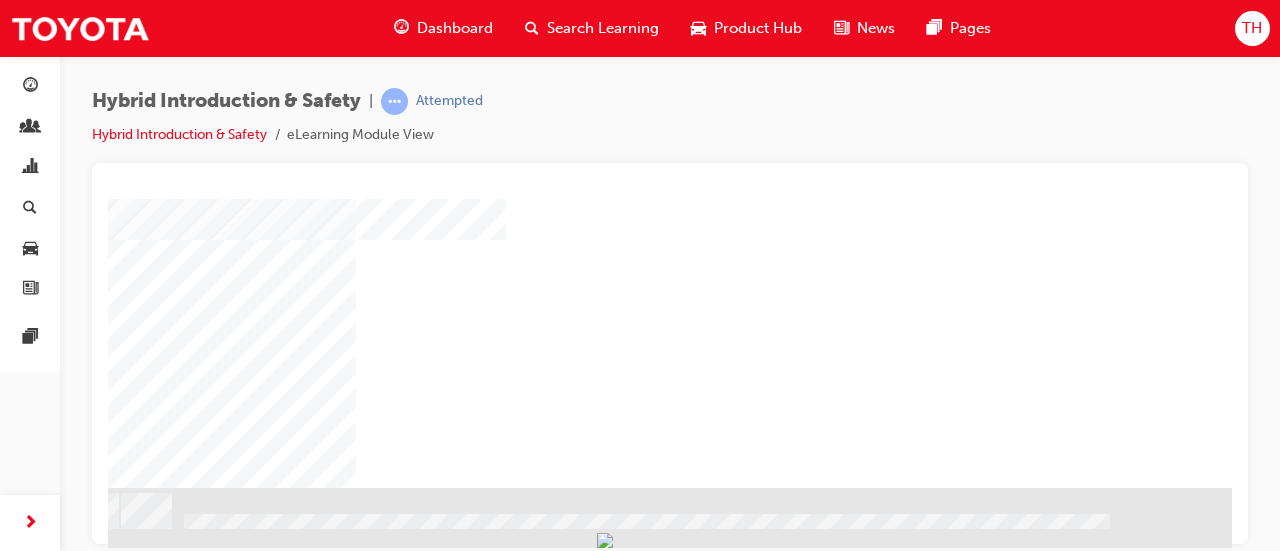 click at bounding box center [552, 127] 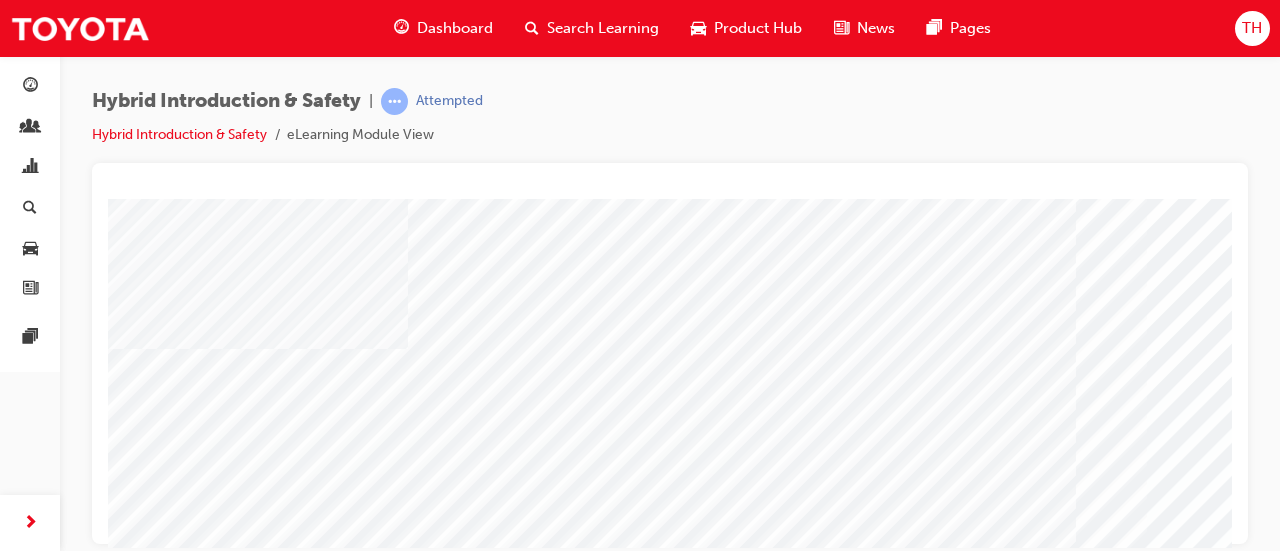 click at bounding box center (351, 1420) 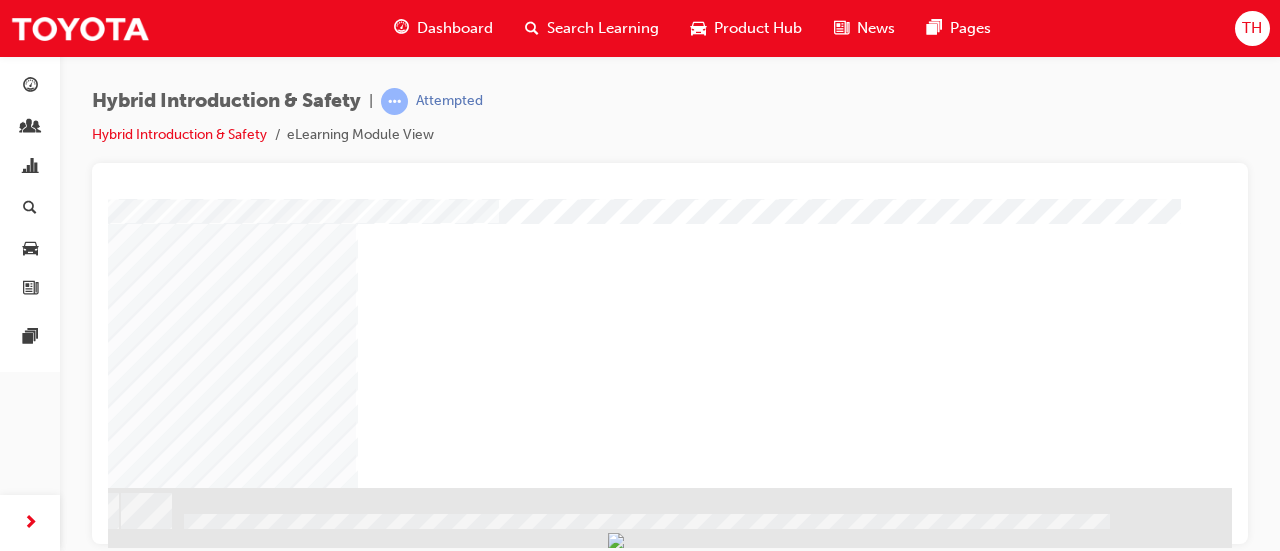 click at bounding box center (-65, 1416) 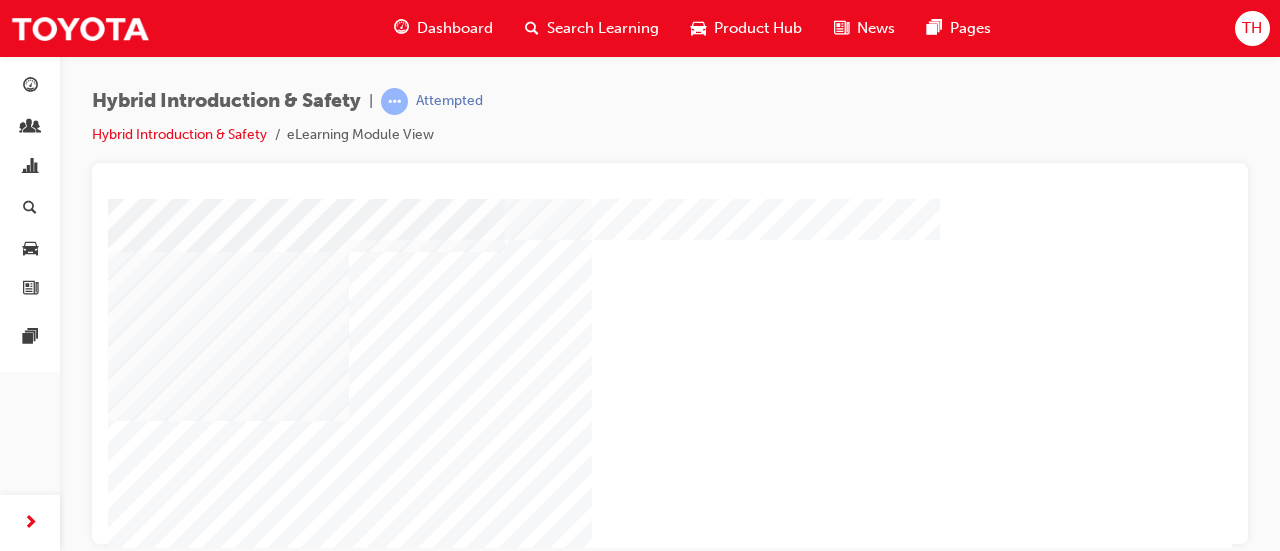 click at bounding box center (218, 1715) 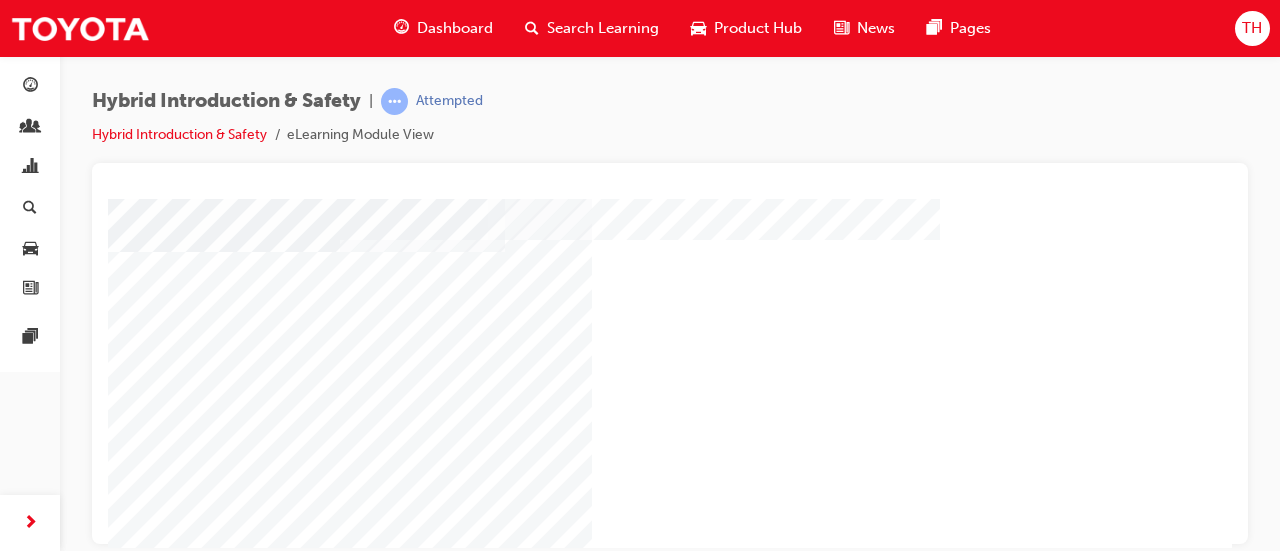 drag, startPoint x: 478, startPoint y: 327, endPoint x: 578, endPoint y: 331, distance: 100.07997 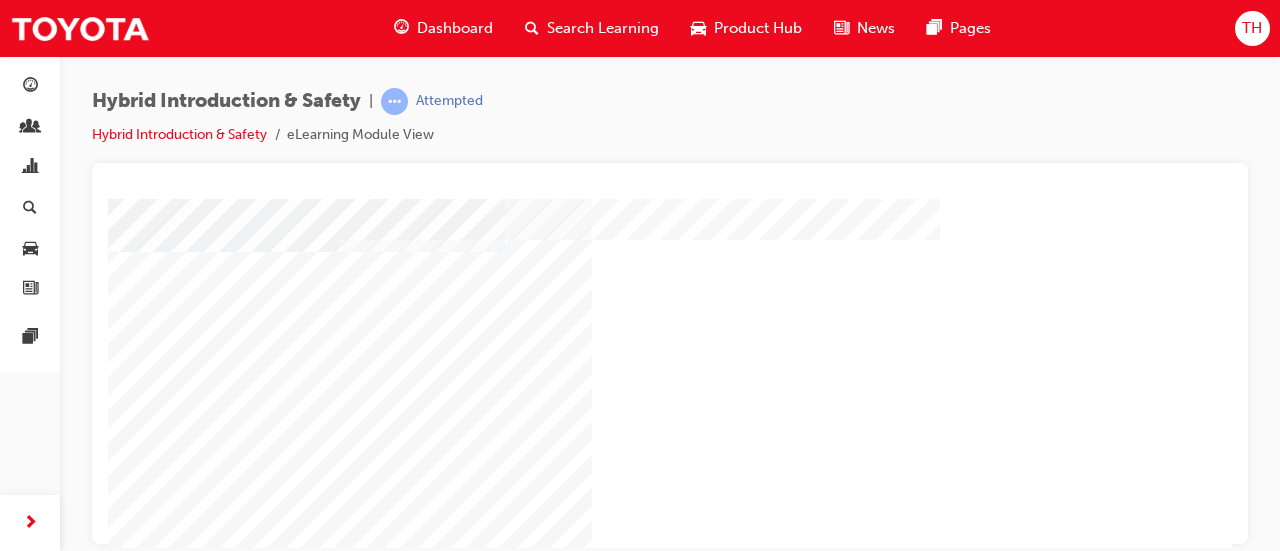 drag, startPoint x: 696, startPoint y: 330, endPoint x: 818, endPoint y: 335, distance: 122.10242 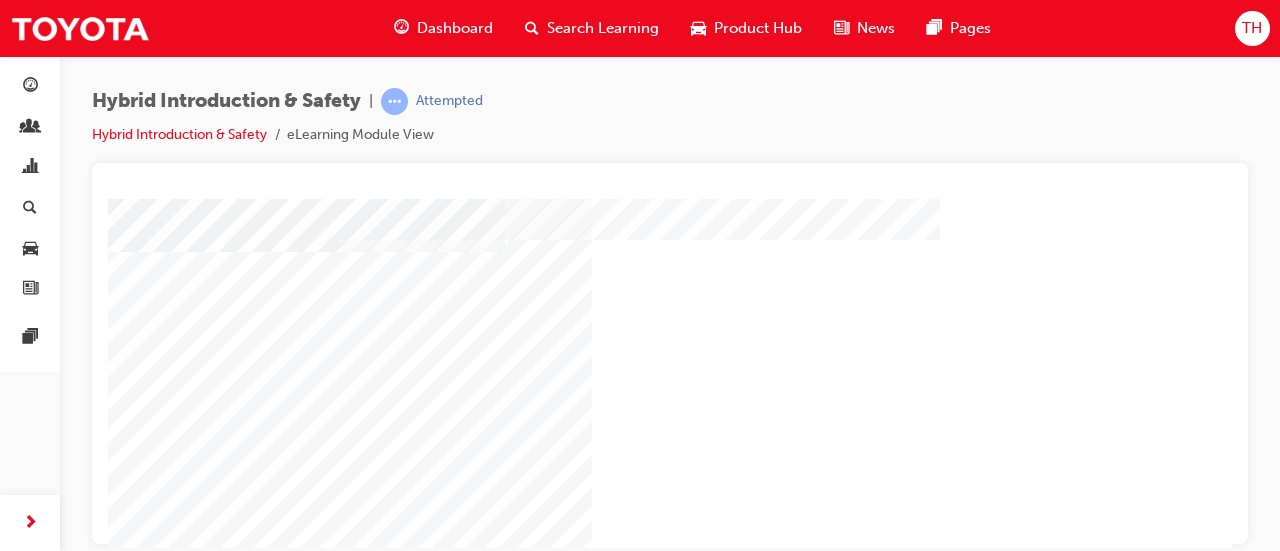 click at bounding box center (218, 2438) 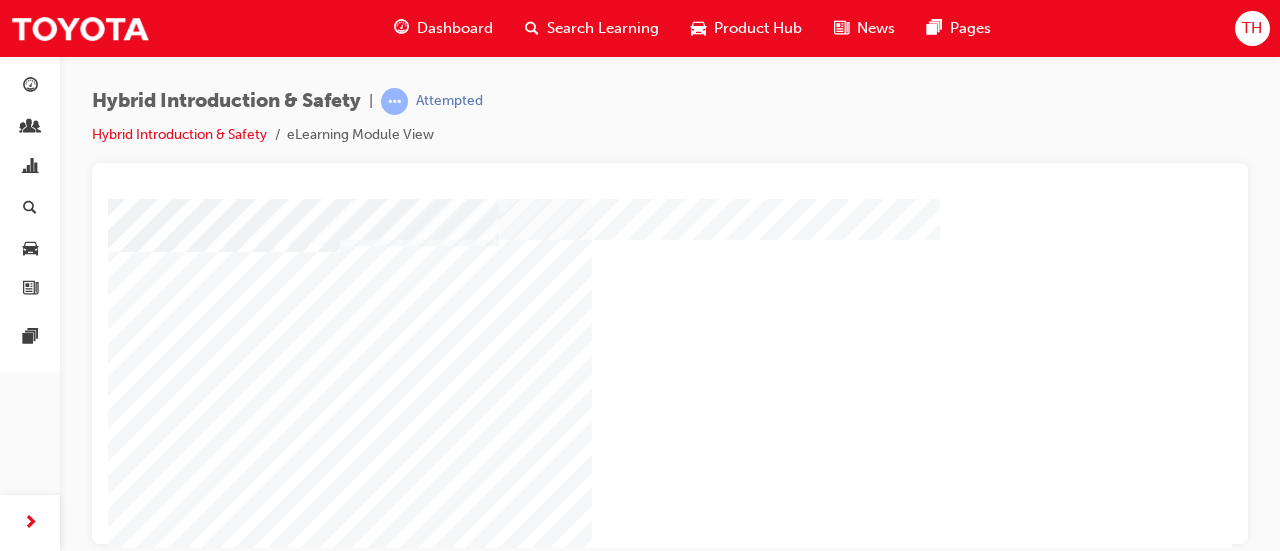 drag, startPoint x: 1154, startPoint y: 340, endPoint x: 1144, endPoint y: 345, distance: 11.18034 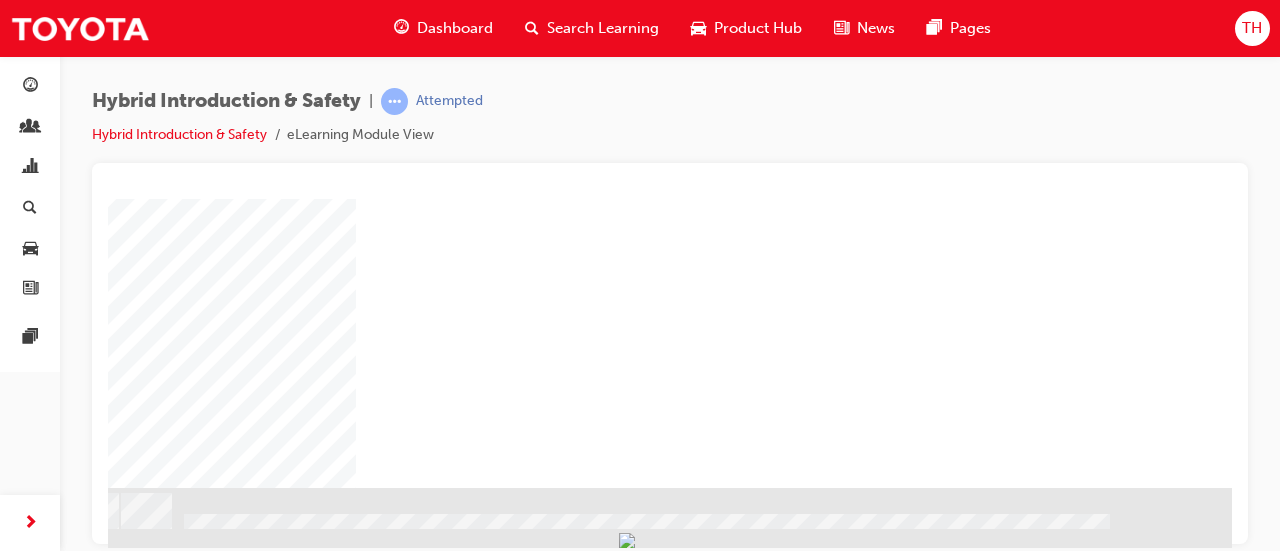 click at bounding box center [-65, 671] 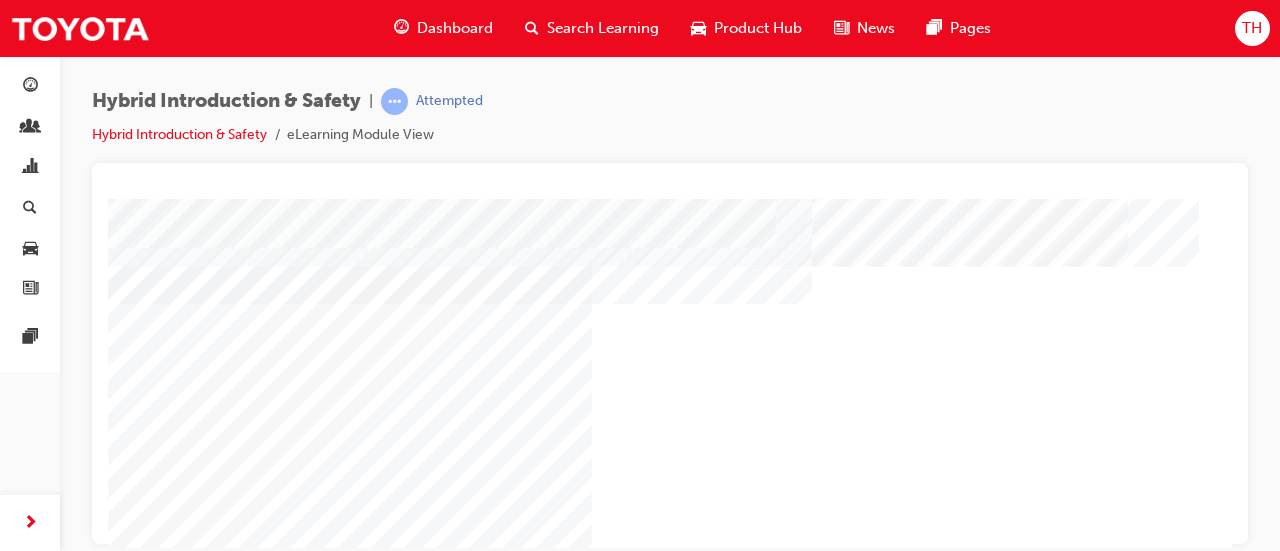 scroll, scrollTop: 431, scrollLeft: 0, axis: vertical 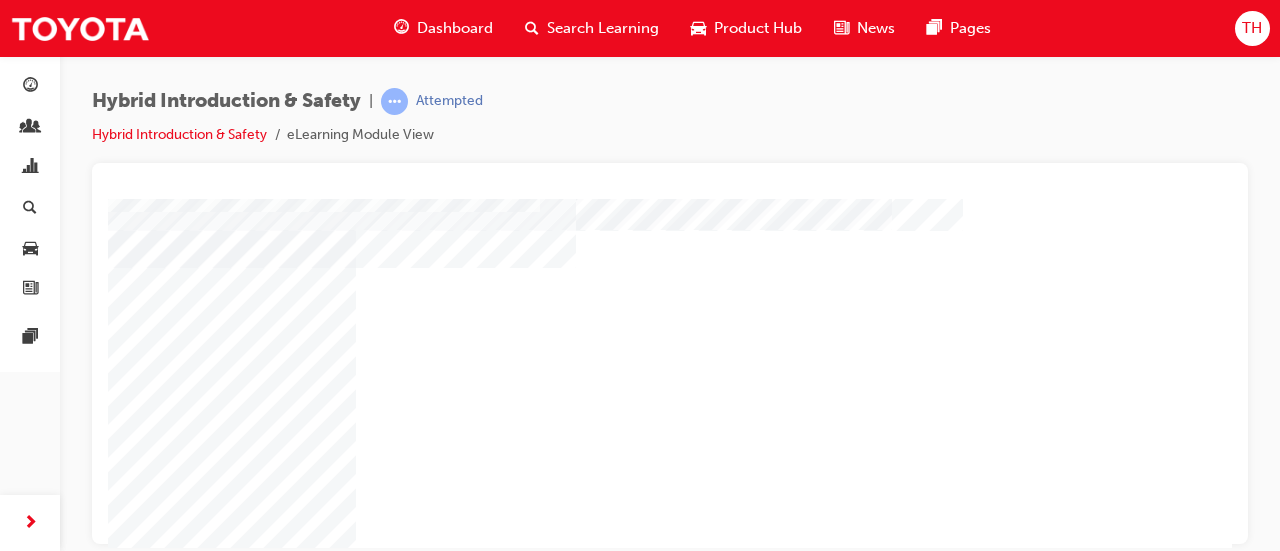 drag, startPoint x: 950, startPoint y: 540, endPoint x: 1340, endPoint y: 679, distance: 414.03018 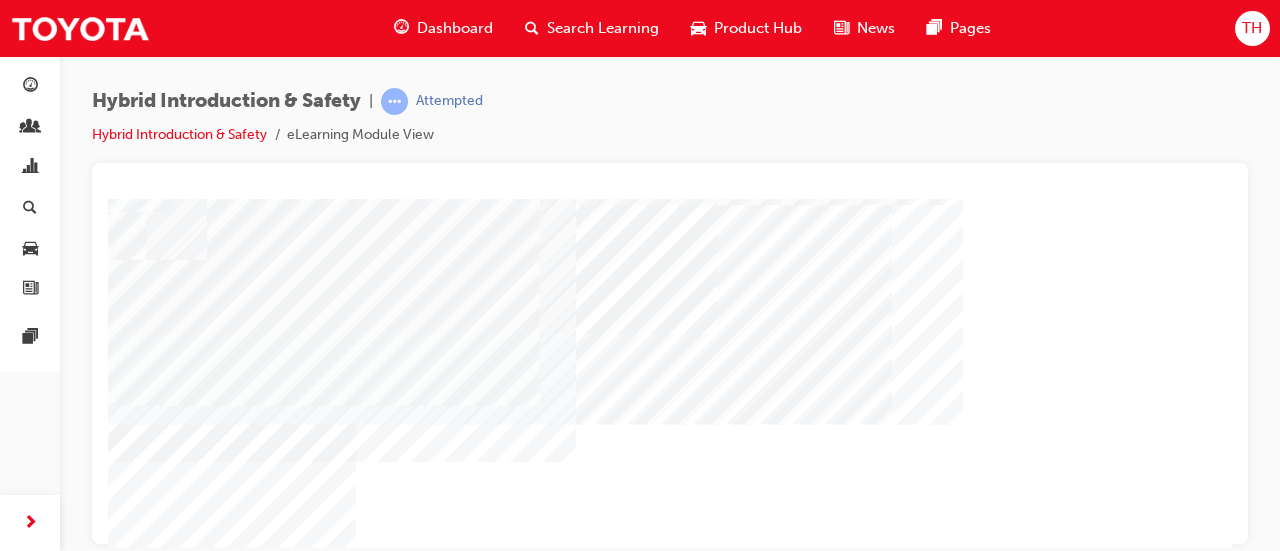 scroll, scrollTop: 431, scrollLeft: 251, axis: both 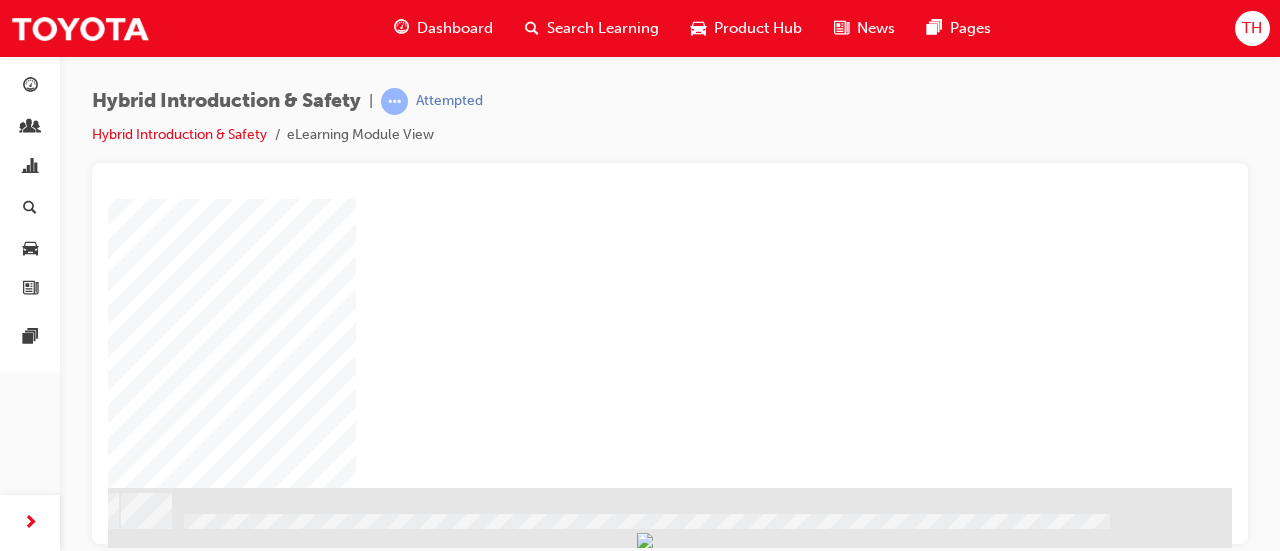 click at bounding box center [-65, 671] 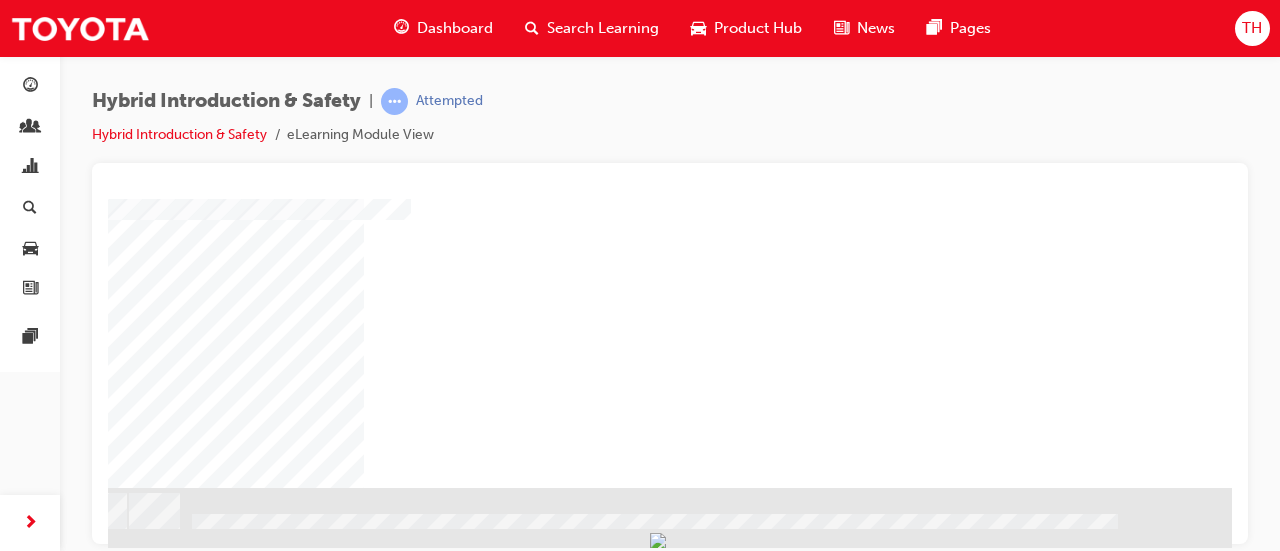 scroll, scrollTop: 431, scrollLeft: 251, axis: both 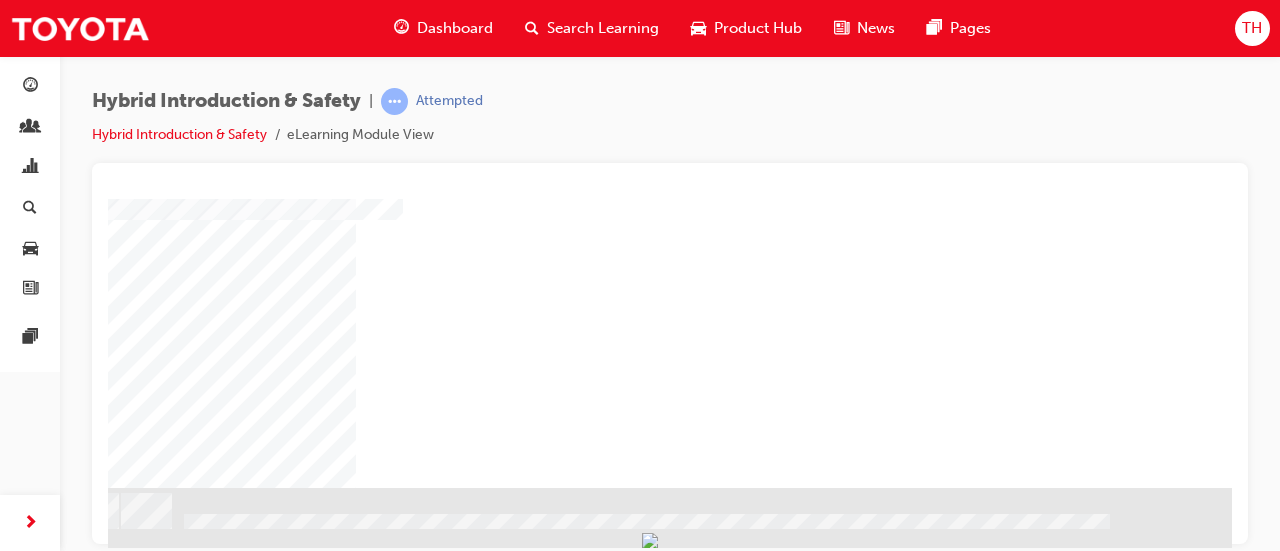 click at bounding box center [-65, 1123] 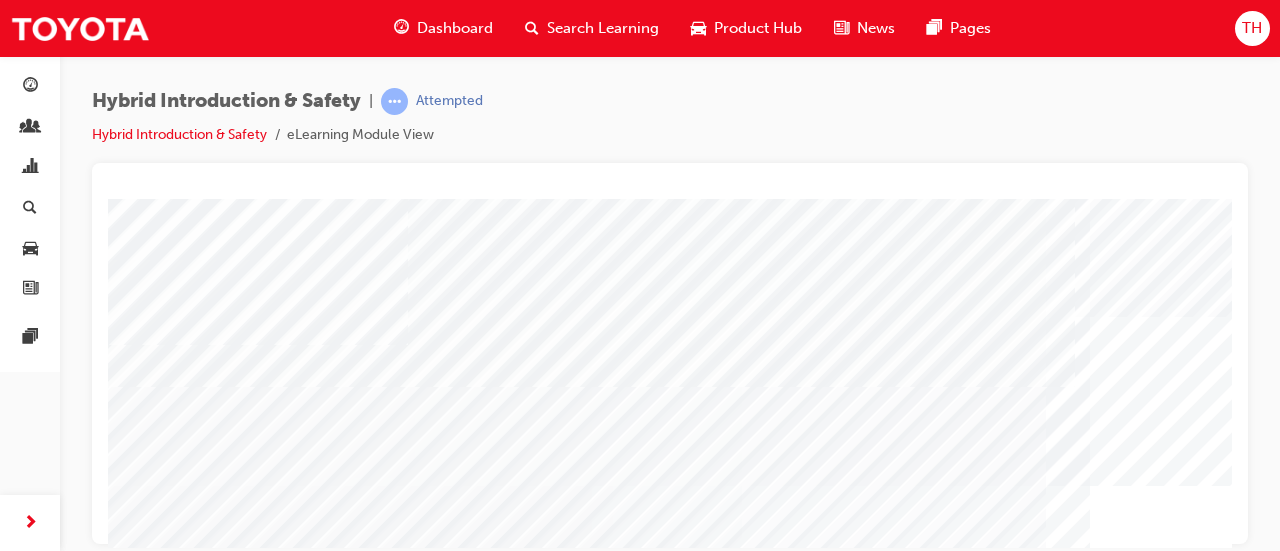 scroll, scrollTop: 0, scrollLeft: 0, axis: both 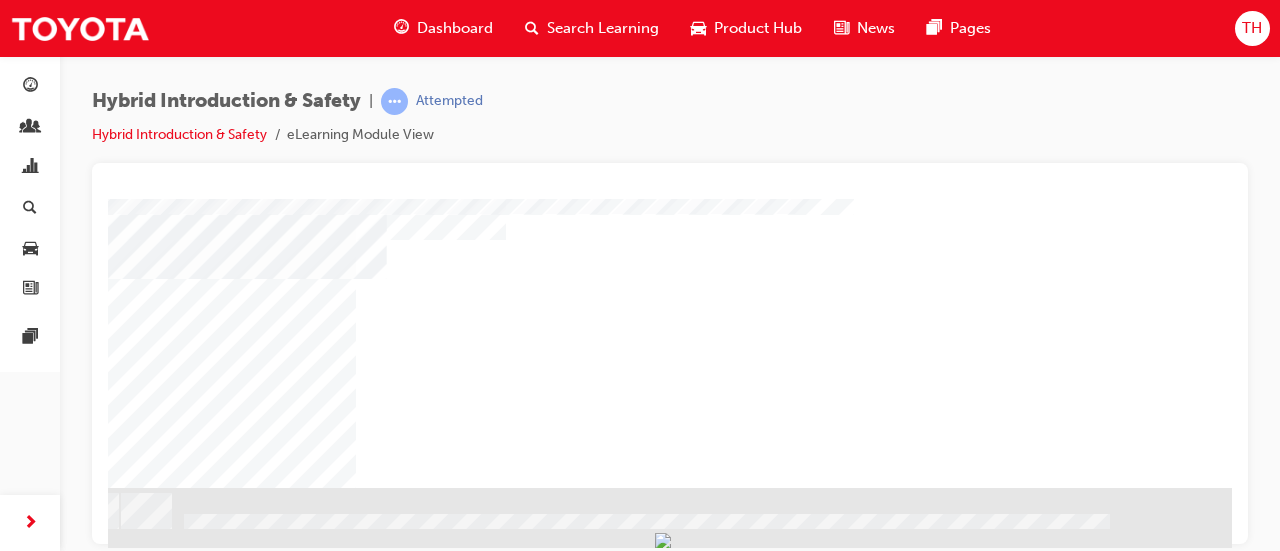 click at bounding box center (-65, 671) 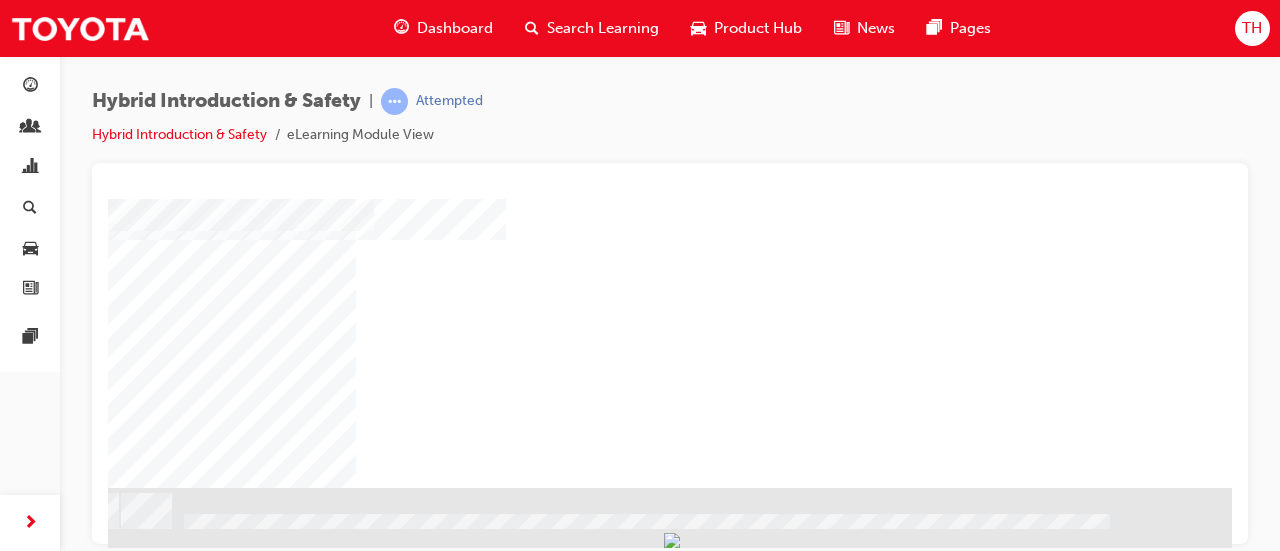 scroll, scrollTop: 431, scrollLeft: 251, axis: both 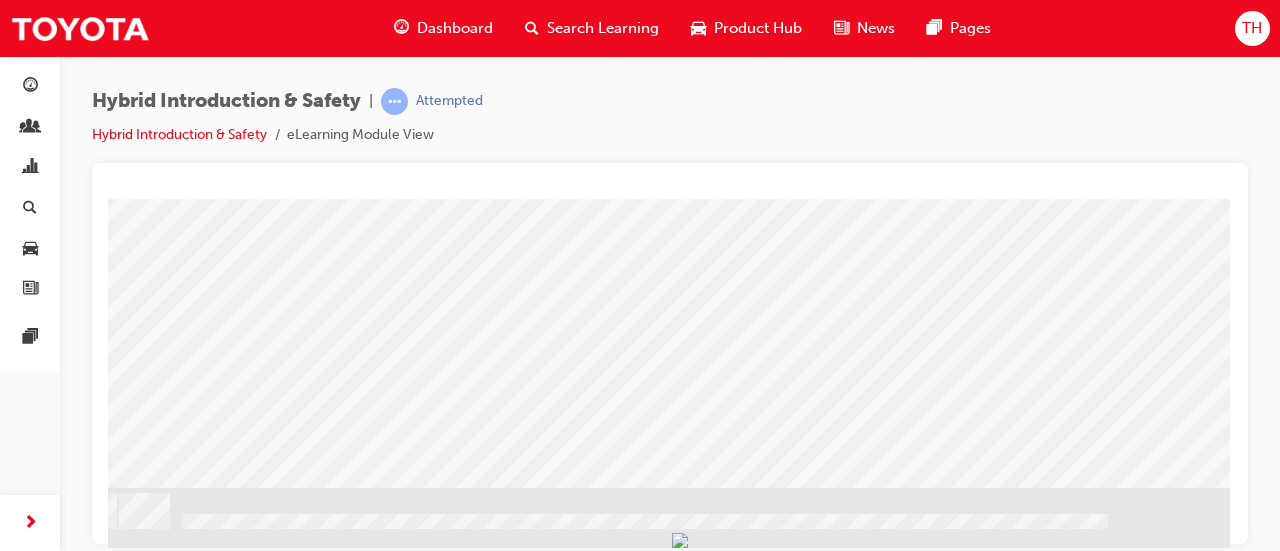 click at bounding box center (-67, 1491) 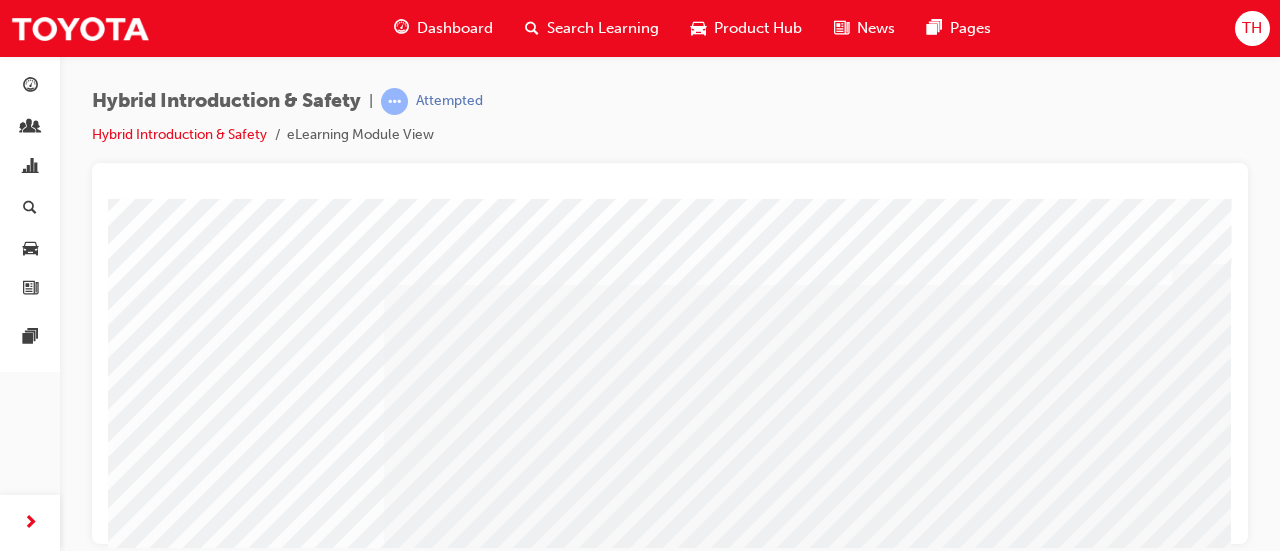 scroll, scrollTop: 0, scrollLeft: 0, axis: both 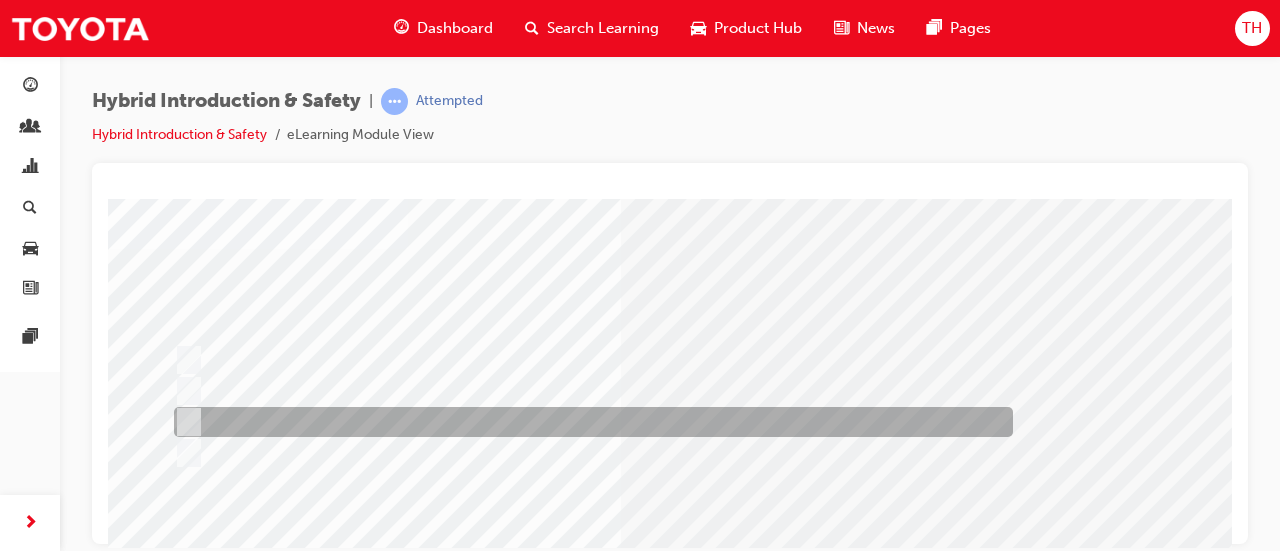 click at bounding box center [588, 422] 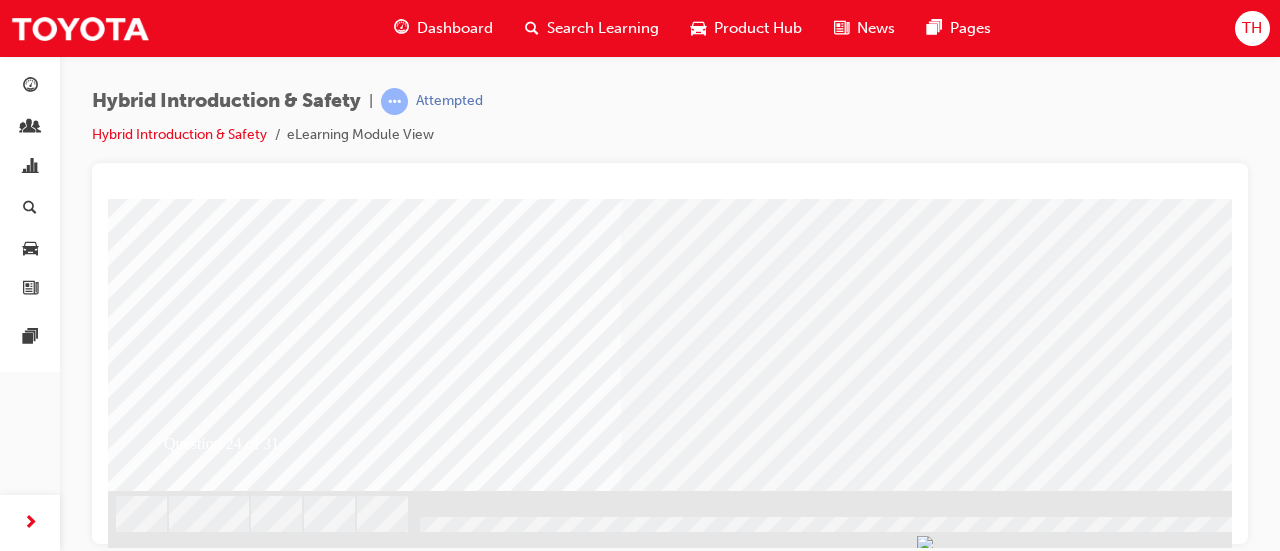 scroll, scrollTop: 431, scrollLeft: 0, axis: vertical 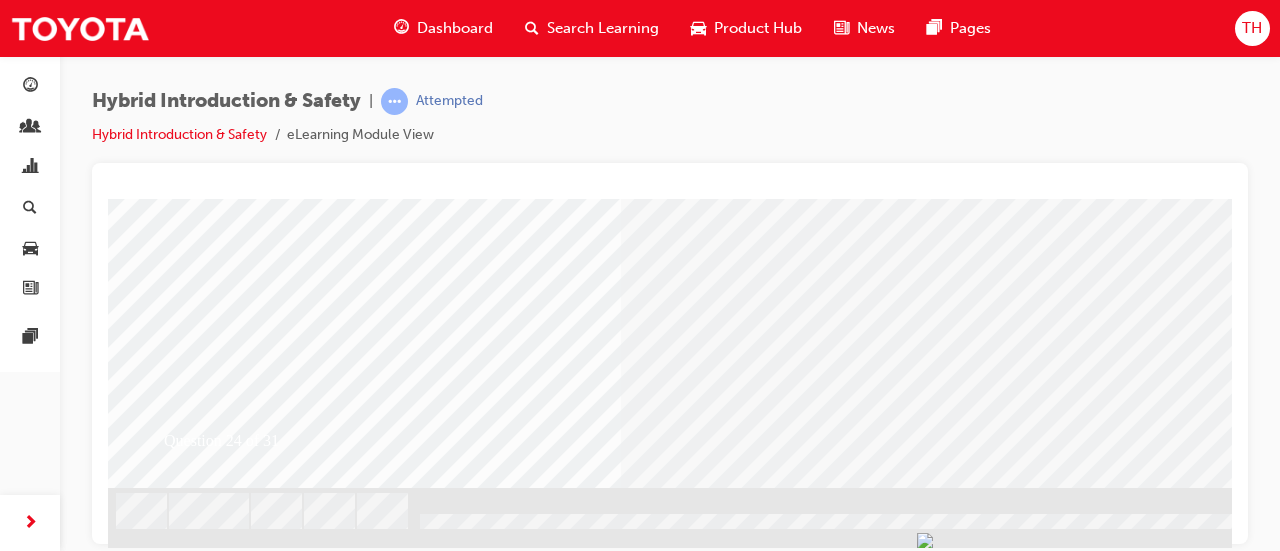 click at bounding box center [180, 2493] 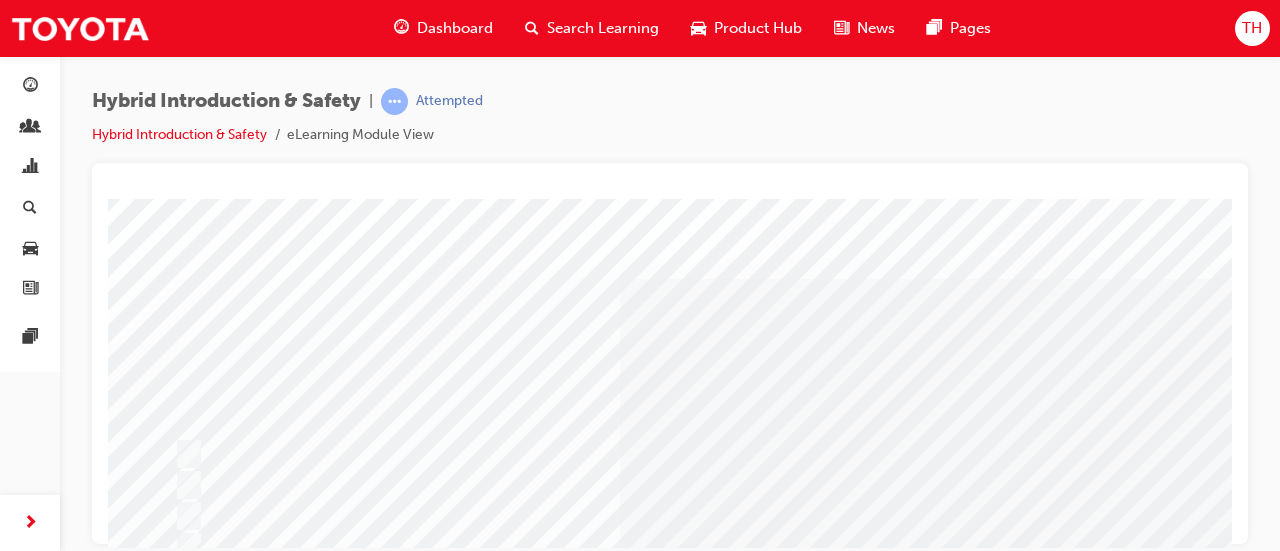 scroll, scrollTop: 400, scrollLeft: 0, axis: vertical 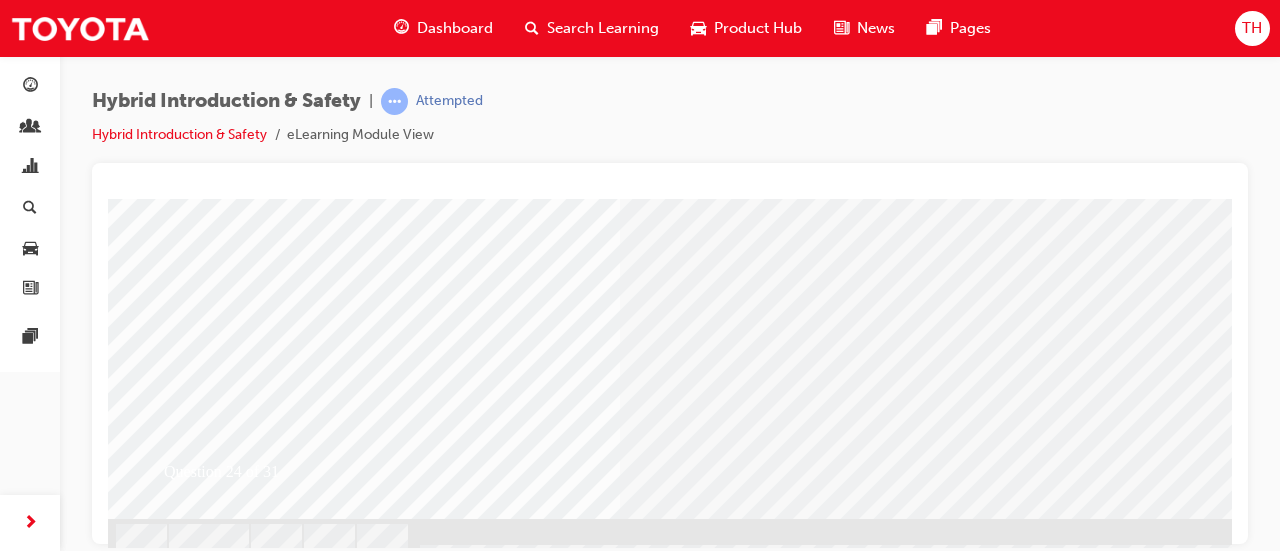 click at bounding box center (440, 2294) 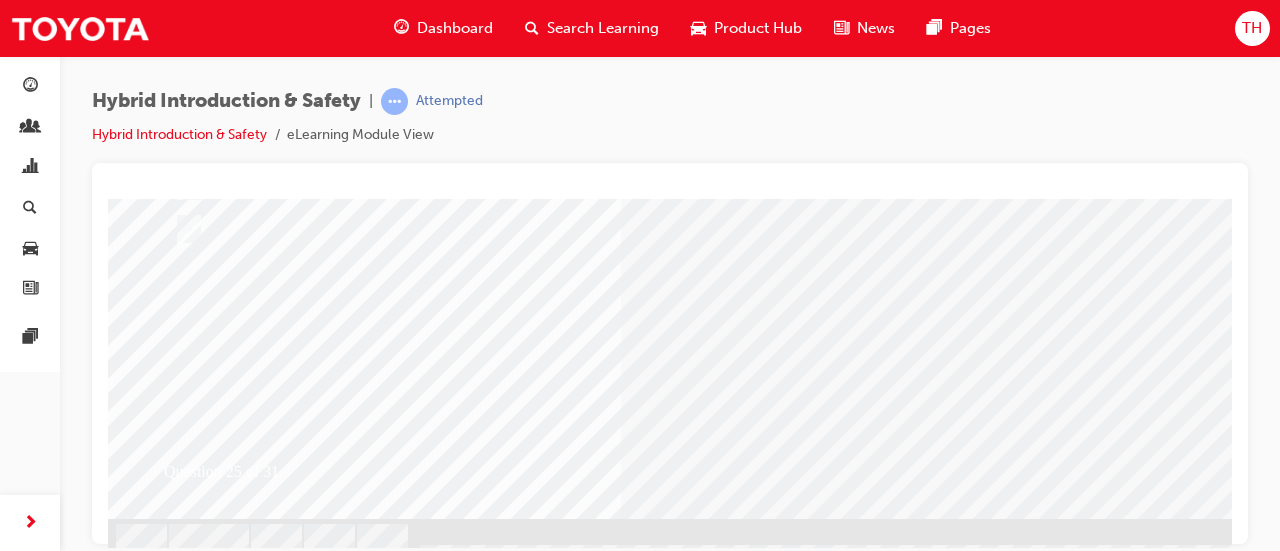scroll, scrollTop: 0, scrollLeft: 0, axis: both 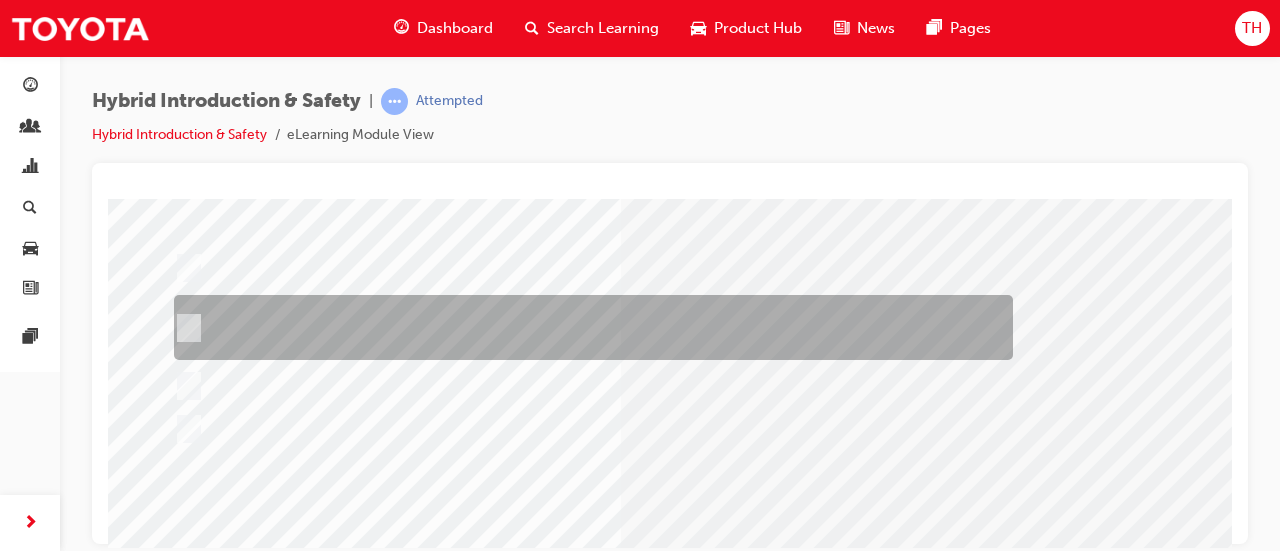 drag, startPoint x: 569, startPoint y: 325, endPoint x: 594, endPoint y: 354, distance: 38.28838 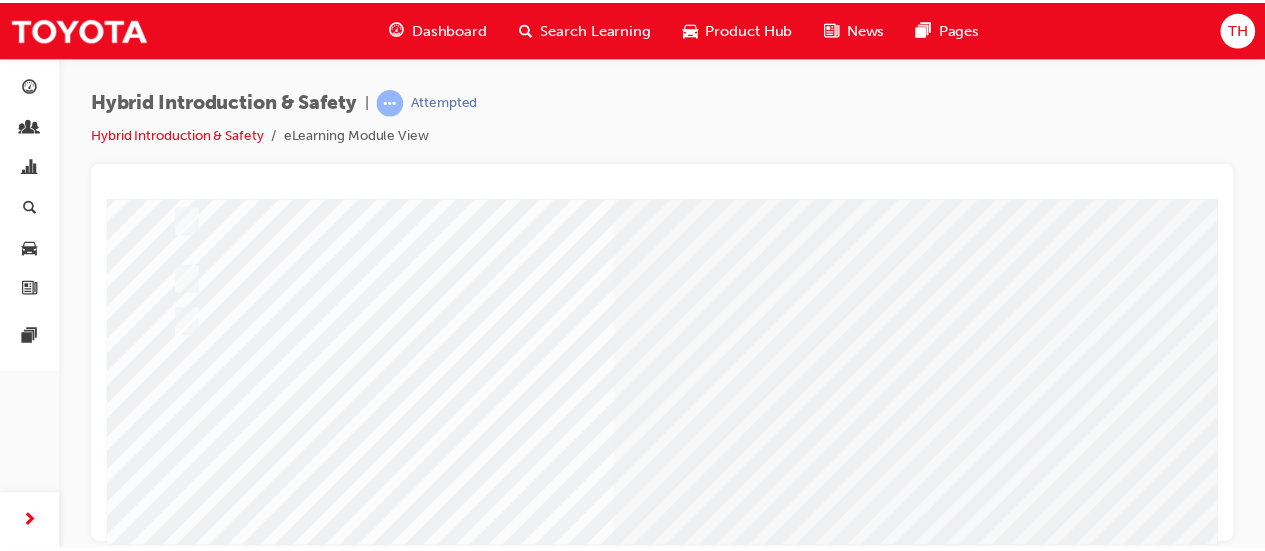 scroll, scrollTop: 431, scrollLeft: 0, axis: vertical 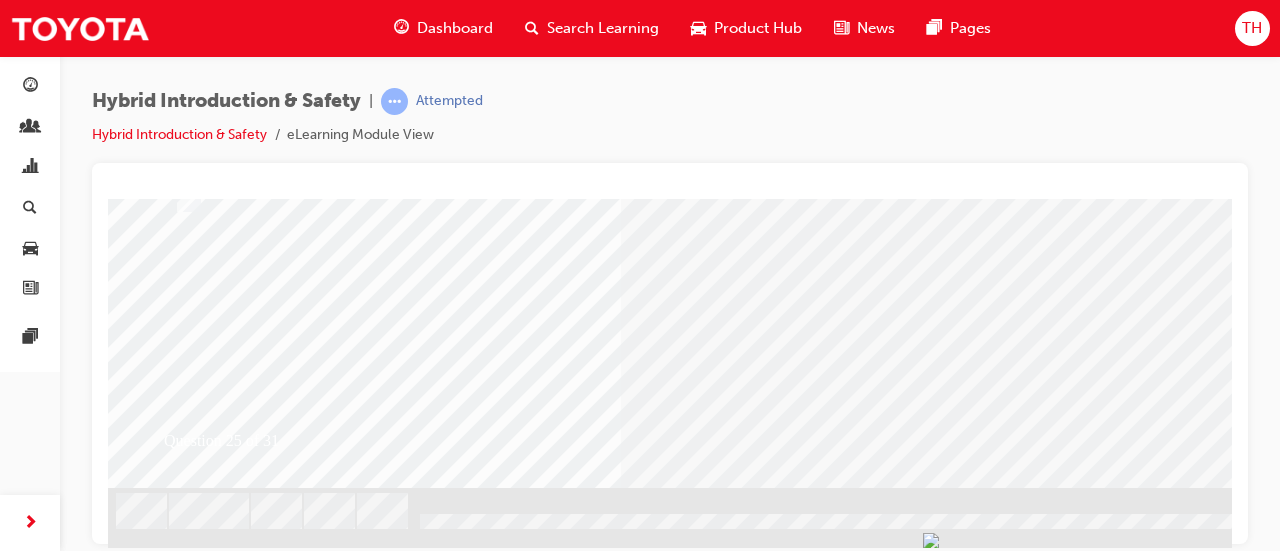 click at bounding box center [180, 2497] 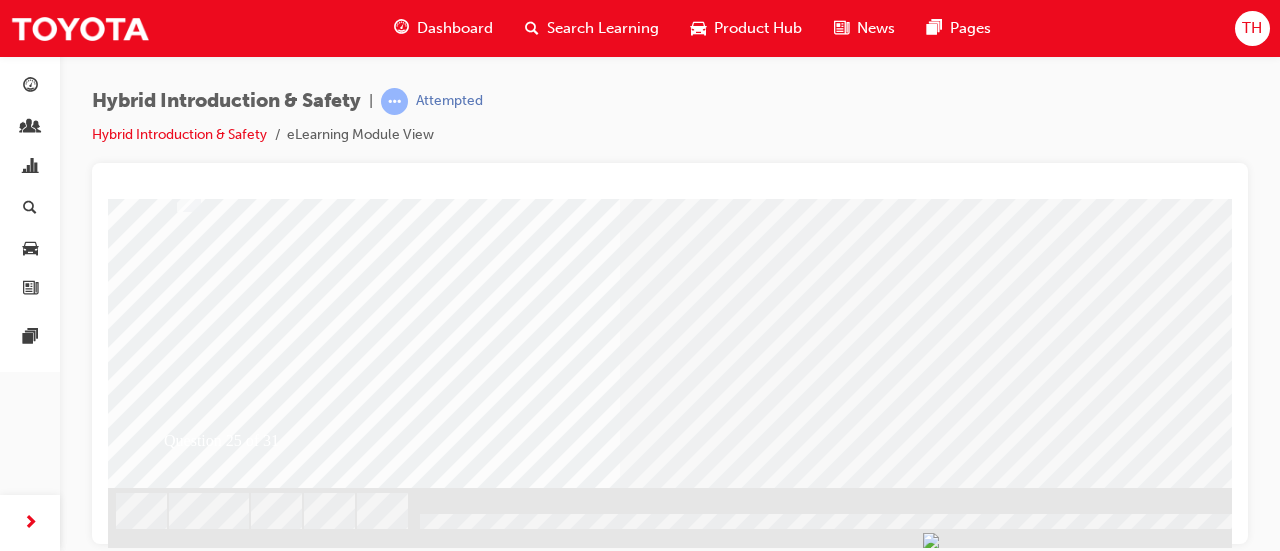 scroll, scrollTop: 0, scrollLeft: 0, axis: both 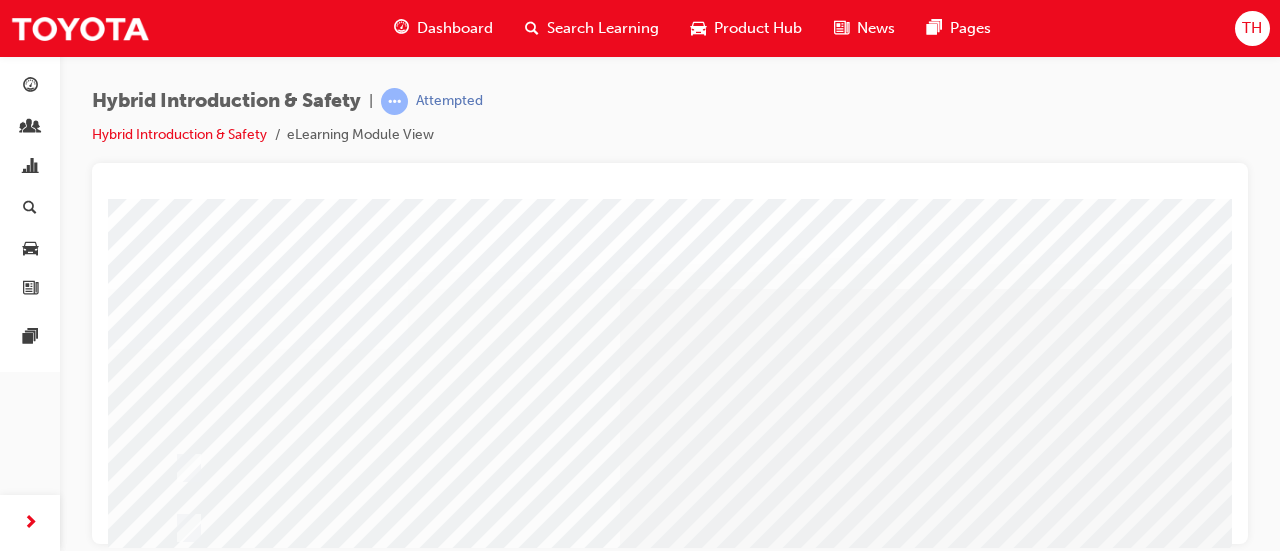click at bounding box center [788, 2775] 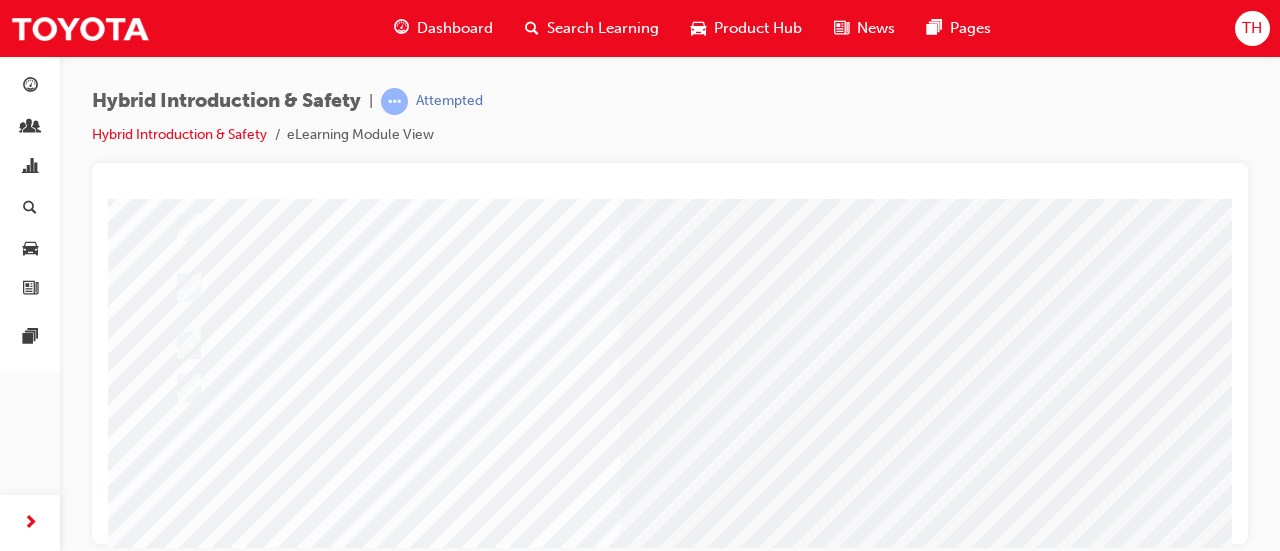 scroll, scrollTop: 431, scrollLeft: 0, axis: vertical 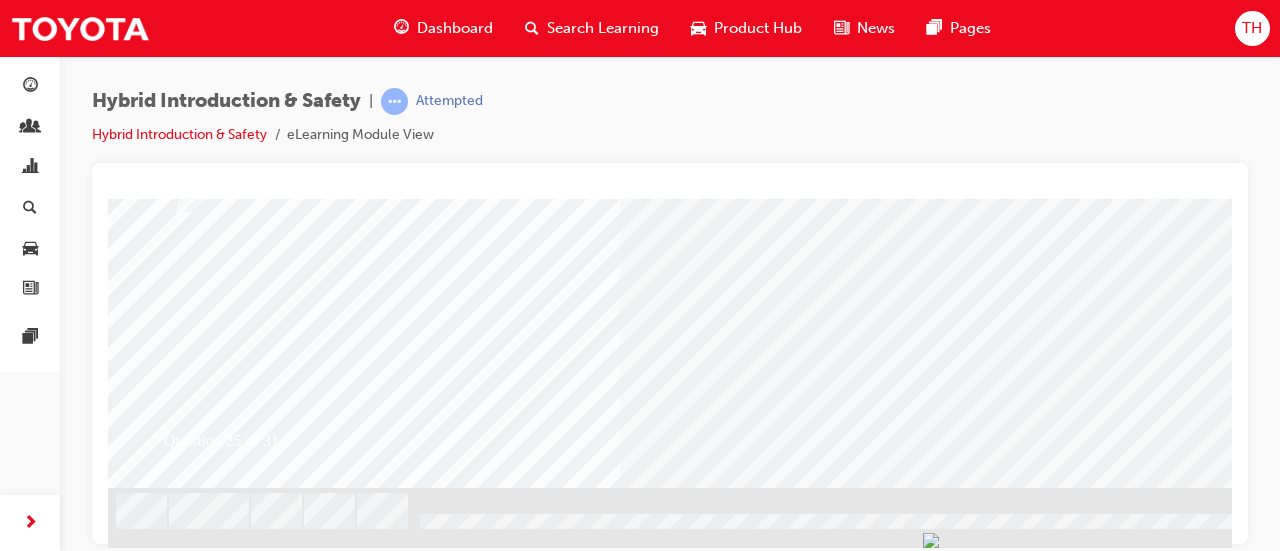 click at bounding box center [440, 2263] 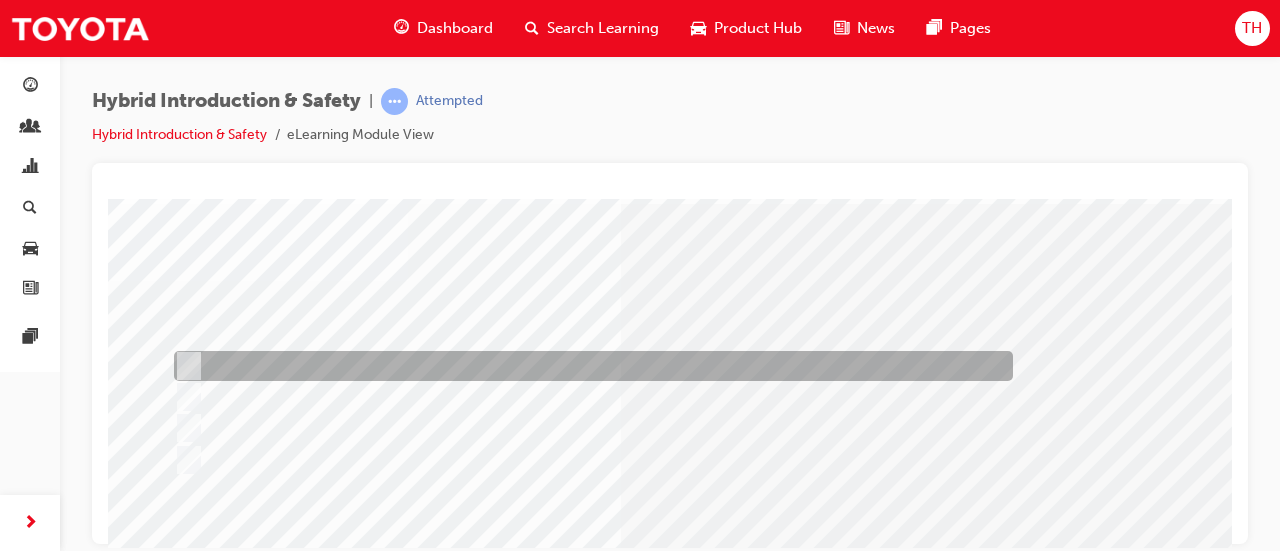 scroll, scrollTop: 100, scrollLeft: 0, axis: vertical 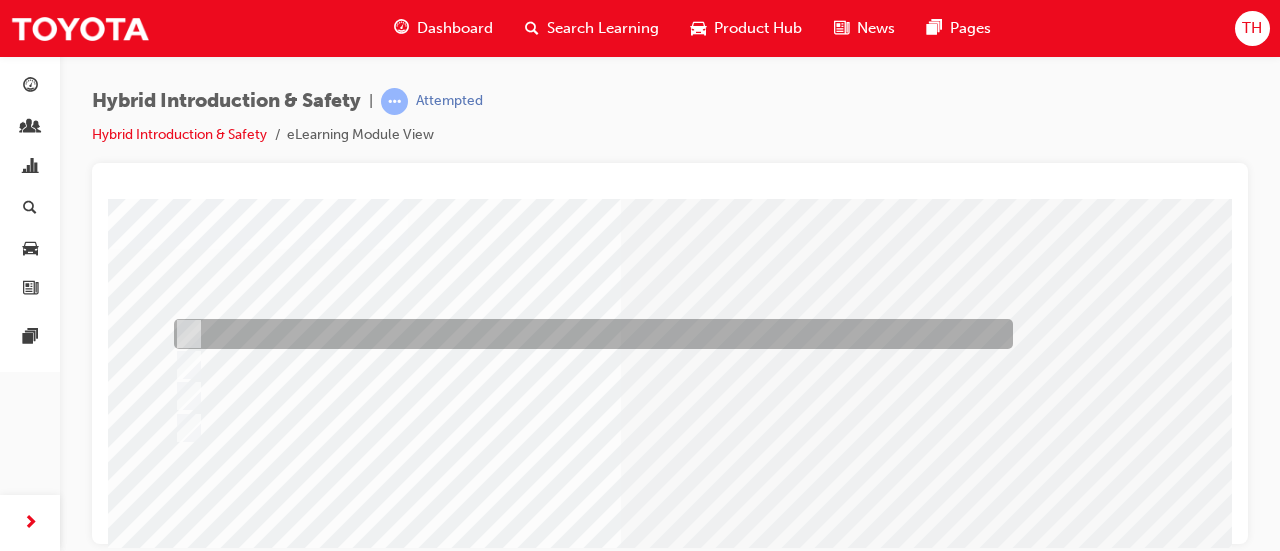 click at bounding box center [588, 334] 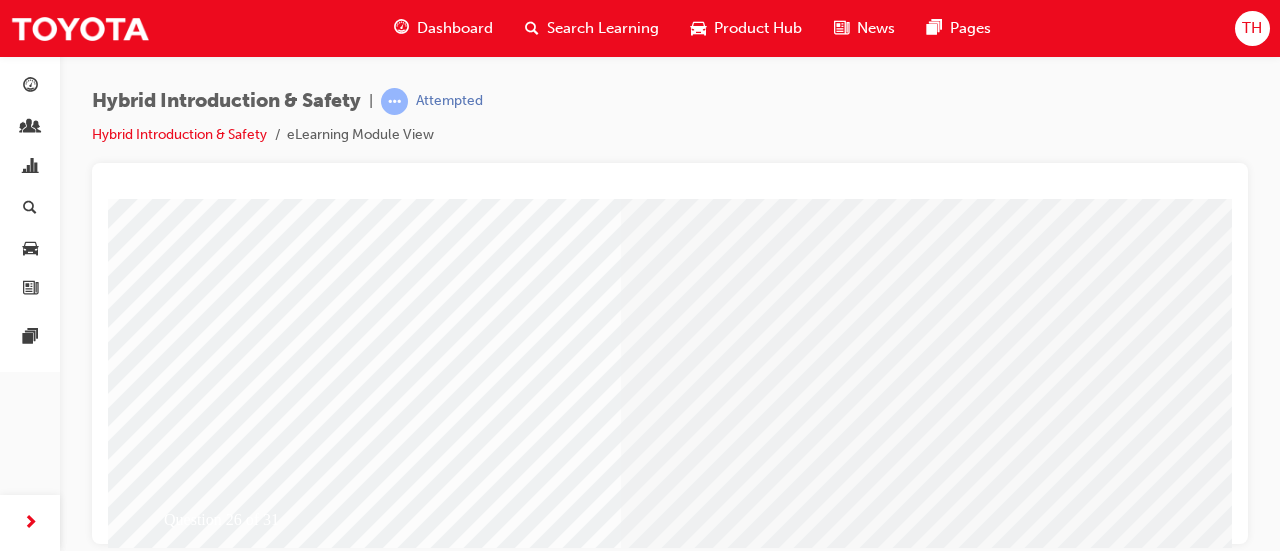 scroll, scrollTop: 400, scrollLeft: 0, axis: vertical 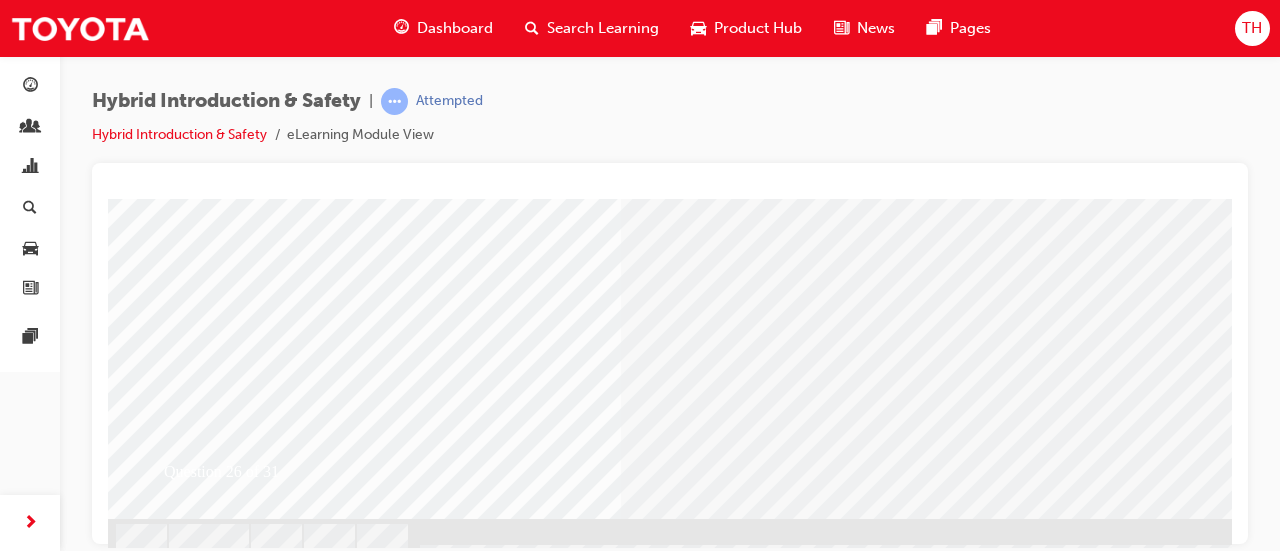 click at bounding box center [180, 2511] 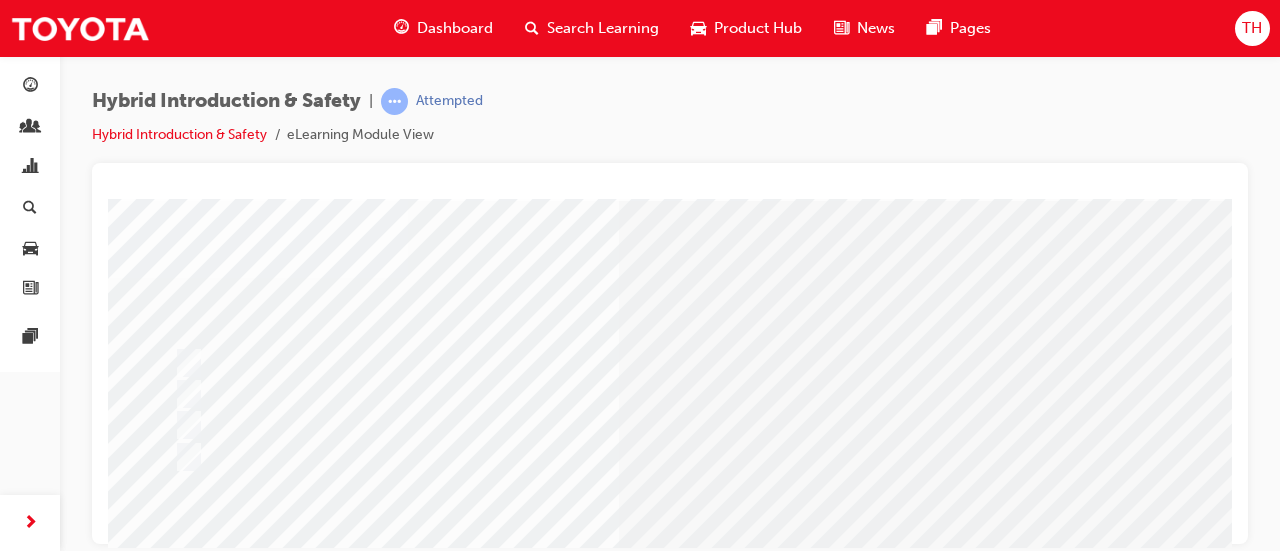 scroll, scrollTop: 100, scrollLeft: 0, axis: vertical 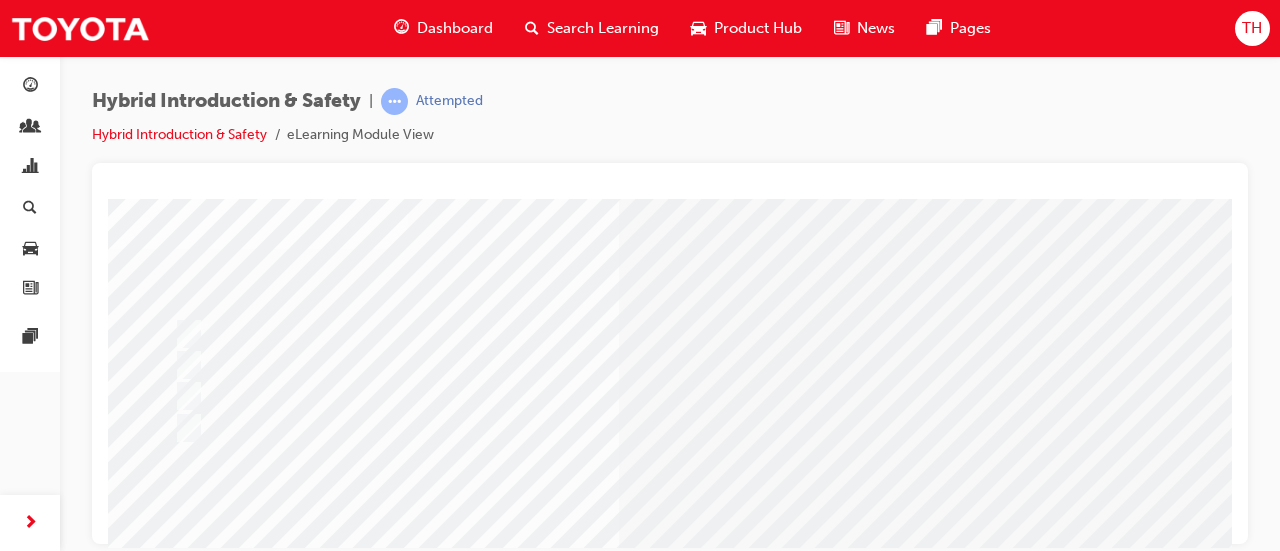 click at bounding box center (588, 365) 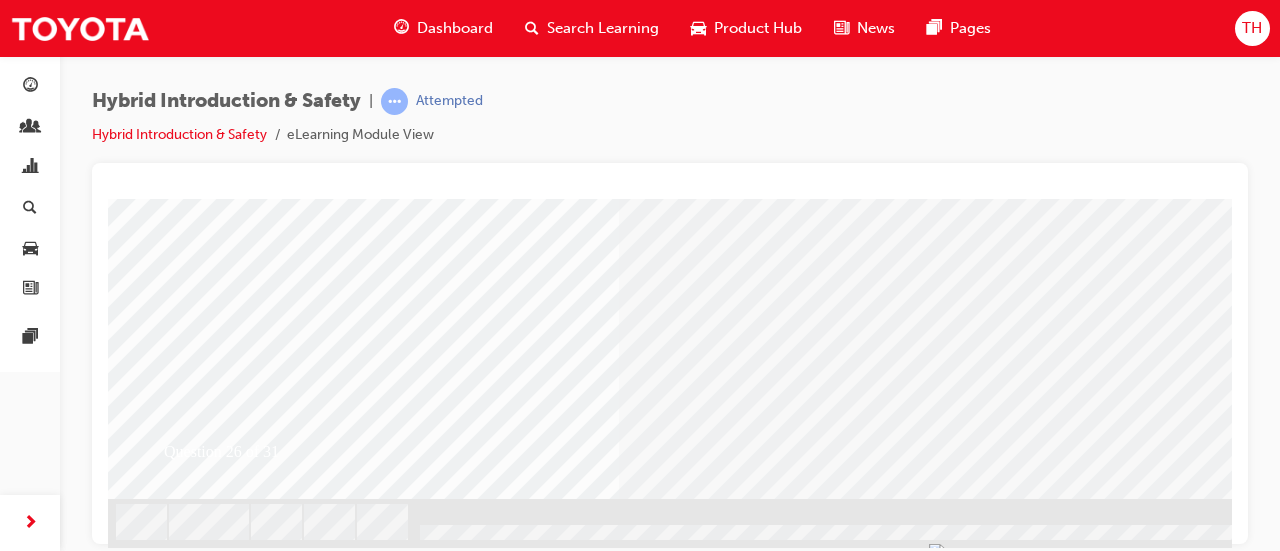 scroll, scrollTop: 431, scrollLeft: 0, axis: vertical 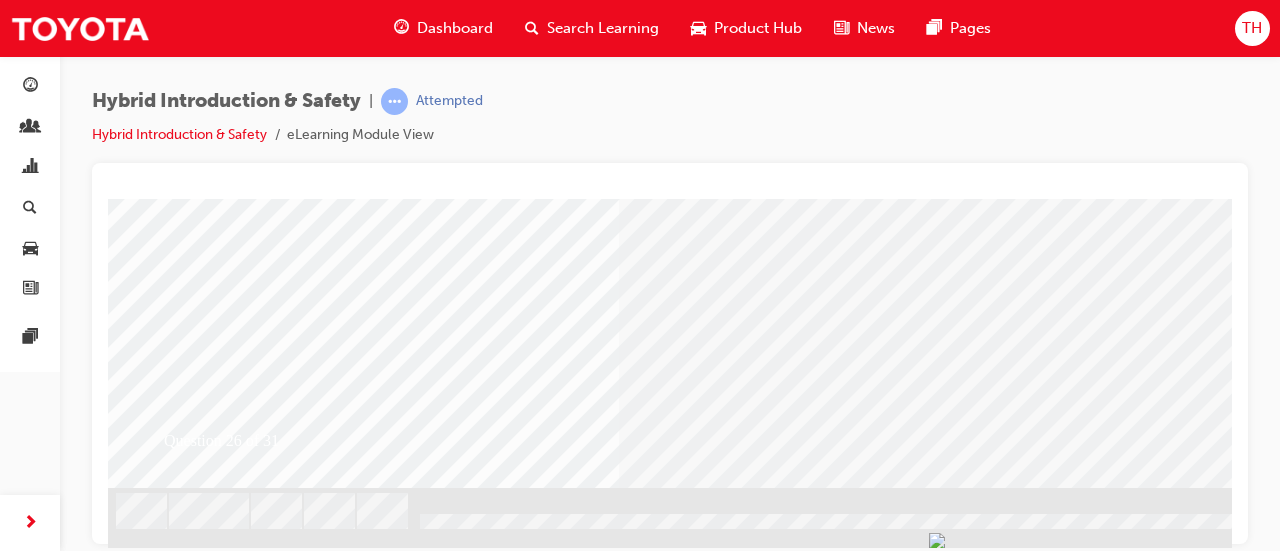 drag, startPoint x: 811, startPoint y: 496, endPoint x: 822, endPoint y: 499, distance: 11.401754 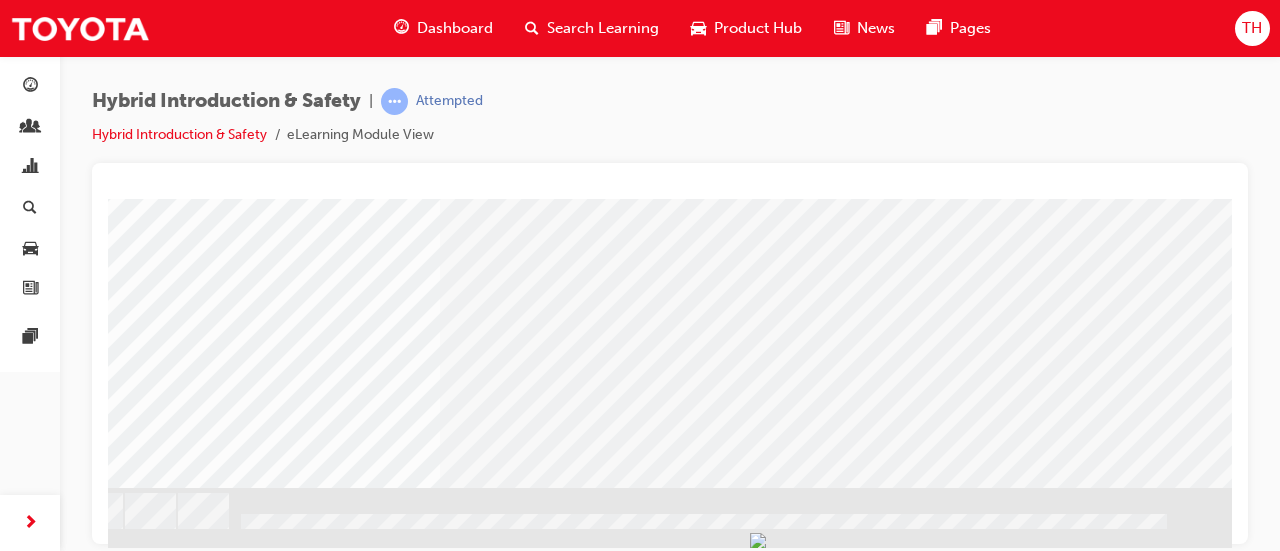 scroll, scrollTop: 431, scrollLeft: 251, axis: both 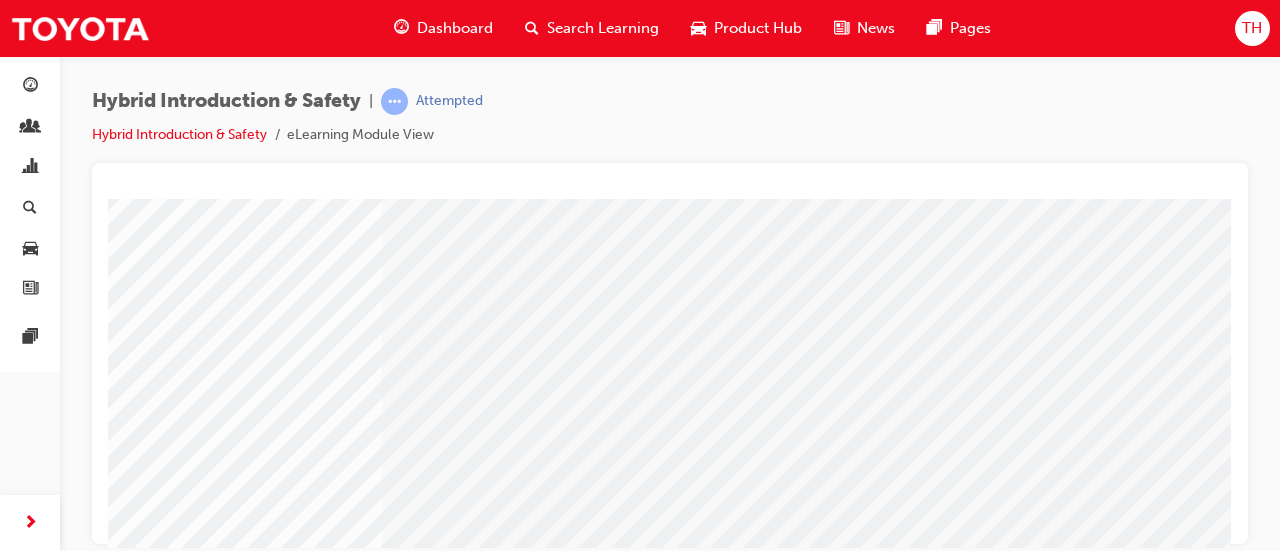 click at bounding box center (203, 2361) 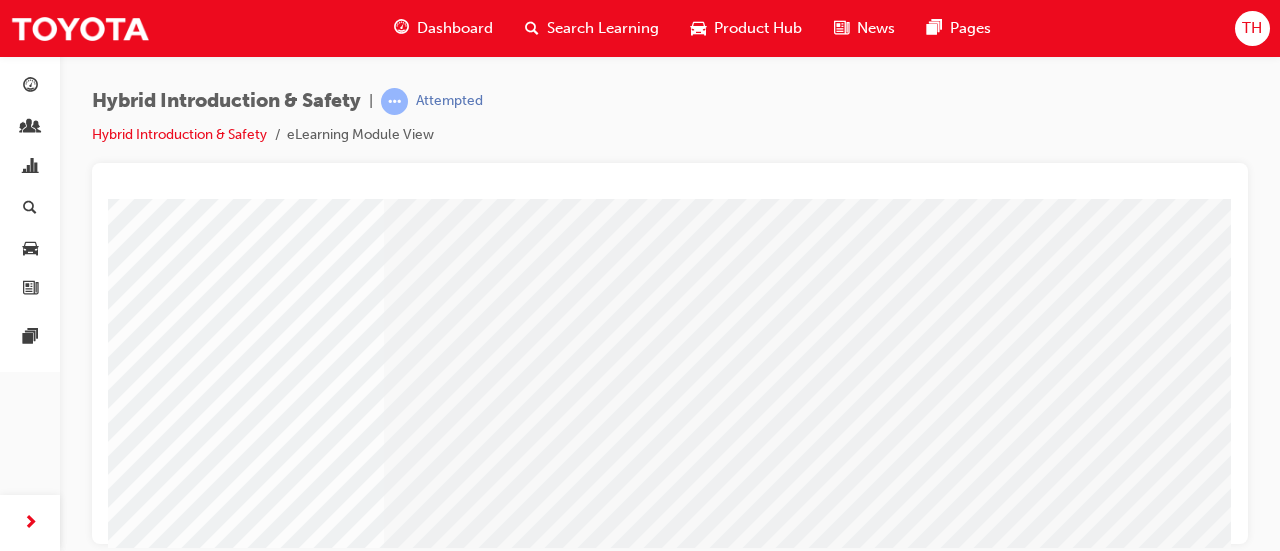 scroll, scrollTop: 0, scrollLeft: 0, axis: both 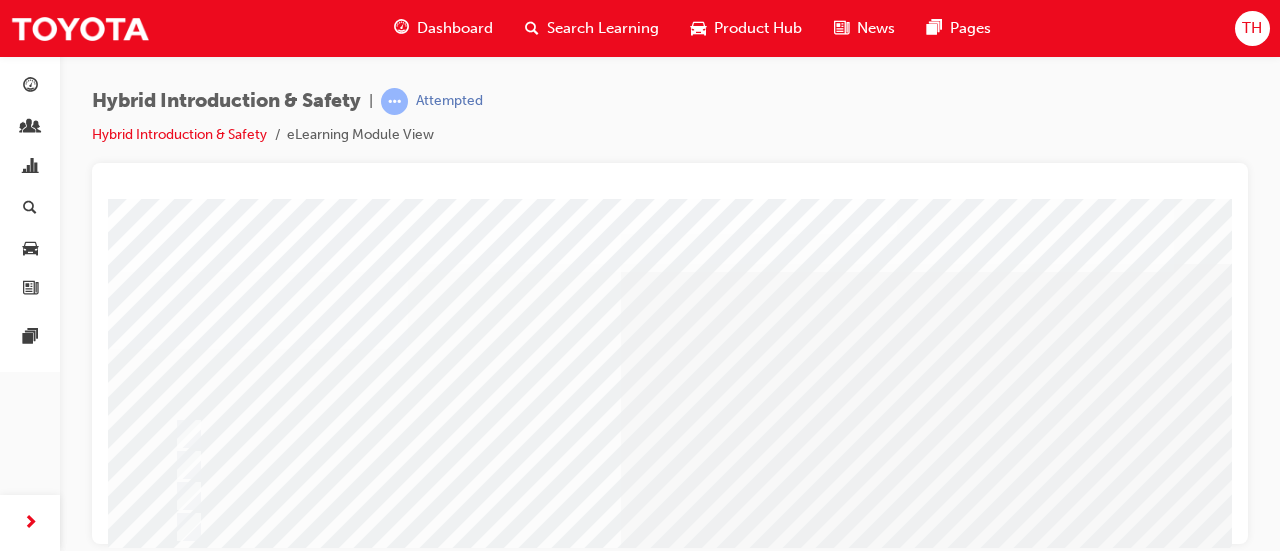 click at bounding box center [788, 1278] 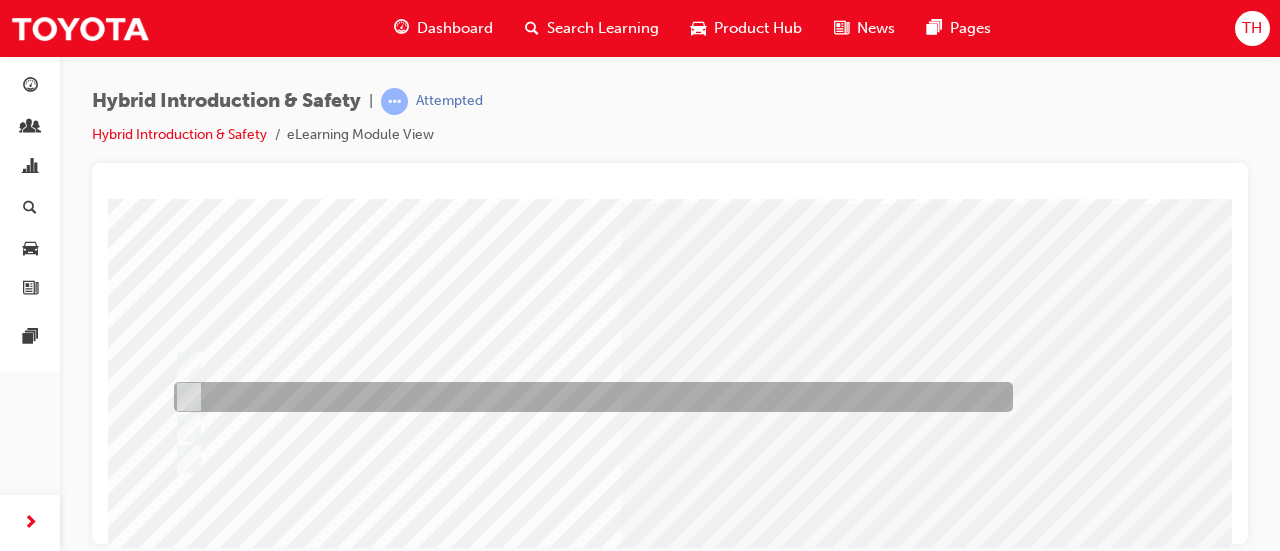 scroll, scrollTop: 100, scrollLeft: 0, axis: vertical 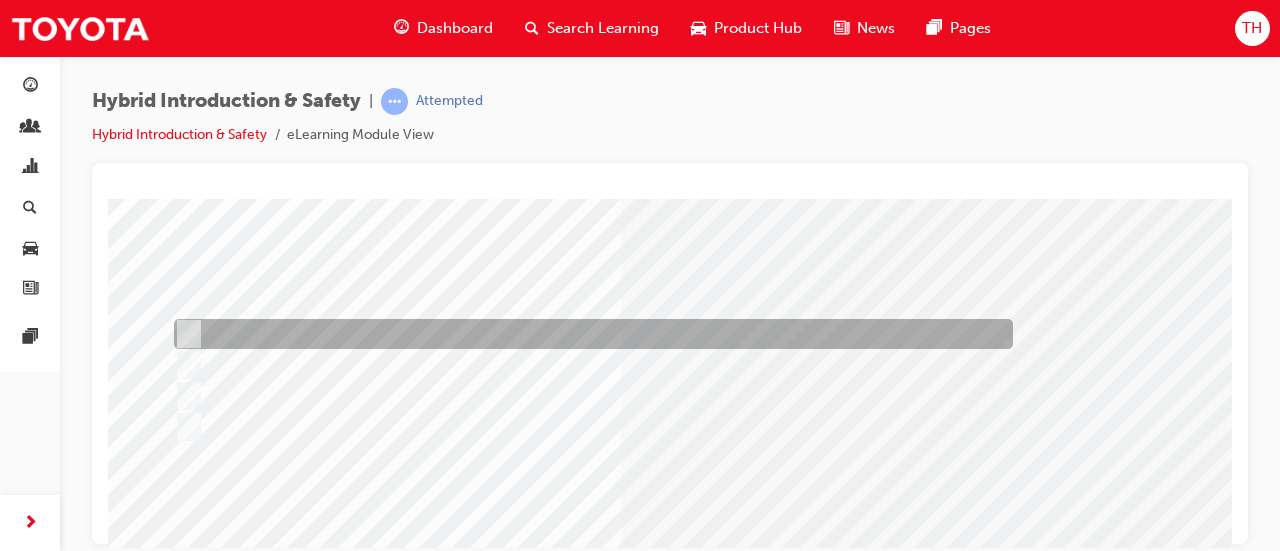 click at bounding box center (588, 334) 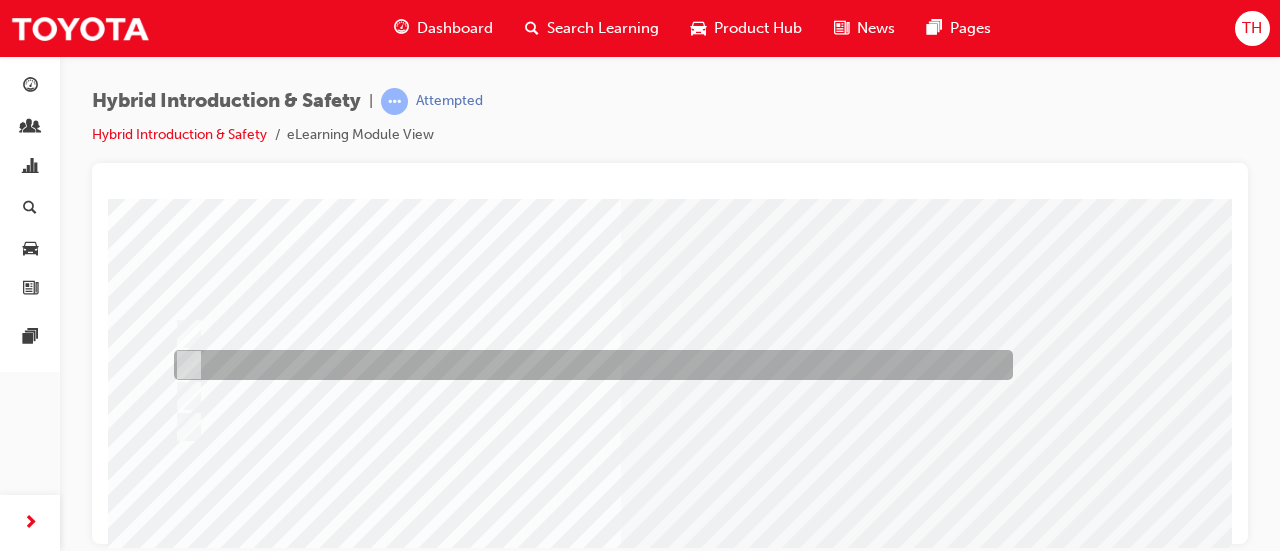 click at bounding box center (588, 365) 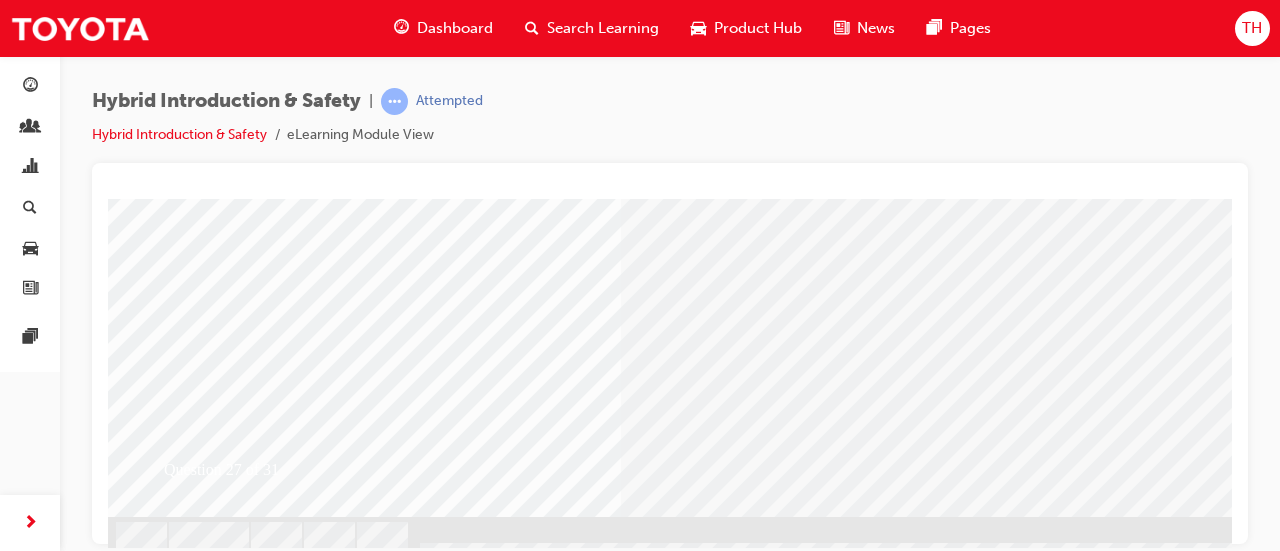 scroll, scrollTop: 431, scrollLeft: 0, axis: vertical 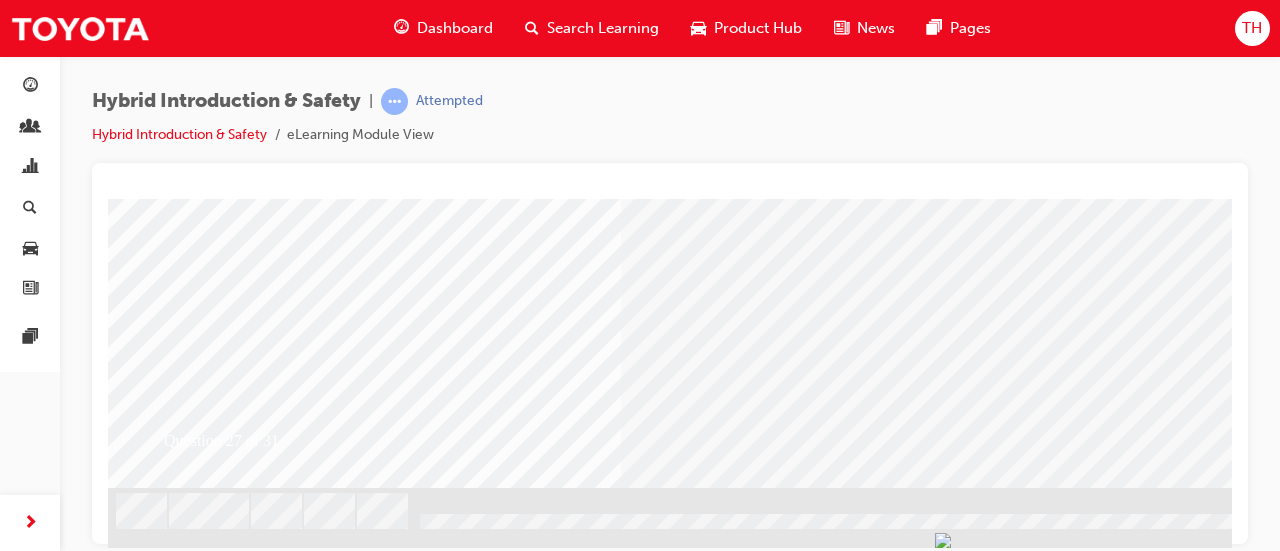 click at bounding box center (180, 2480) 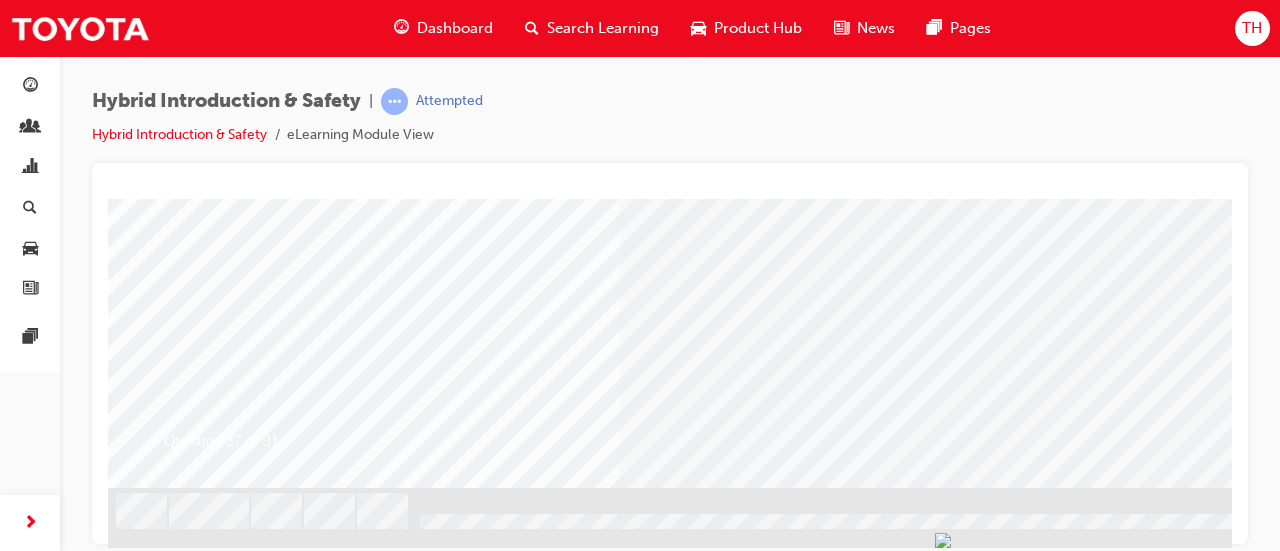drag, startPoint x: 806, startPoint y: 313, endPoint x: 799, endPoint y: 287, distance: 26.925823 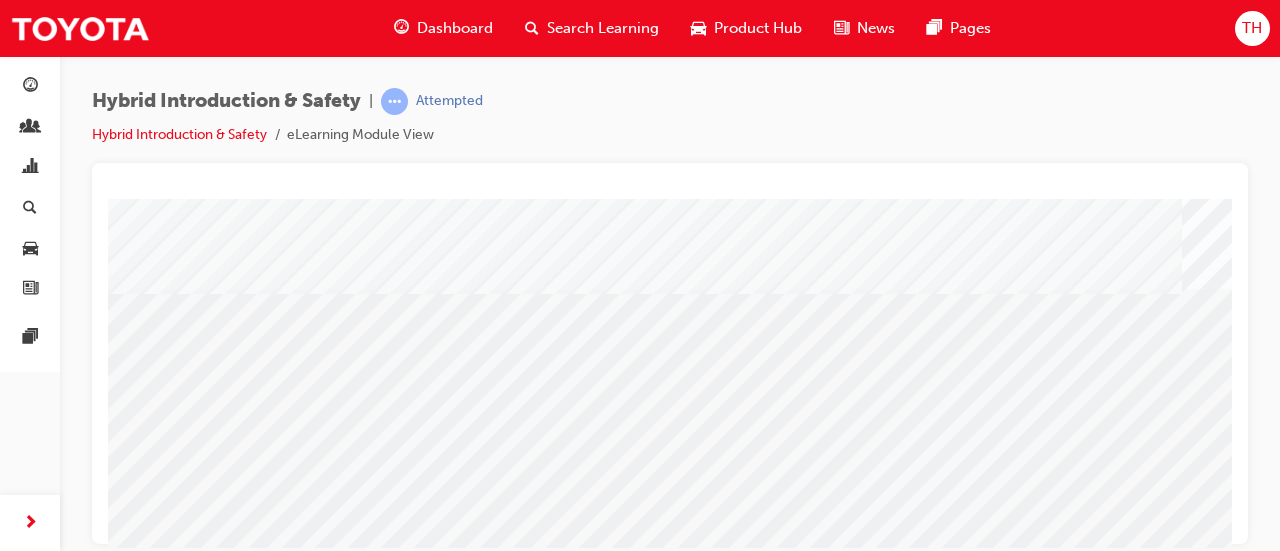 scroll, scrollTop: 431, scrollLeft: 0, axis: vertical 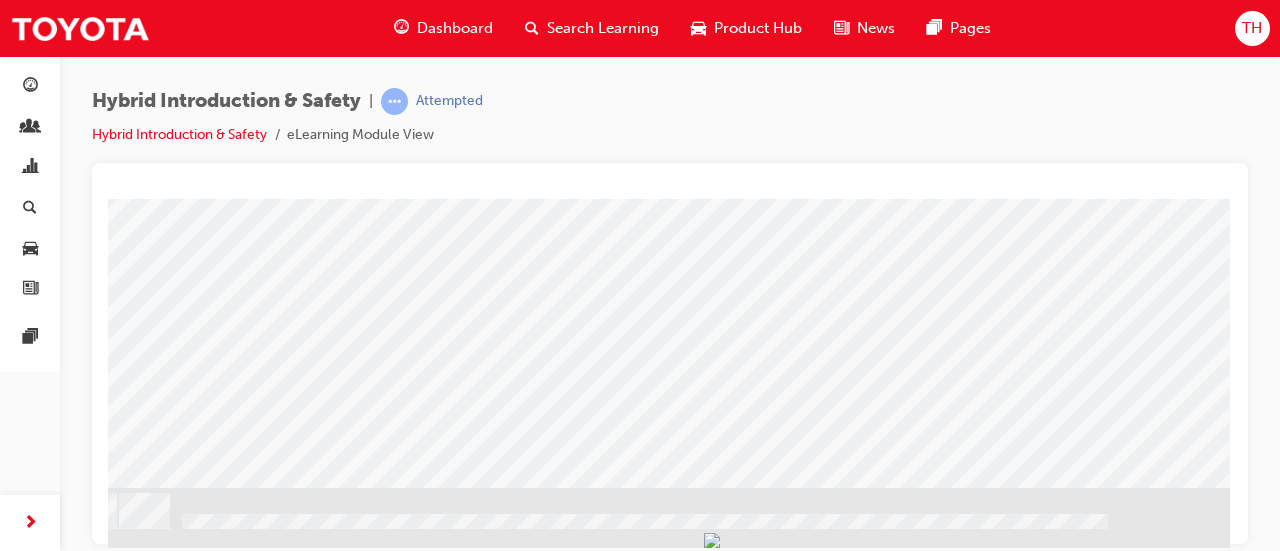 click at bounding box center [-67, 1506] 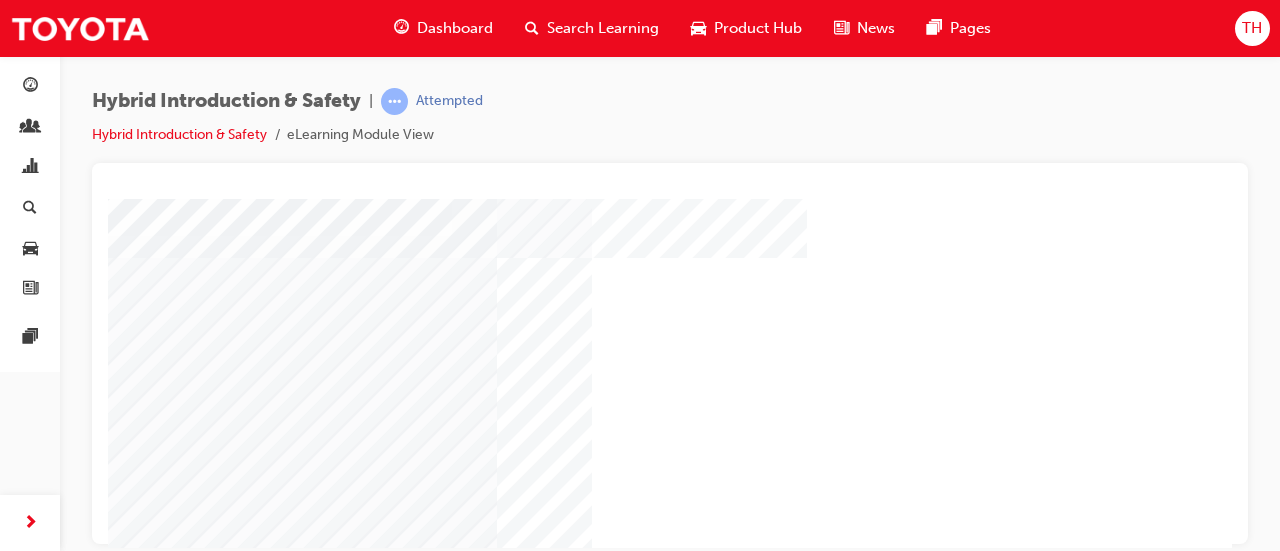 scroll, scrollTop: 231, scrollLeft: 0, axis: vertical 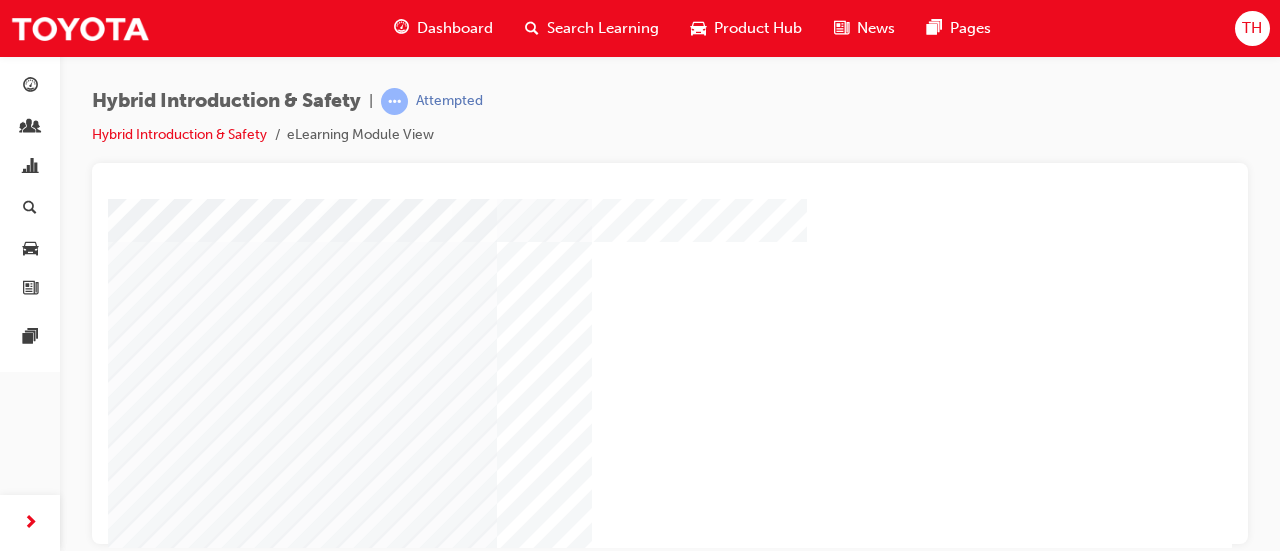 drag, startPoint x: 262, startPoint y: 298, endPoint x: 396, endPoint y: 301, distance: 134.03358 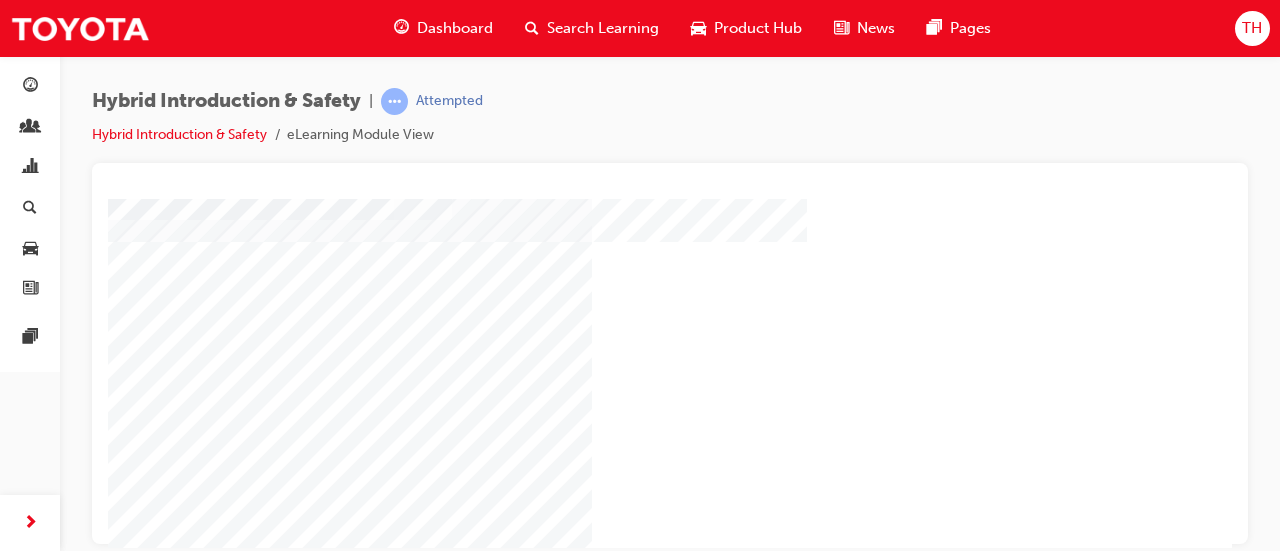 click at bounding box center (276, 4055) 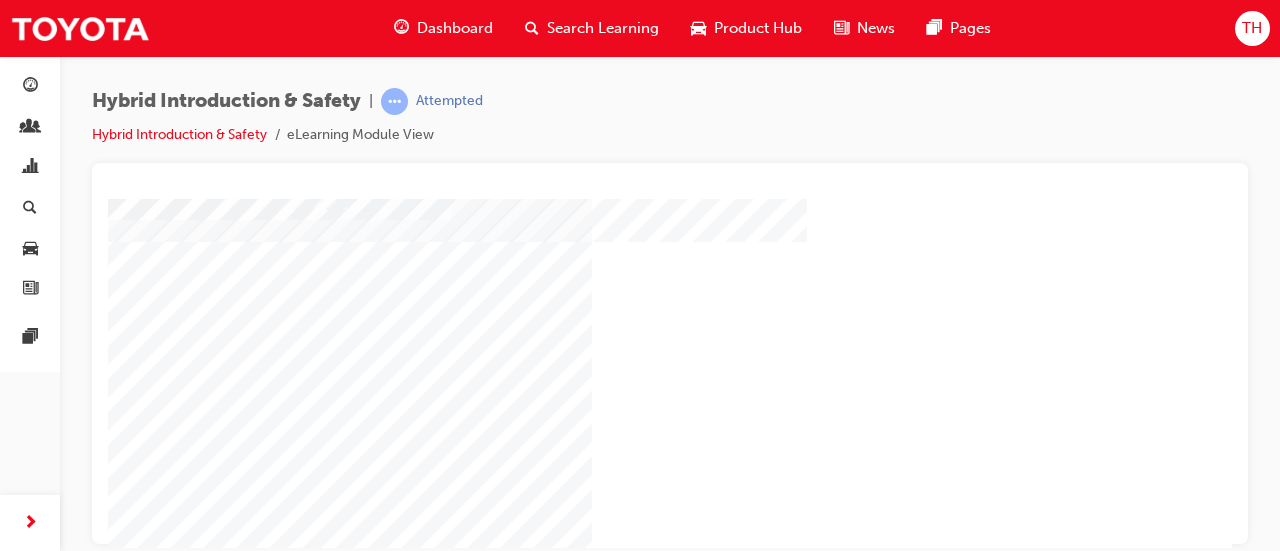 drag, startPoint x: 1087, startPoint y: 294, endPoint x: 1087, endPoint y: 307, distance: 13 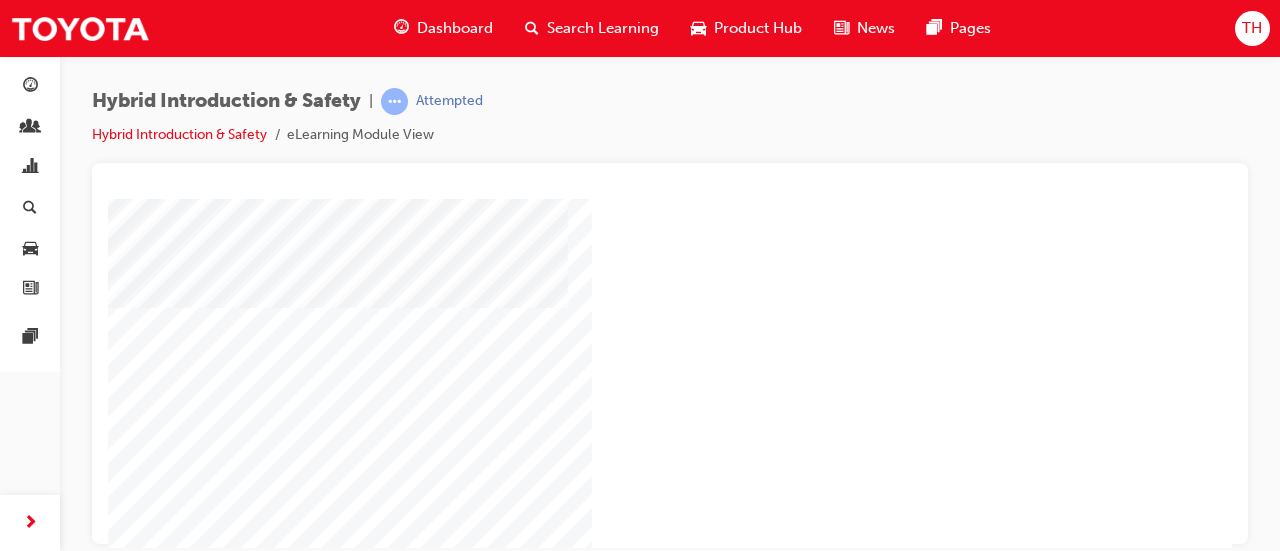 scroll, scrollTop: 431, scrollLeft: 0, axis: vertical 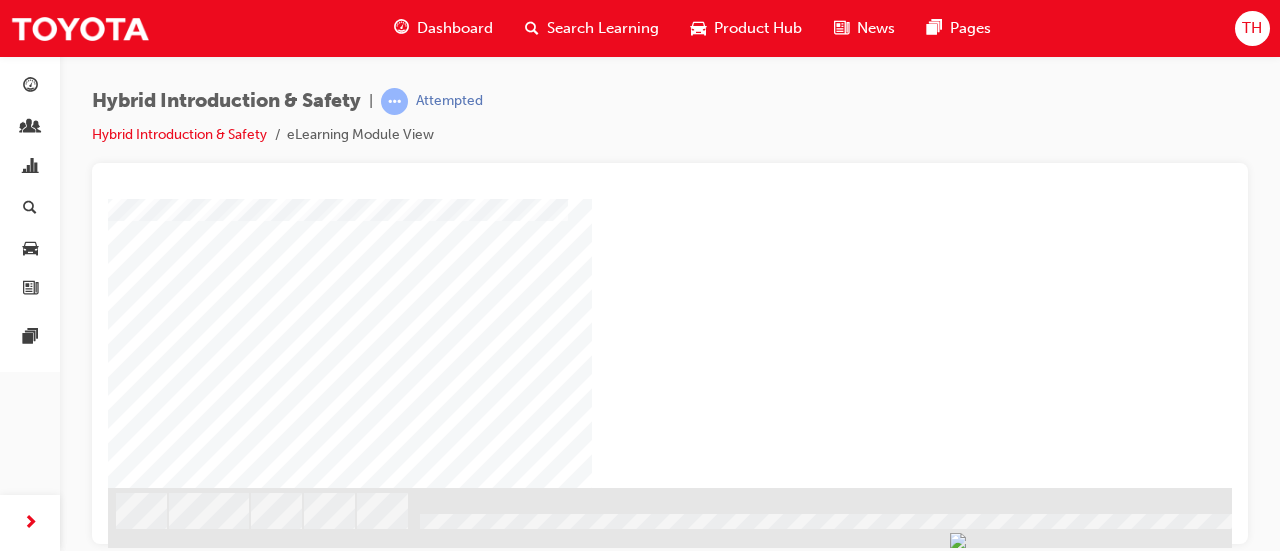 click at bounding box center [788, 539] 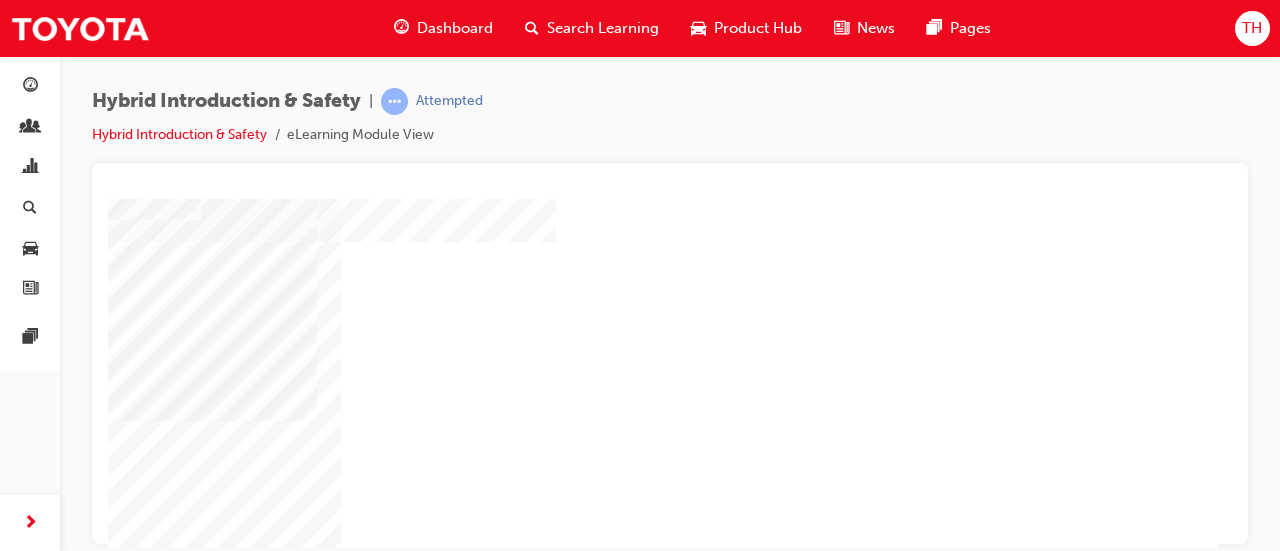 click at bounding box center [-44, 4543] 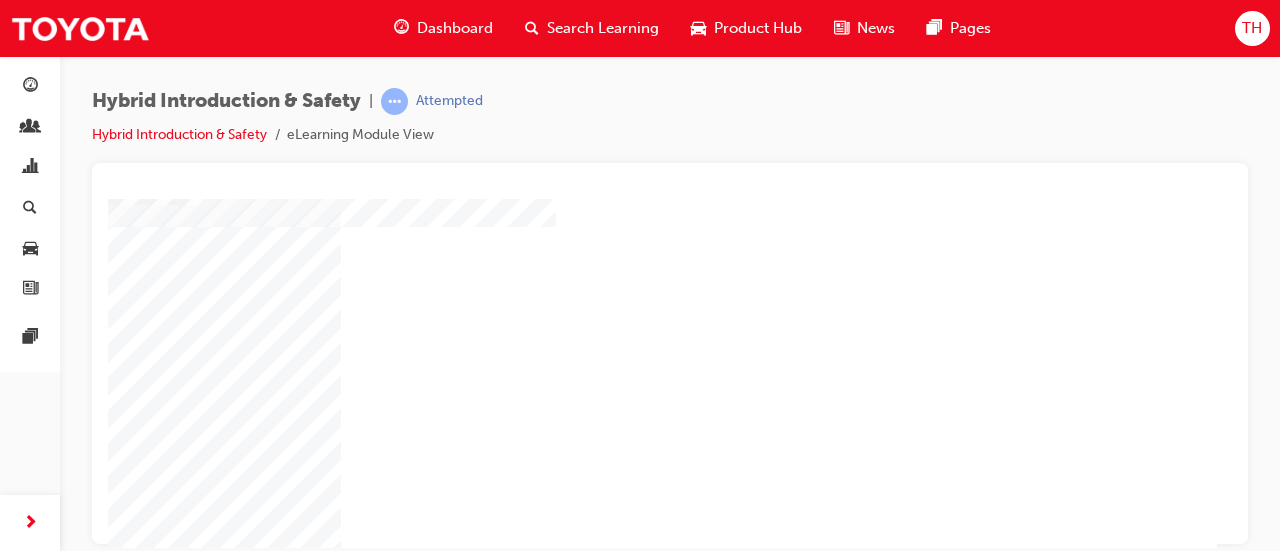 scroll, scrollTop: 431, scrollLeft: 251, axis: both 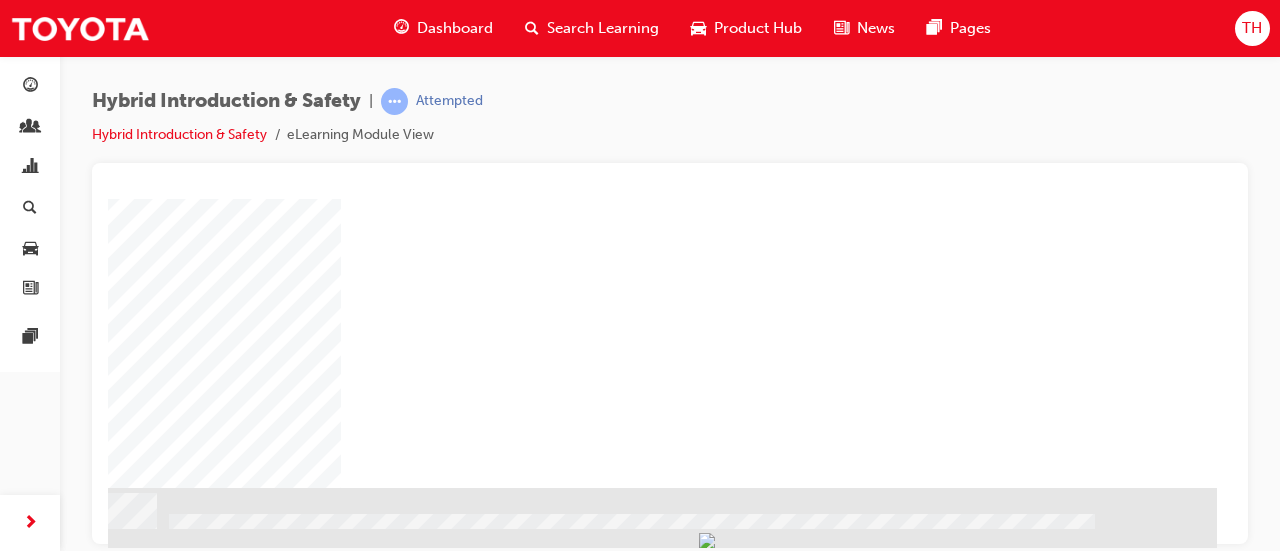 click at bounding box center [-80, 2585] 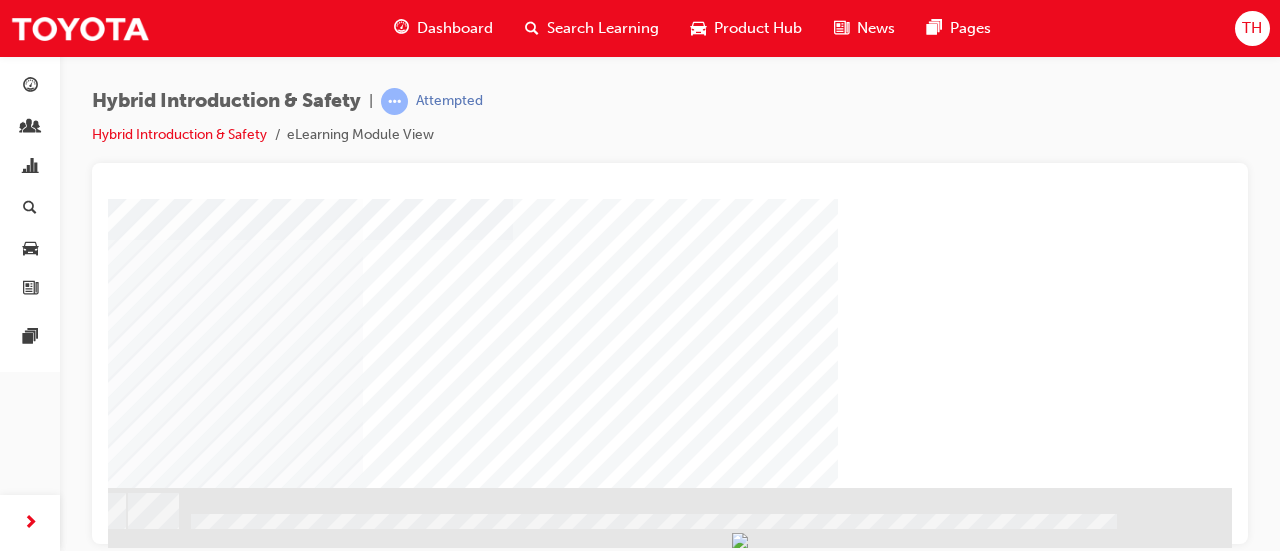 scroll, scrollTop: 431, scrollLeft: 251, axis: both 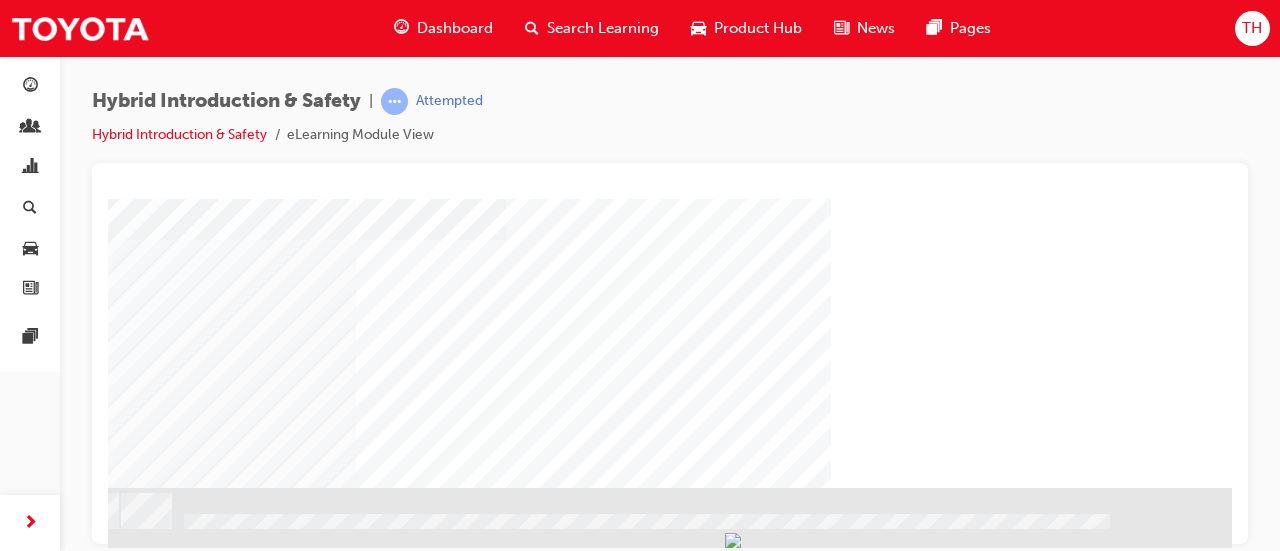 drag, startPoint x: 1161, startPoint y: 478, endPoint x: 1150, endPoint y: 460, distance: 21.095022 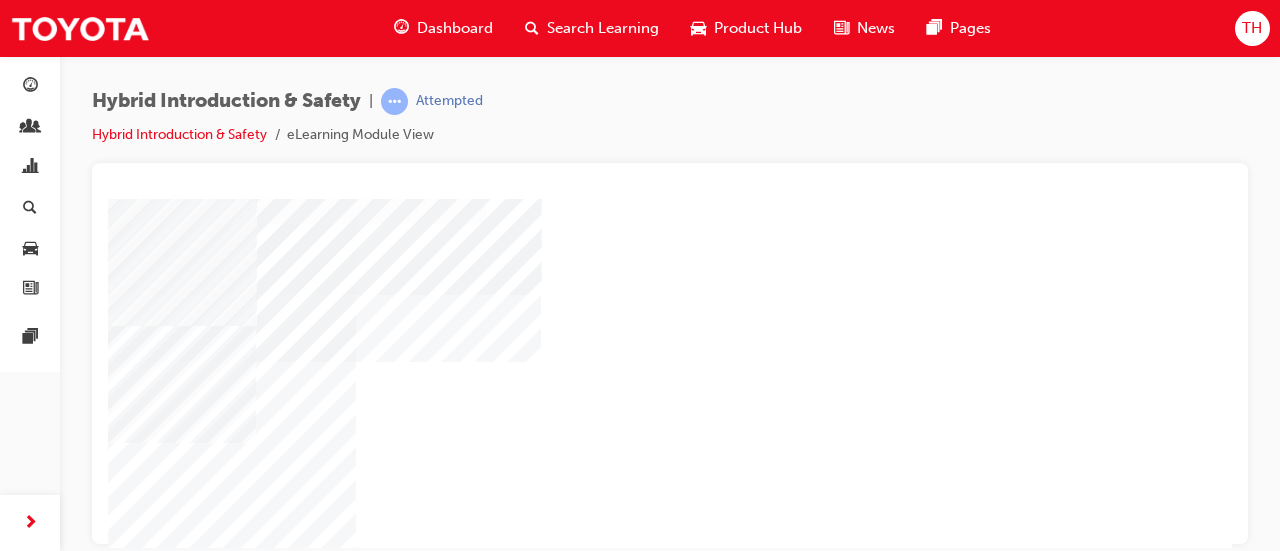 scroll, scrollTop: 431, scrollLeft: 251, axis: both 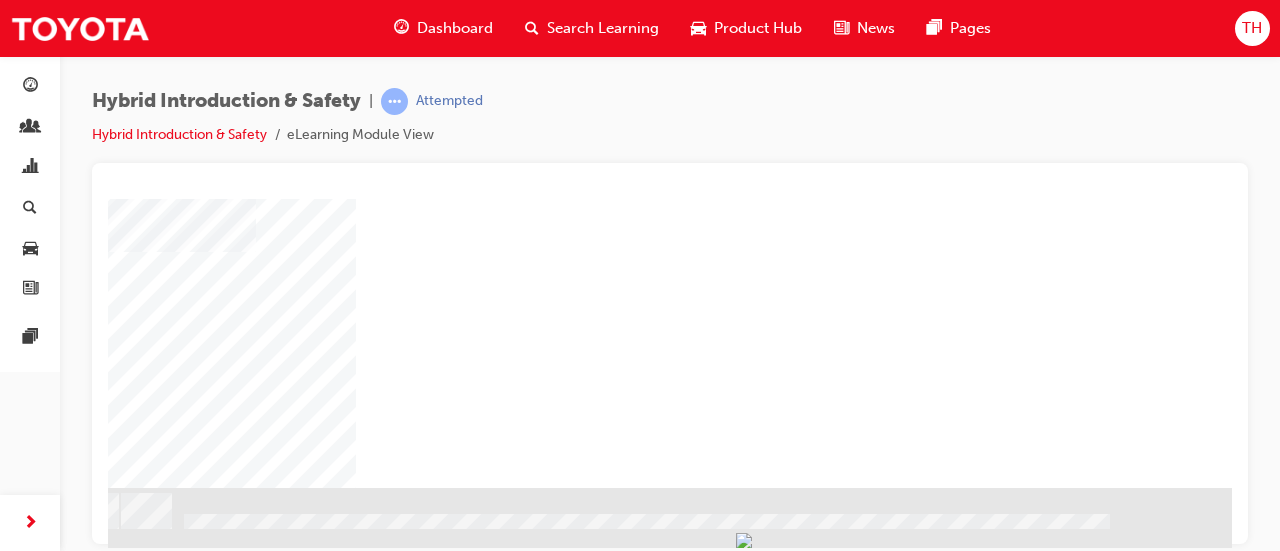click at bounding box center [-65, 671] 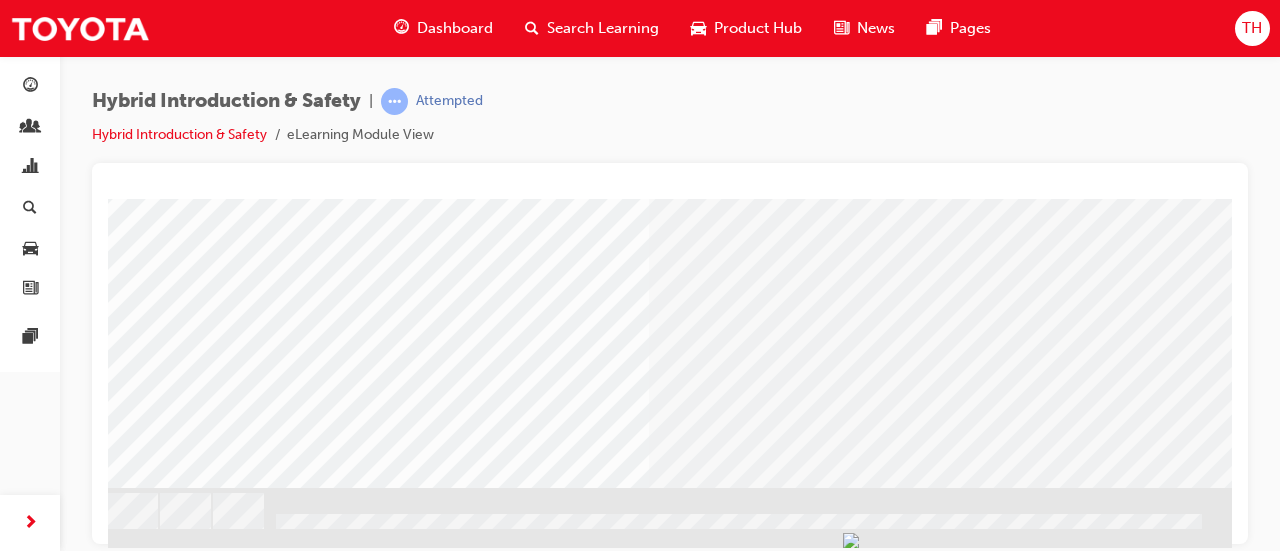 scroll, scrollTop: 431, scrollLeft: 251, axis: both 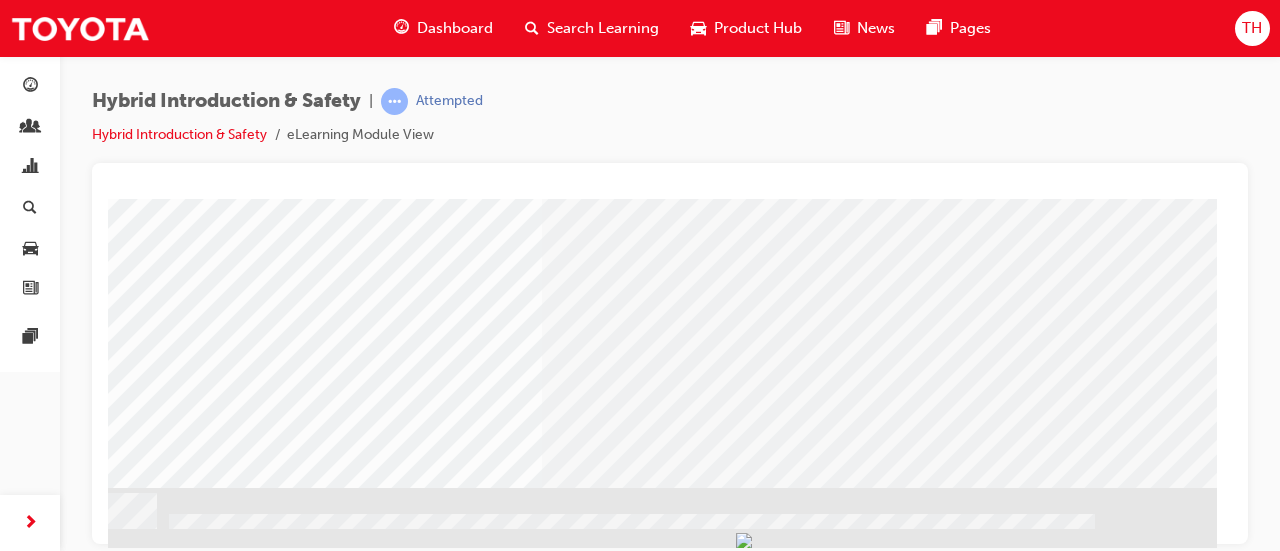 drag, startPoint x: 750, startPoint y: 538, endPoint x: 1170, endPoint y: 745, distance: 468.24033 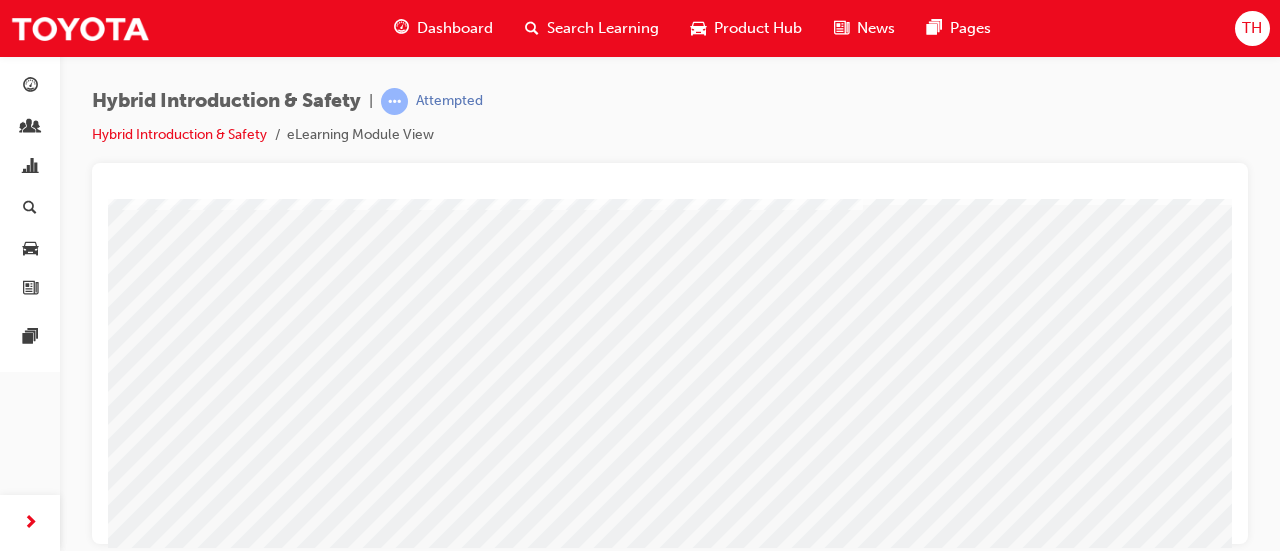 scroll, scrollTop: 400, scrollLeft: 0, axis: vertical 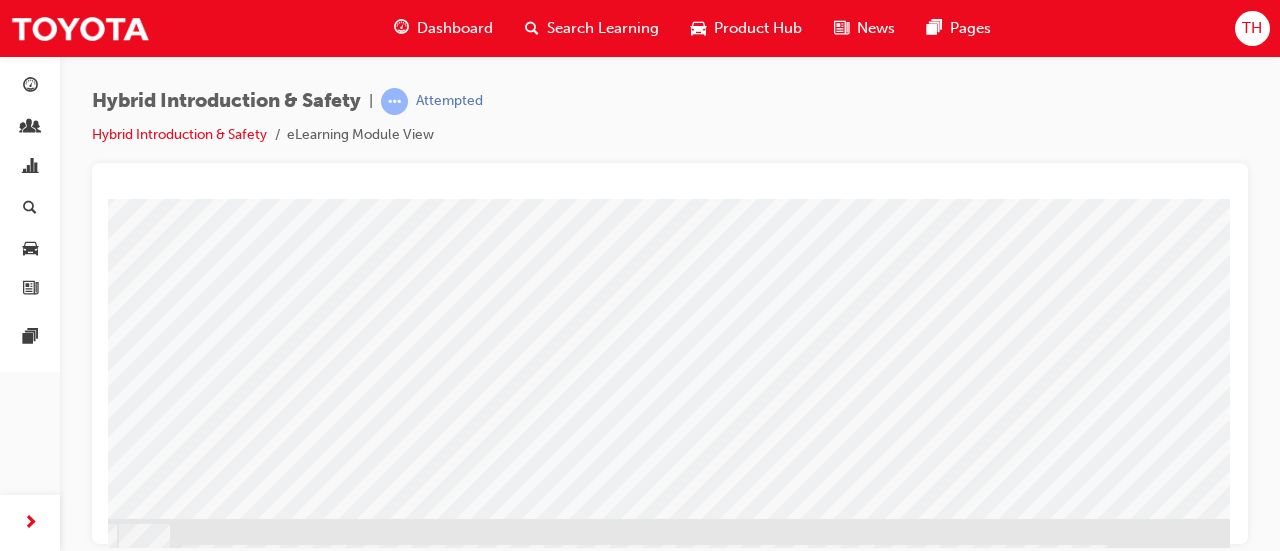 click at bounding box center [-67, 1522] 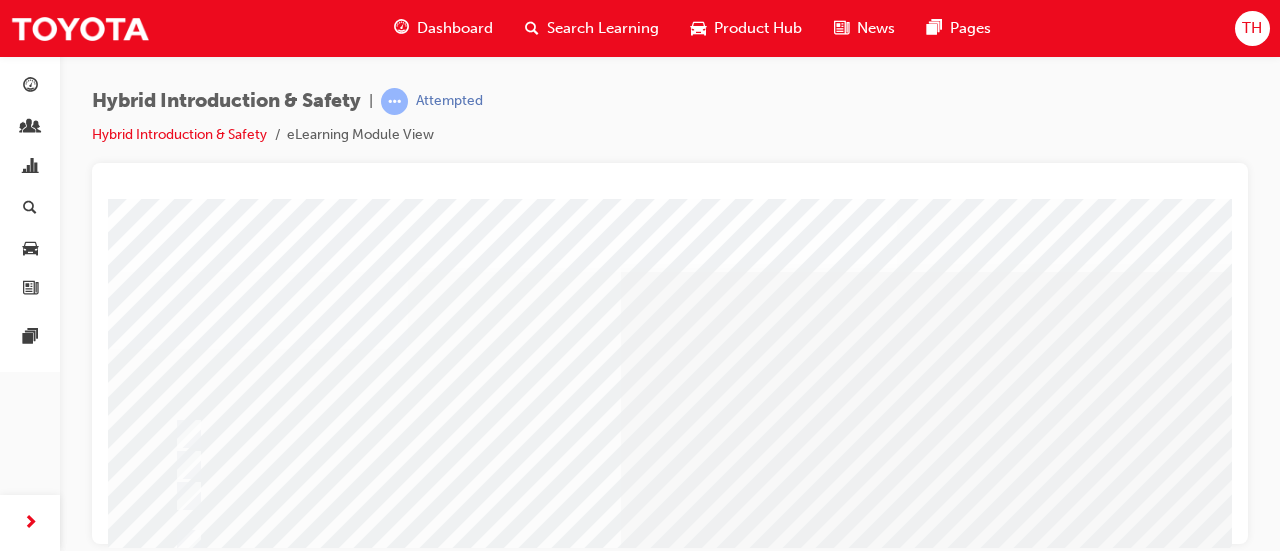 scroll, scrollTop: 100, scrollLeft: 0, axis: vertical 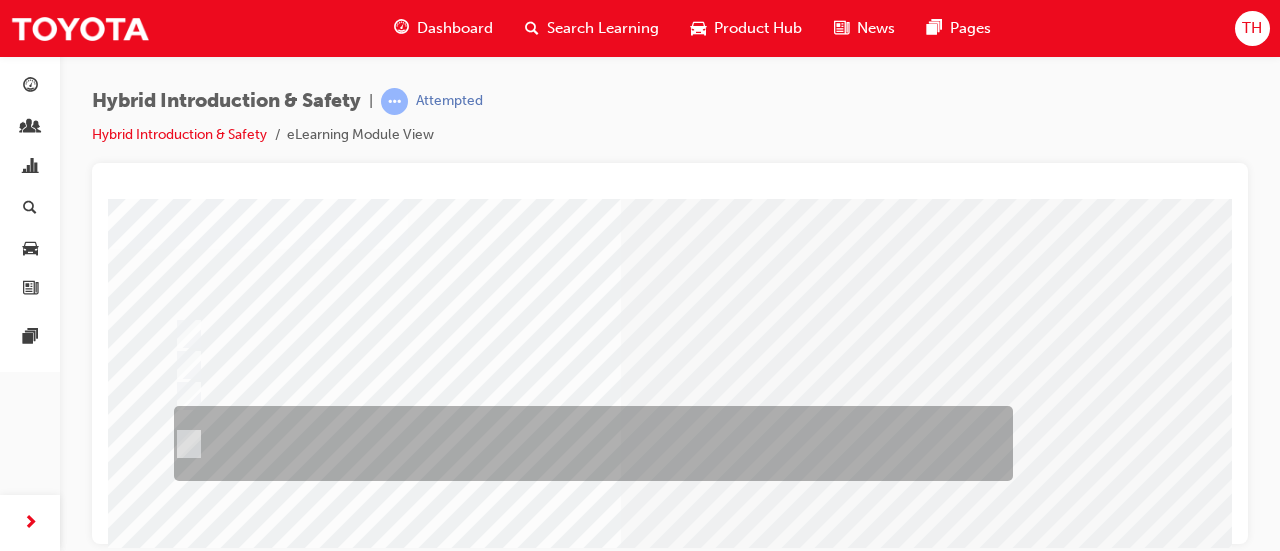 click at bounding box center (588, 443) 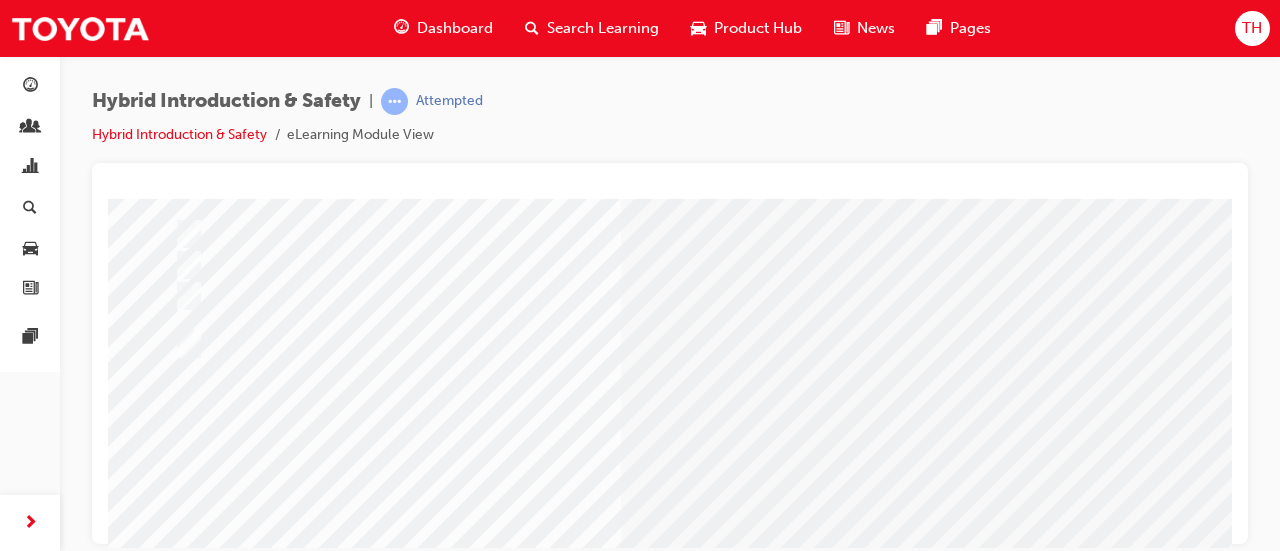 scroll, scrollTop: 300, scrollLeft: 0, axis: vertical 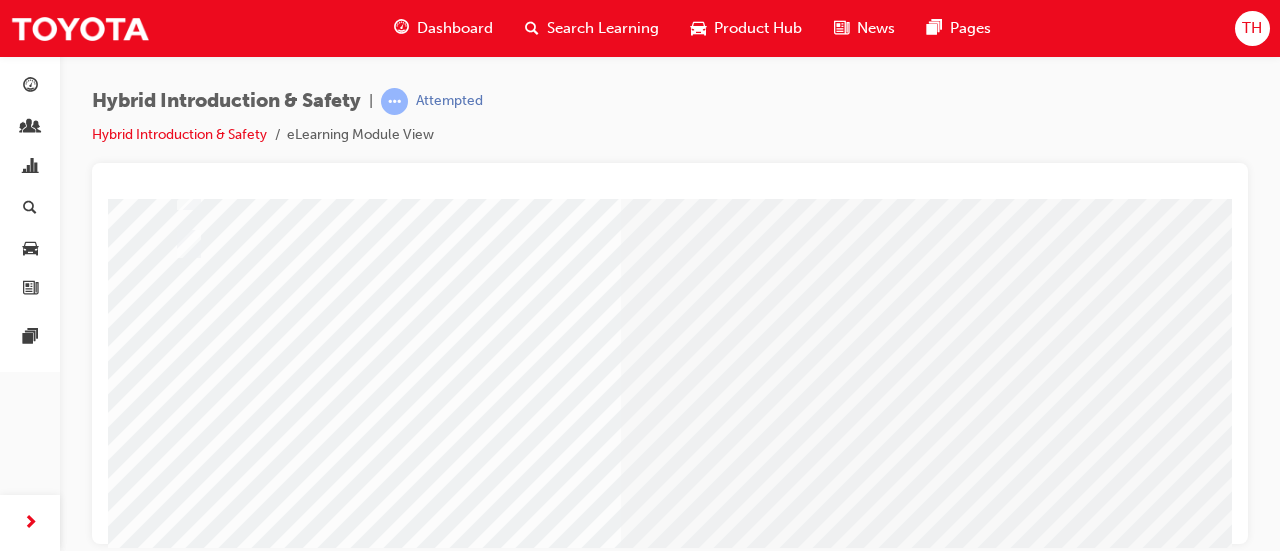 click at bounding box center (180, 2611) 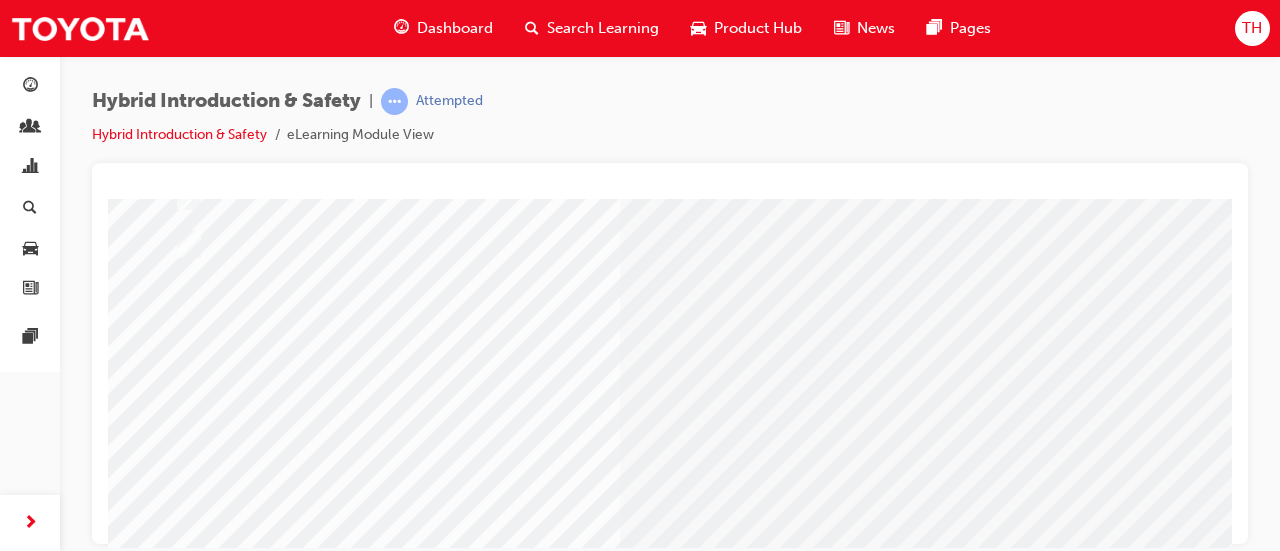 scroll, scrollTop: 0, scrollLeft: 0, axis: both 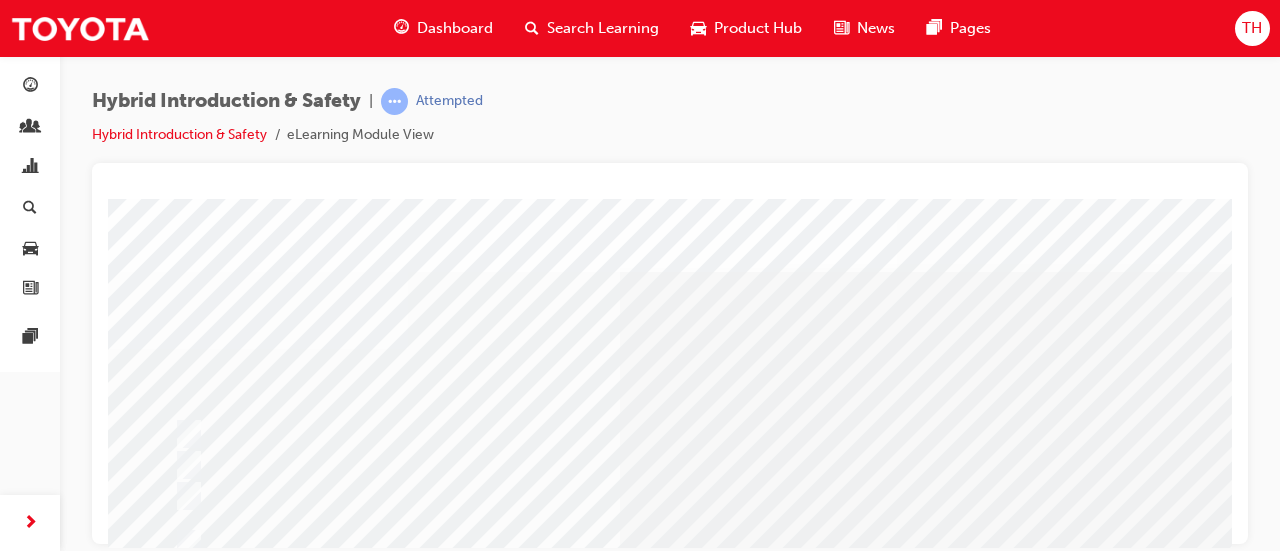 click at bounding box center (588, 465) 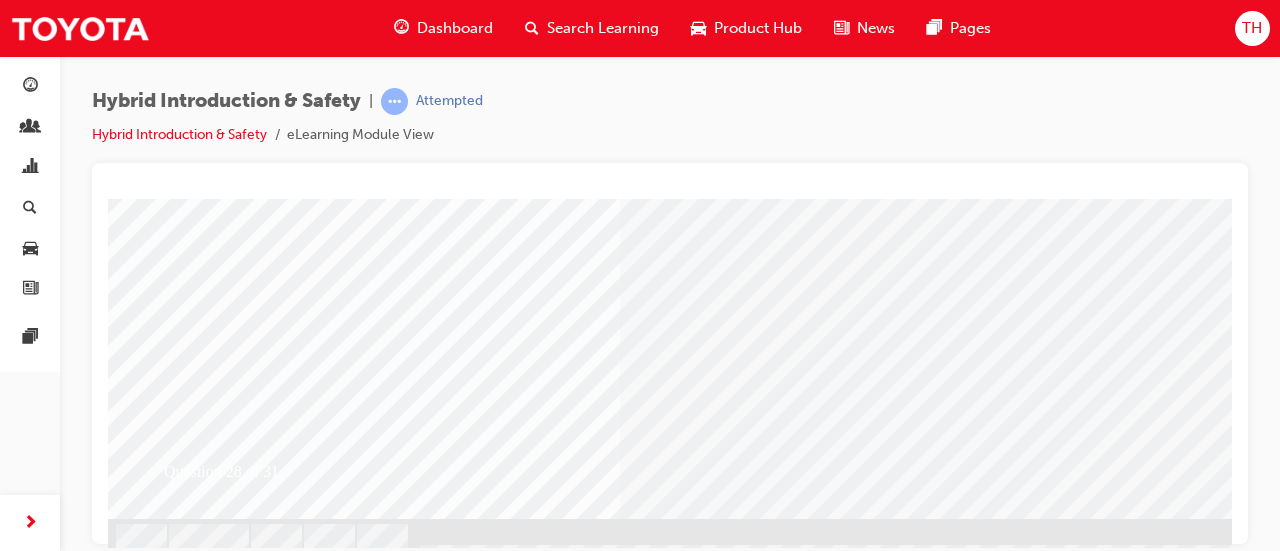 click at bounding box center (440, 2294) 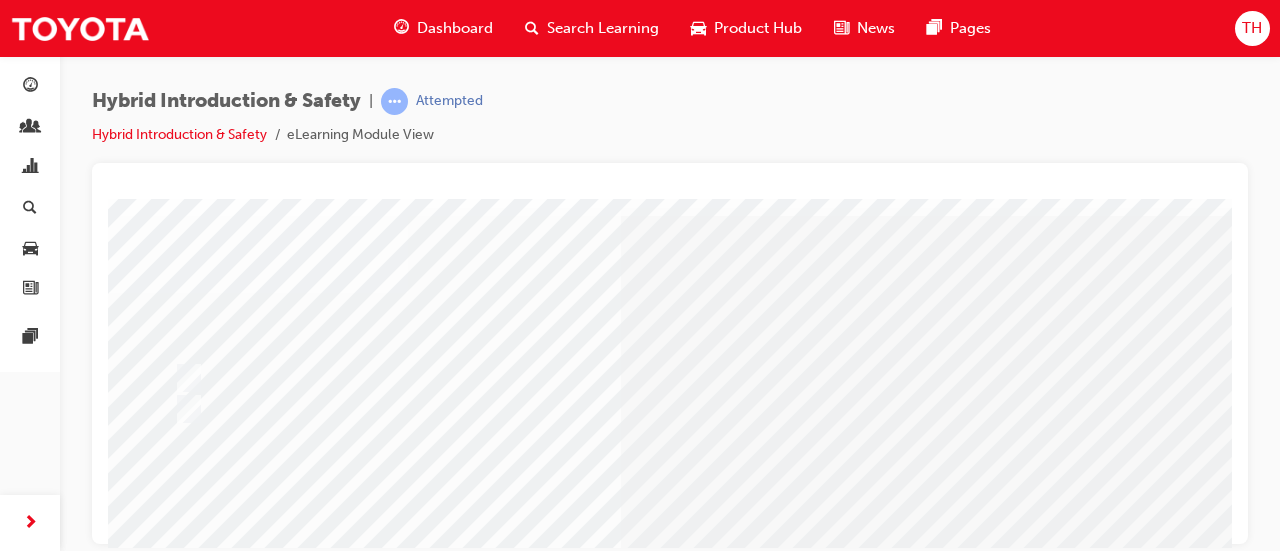 scroll, scrollTop: 100, scrollLeft: 0, axis: vertical 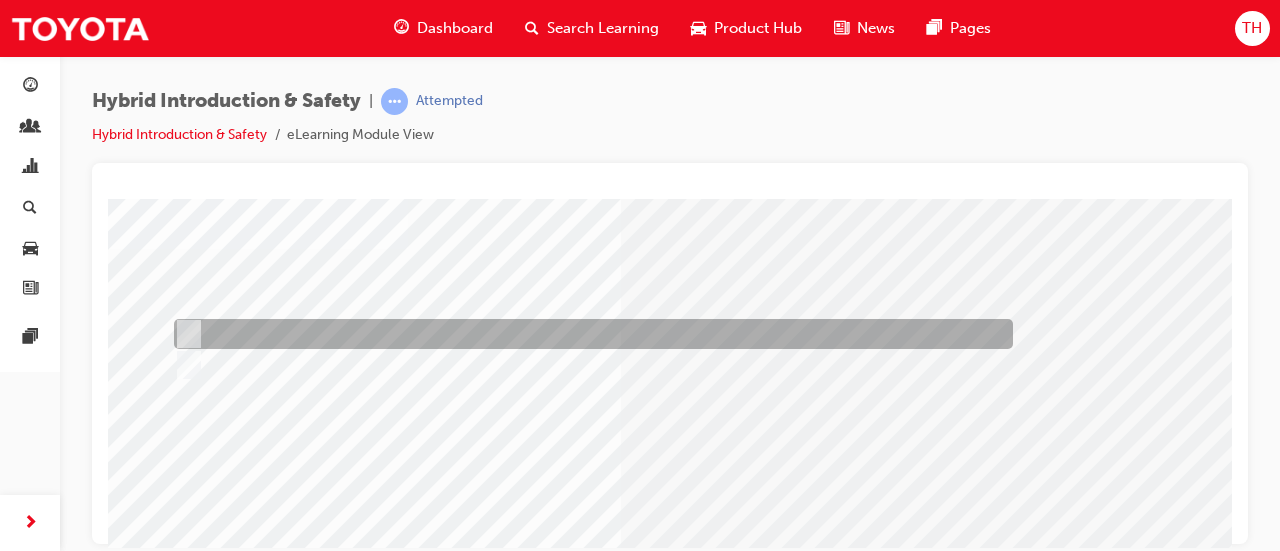 drag, startPoint x: 312, startPoint y: 348, endPoint x: 359, endPoint y: 368, distance: 51.078373 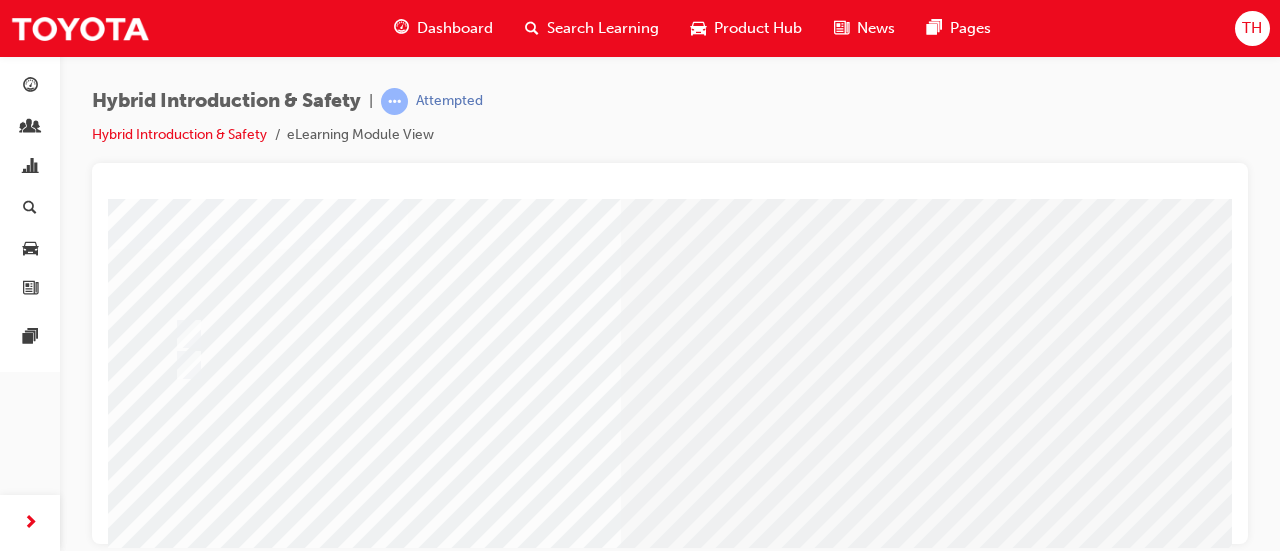 click at bounding box center (588, 365) 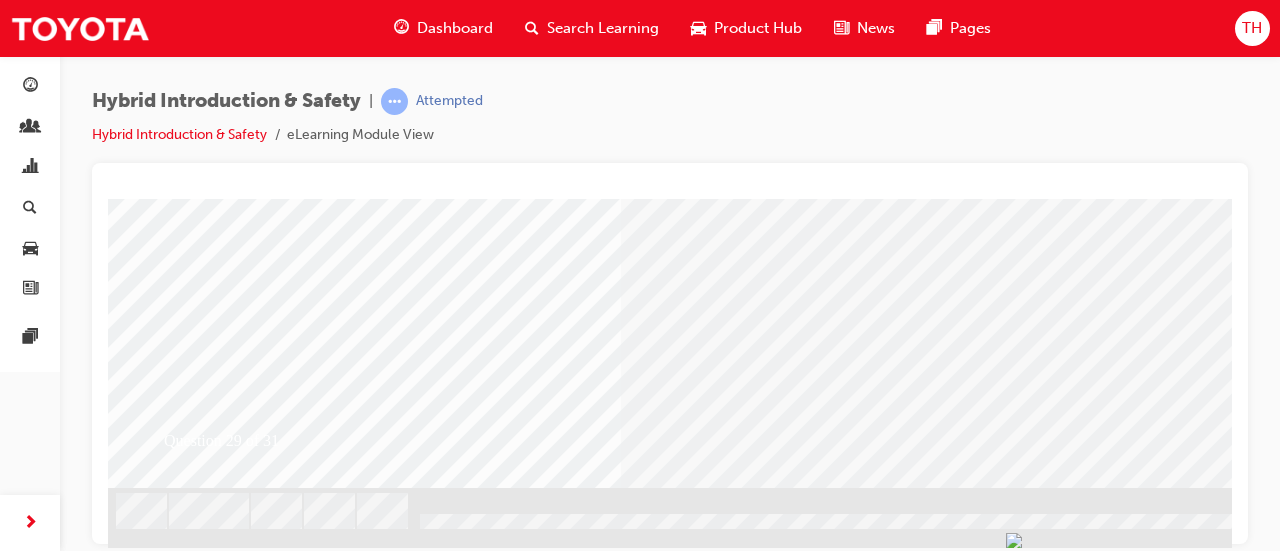 click at bounding box center (180, 2436) 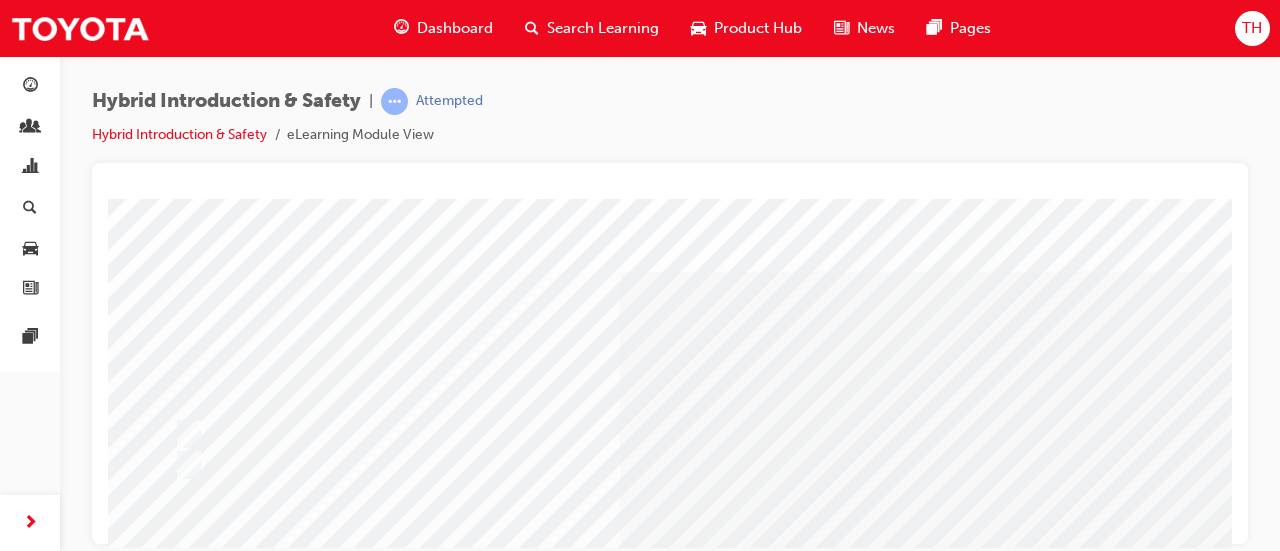 click on "Question 29 of 31" at bounding box center (788, 558) 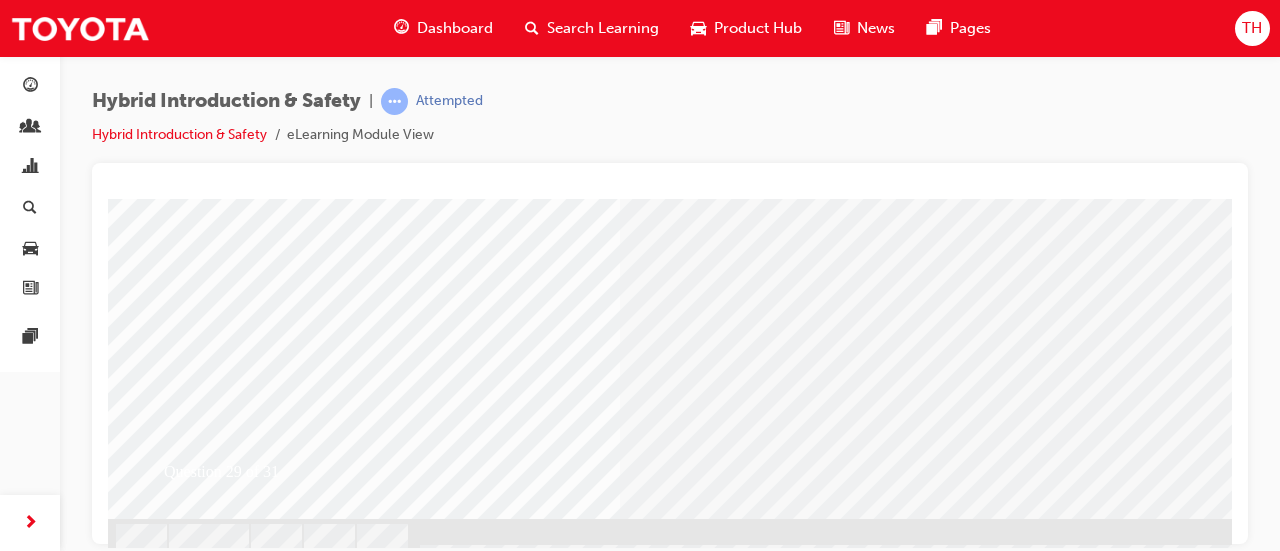 click at bounding box center (440, 2294) 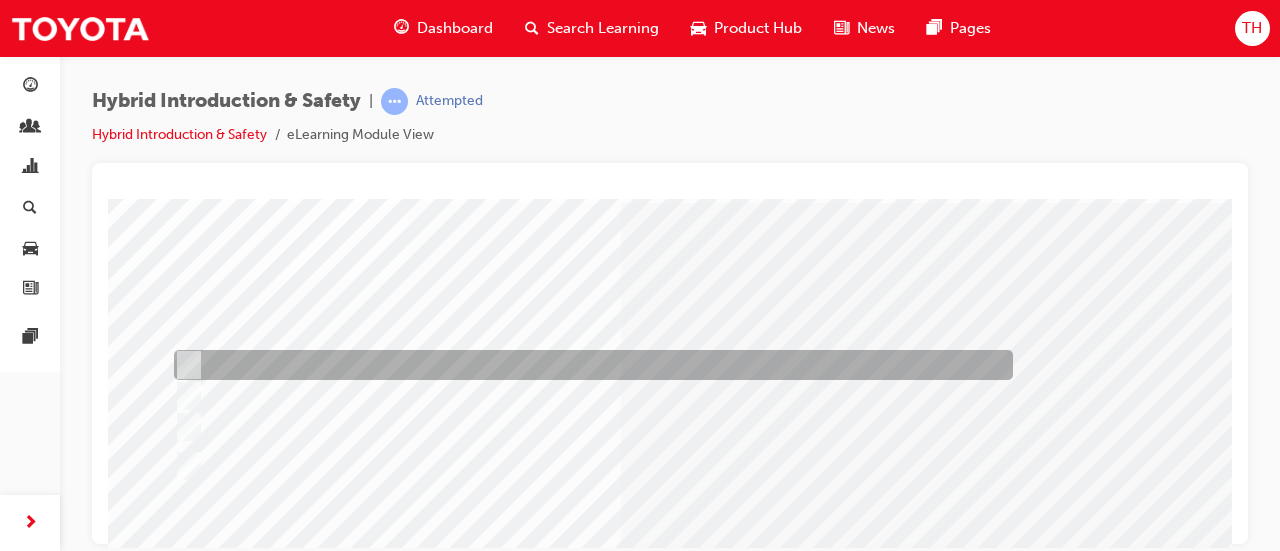 scroll, scrollTop: 100, scrollLeft: 0, axis: vertical 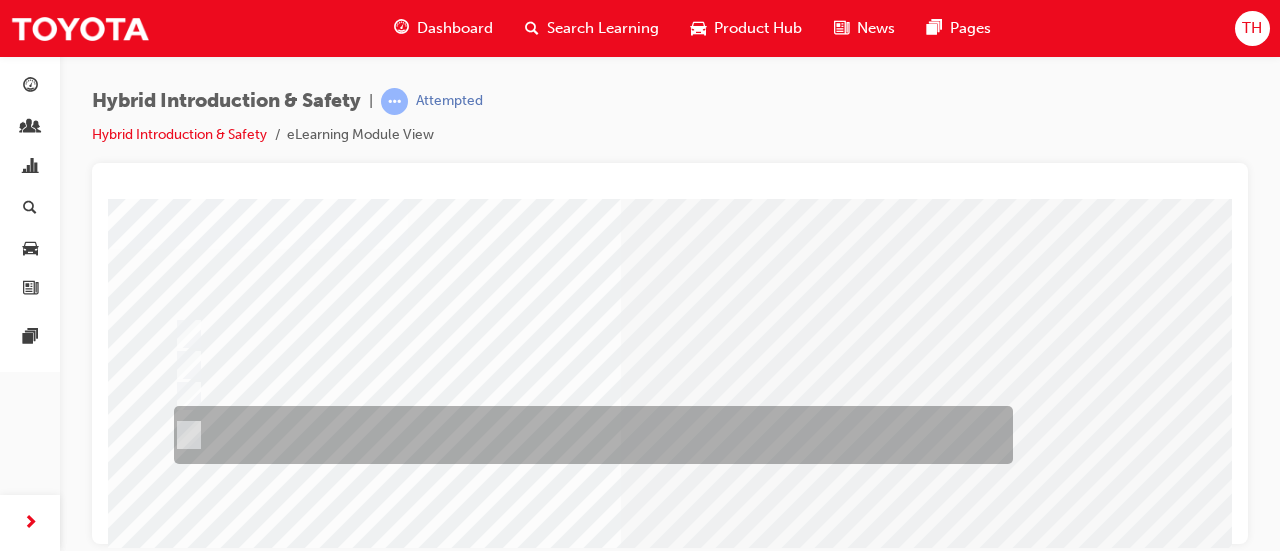 click at bounding box center (588, 435) 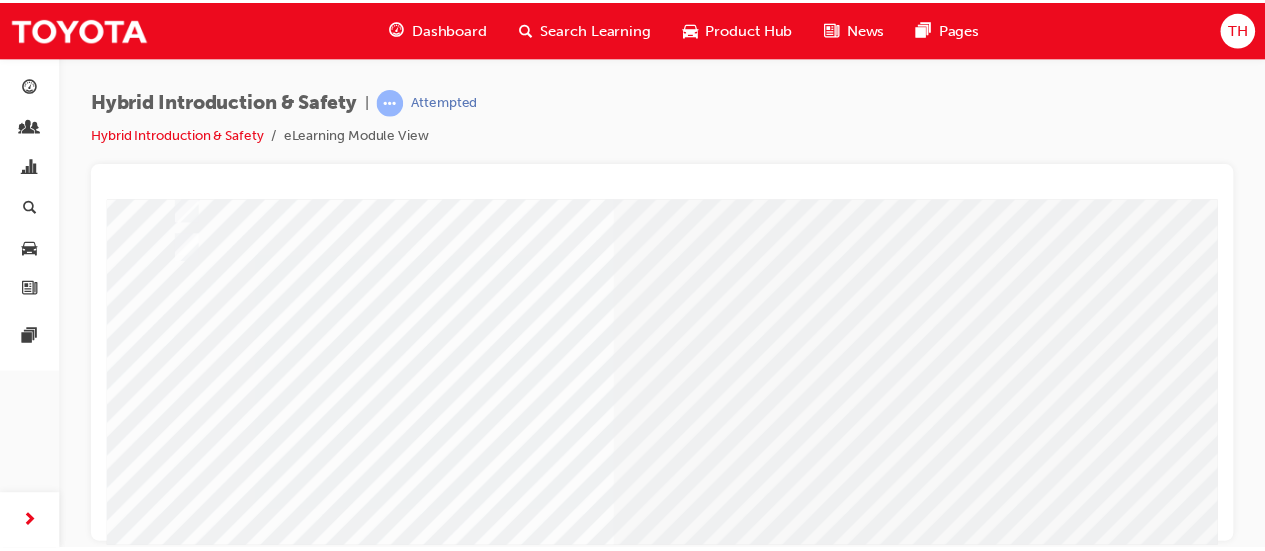 scroll, scrollTop: 400, scrollLeft: 0, axis: vertical 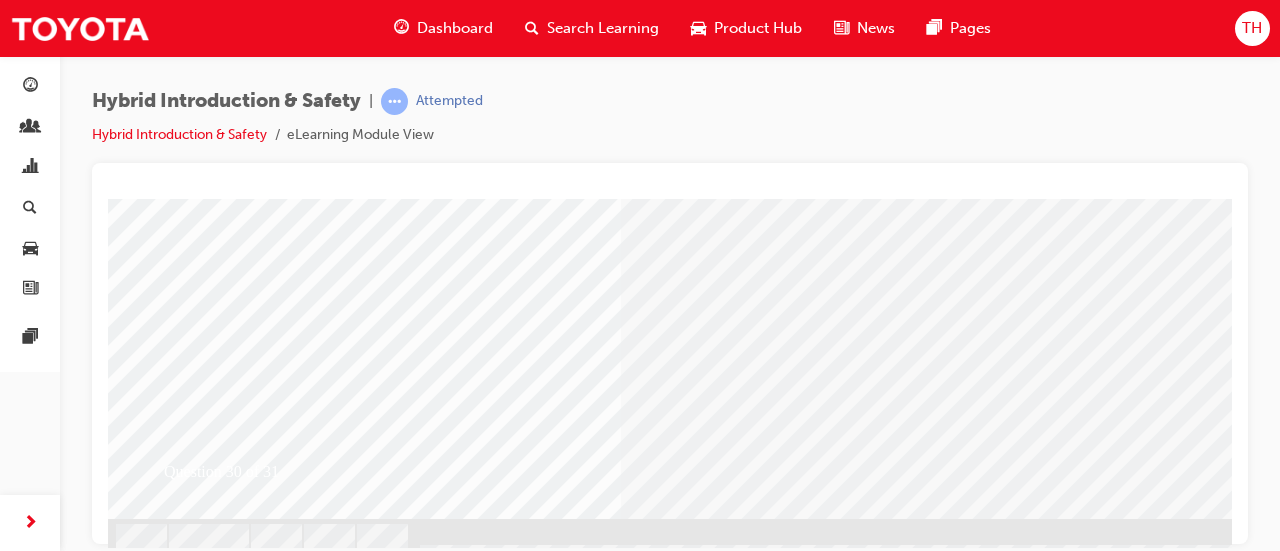 click at bounding box center (180, 2511) 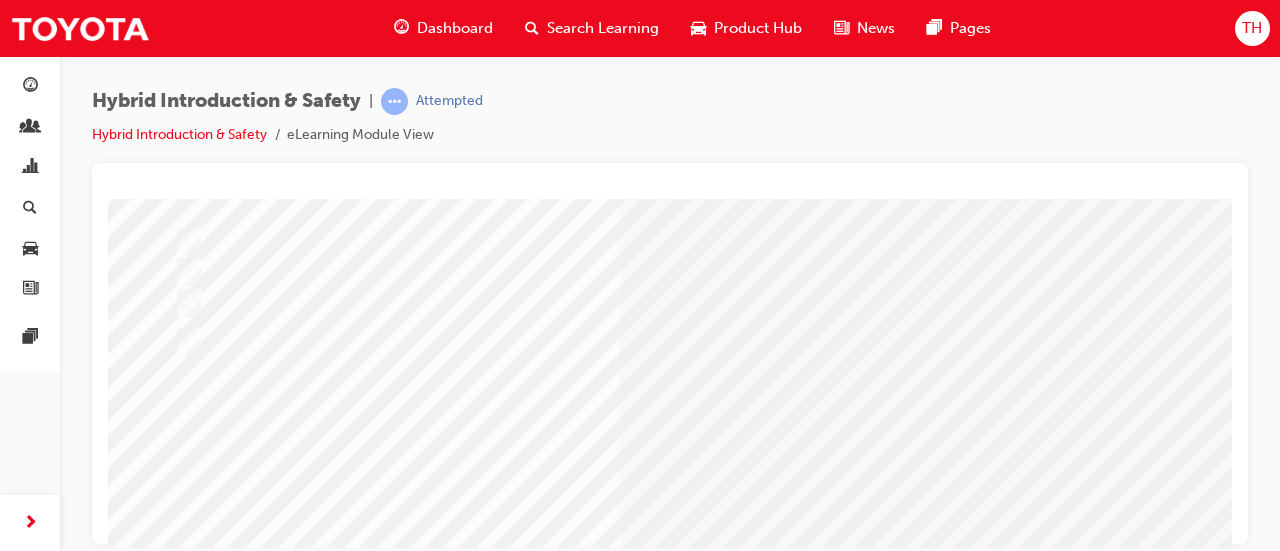 scroll, scrollTop: 431, scrollLeft: 0, axis: vertical 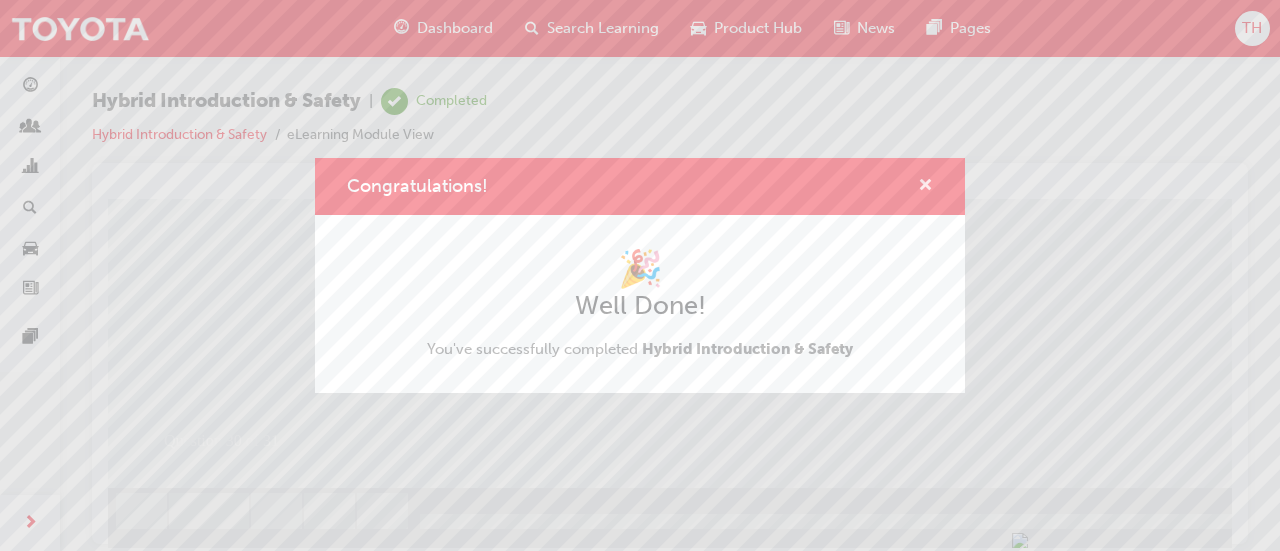 click at bounding box center (925, 187) 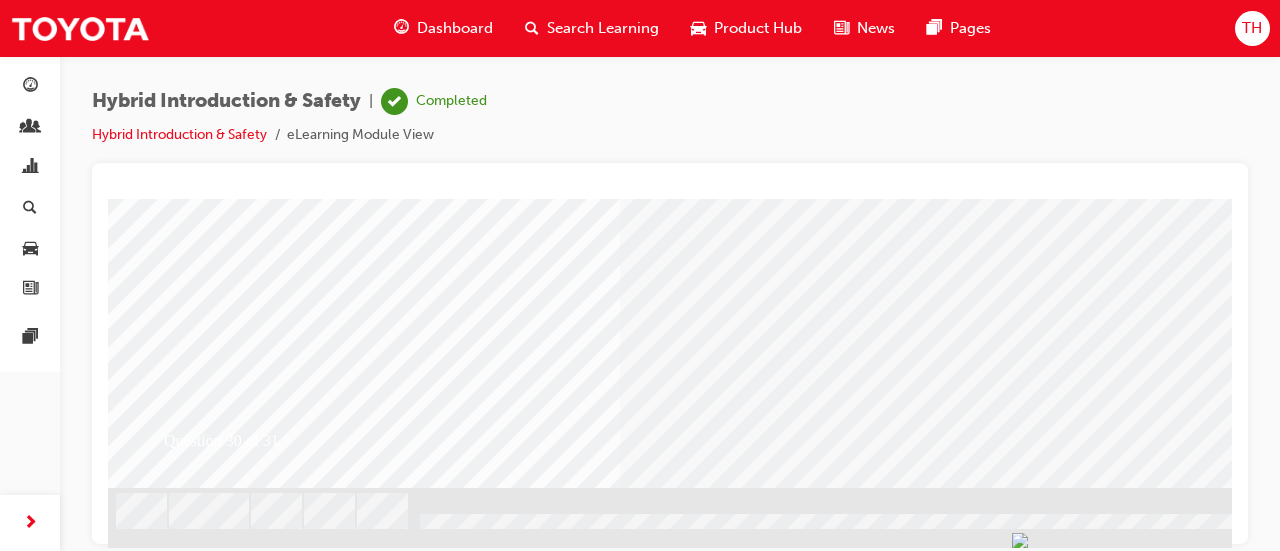 click at bounding box center (440, 2263) 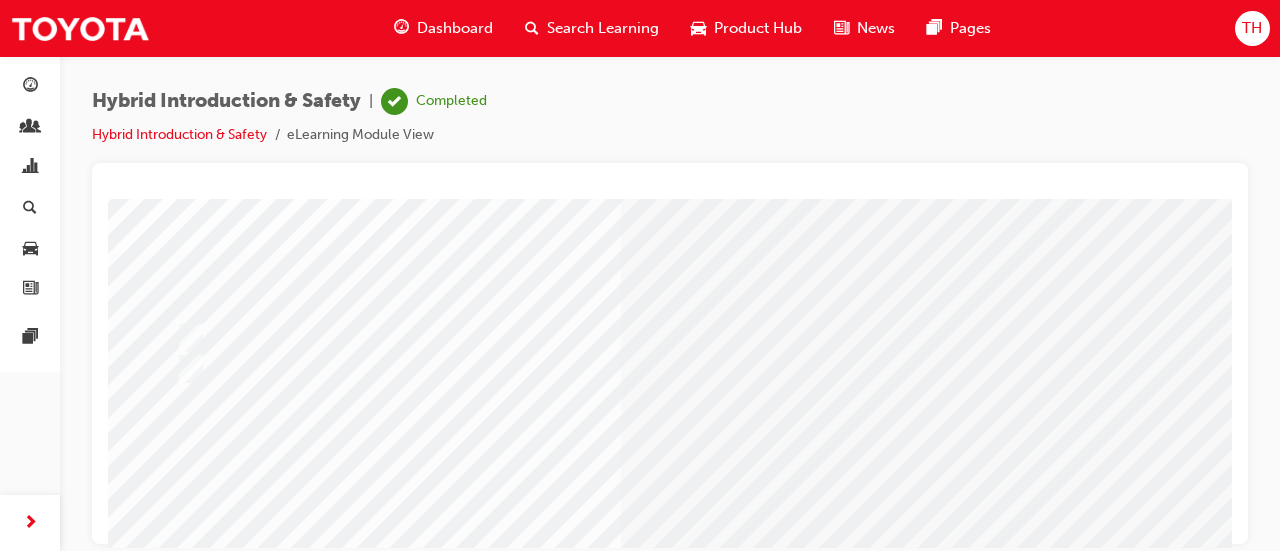 scroll, scrollTop: 0, scrollLeft: 0, axis: both 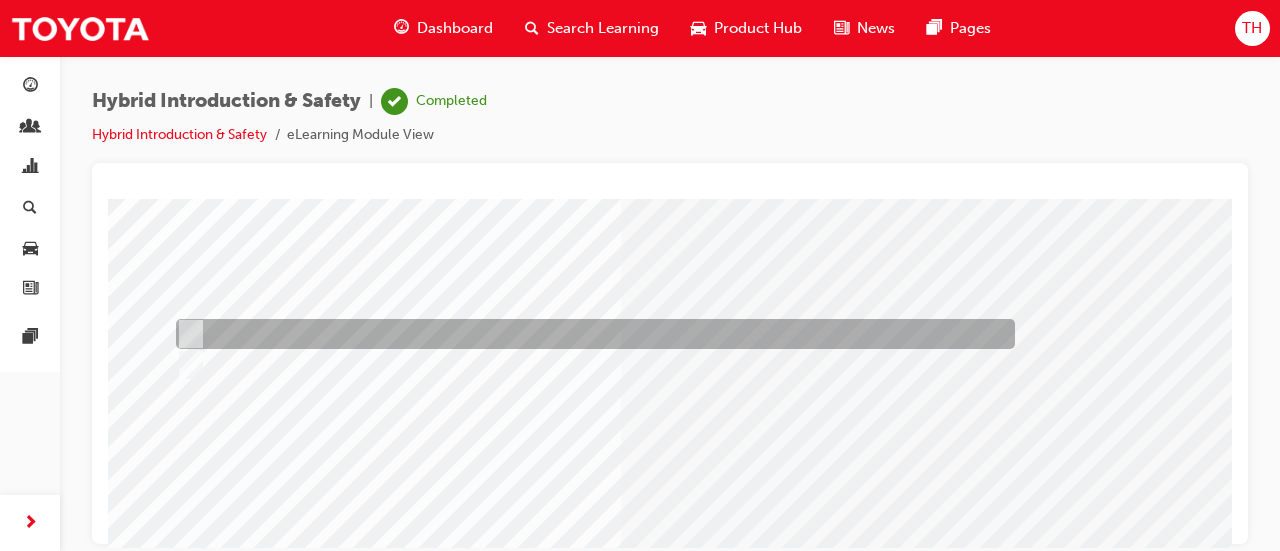 click at bounding box center [590, 334] 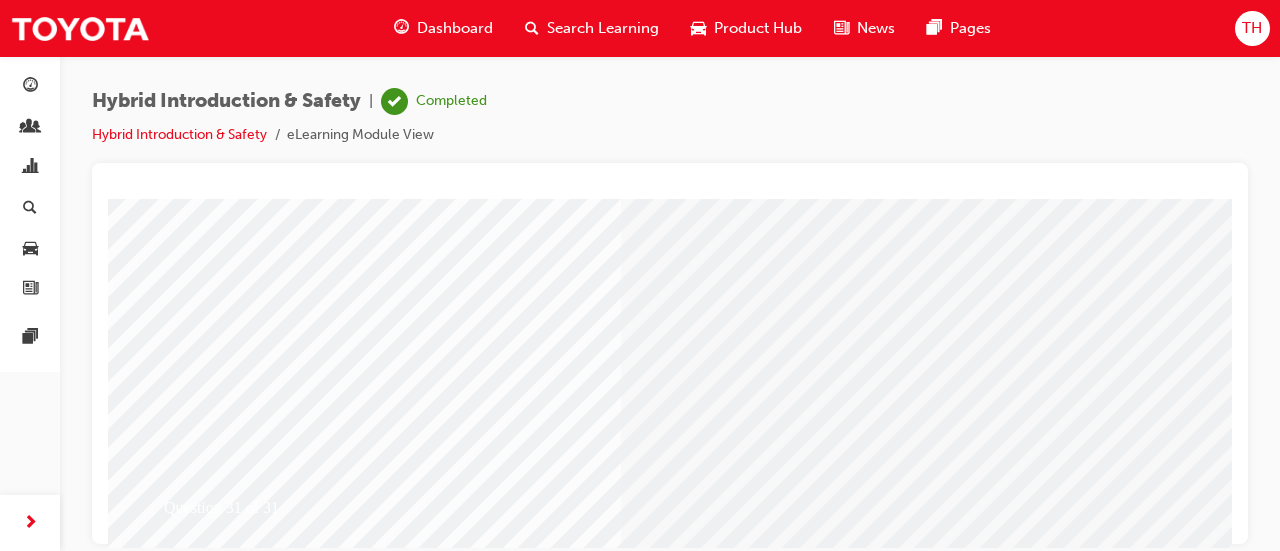 scroll, scrollTop: 400, scrollLeft: 0, axis: vertical 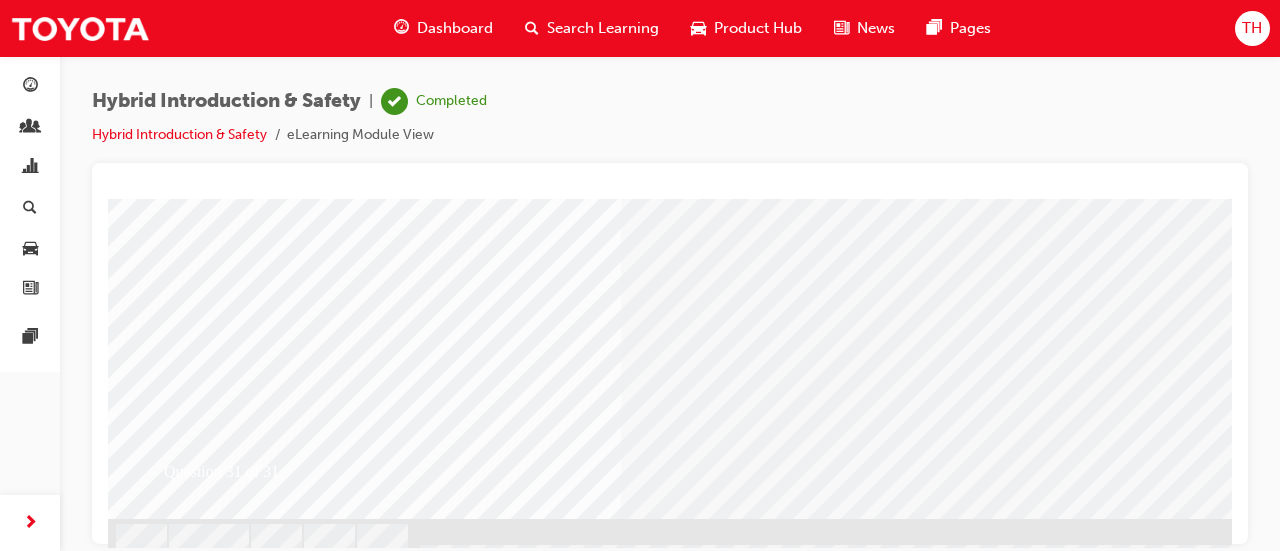 click at bounding box center (180, 2467) 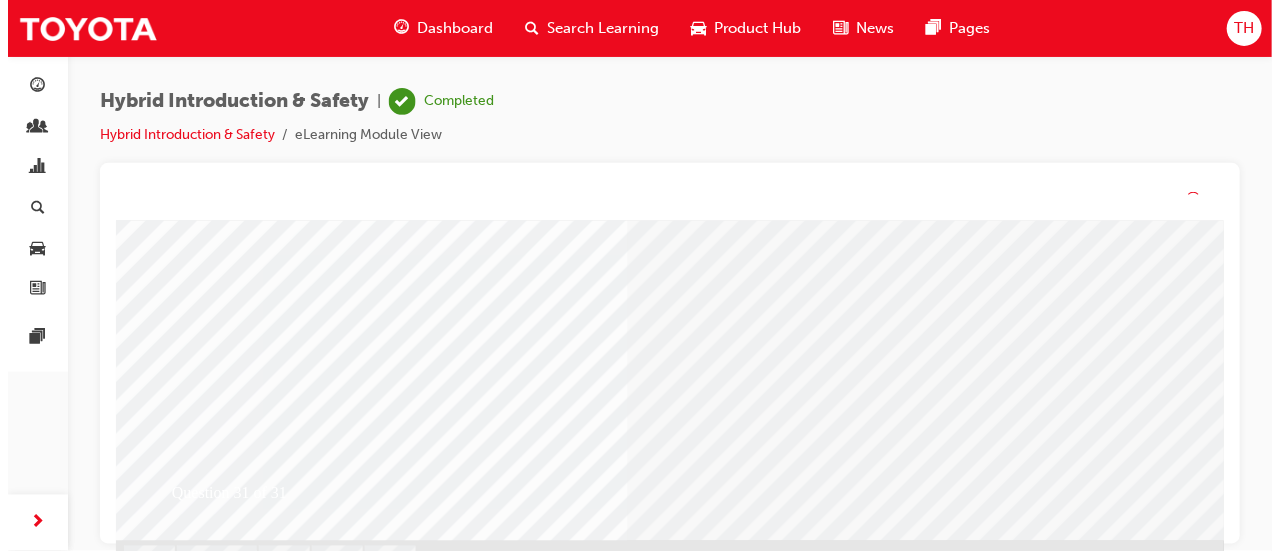 scroll, scrollTop: 0, scrollLeft: 0, axis: both 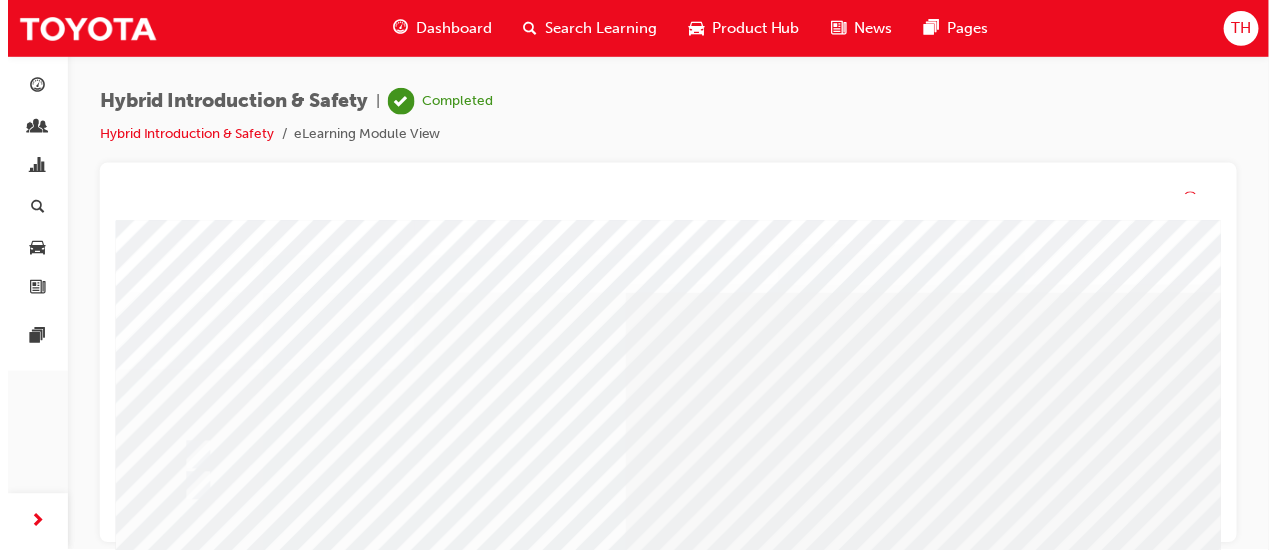 click on "Question 31 of 31" at bounding box center (795, 580) 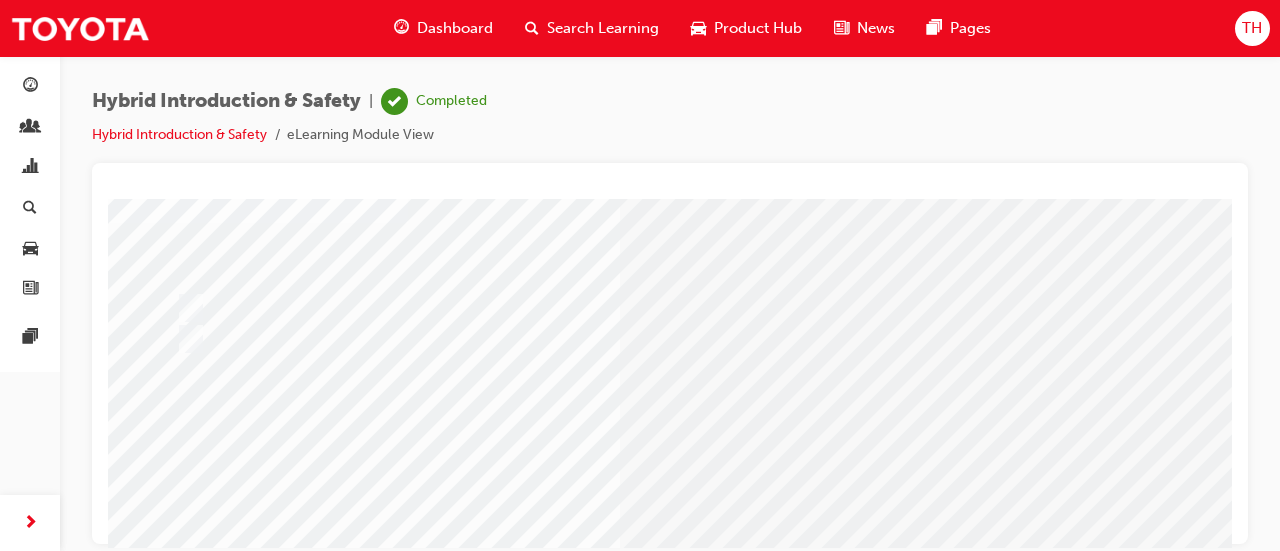 scroll, scrollTop: 300, scrollLeft: 0, axis: vertical 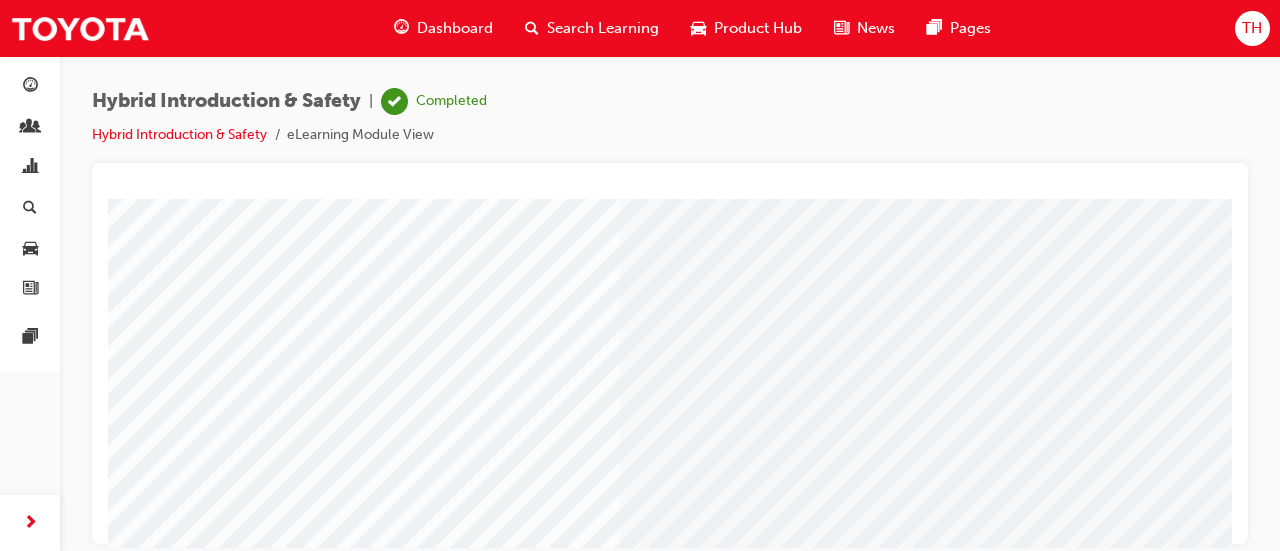 click at bounding box center (440, 2394) 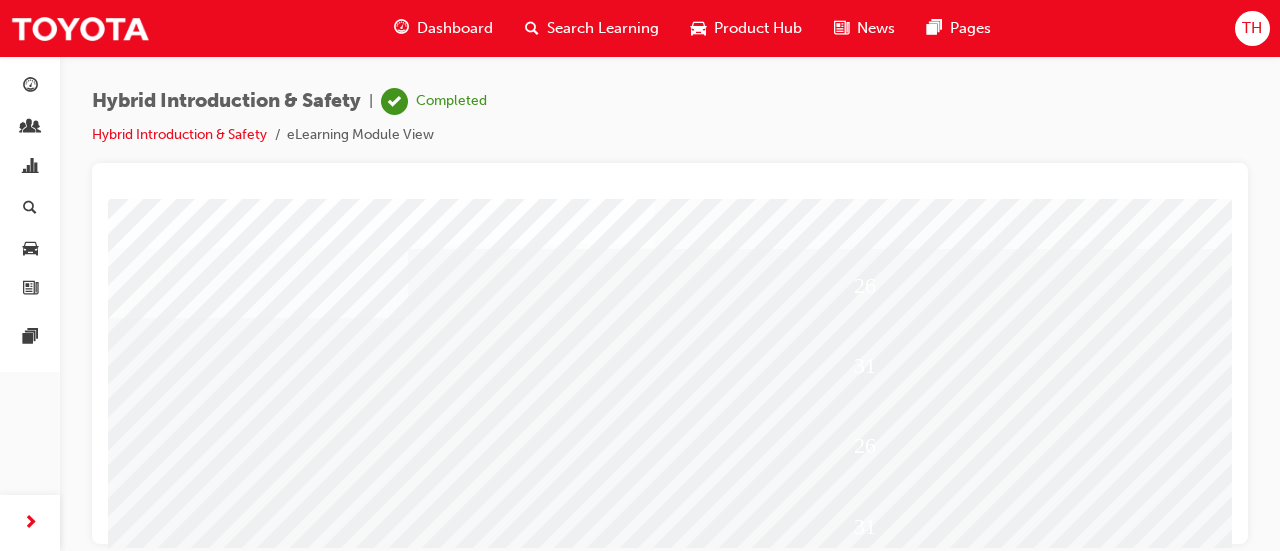scroll, scrollTop: 11, scrollLeft: 0, axis: vertical 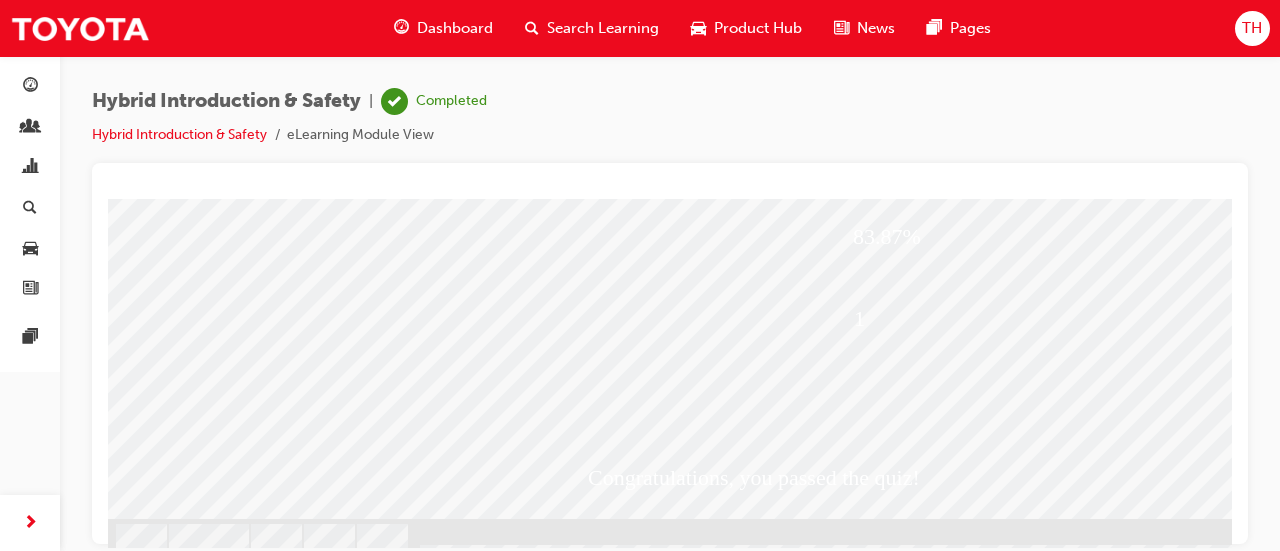 click at bounding box center [216, 1721] 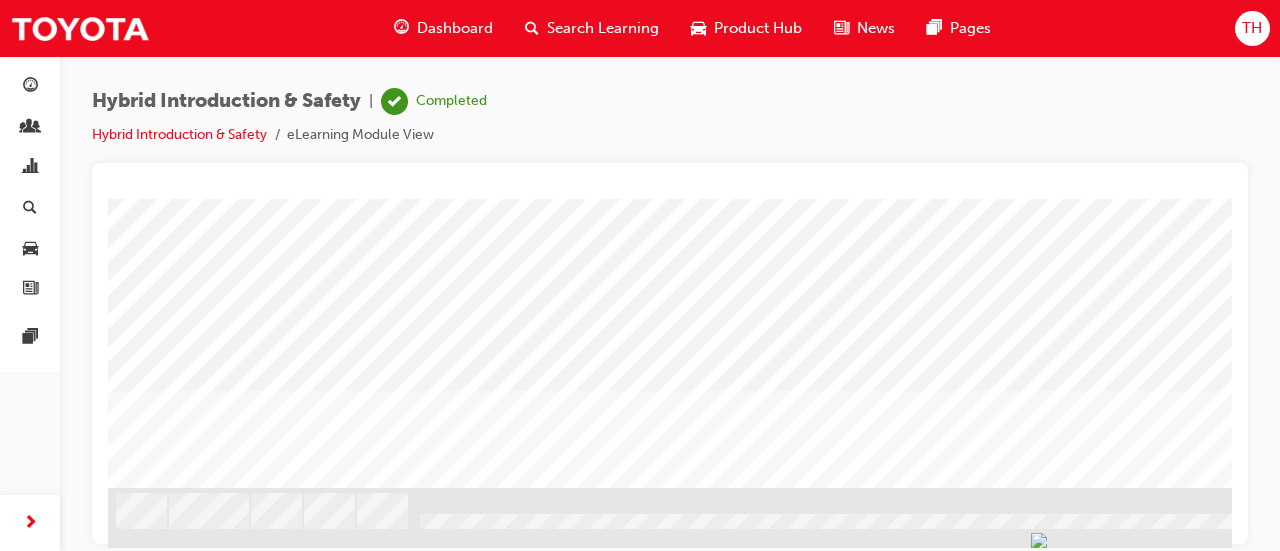 click at bounding box center [171, 2911] 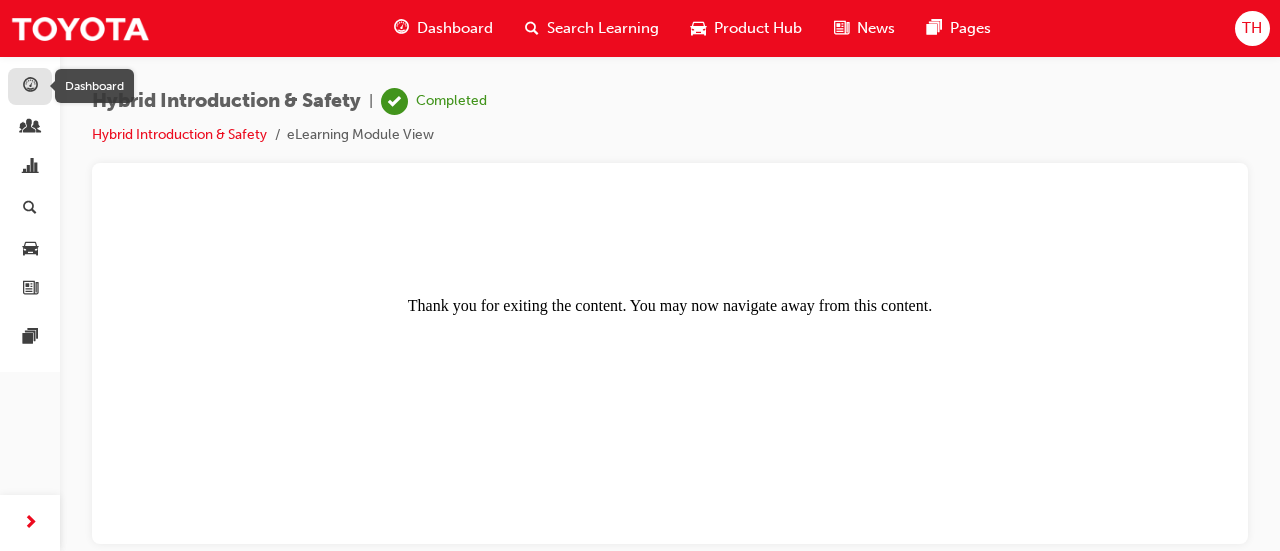 click at bounding box center [30, 87] 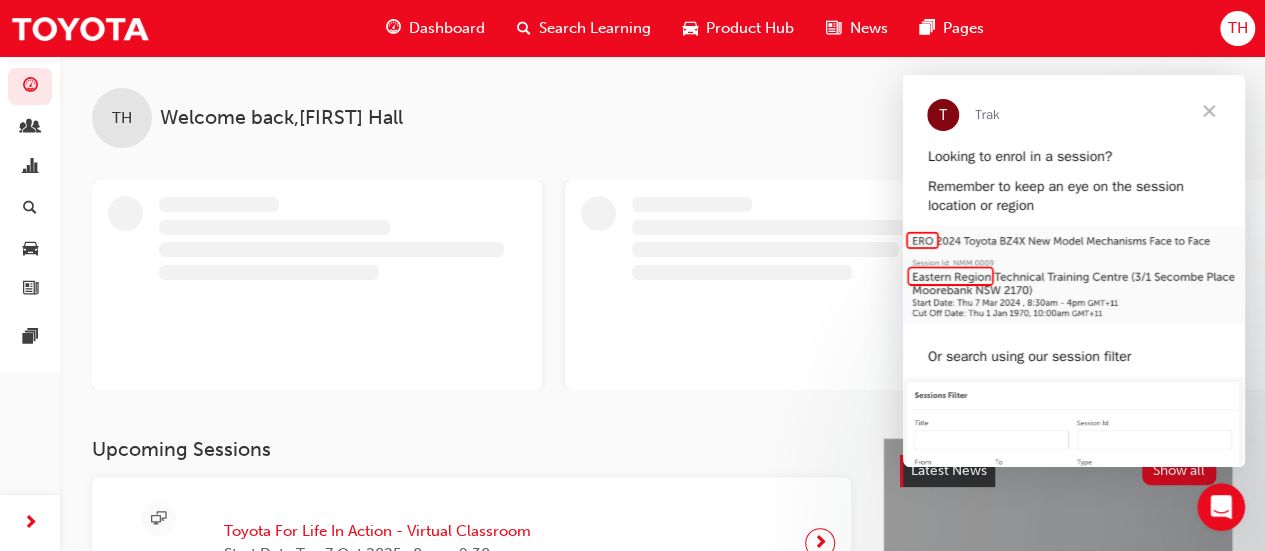 click on "Dashboard" at bounding box center [447, 28] 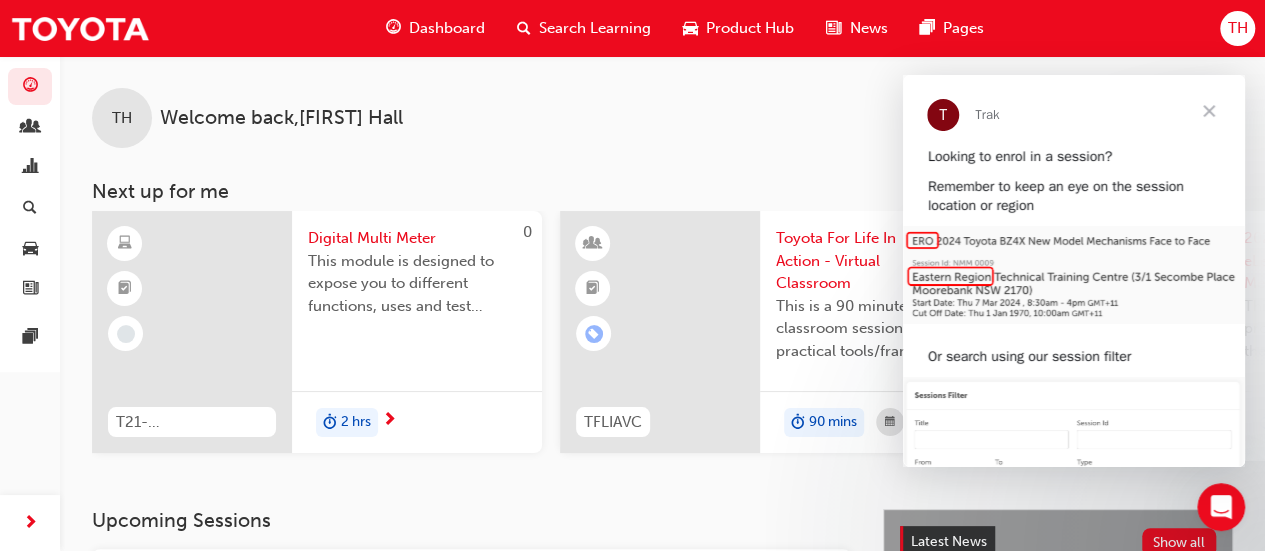 click at bounding box center [1209, 111] 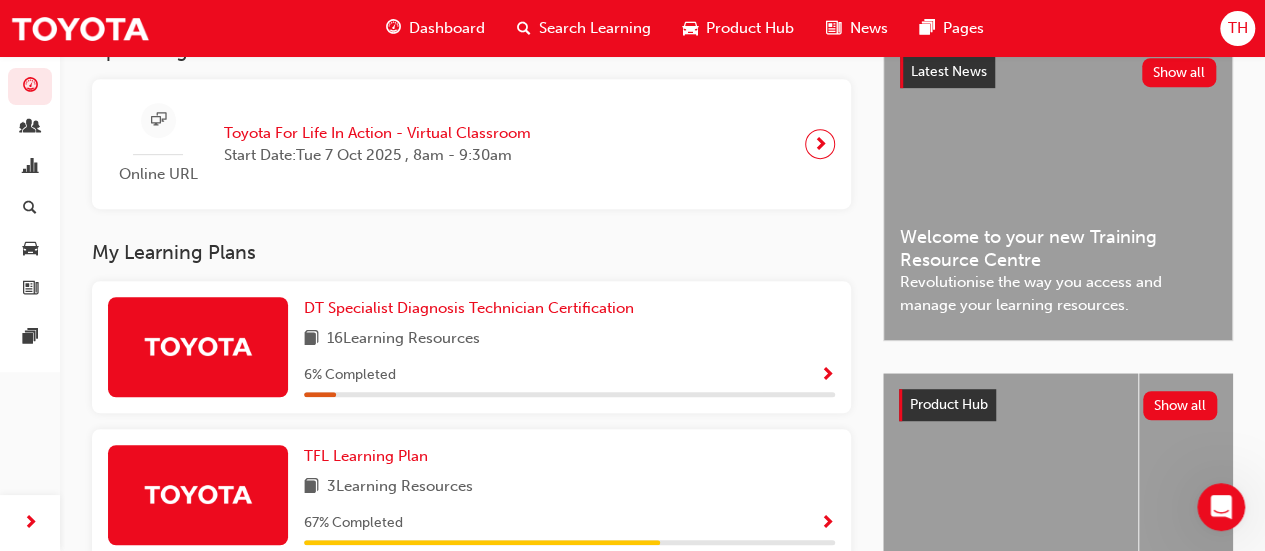 scroll, scrollTop: 428, scrollLeft: 0, axis: vertical 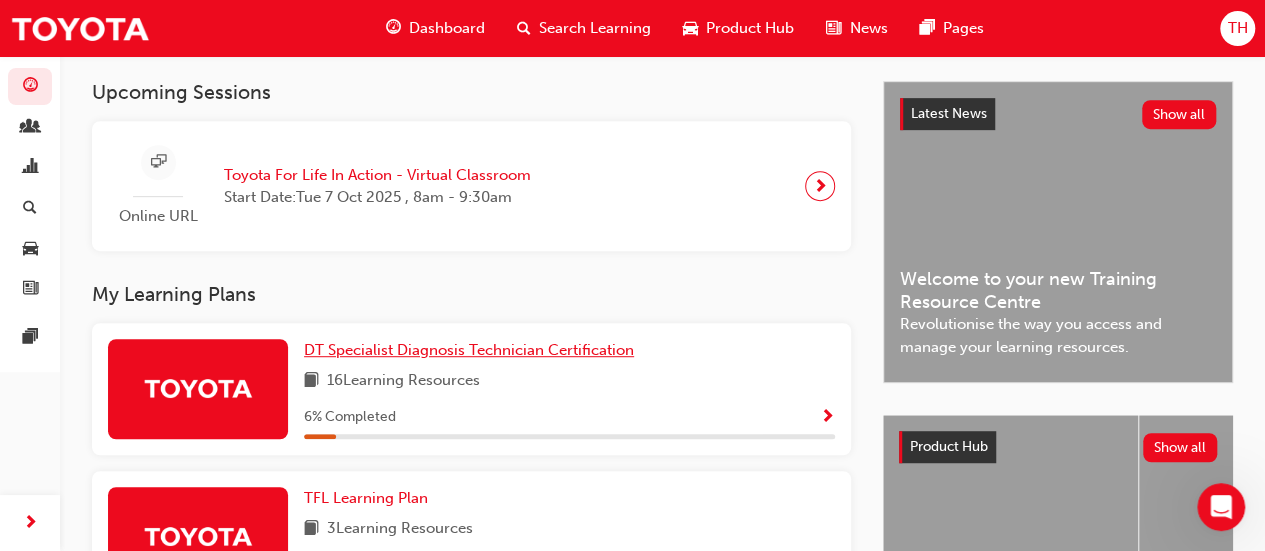 click on "DT Specialist Diagnosis Technician Certification" at bounding box center (469, 350) 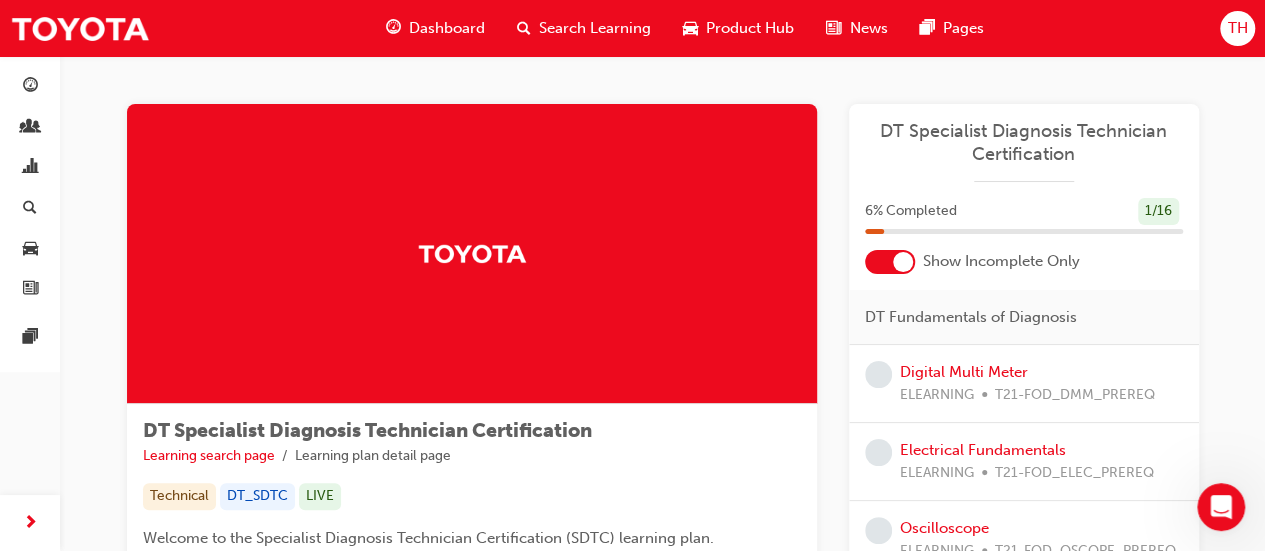scroll, scrollTop: 0, scrollLeft: 0, axis: both 